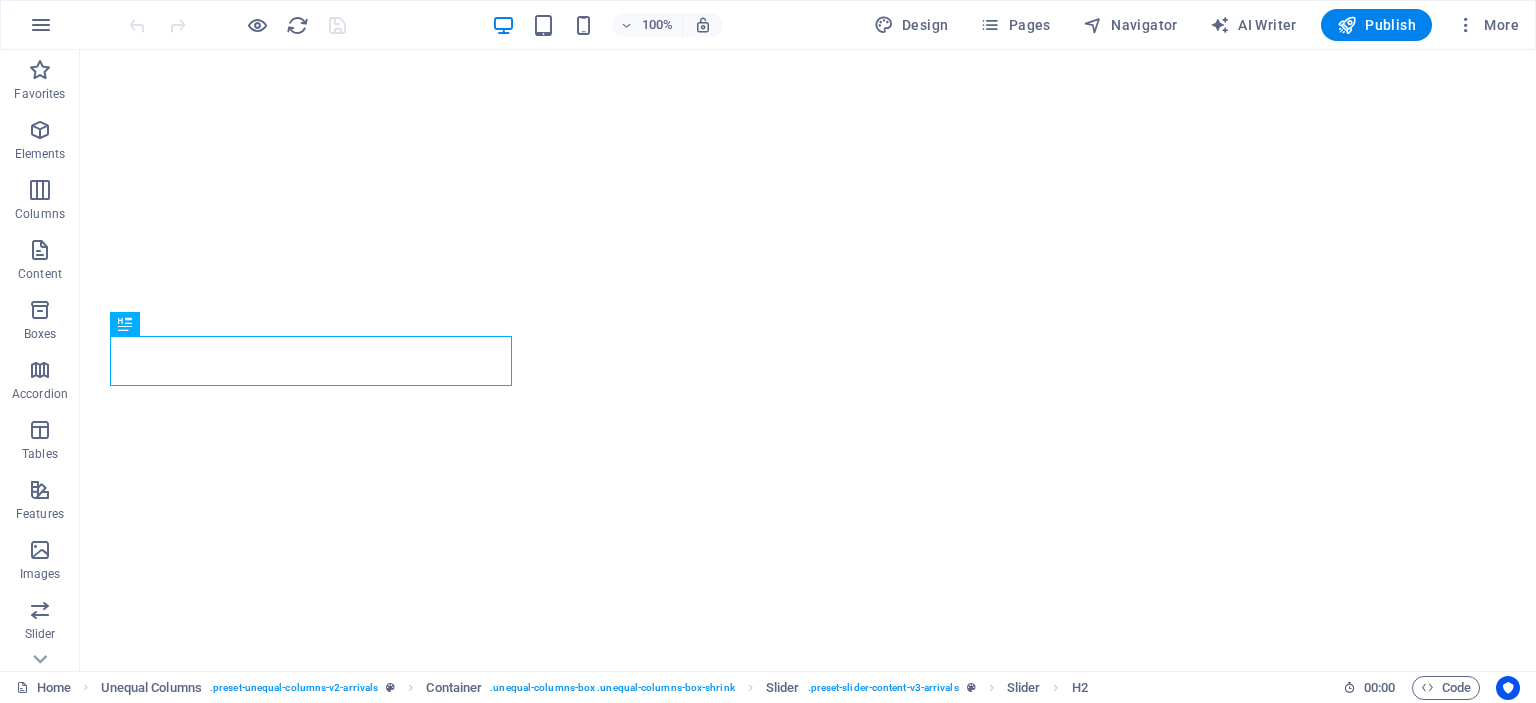 scroll, scrollTop: 0, scrollLeft: 0, axis: both 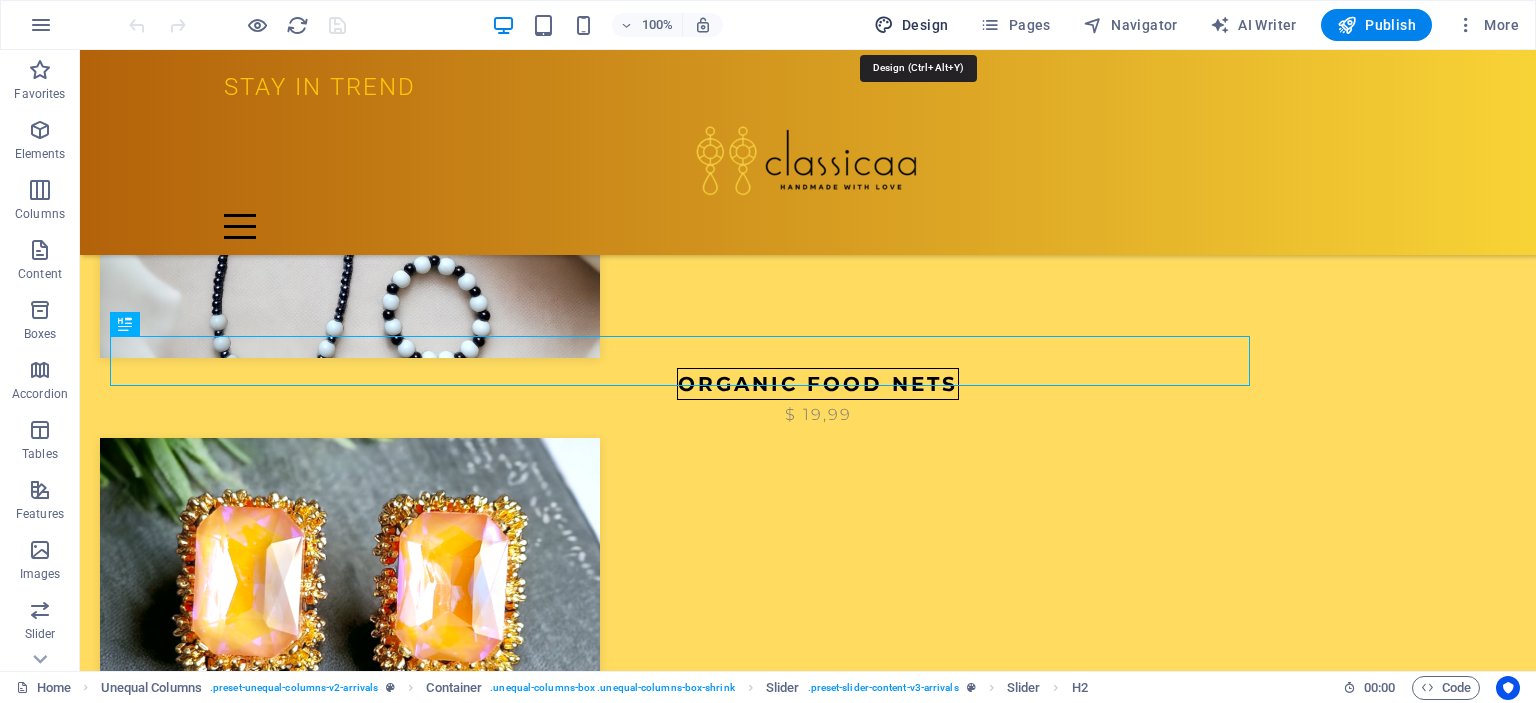 click on "Design" at bounding box center (911, 25) 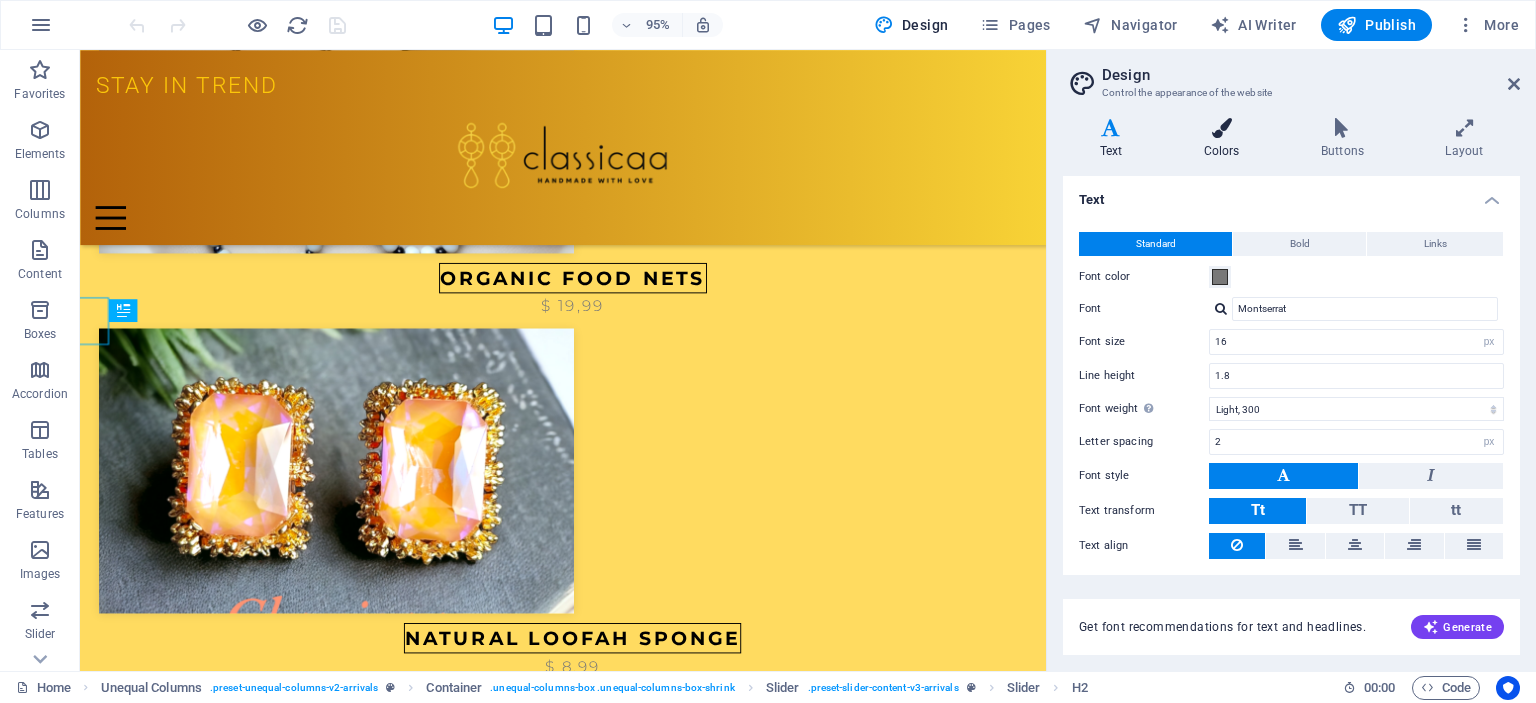 click at bounding box center (1221, 128) 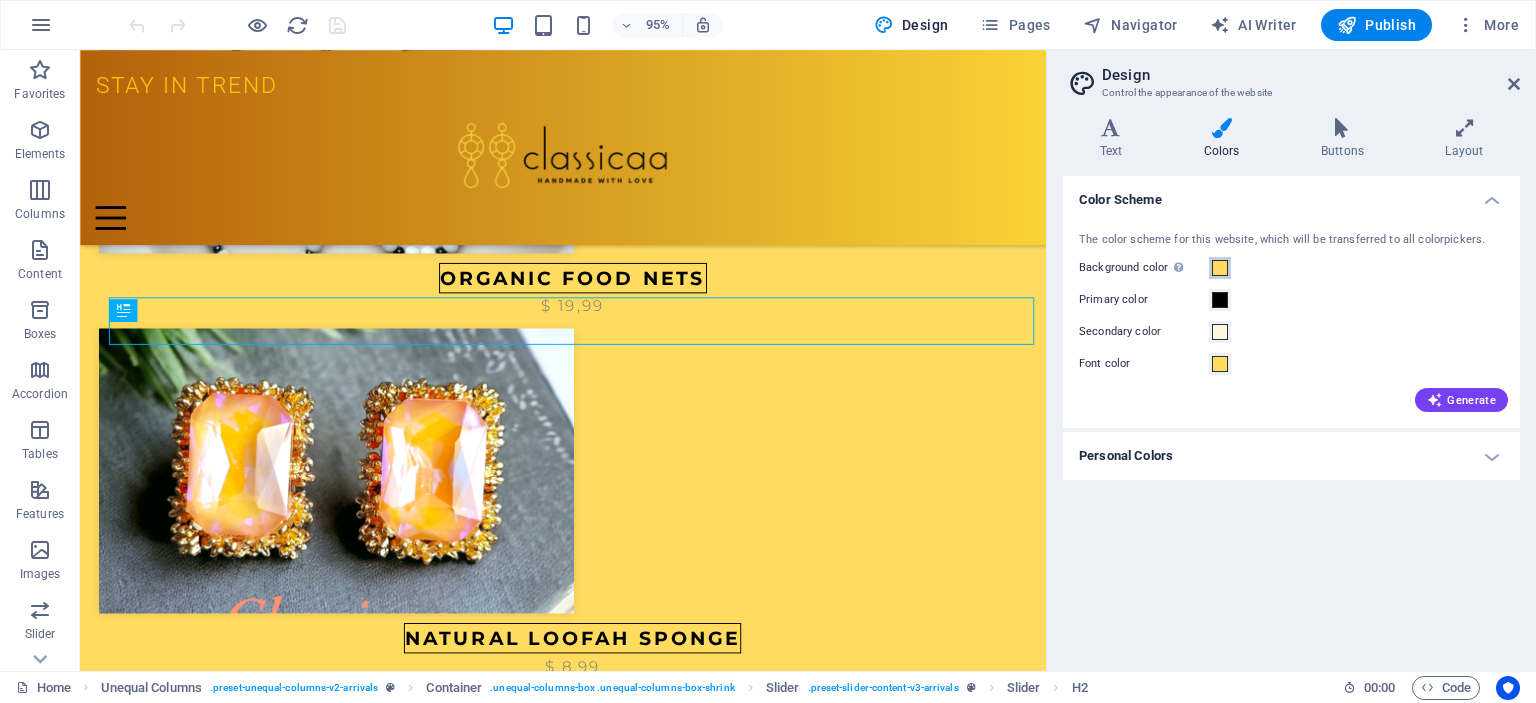click at bounding box center [1220, 268] 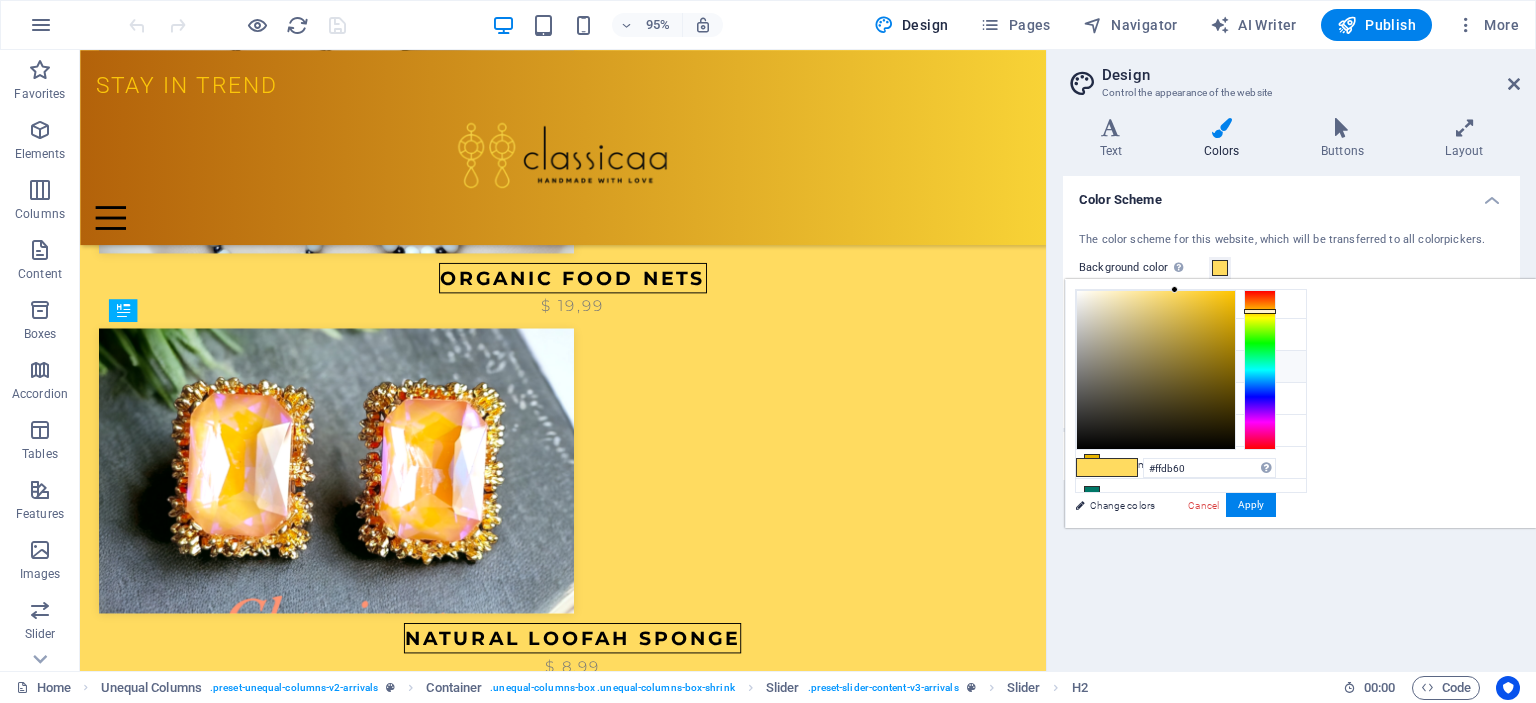scroll, scrollTop: 0, scrollLeft: 0, axis: both 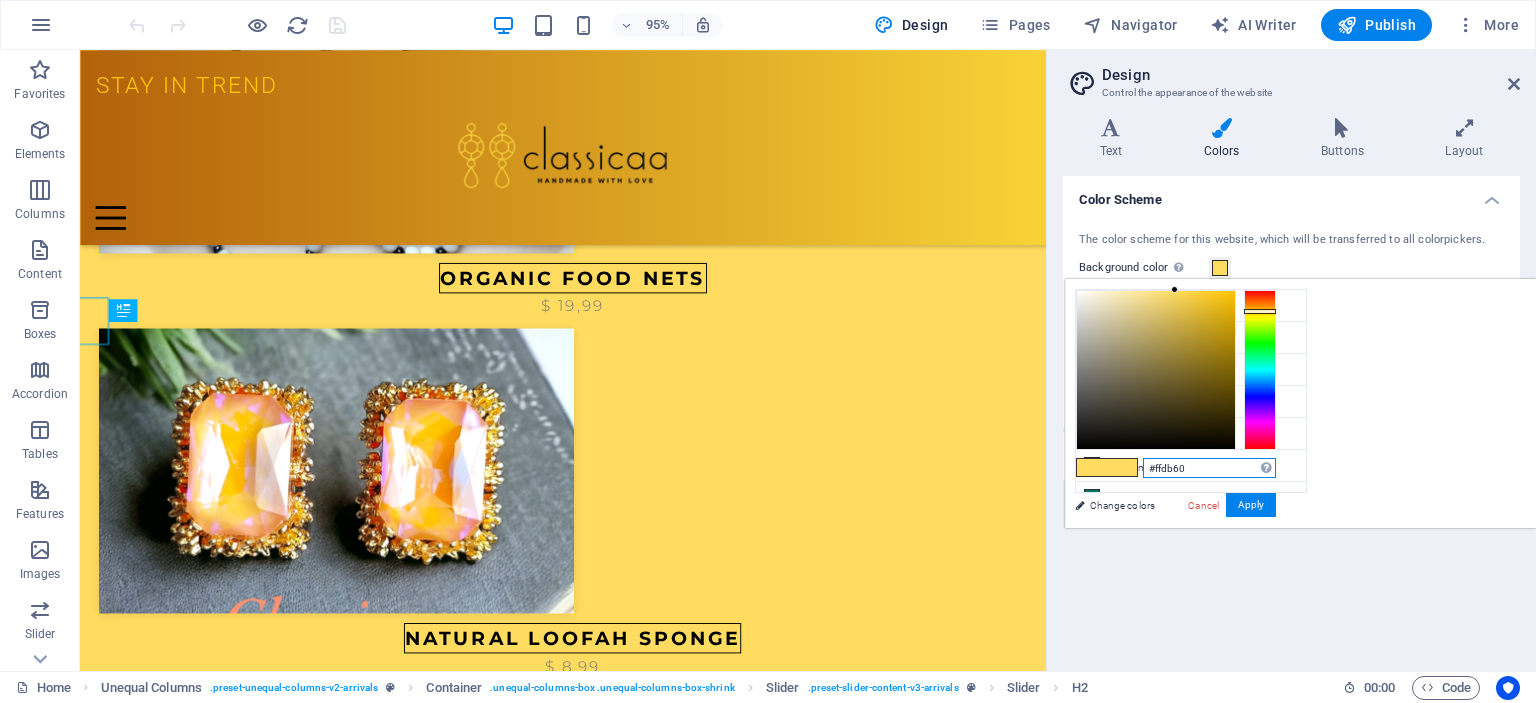 drag, startPoint x: 1438, startPoint y: 469, endPoint x: 1535, endPoint y: 463, distance: 97.18539 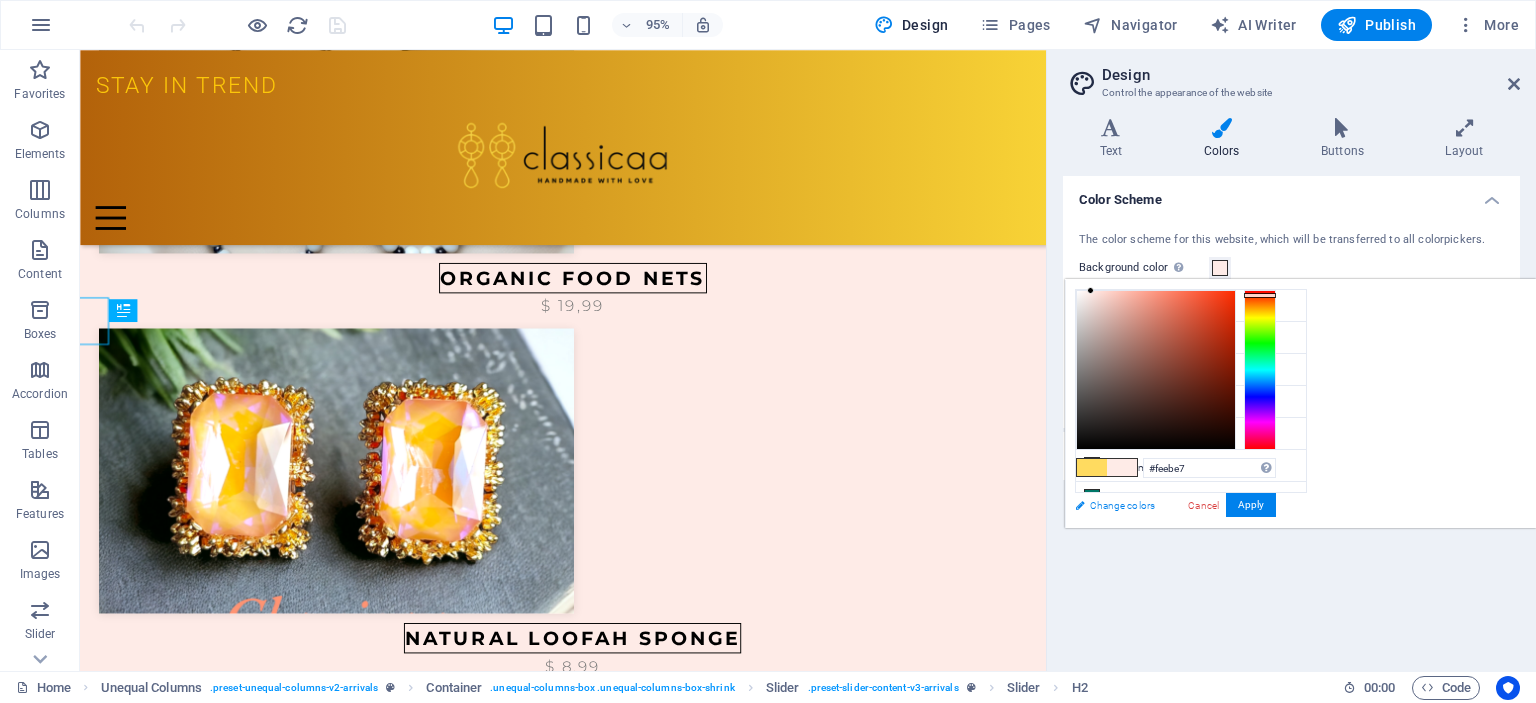 click on "Change colors" at bounding box center [1181, 505] 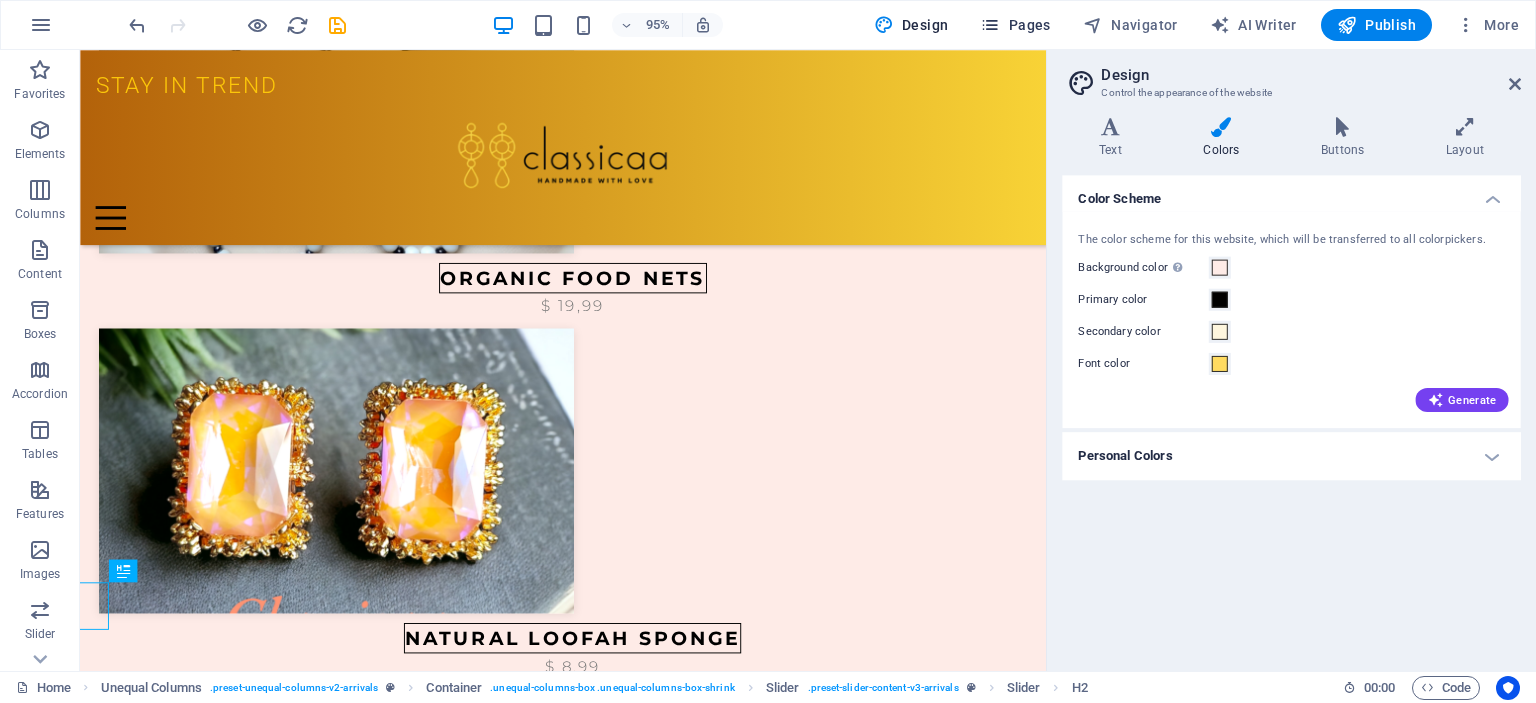 scroll, scrollTop: 0, scrollLeft: 0, axis: both 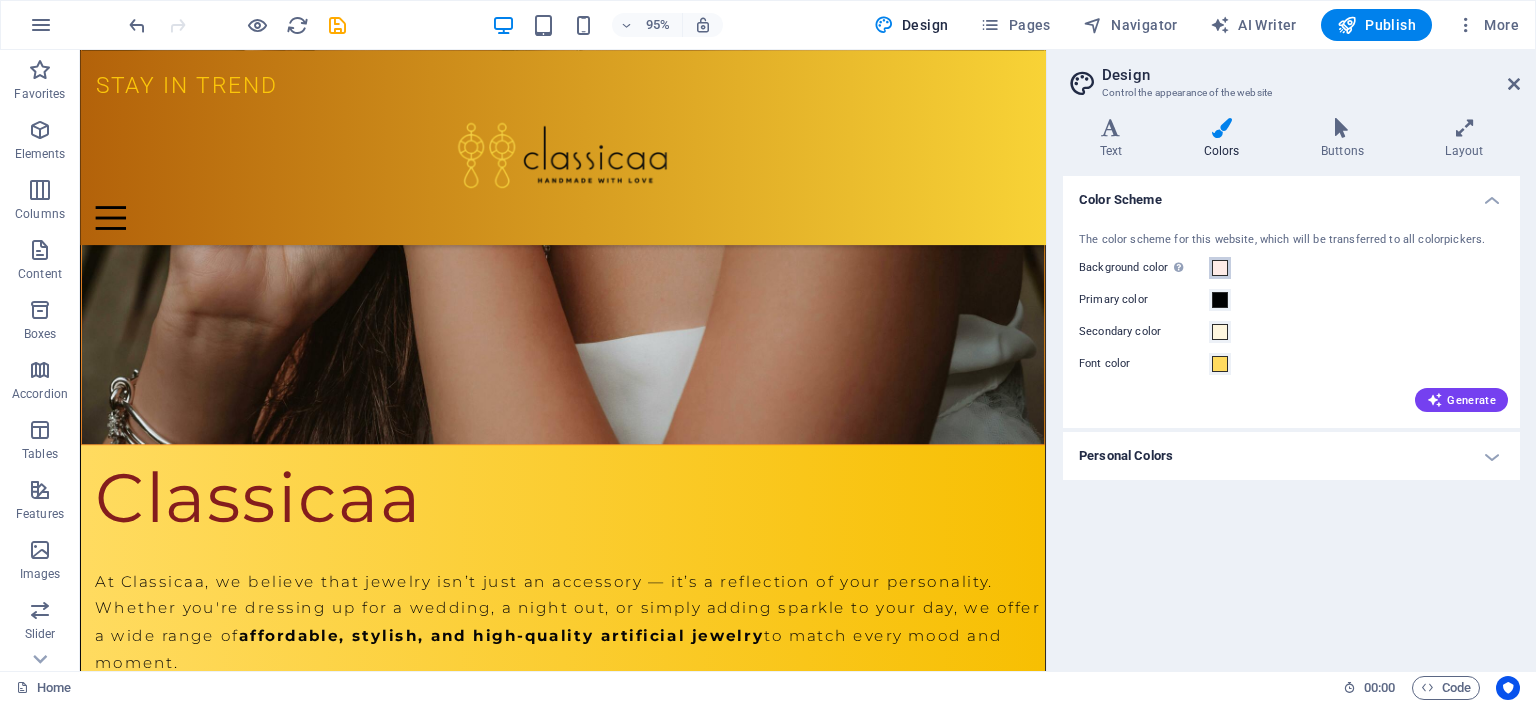 click at bounding box center (1220, 268) 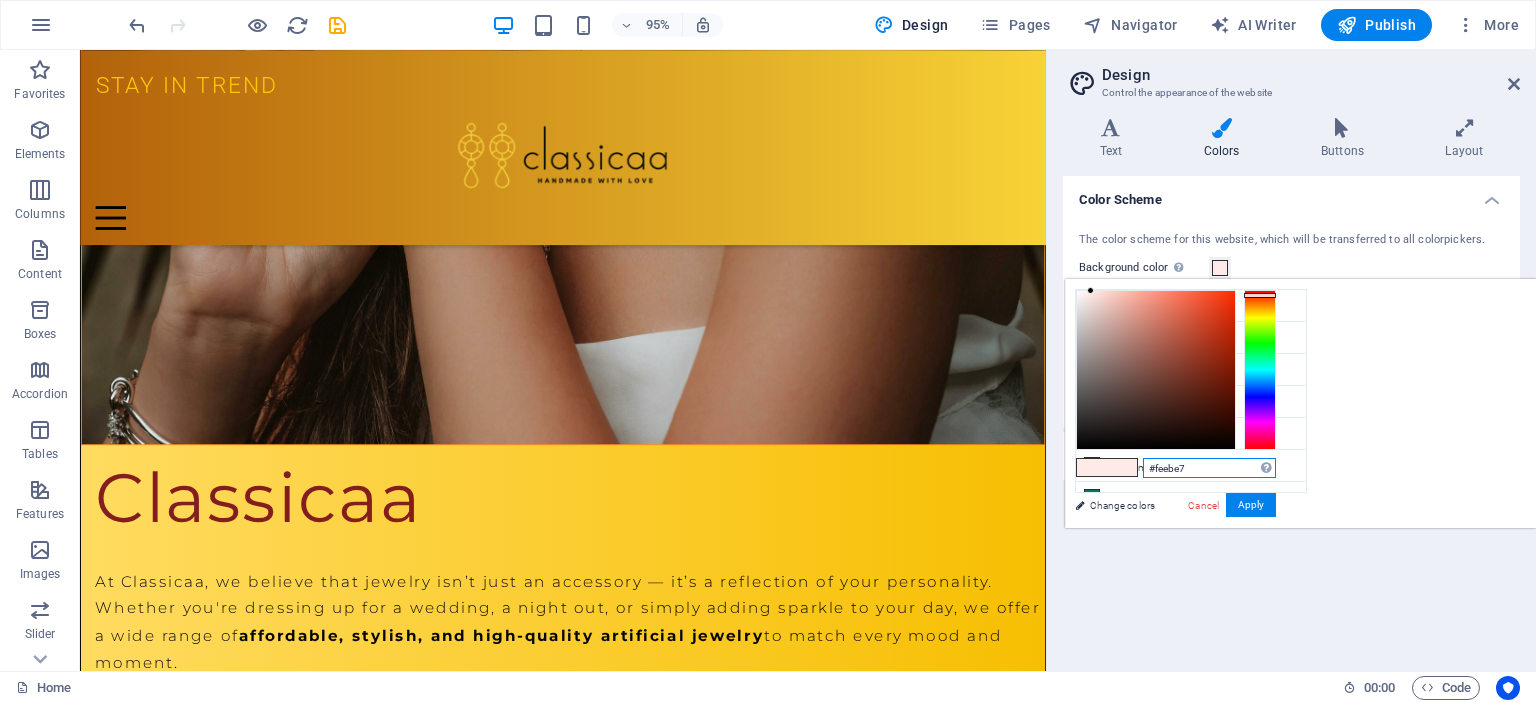 drag, startPoint x: 1435, startPoint y: 466, endPoint x: 1410, endPoint y: 466, distance: 25 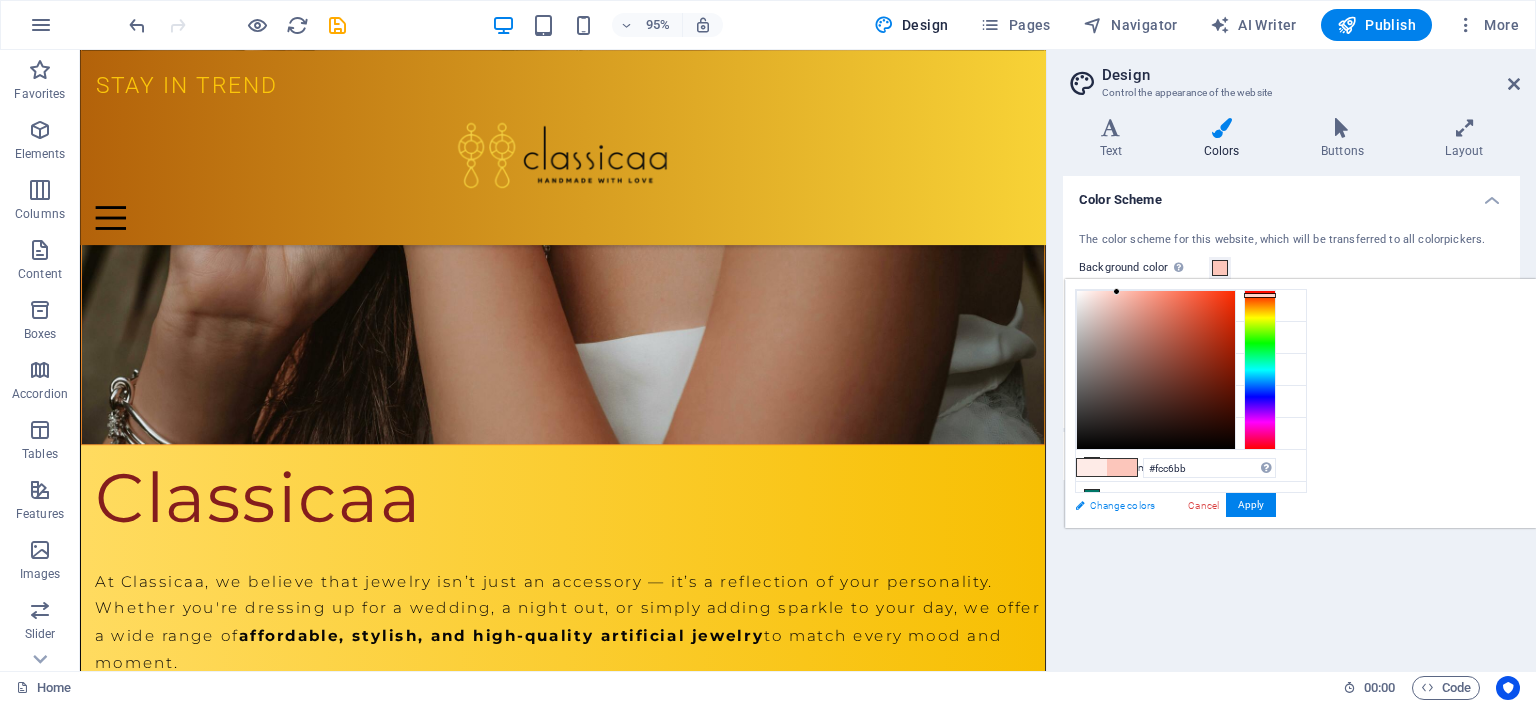 click on "Change colors" at bounding box center (1181, 505) 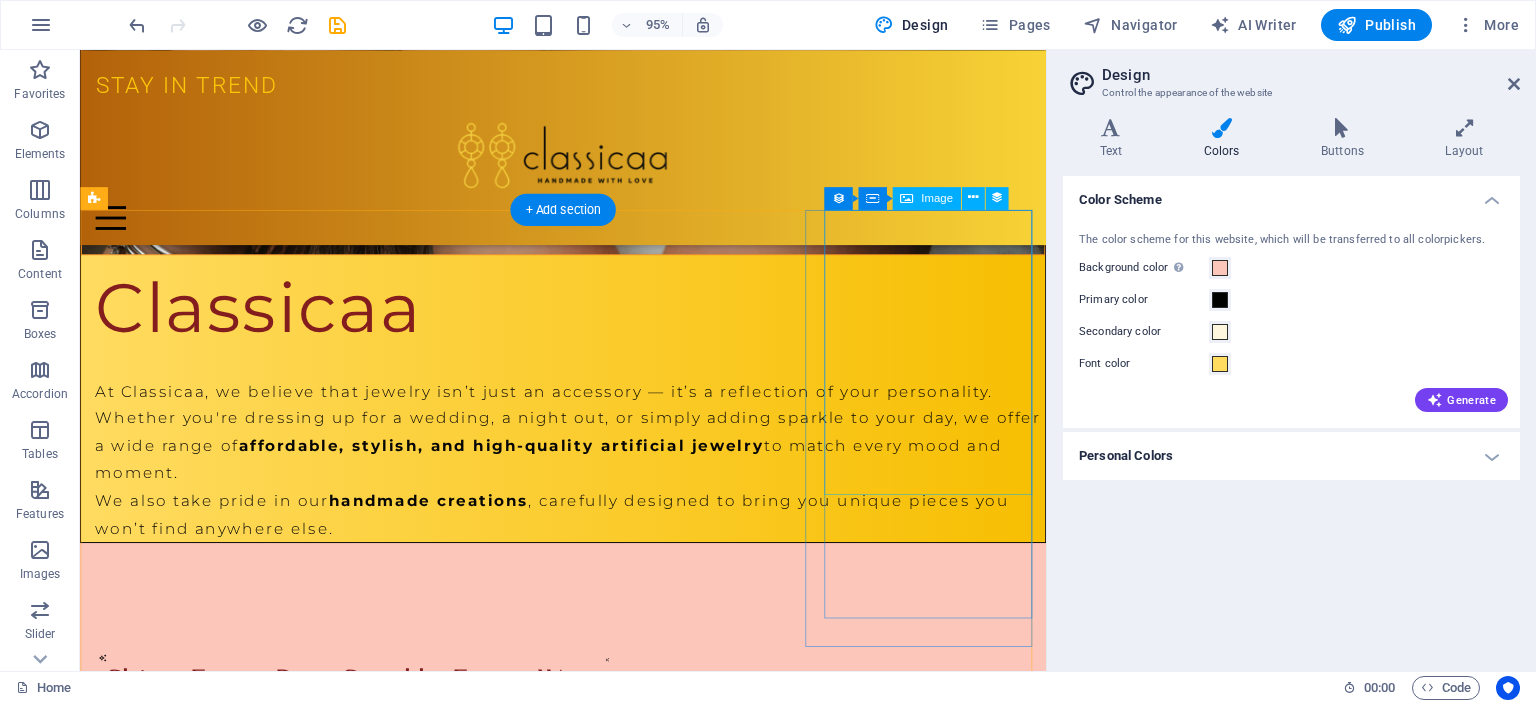 scroll, scrollTop: 0, scrollLeft: 0, axis: both 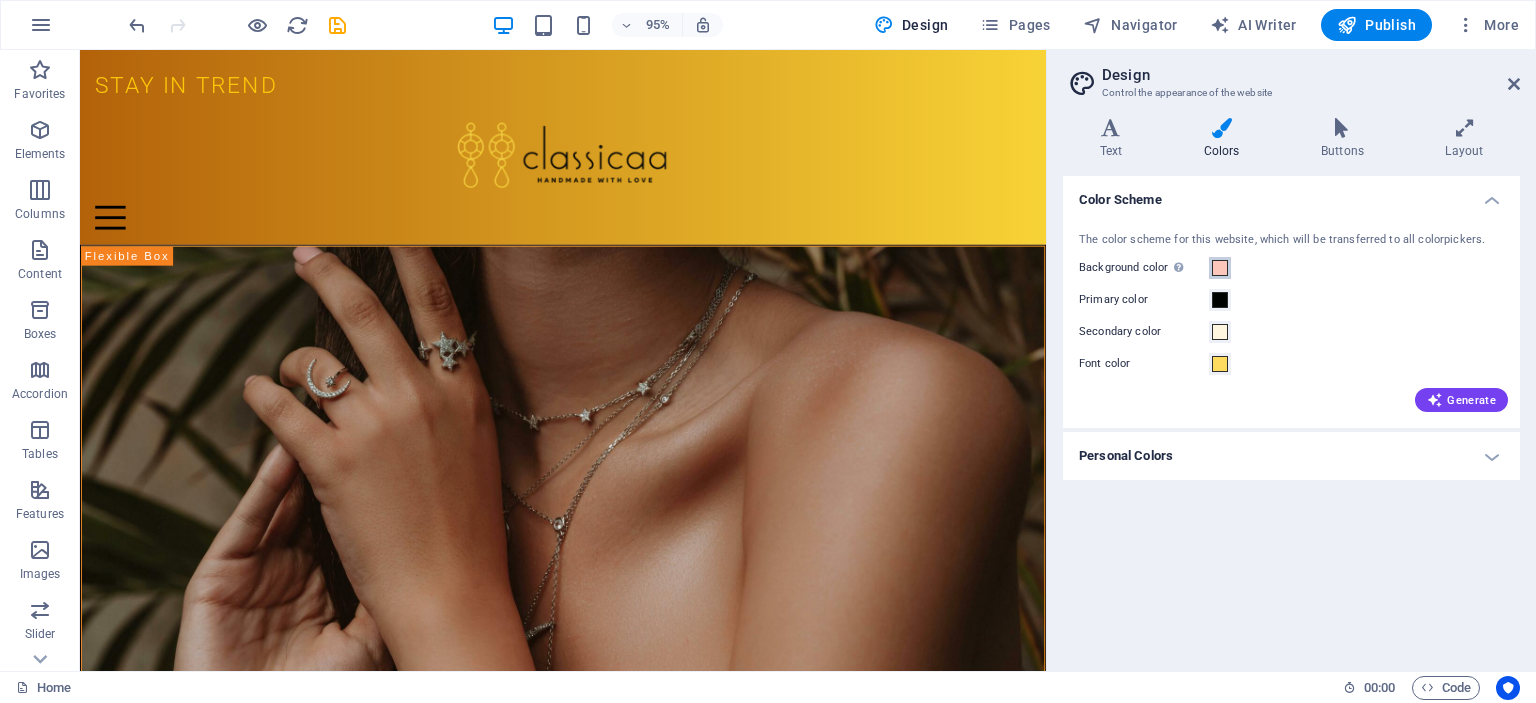 click at bounding box center [1220, 268] 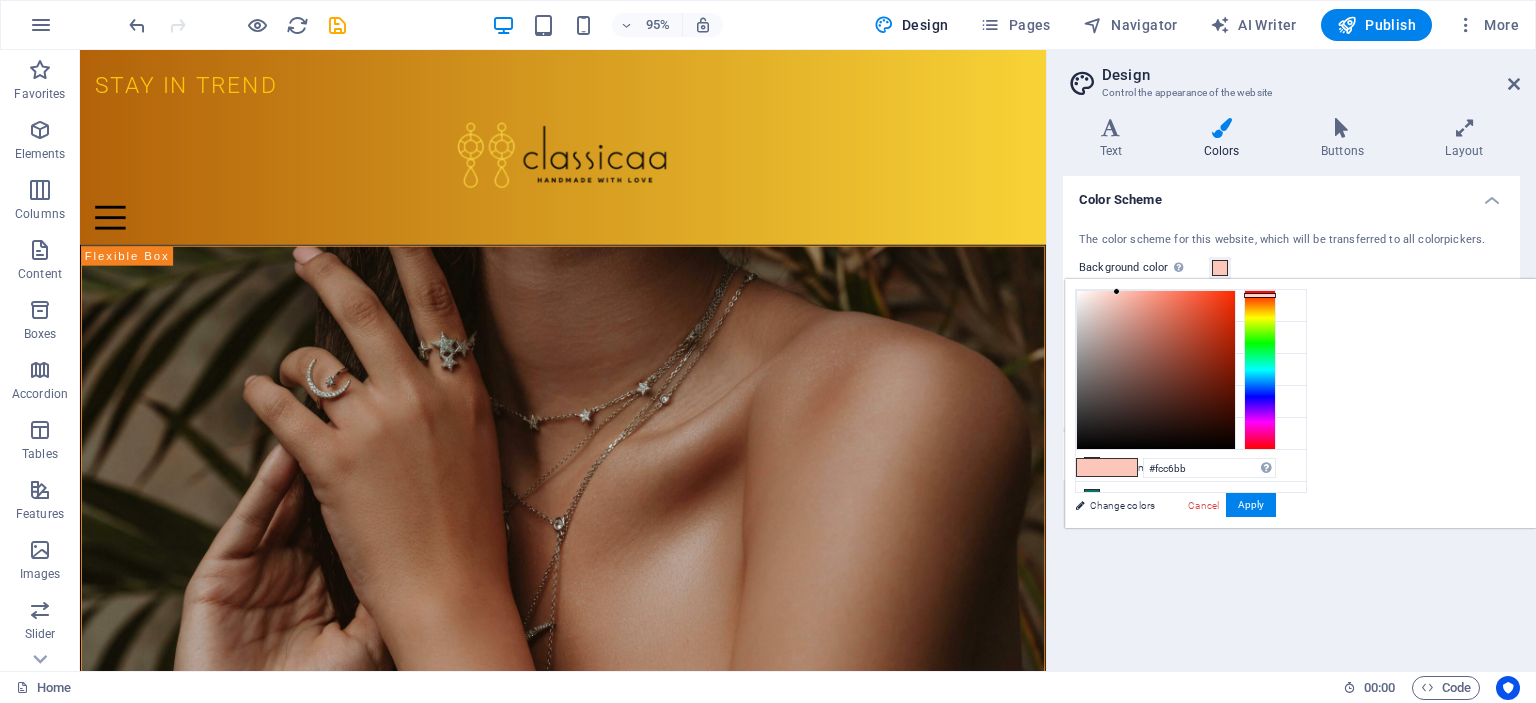 scroll, scrollTop: 13, scrollLeft: 0, axis: vertical 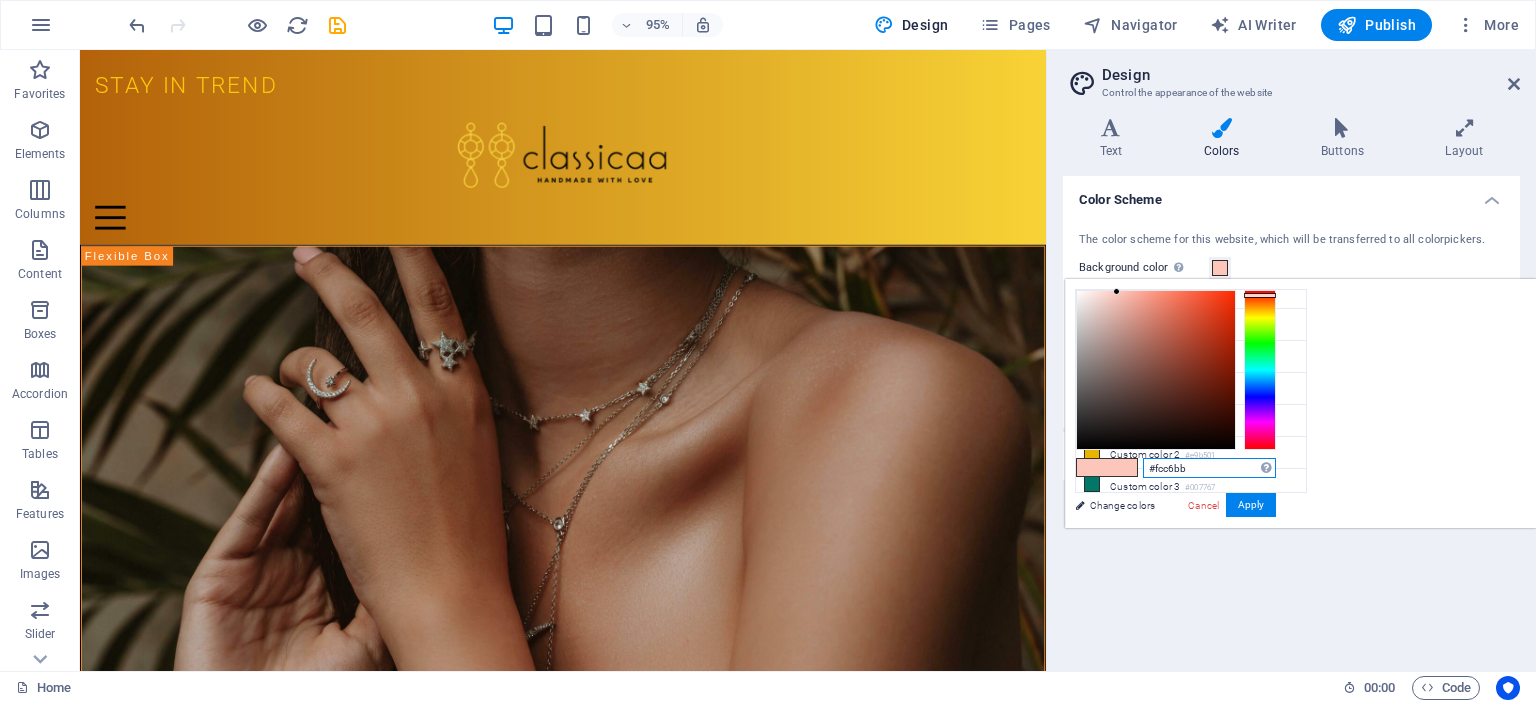 drag, startPoint x: 1196, startPoint y: 461, endPoint x: 1157, endPoint y: 464, distance: 39.115215 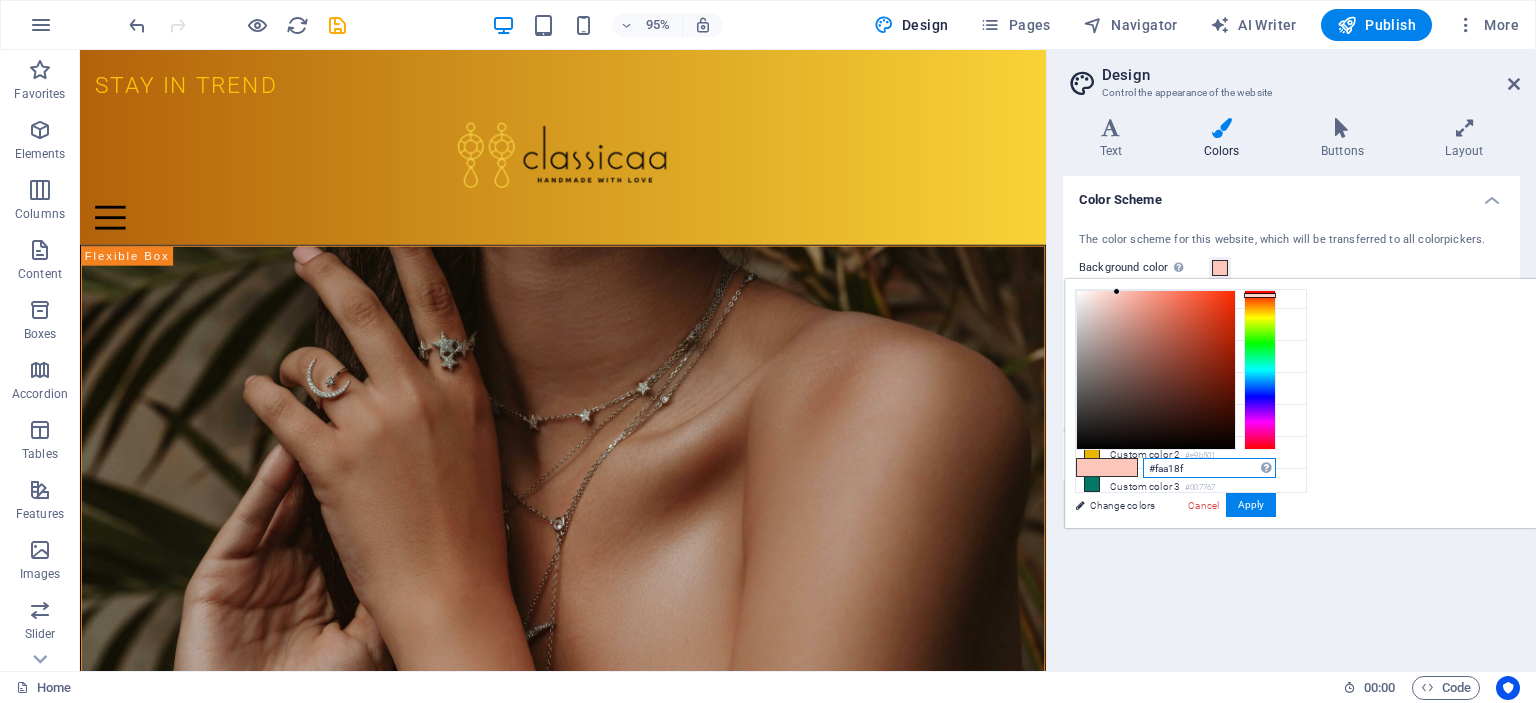type on "#faa18f" 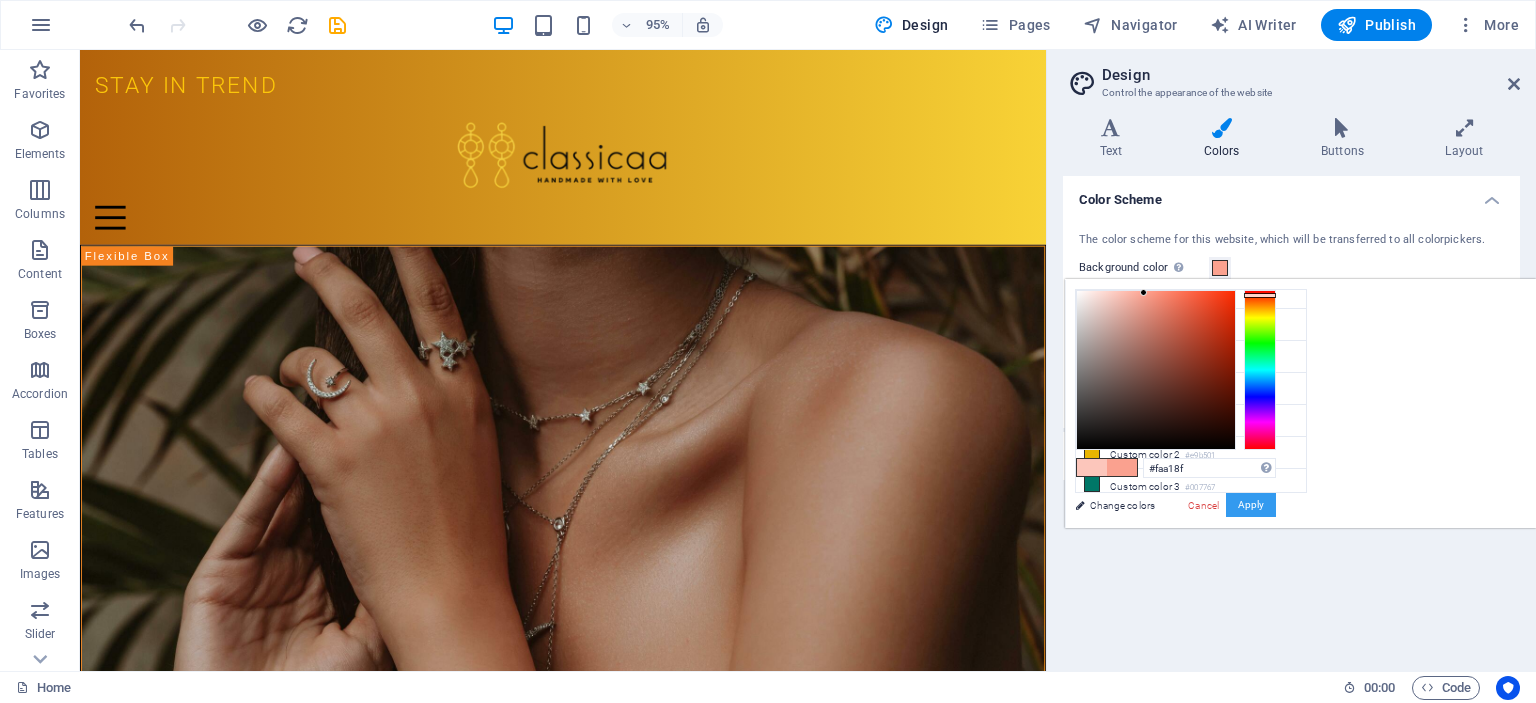 click on "Apply" at bounding box center (1251, 505) 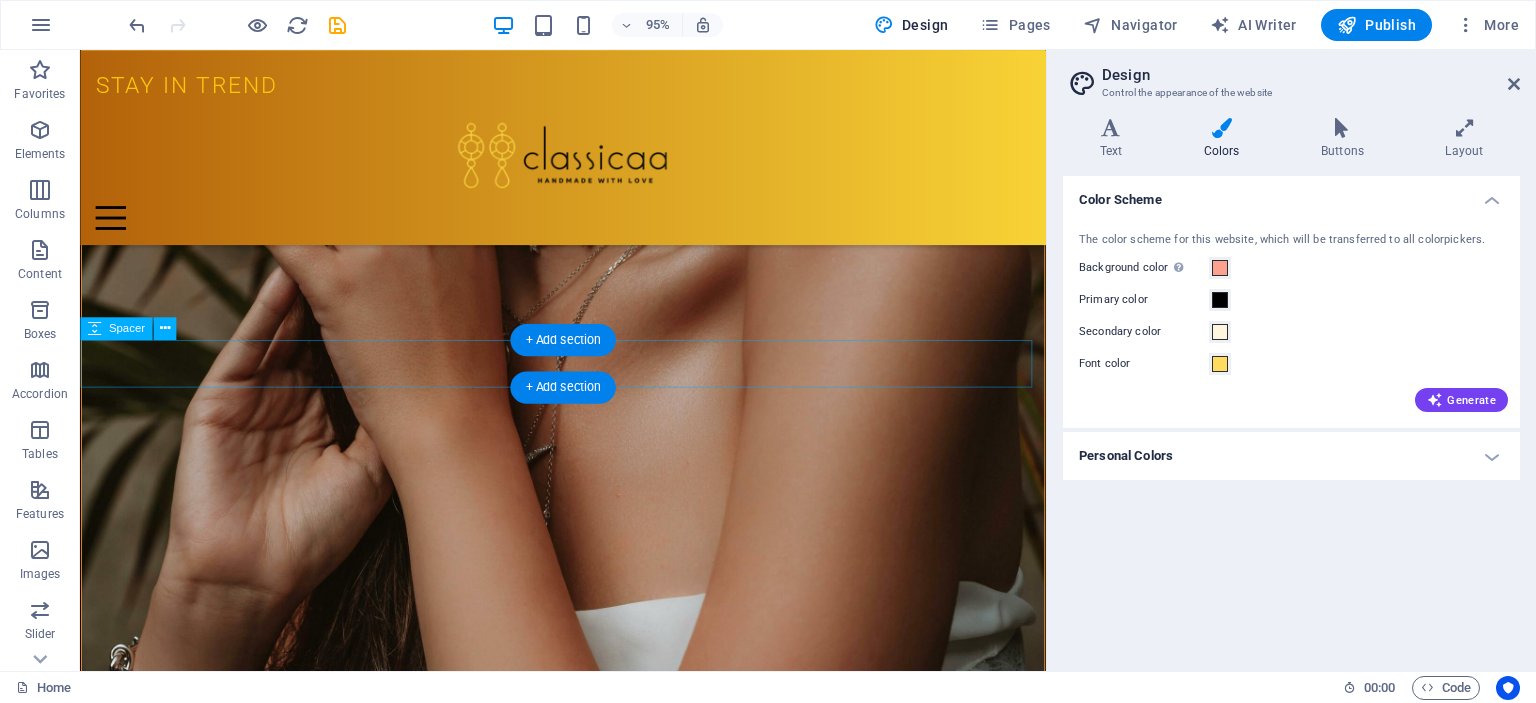scroll, scrollTop: 500, scrollLeft: 0, axis: vertical 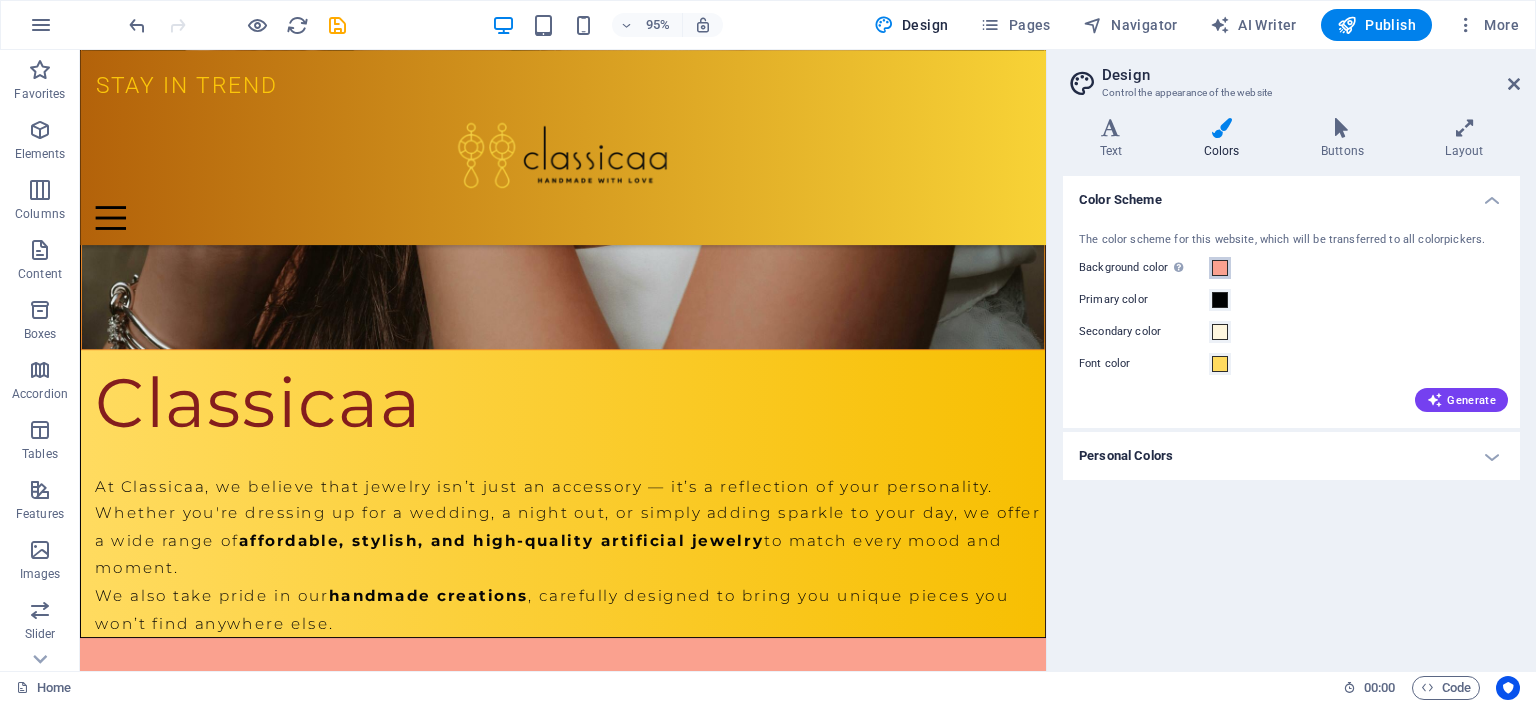 click at bounding box center [1220, 268] 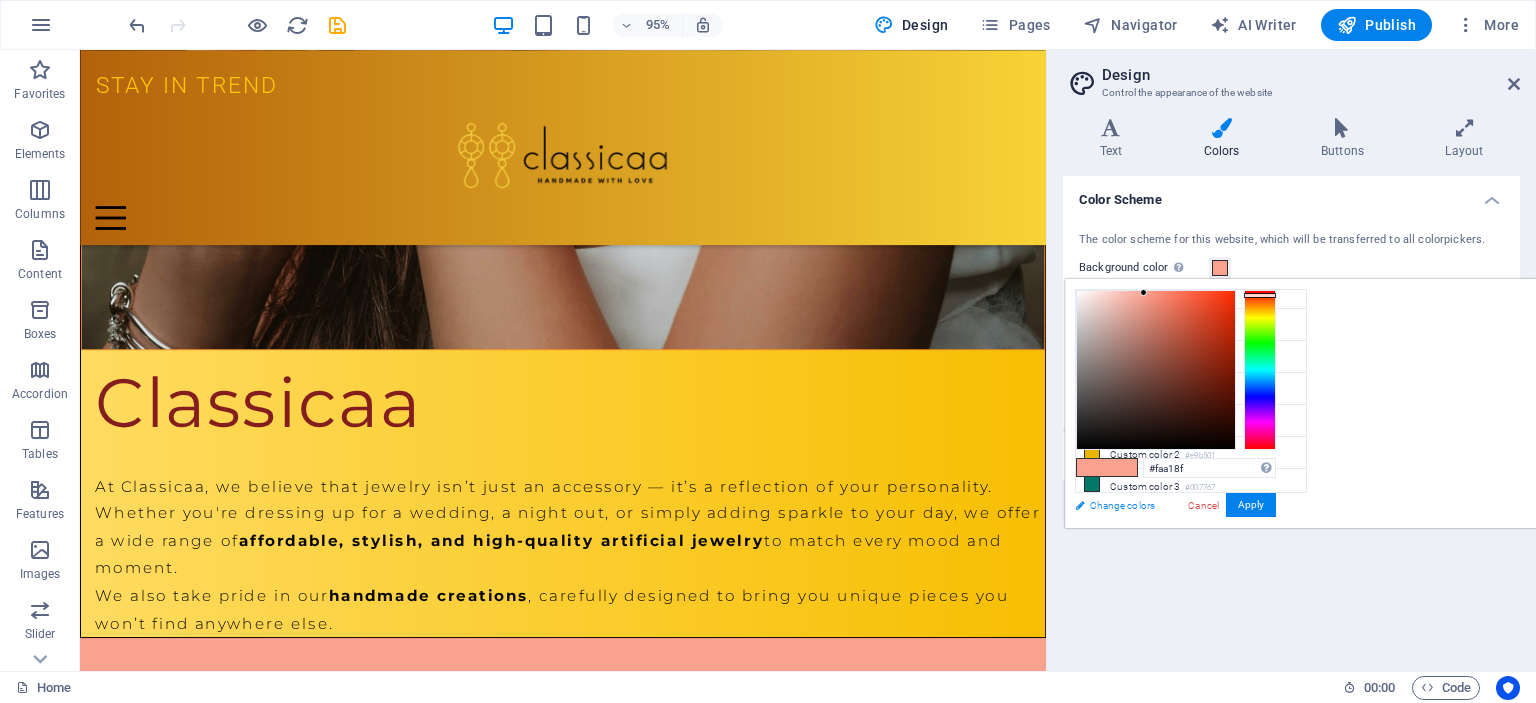 click on "Change colors" at bounding box center [1181, 505] 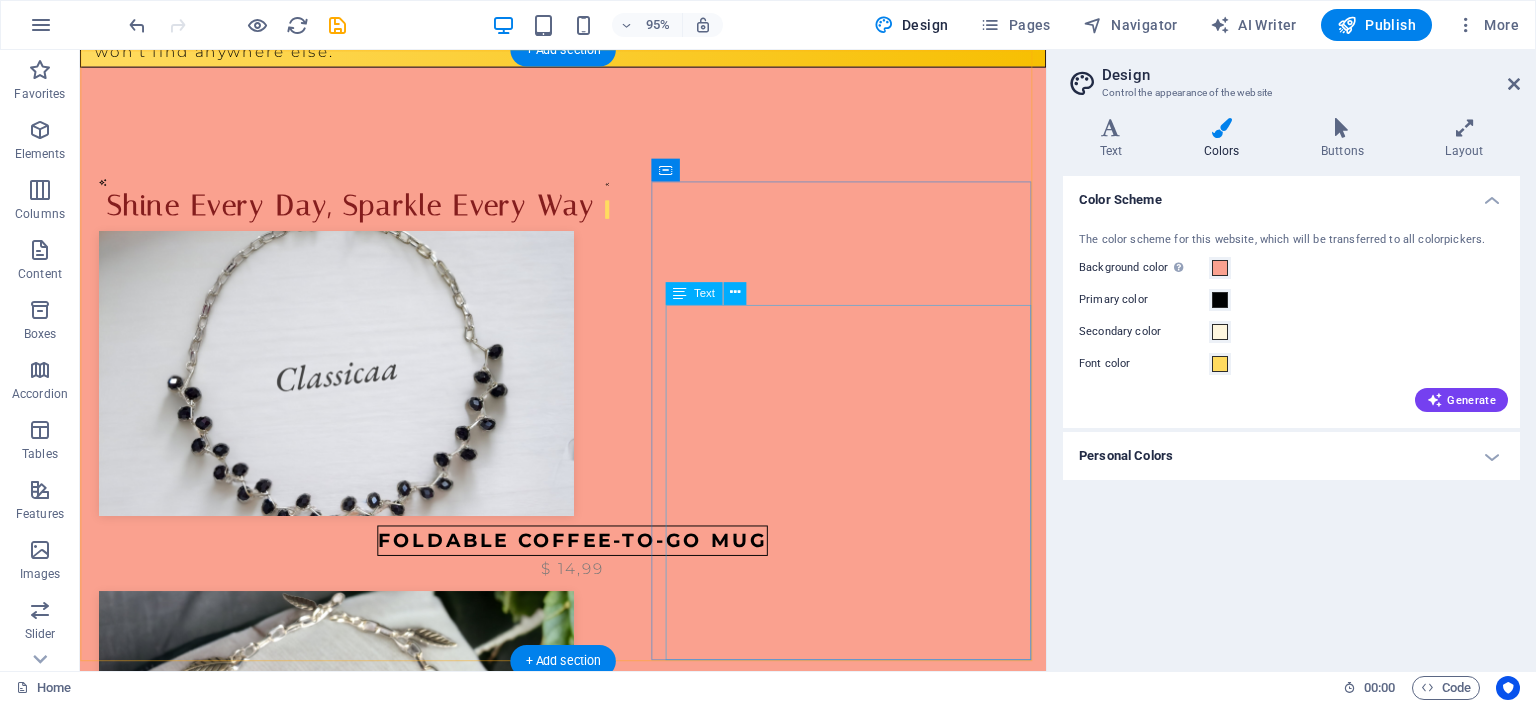 scroll, scrollTop: 0, scrollLeft: 0, axis: both 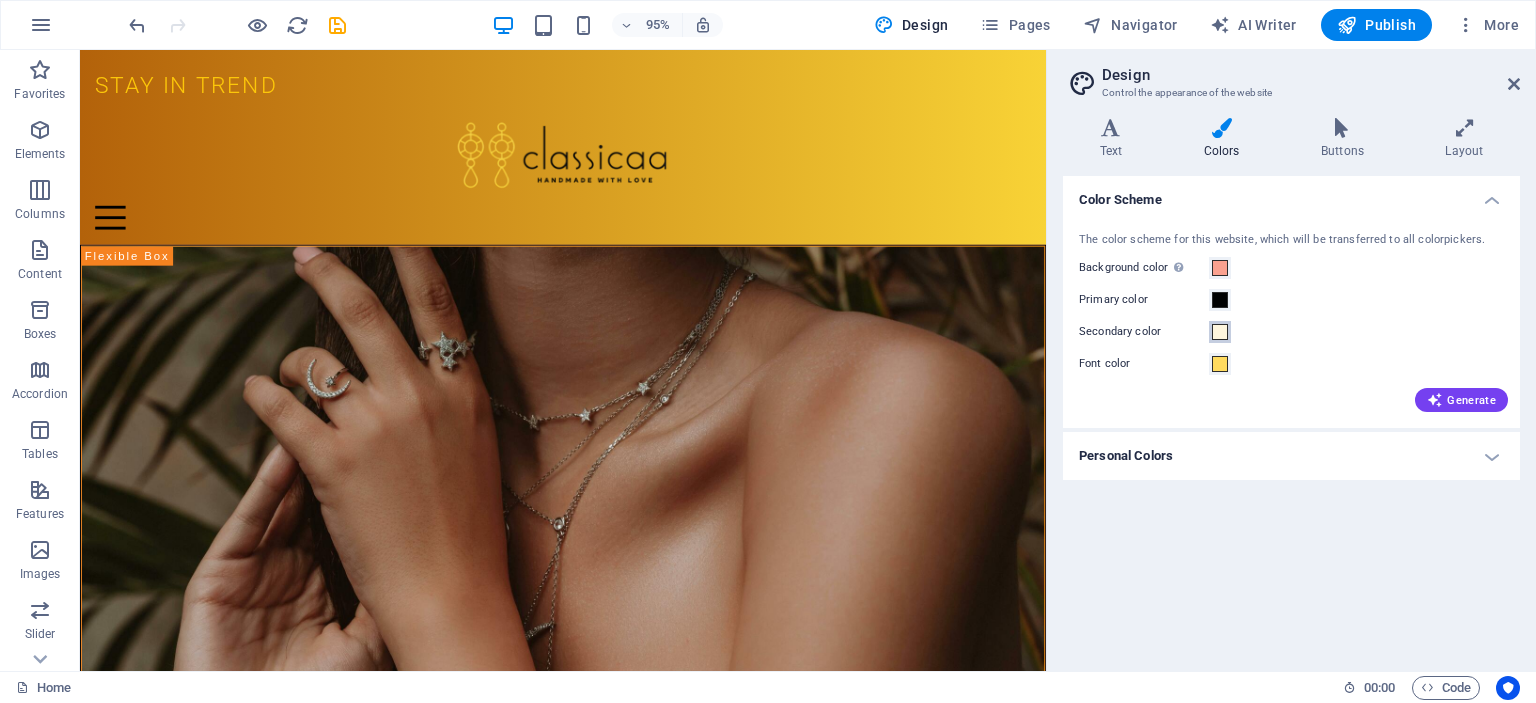 click at bounding box center [1220, 332] 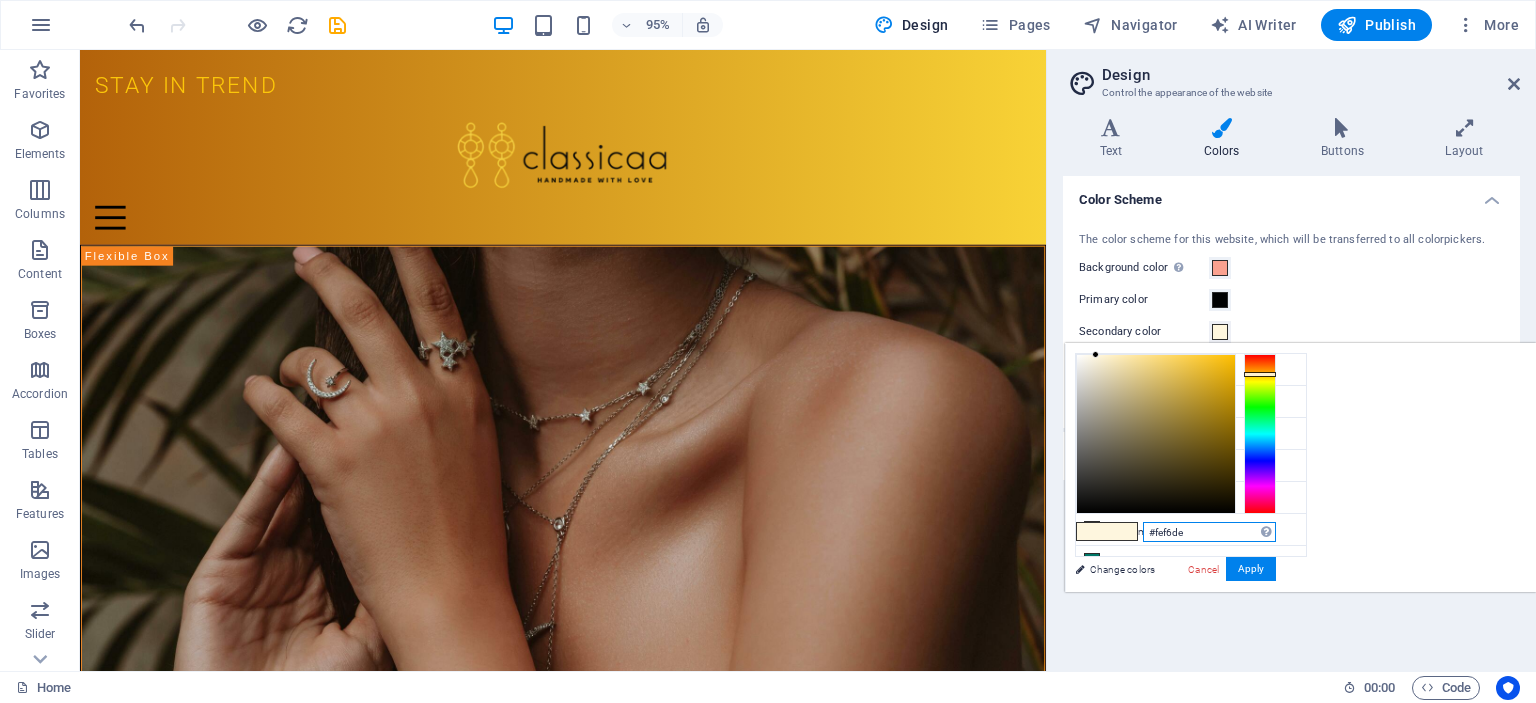 drag, startPoint x: 1449, startPoint y: 530, endPoint x: 1411, endPoint y: 531, distance: 38.013157 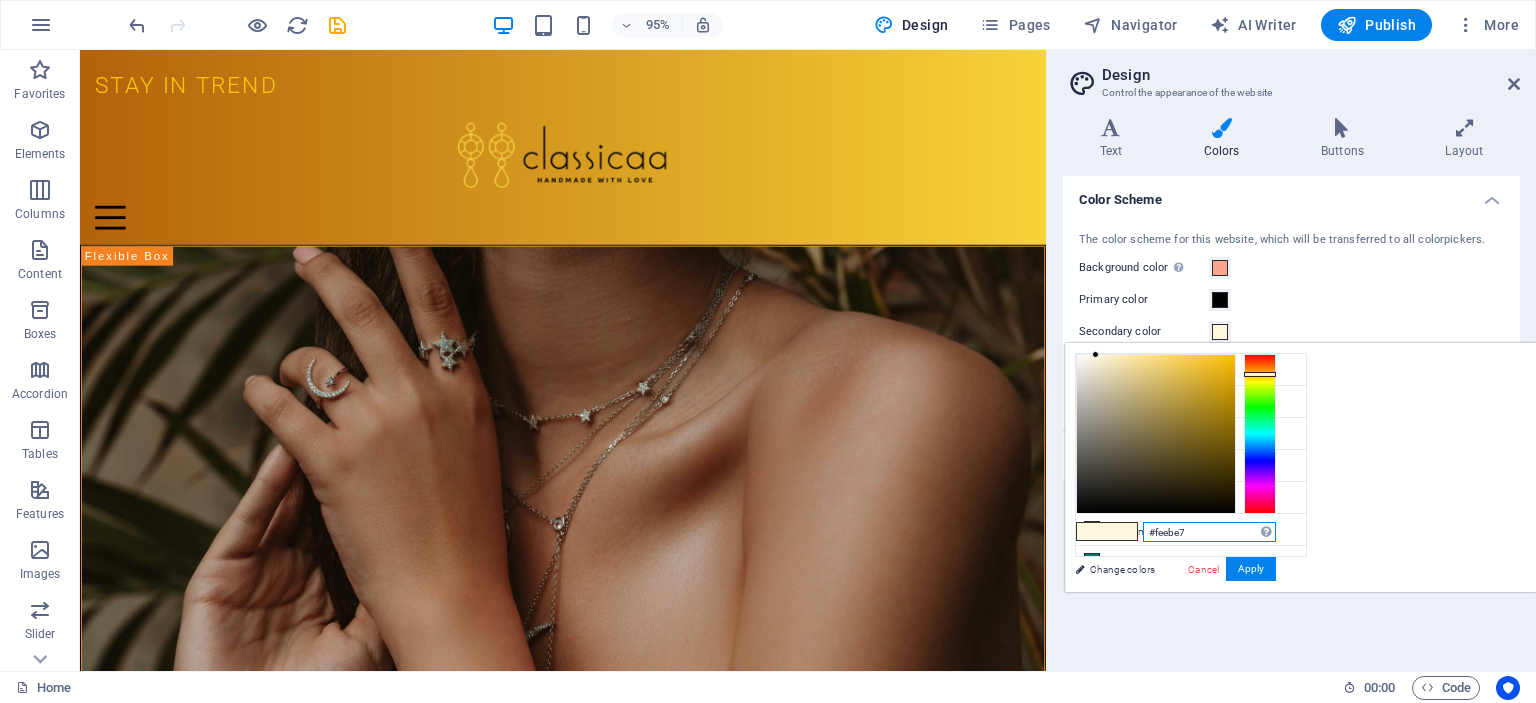 type on "#feebe7" 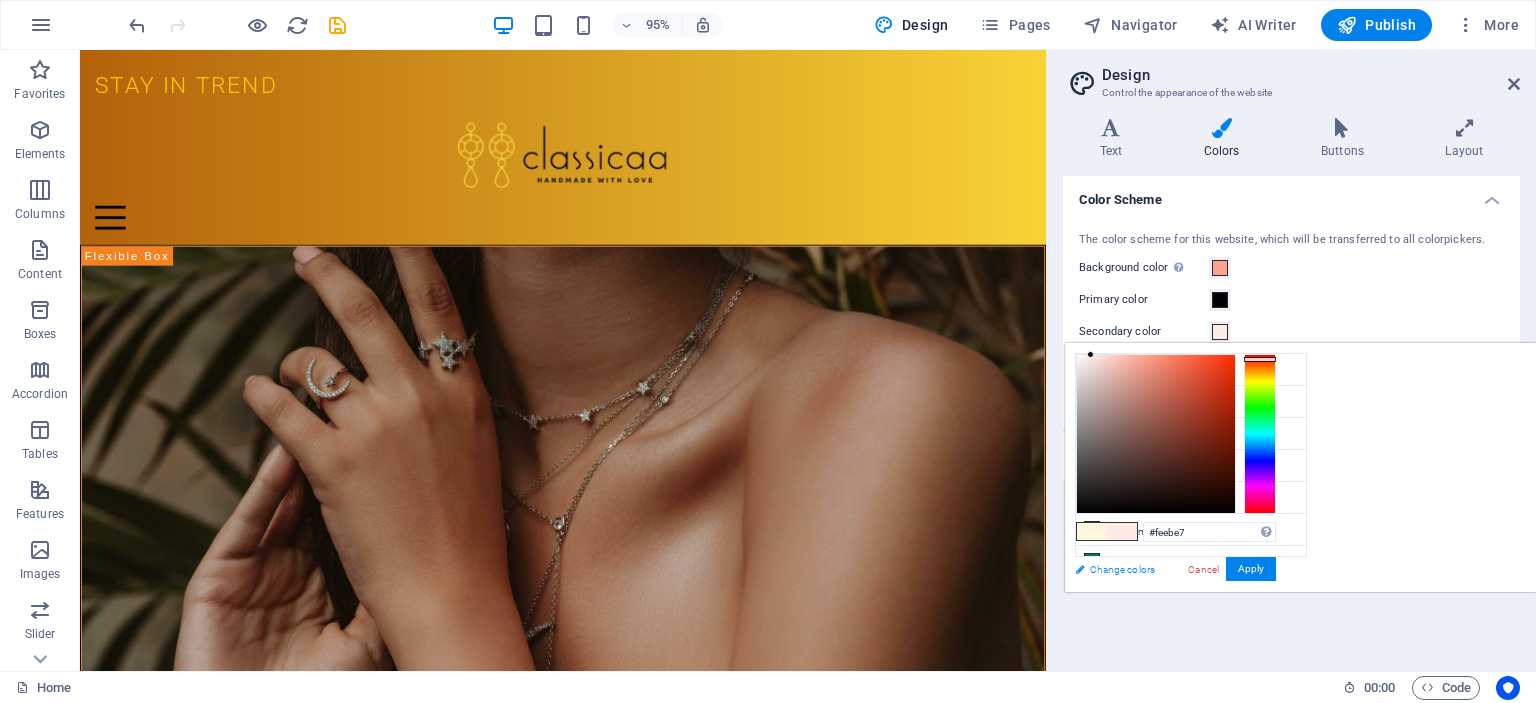 click on "Change colors" at bounding box center [1181, 569] 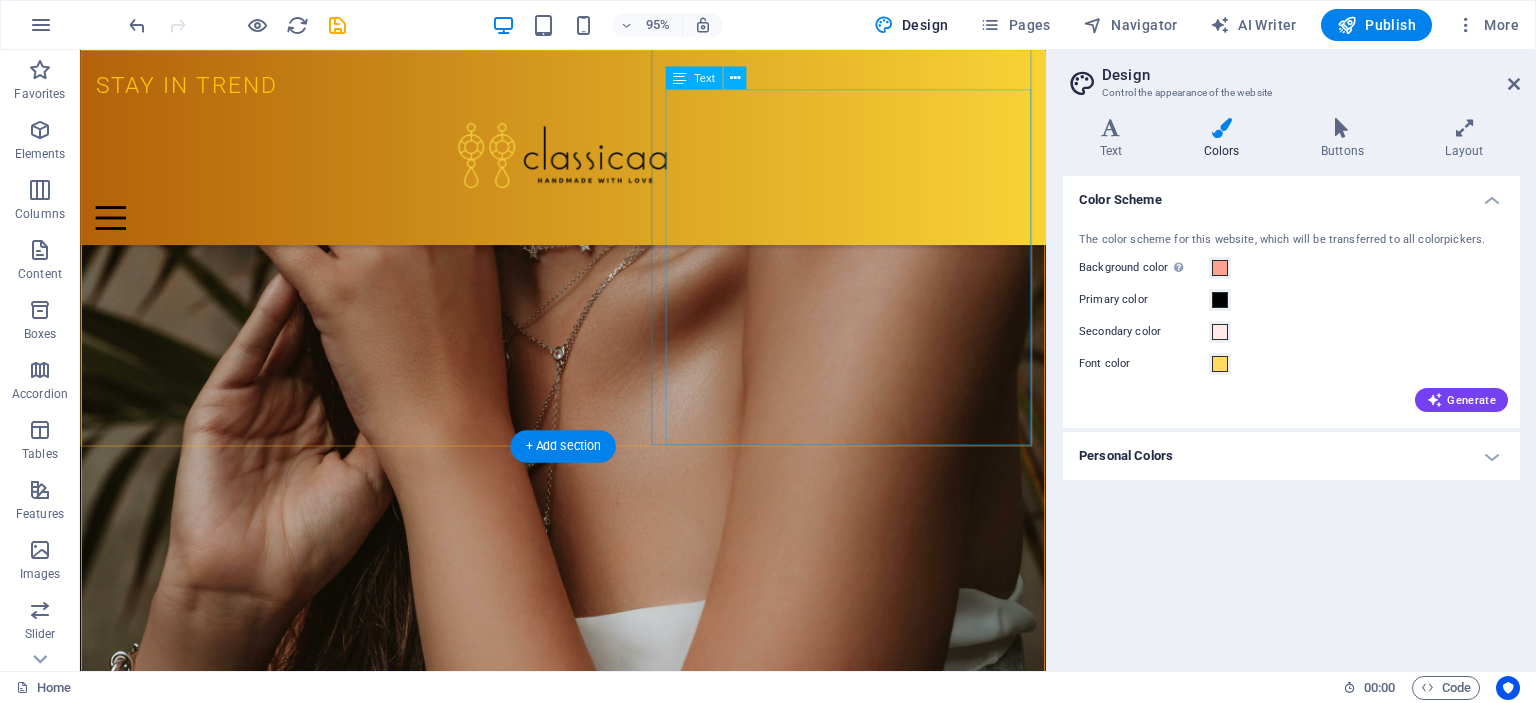 scroll, scrollTop: 1800, scrollLeft: 0, axis: vertical 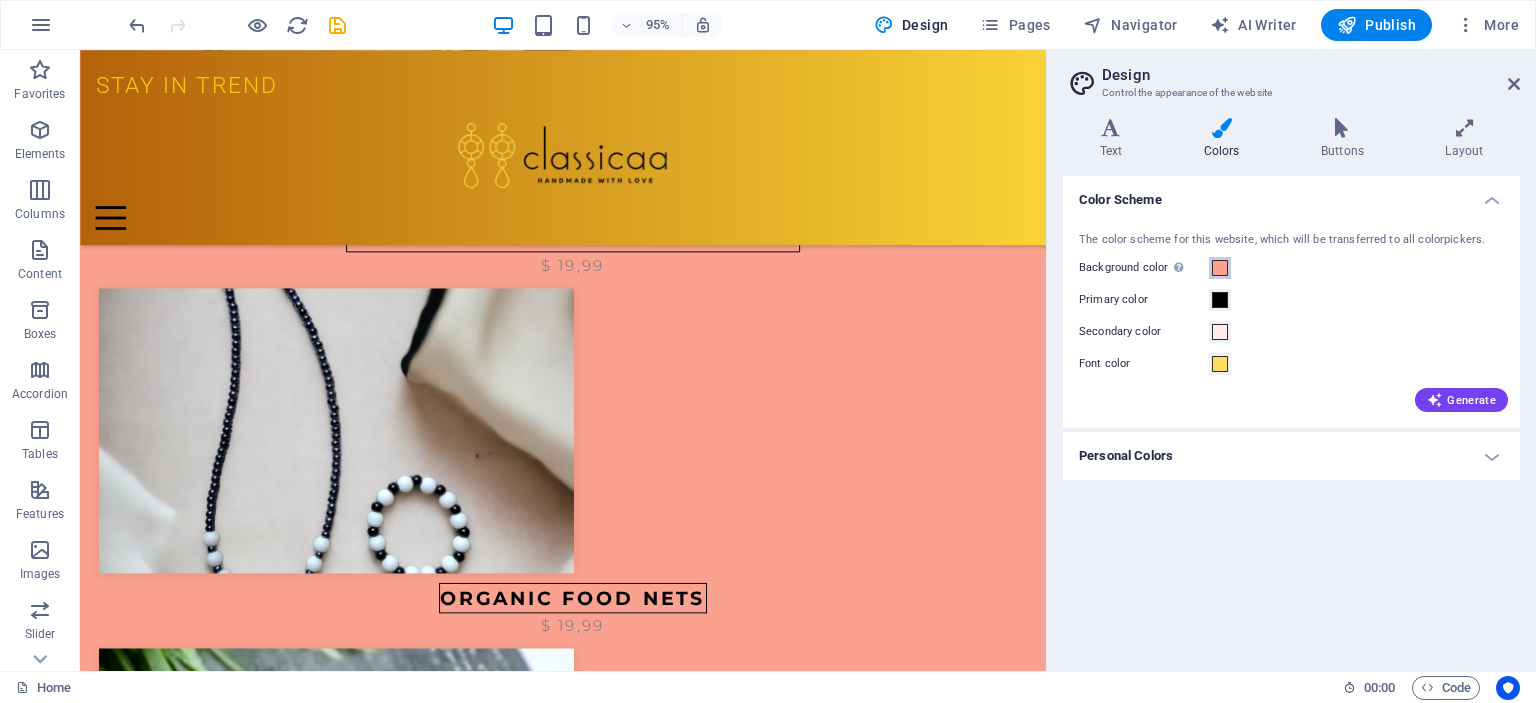 click at bounding box center [1220, 268] 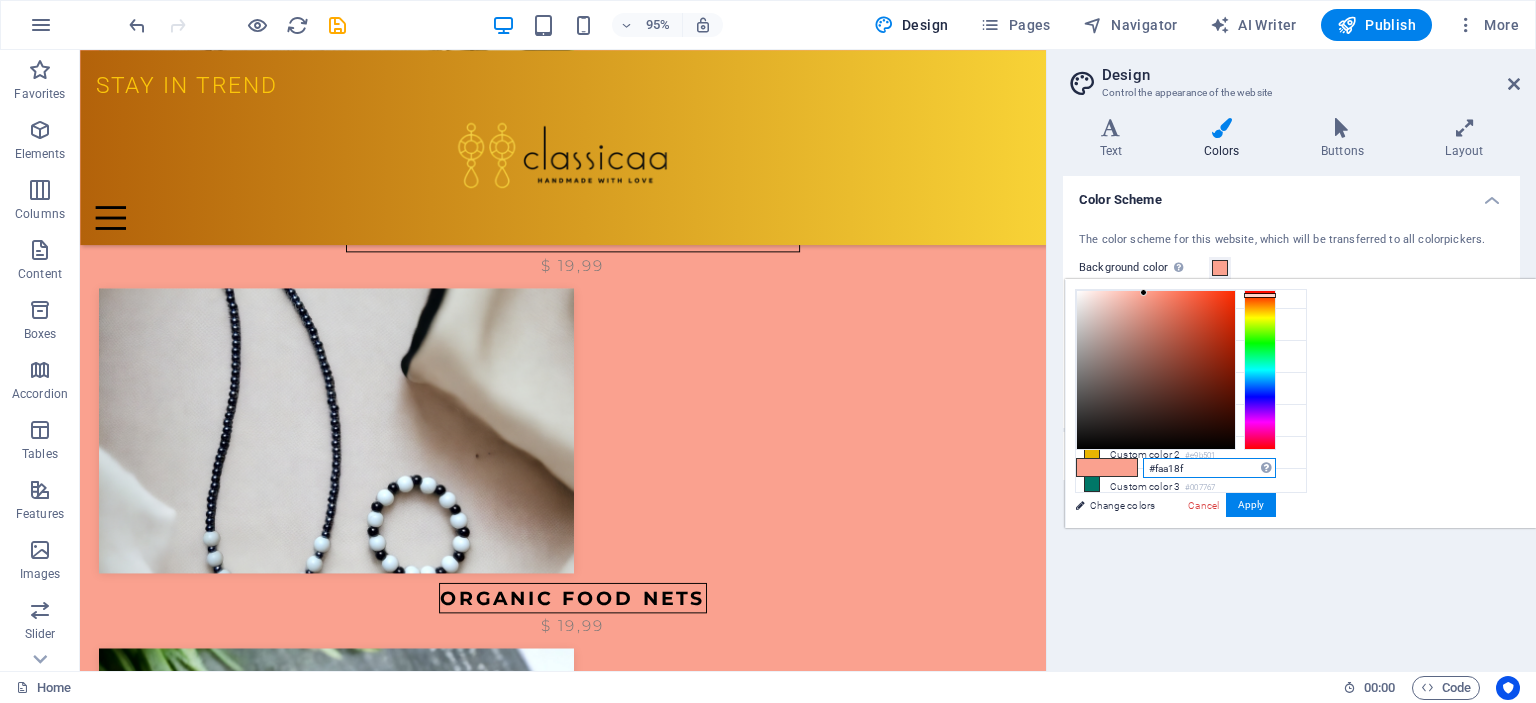 drag, startPoint x: 1444, startPoint y: 465, endPoint x: 1395, endPoint y: 471, distance: 49.365982 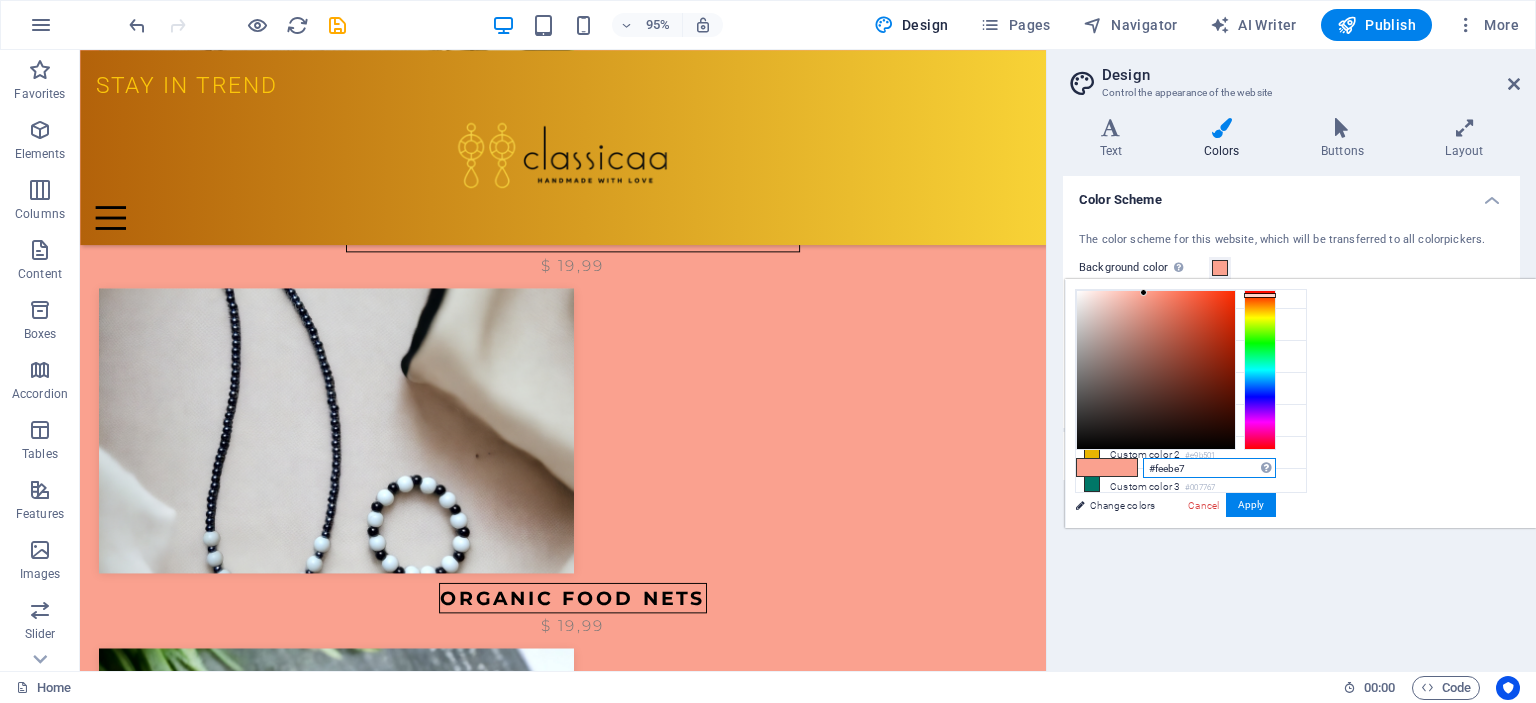 type on "#feebe7" 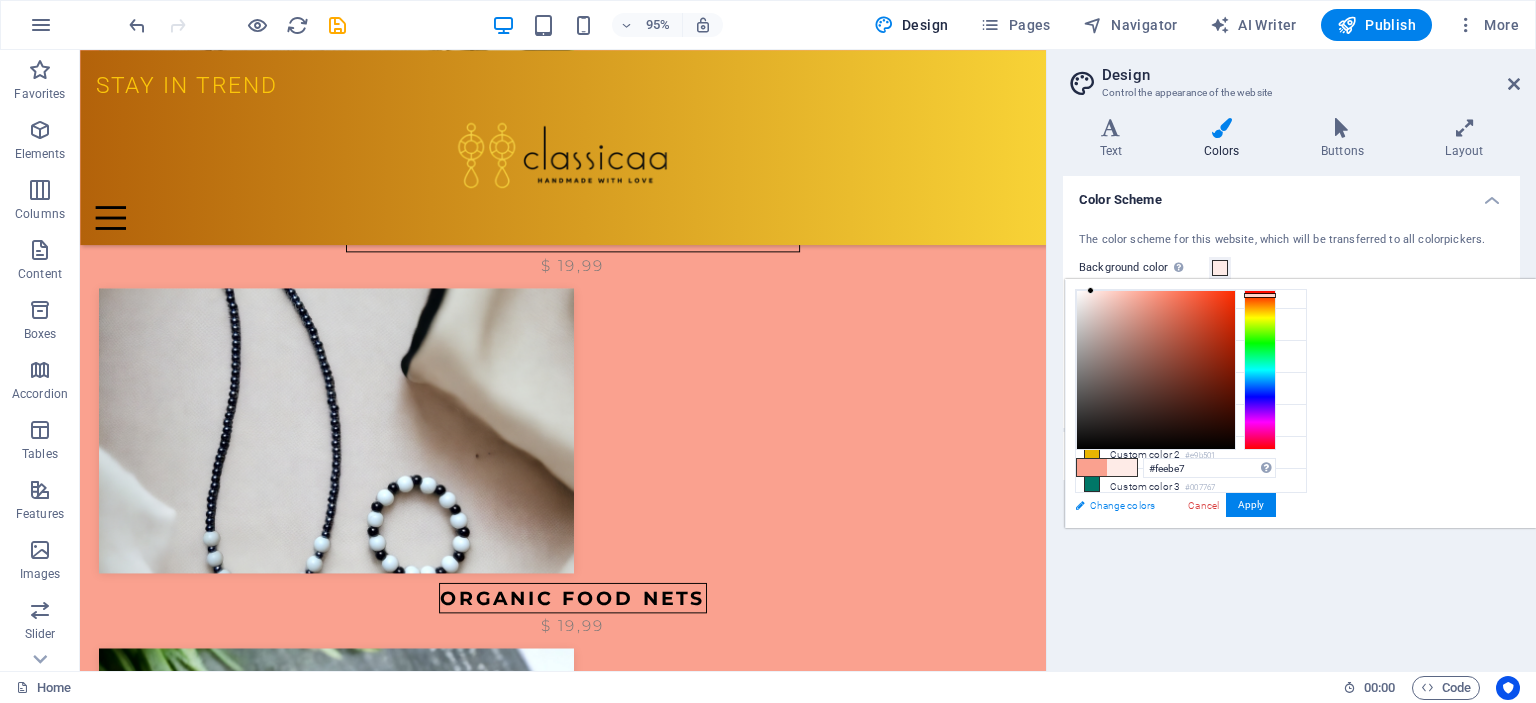 click on "Change colors" at bounding box center (1181, 505) 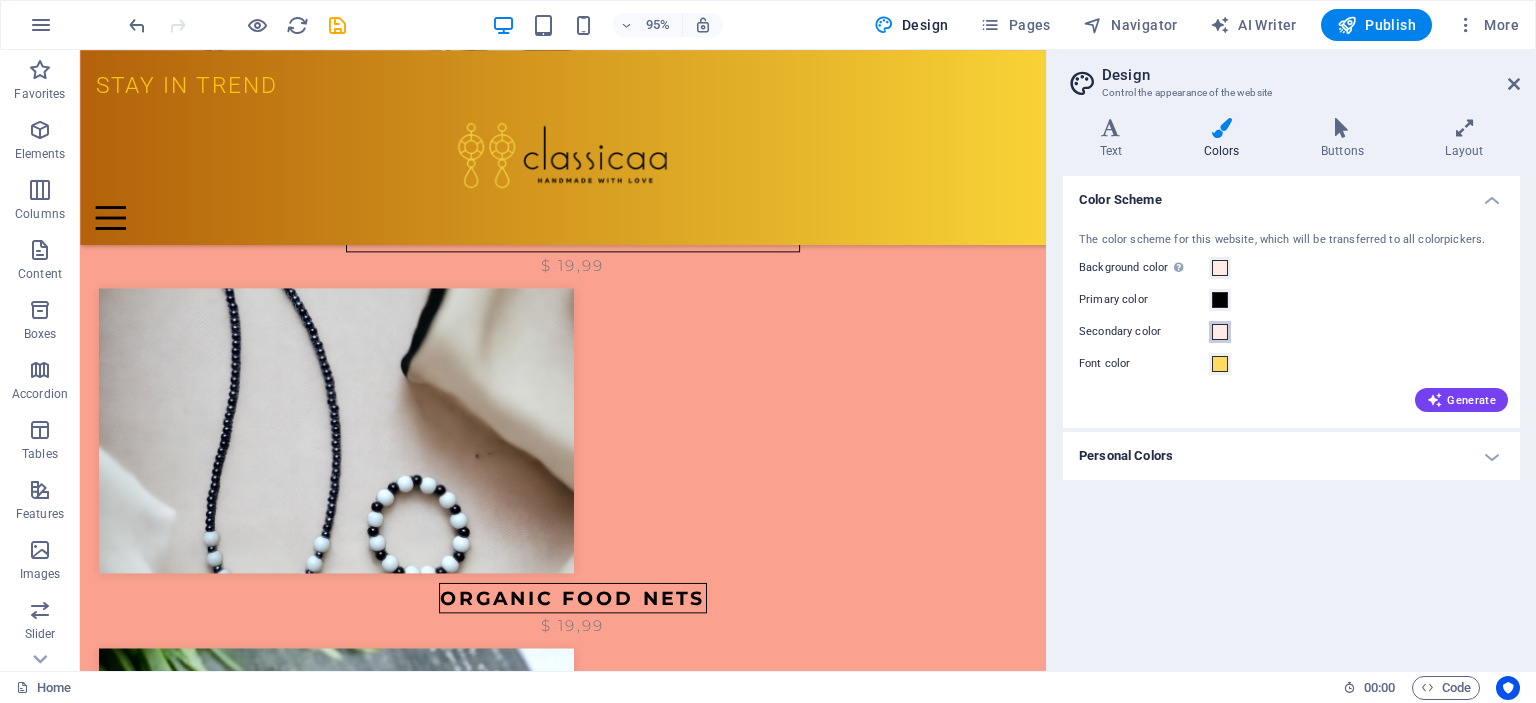 click at bounding box center [1220, 332] 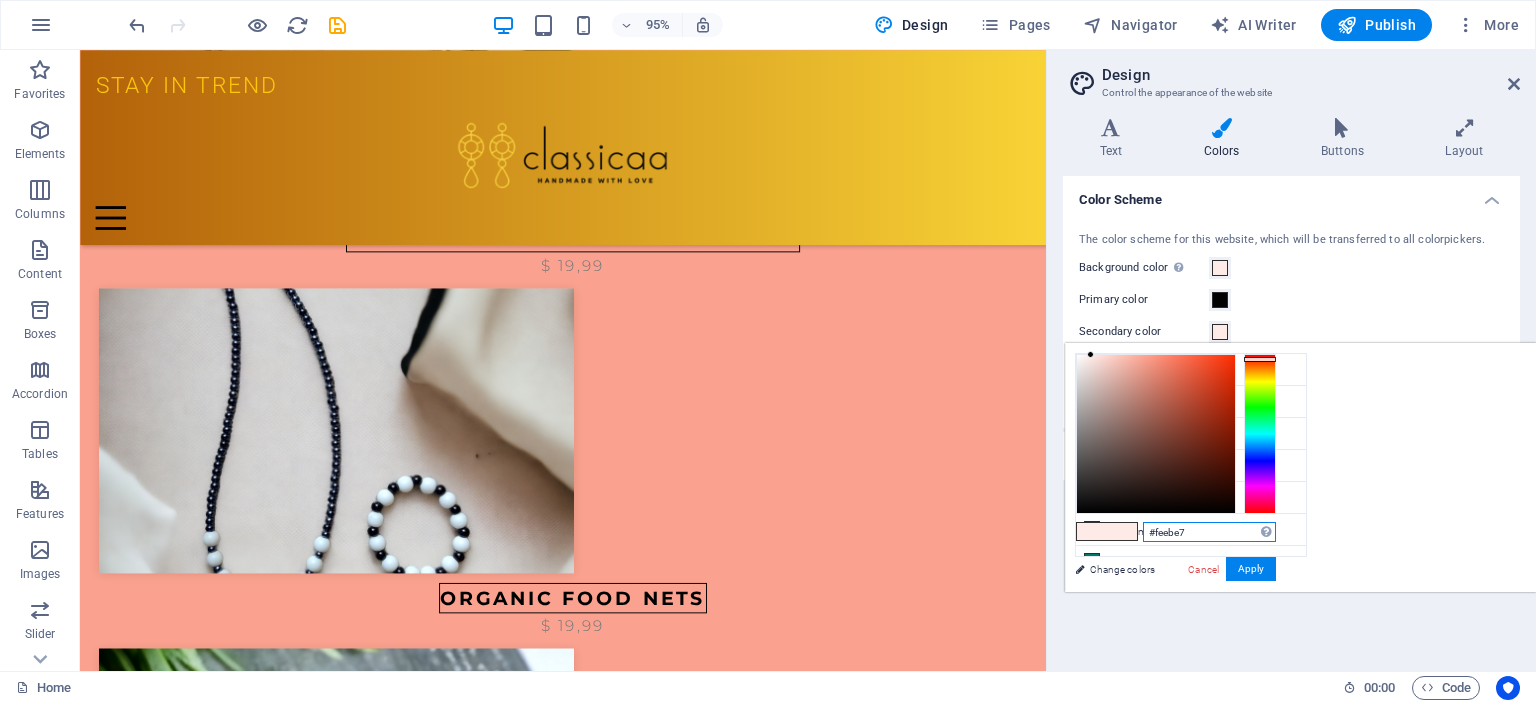 drag, startPoint x: 1456, startPoint y: 528, endPoint x: 1406, endPoint y: 535, distance: 50.48762 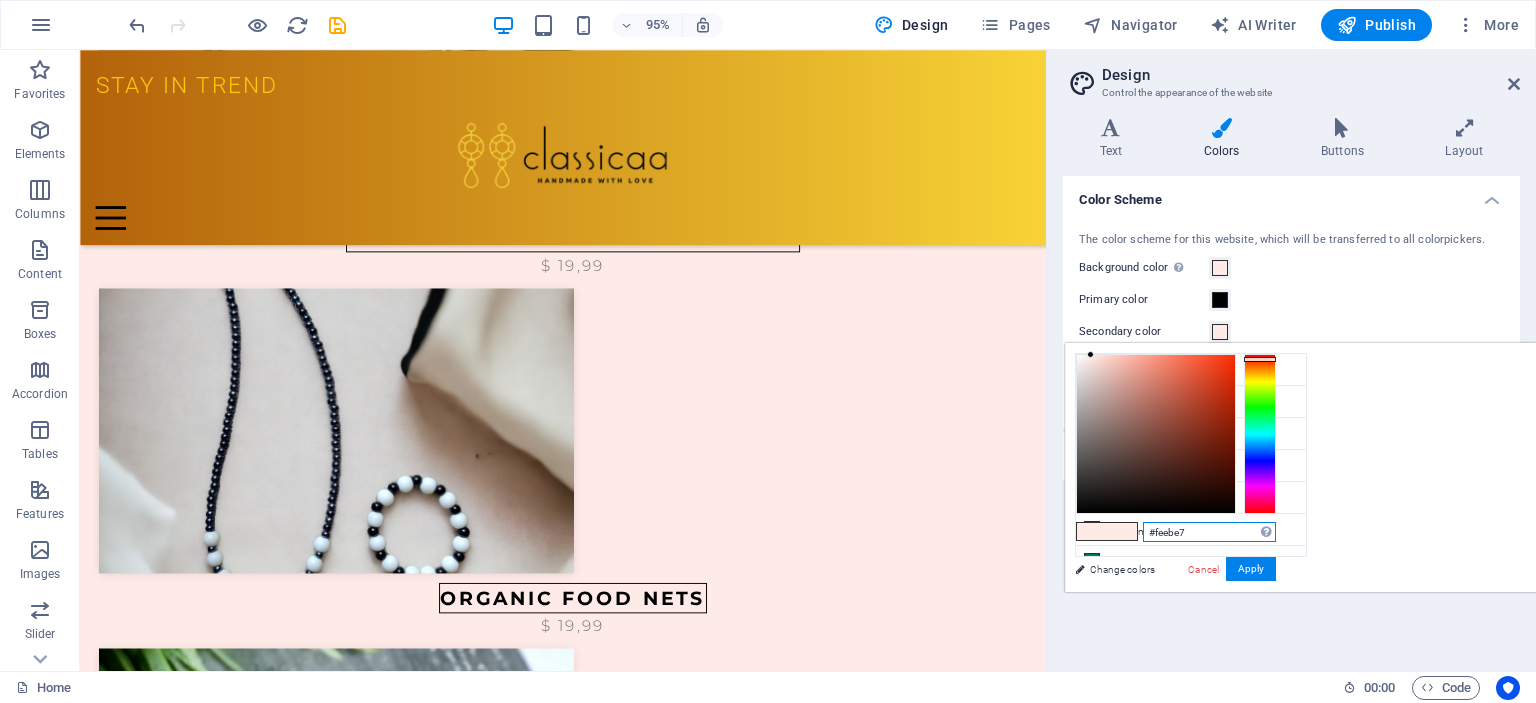 drag, startPoint x: 1439, startPoint y: 533, endPoint x: 1389, endPoint y: 531, distance: 50.039986 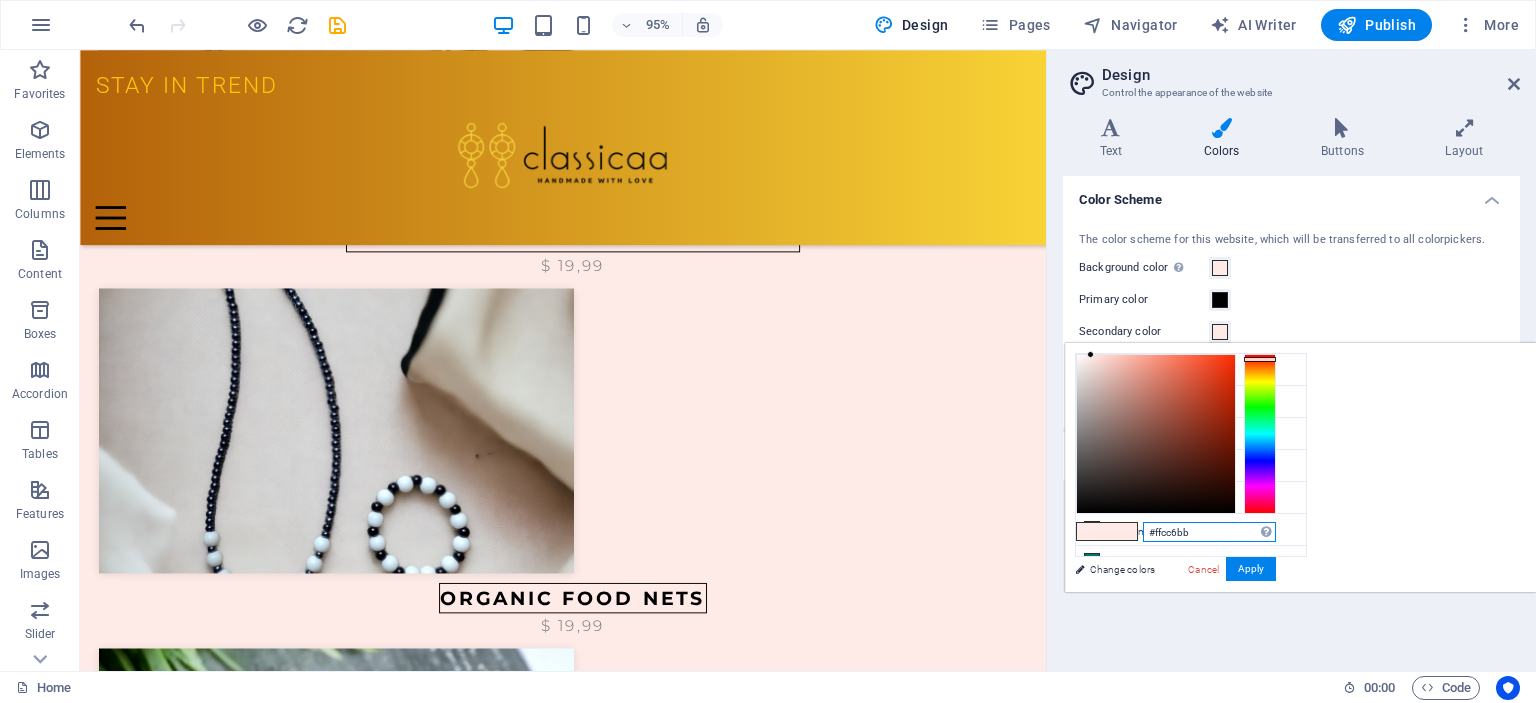 click on "#ffcc6bb" at bounding box center (1209, 532) 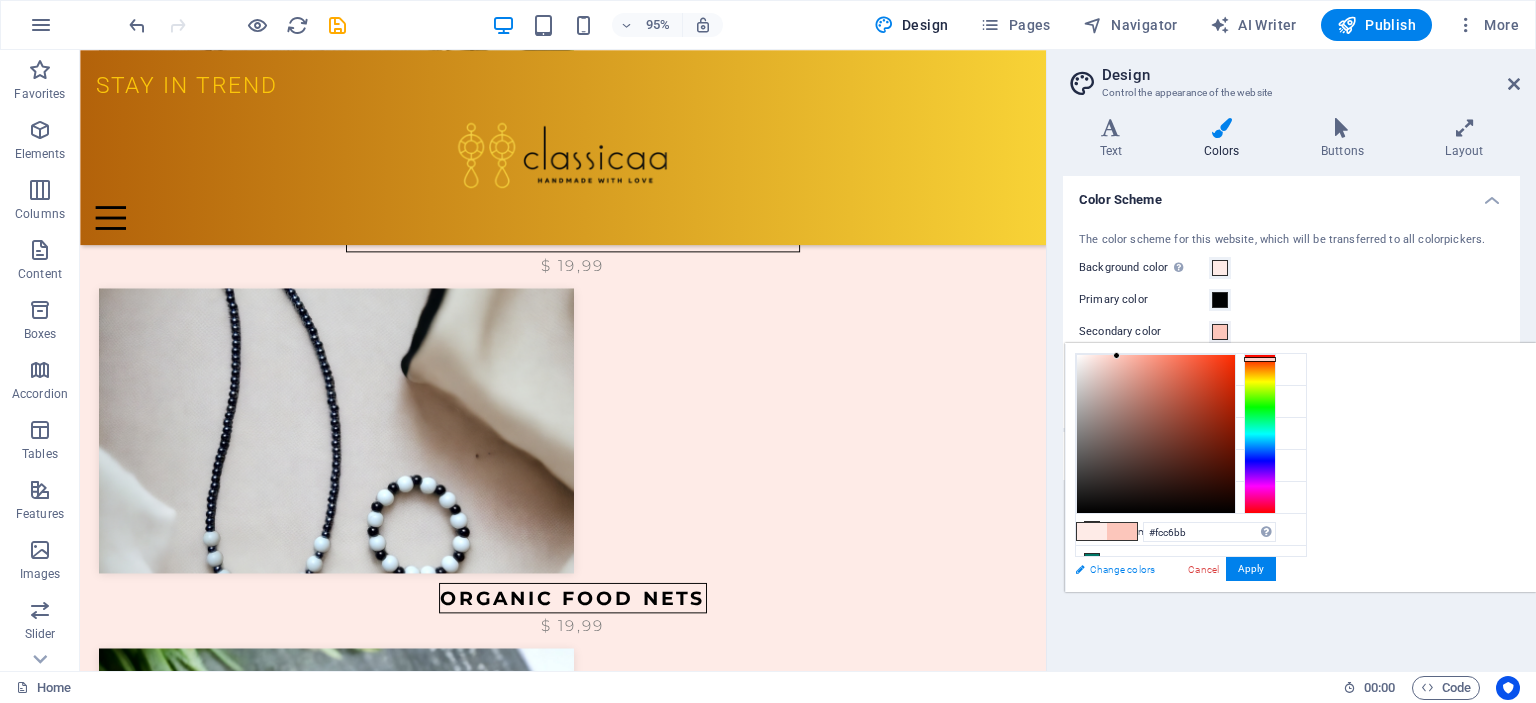 click on "Change colors" at bounding box center [1181, 569] 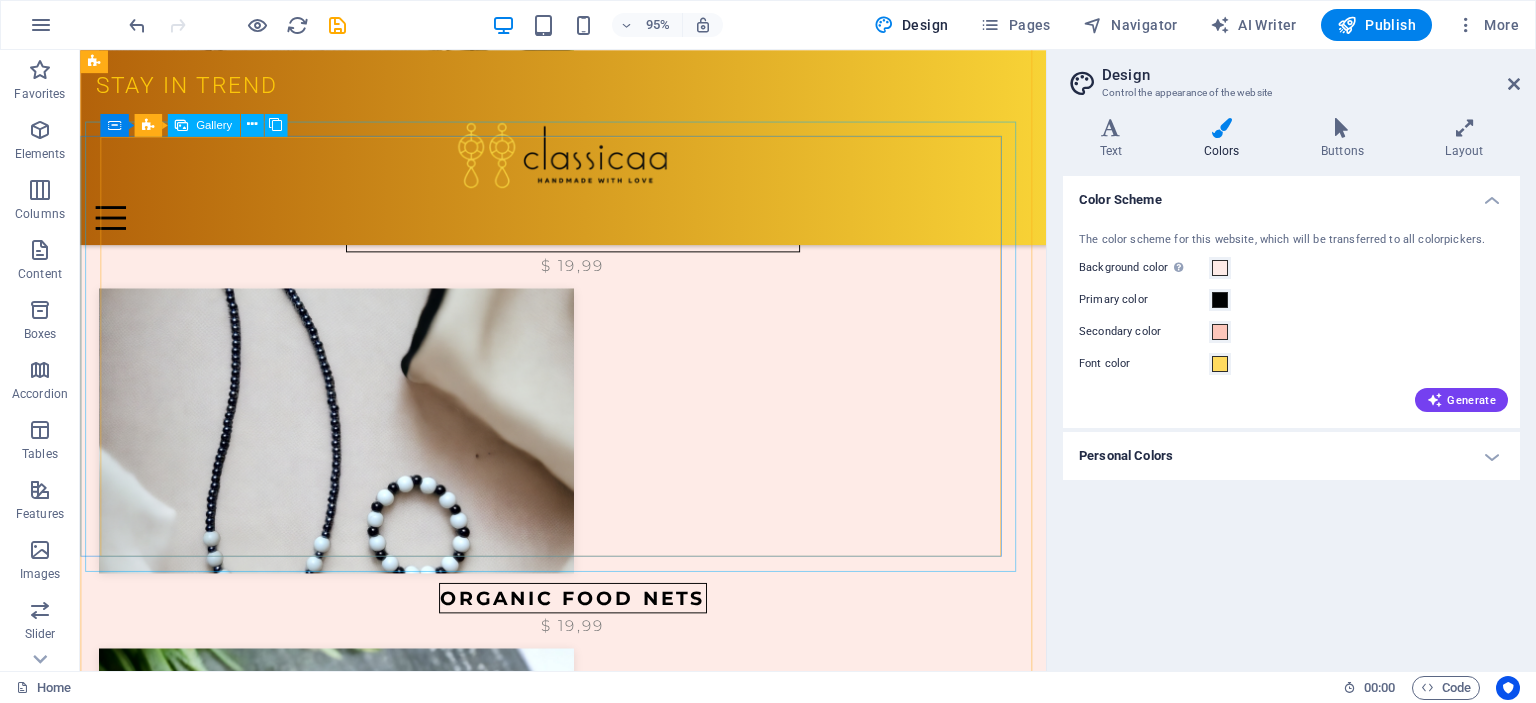 scroll, scrollTop: 1808, scrollLeft: 0, axis: vertical 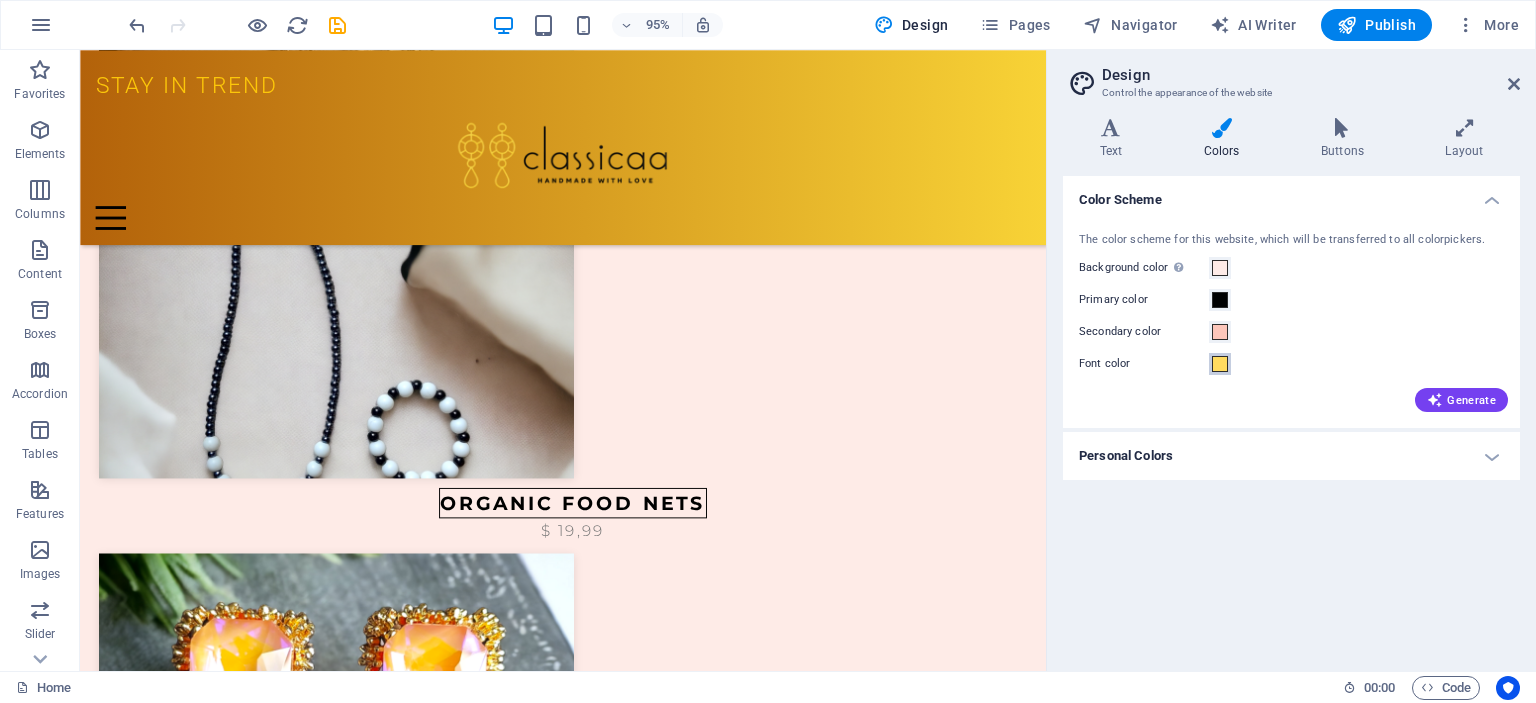 click at bounding box center [1220, 364] 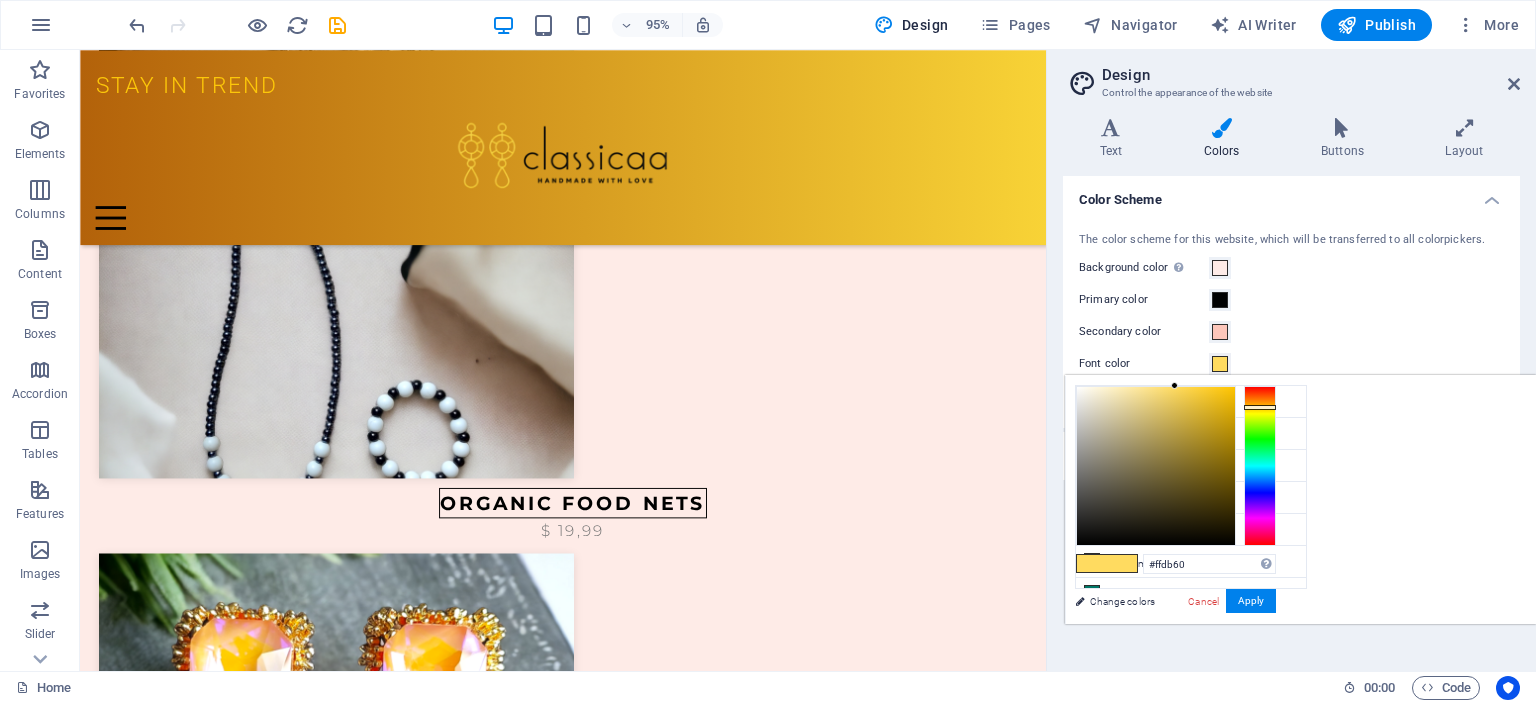 scroll, scrollTop: 0, scrollLeft: 0, axis: both 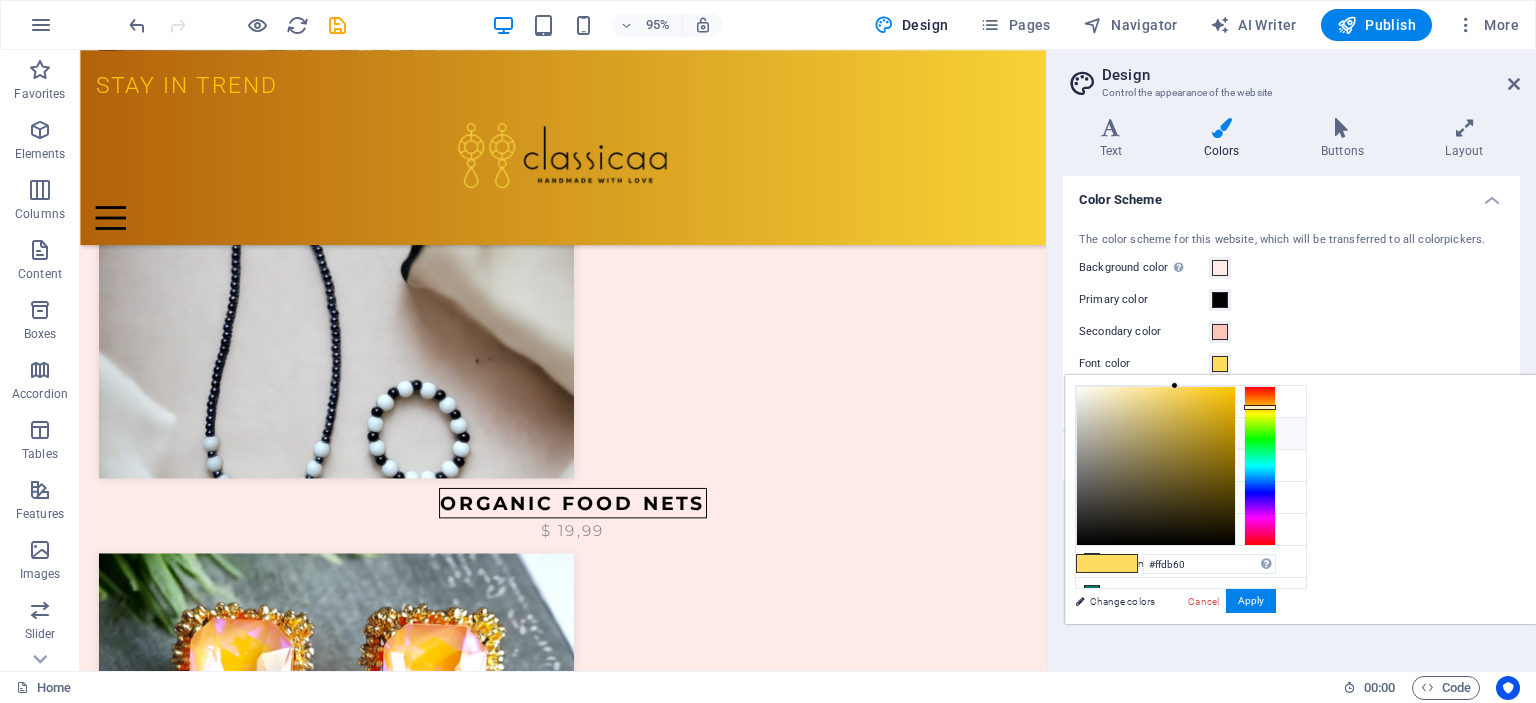 click on "Primary color
#000000" at bounding box center (1191, 434) 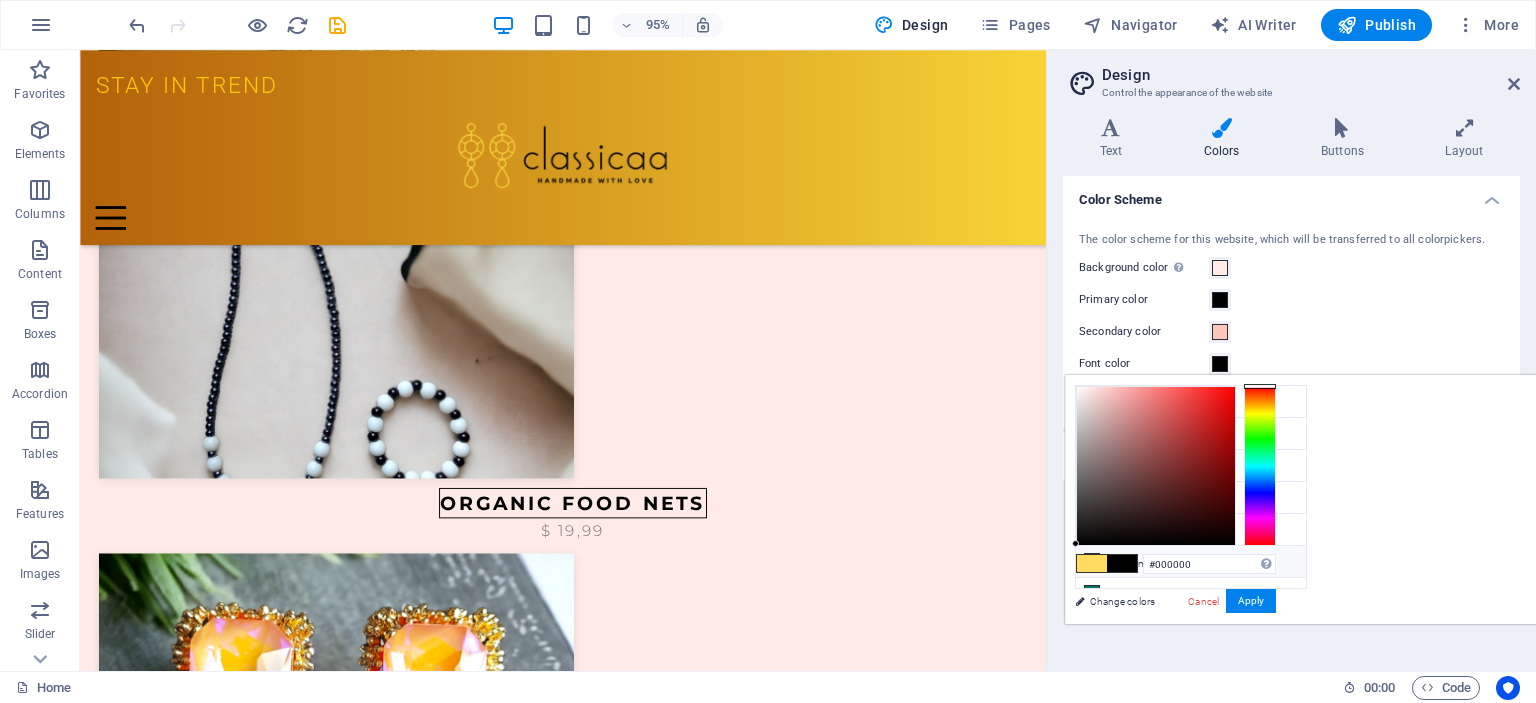 scroll, scrollTop: 14, scrollLeft: 0, axis: vertical 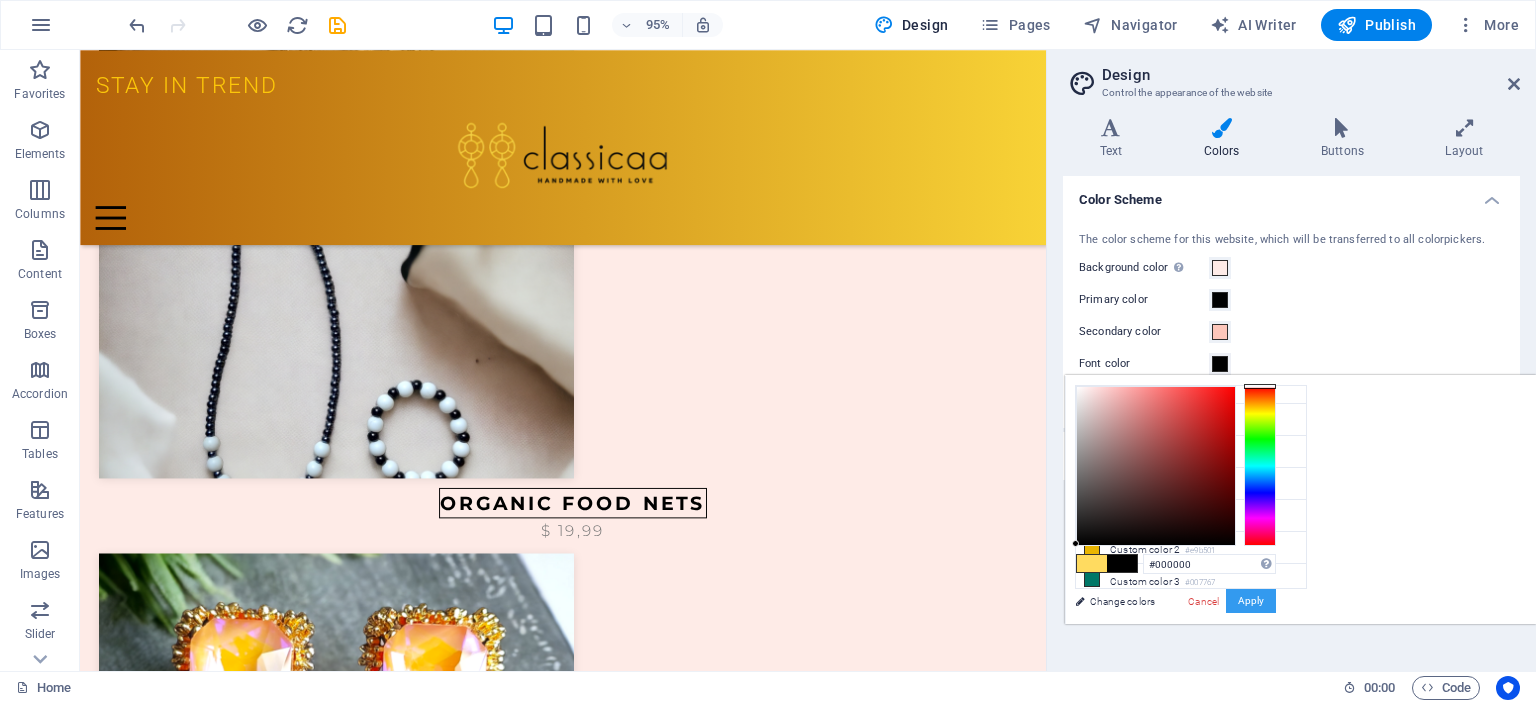 click on "Apply" at bounding box center [1251, 601] 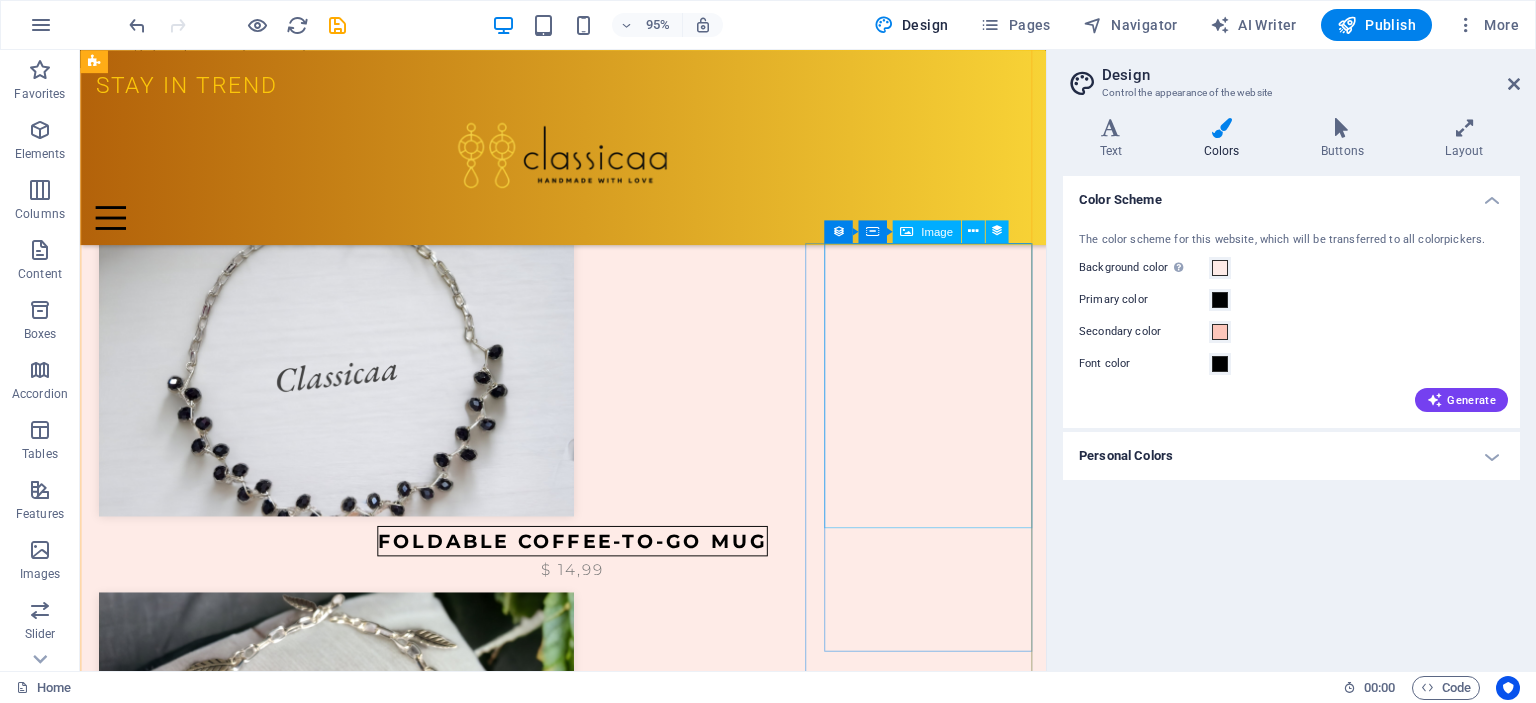scroll, scrollTop: 1000, scrollLeft: 0, axis: vertical 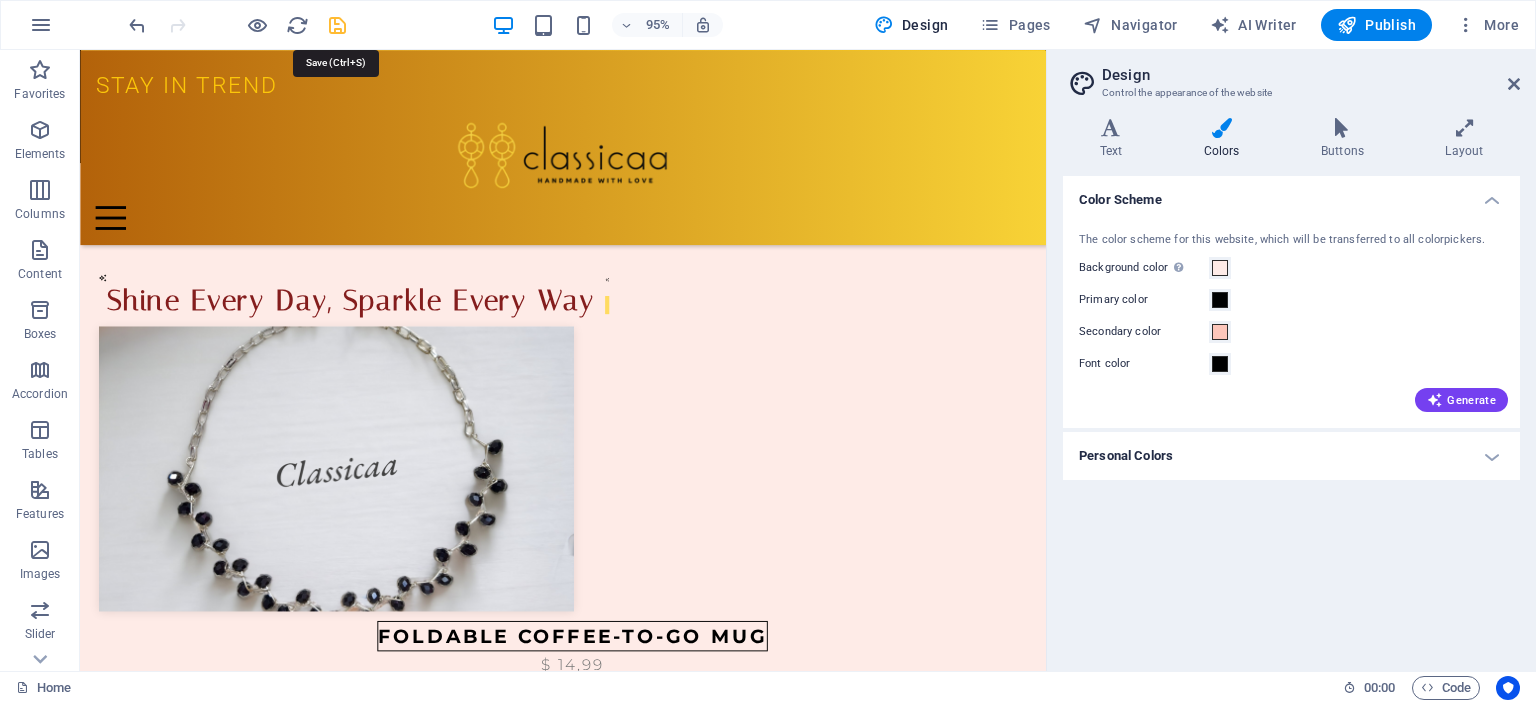 click at bounding box center [337, 25] 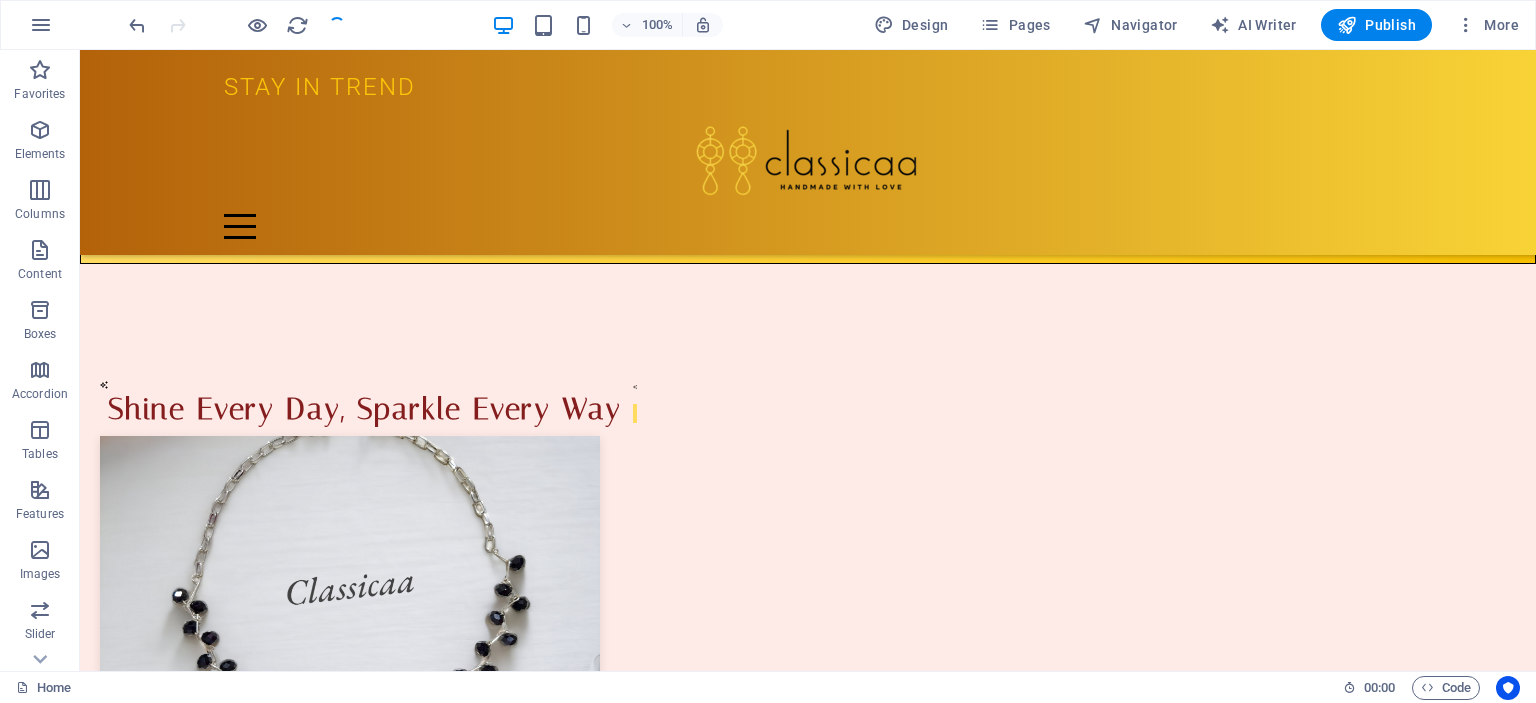 scroll, scrollTop: 976, scrollLeft: 0, axis: vertical 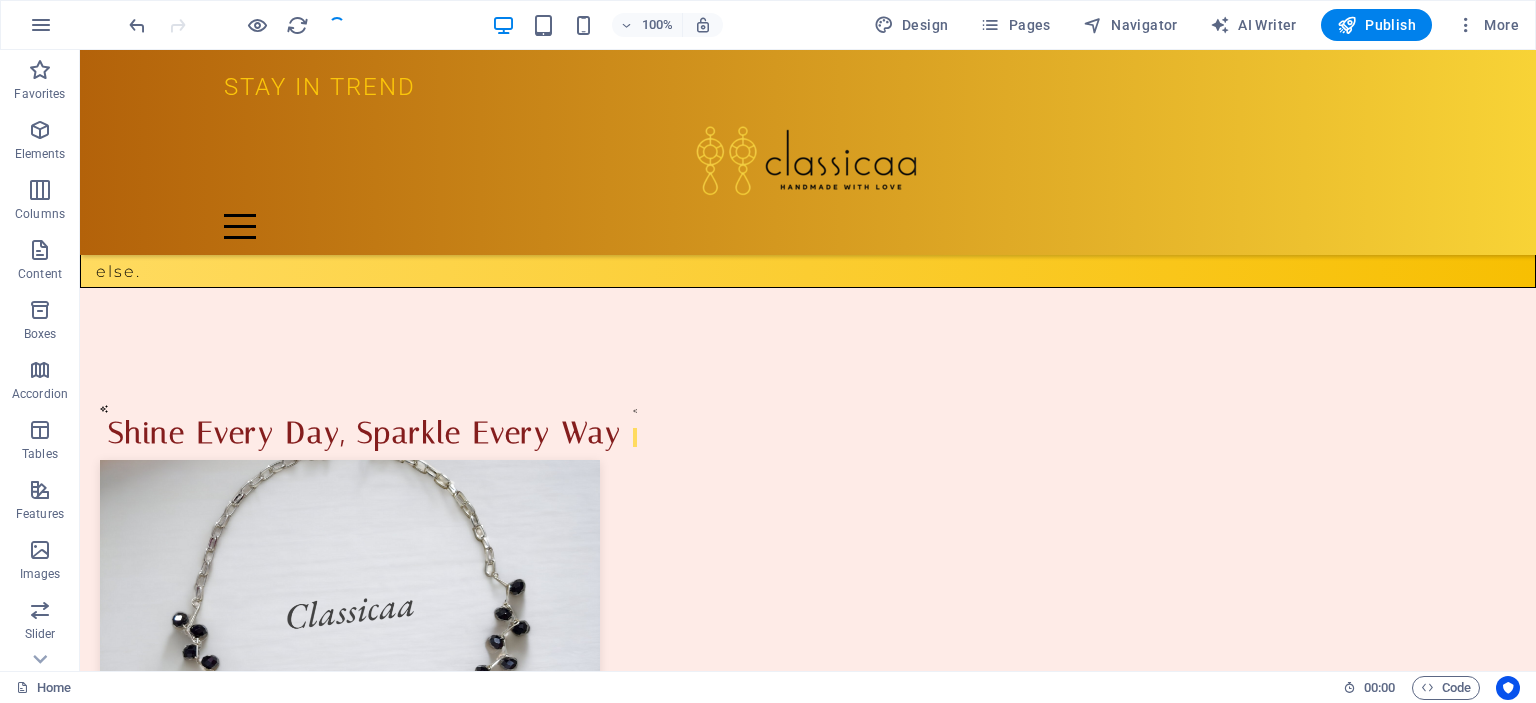 click on "STAY IN TREND Home Shop Contact Fashion Trend" at bounding box center [808, 152] 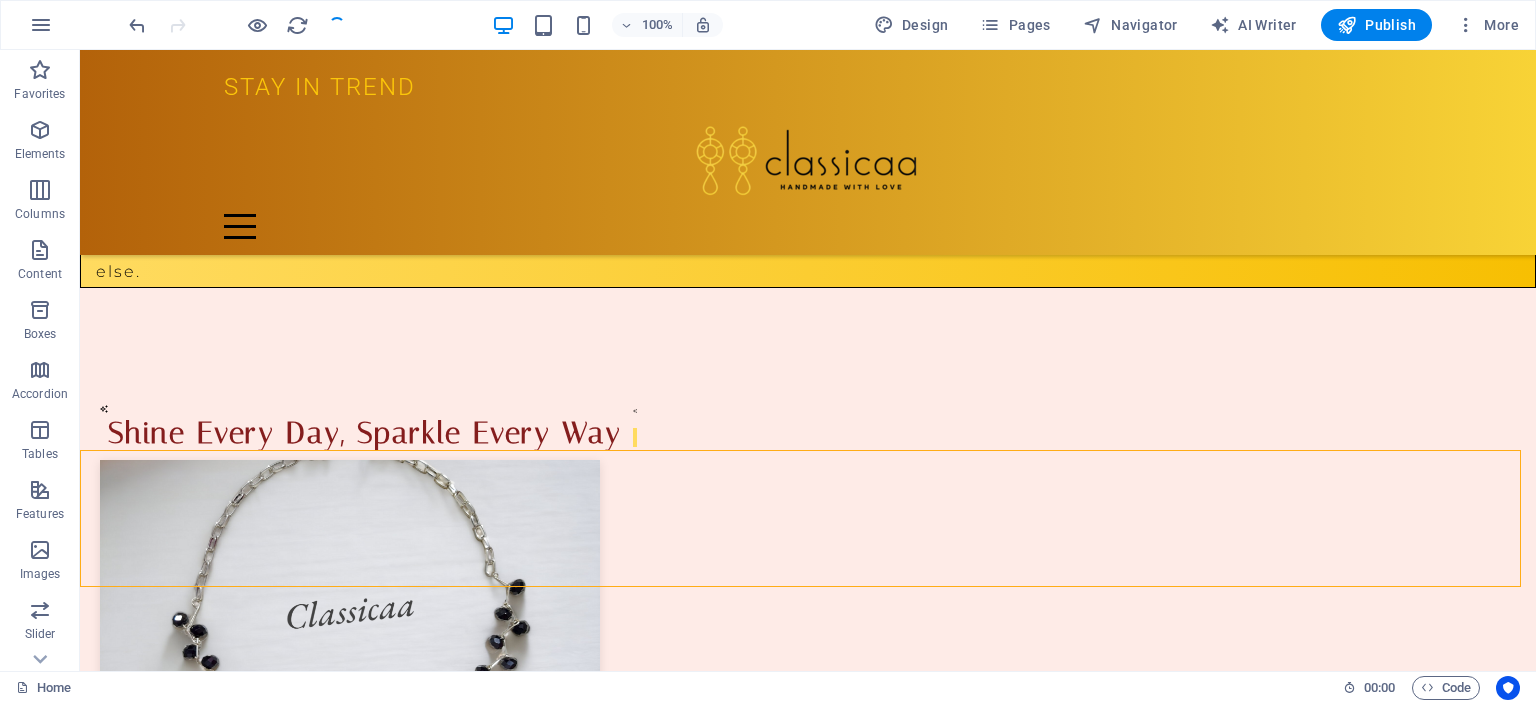 scroll, scrollTop: 176, scrollLeft: 0, axis: vertical 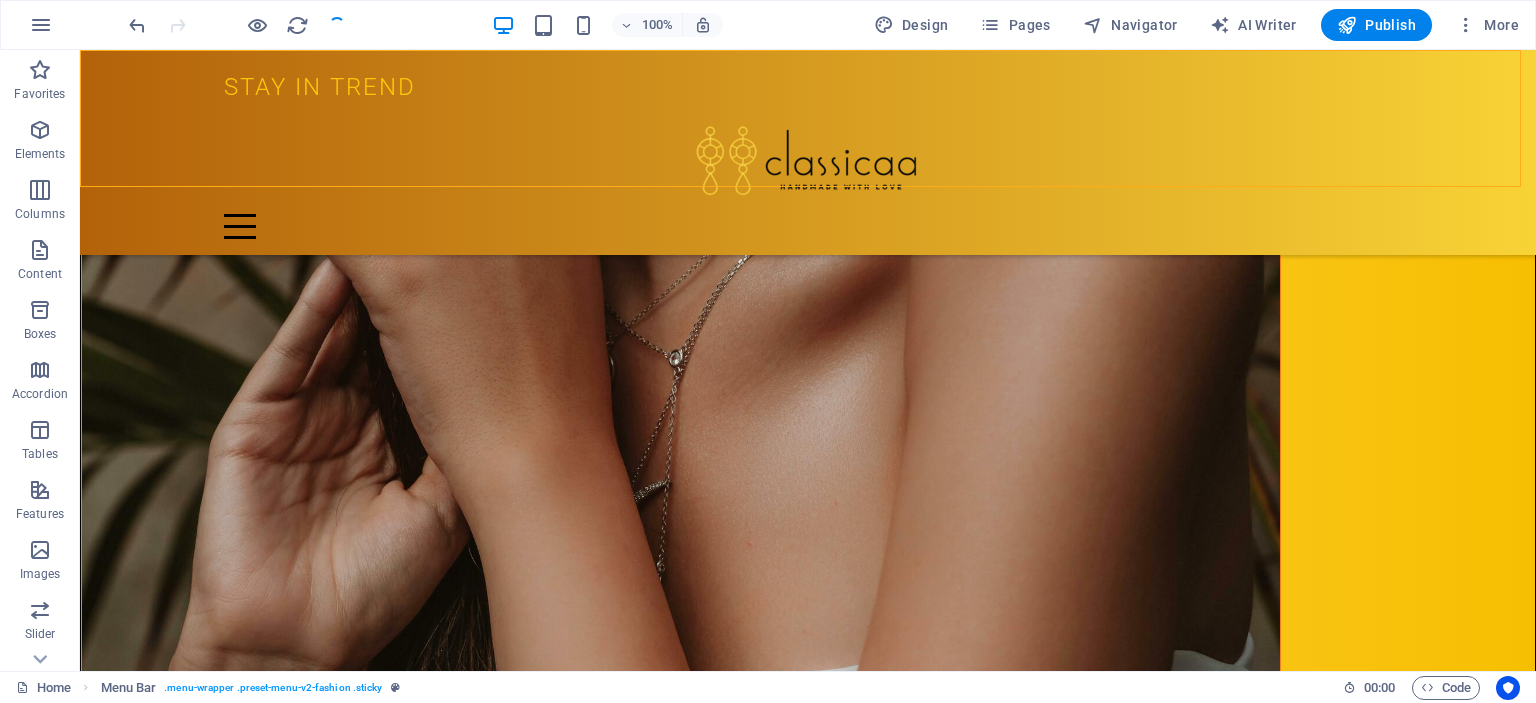 click on "STAY IN TREND Home Shop Contact Fashion Trend" at bounding box center (808, 152) 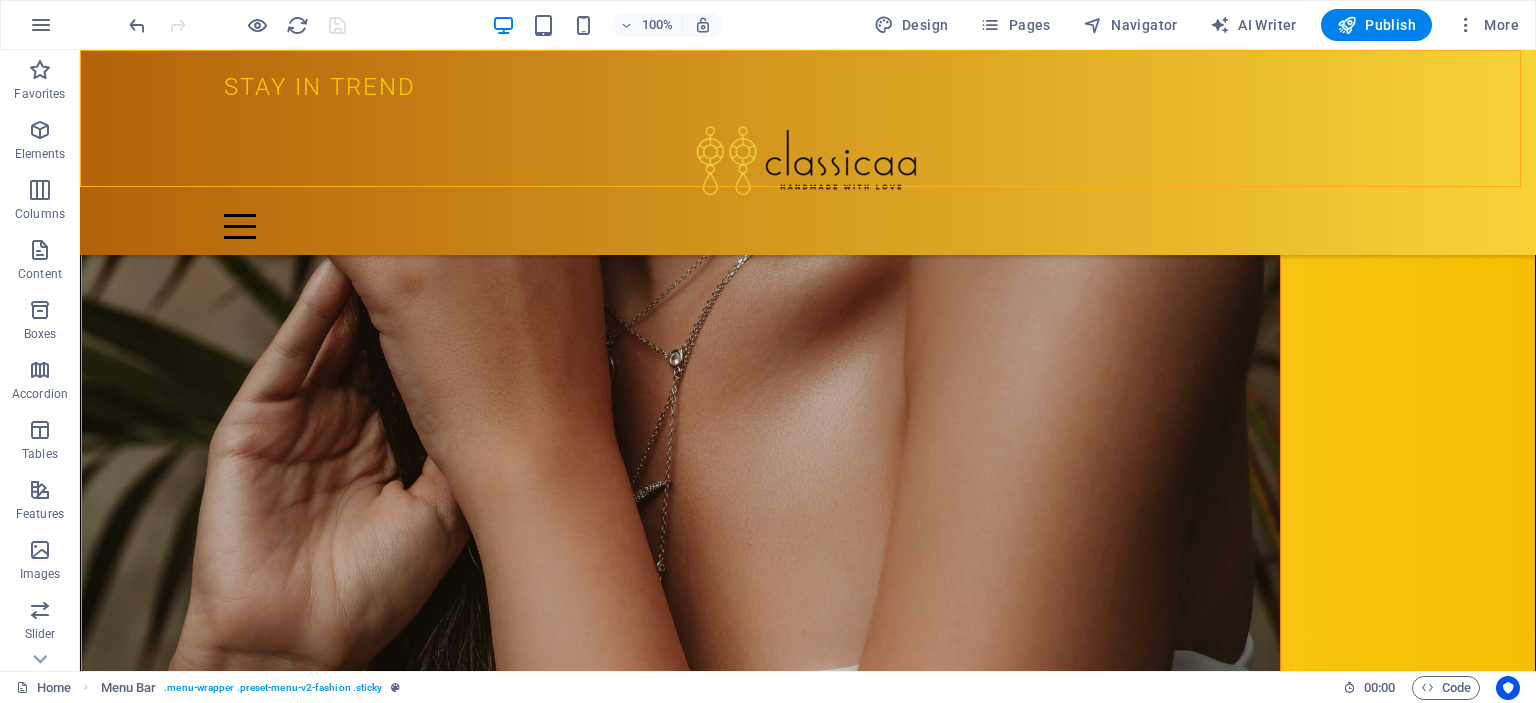 click on "STAY IN TREND Home Shop Contact Fashion Trend" at bounding box center (808, 152) 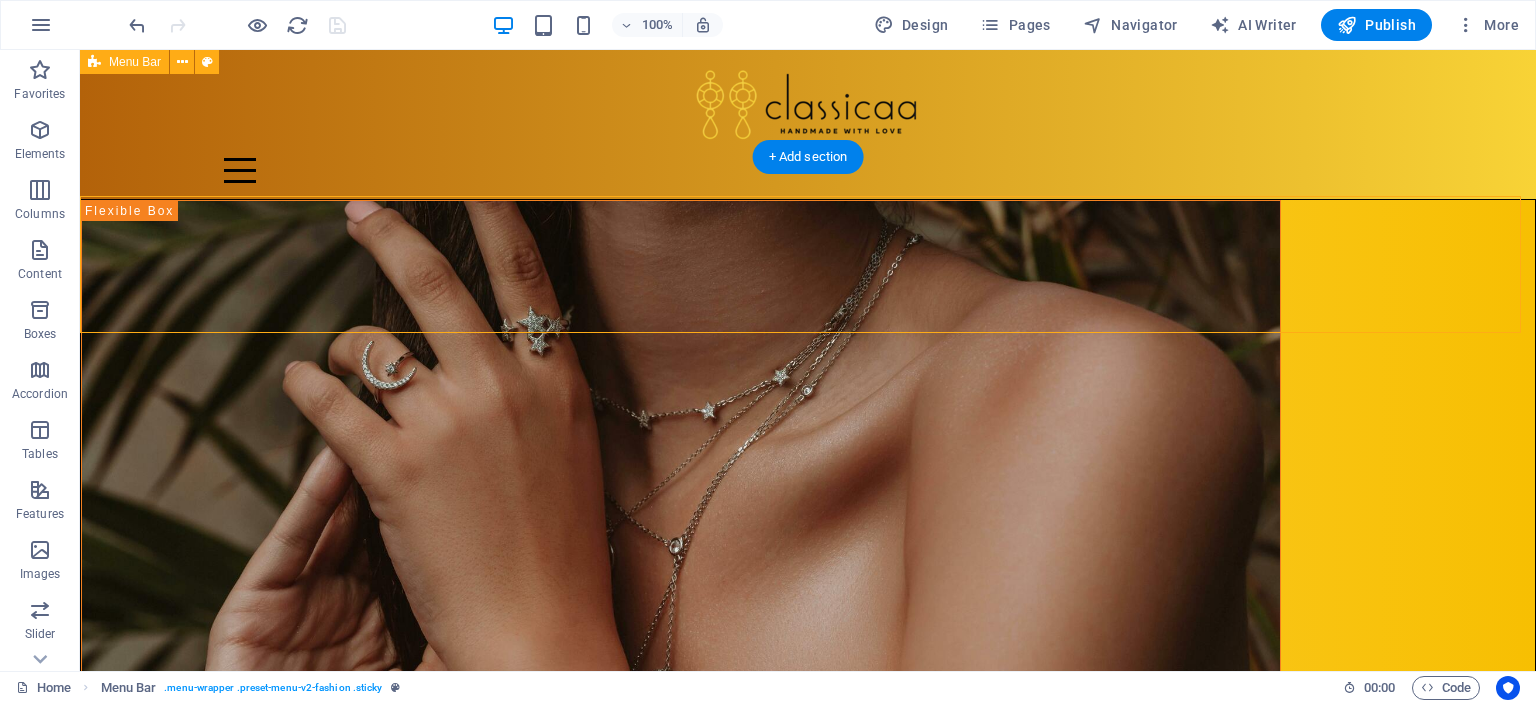 scroll, scrollTop: 0, scrollLeft: 0, axis: both 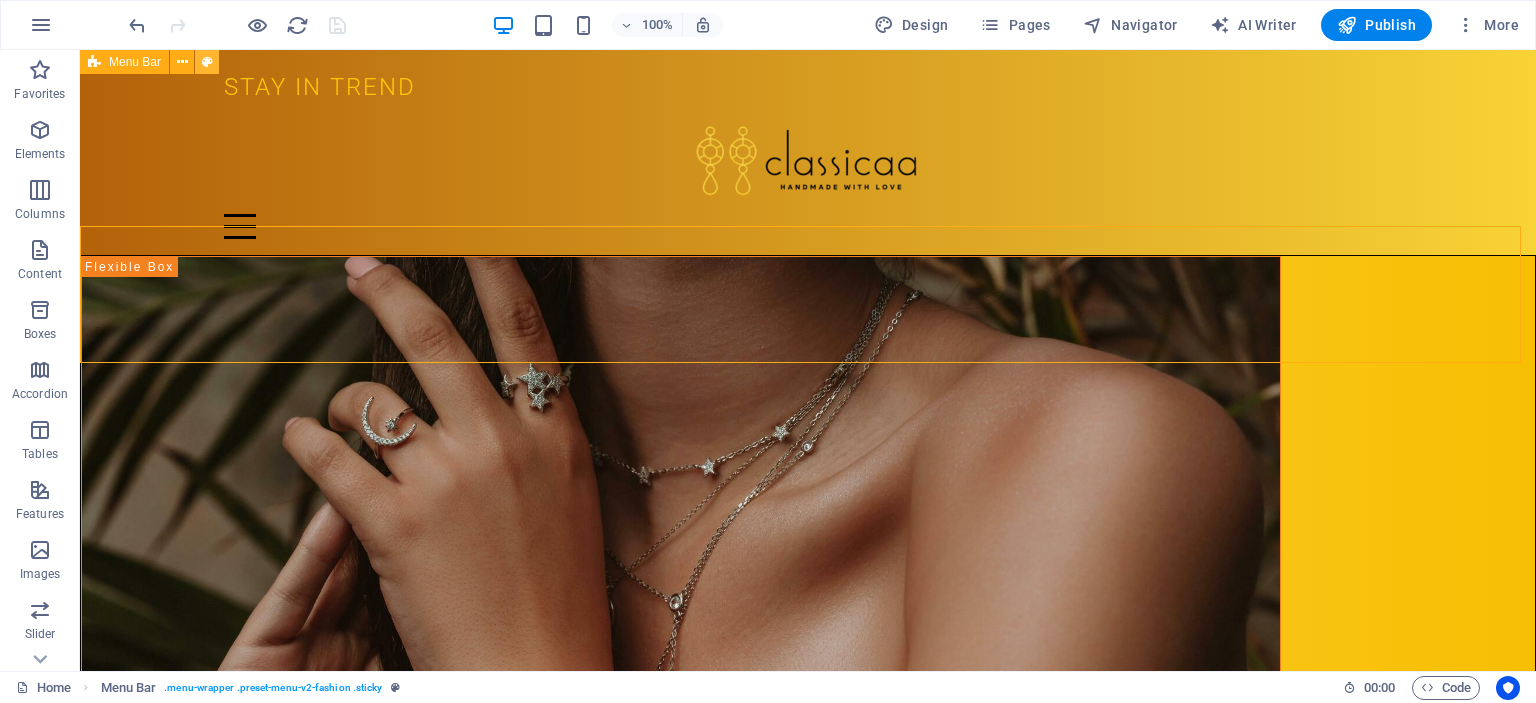 click at bounding box center [207, 62] 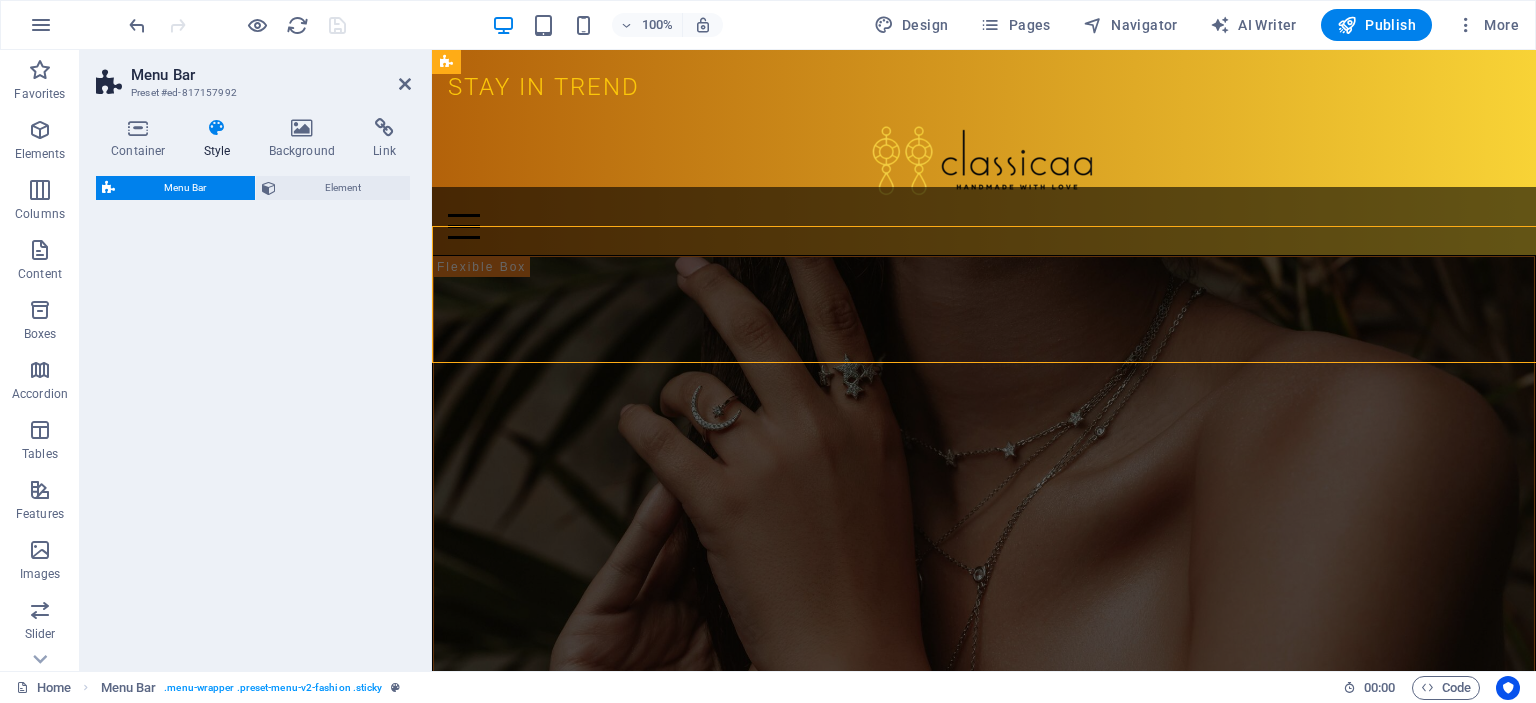select on "rem" 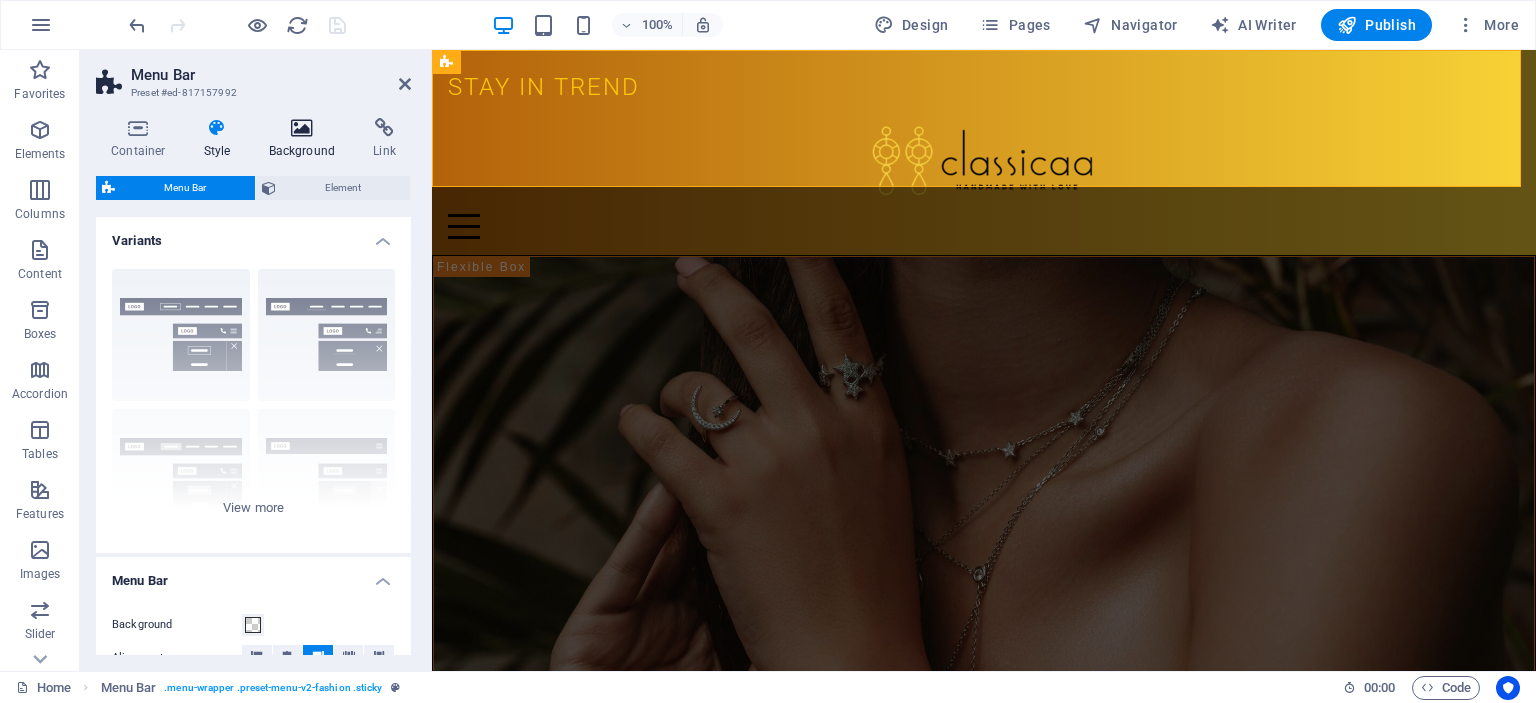 click on "Background" at bounding box center [306, 139] 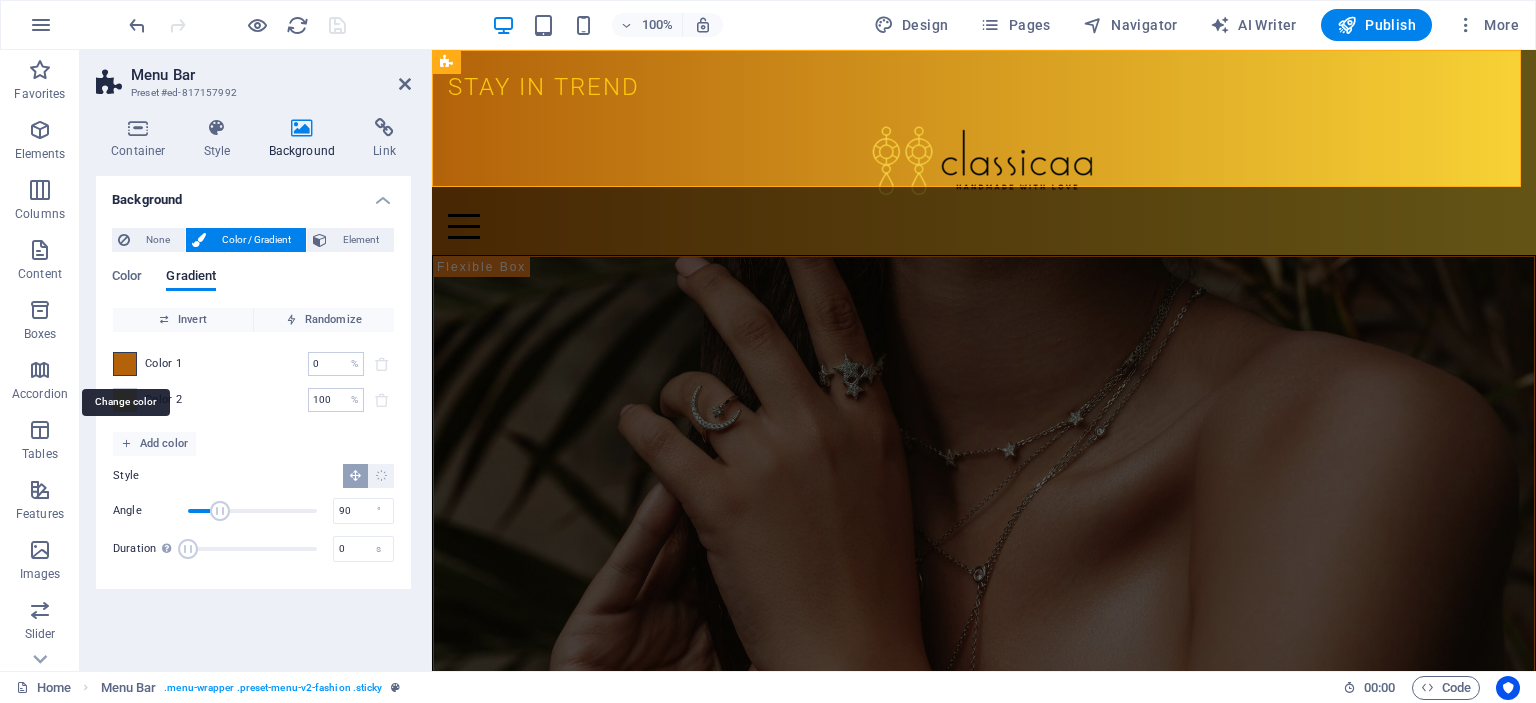 click at bounding box center (125, 364) 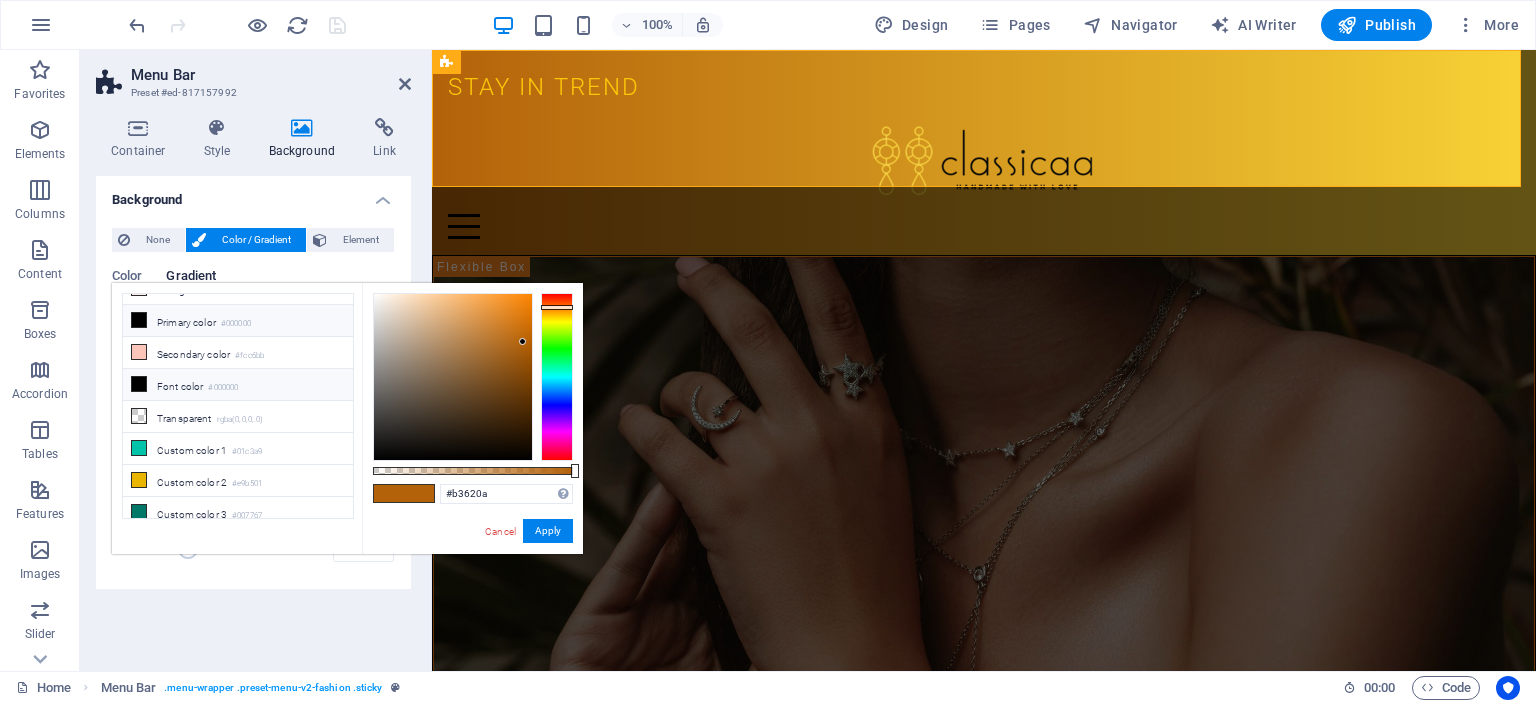 scroll, scrollTop: 0, scrollLeft: 0, axis: both 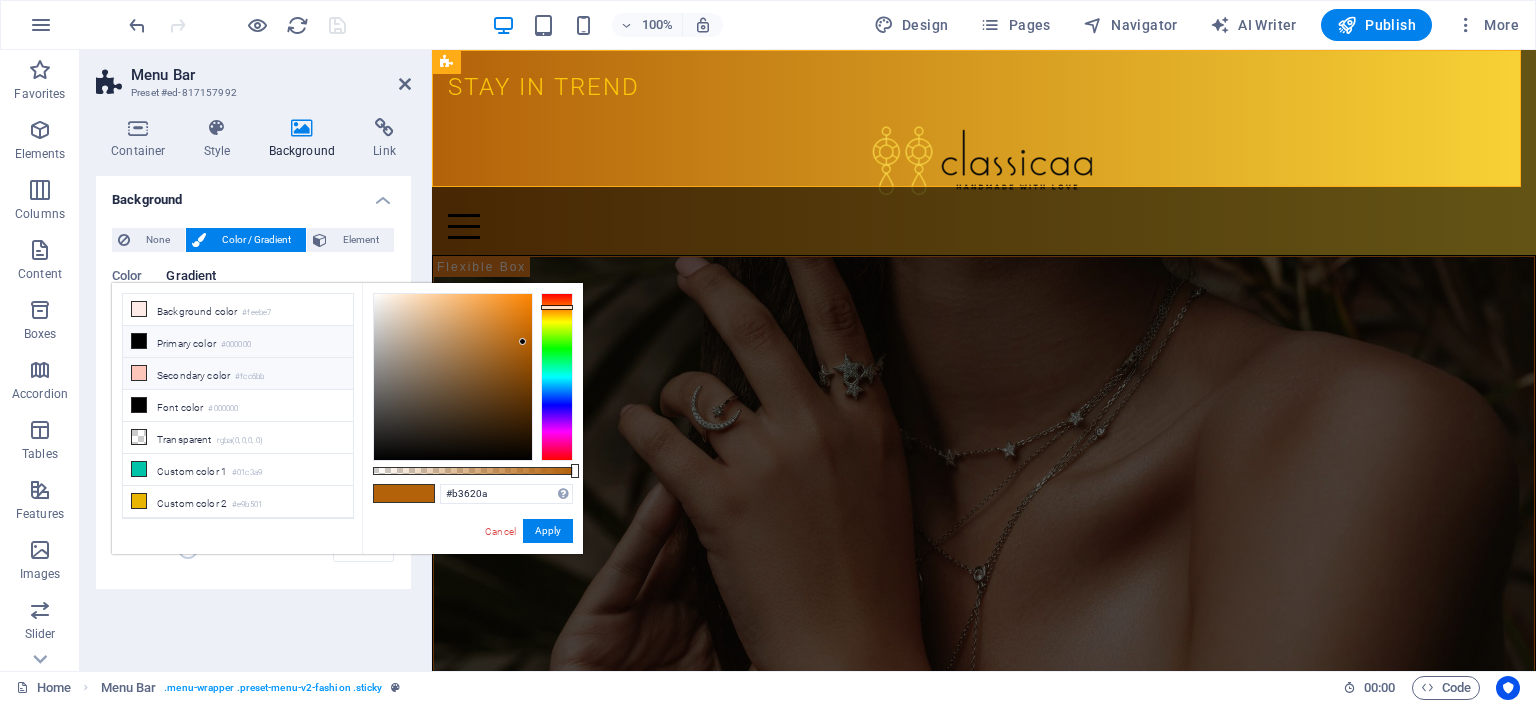 click on "Secondary color
#fcc6bb" at bounding box center [238, 374] 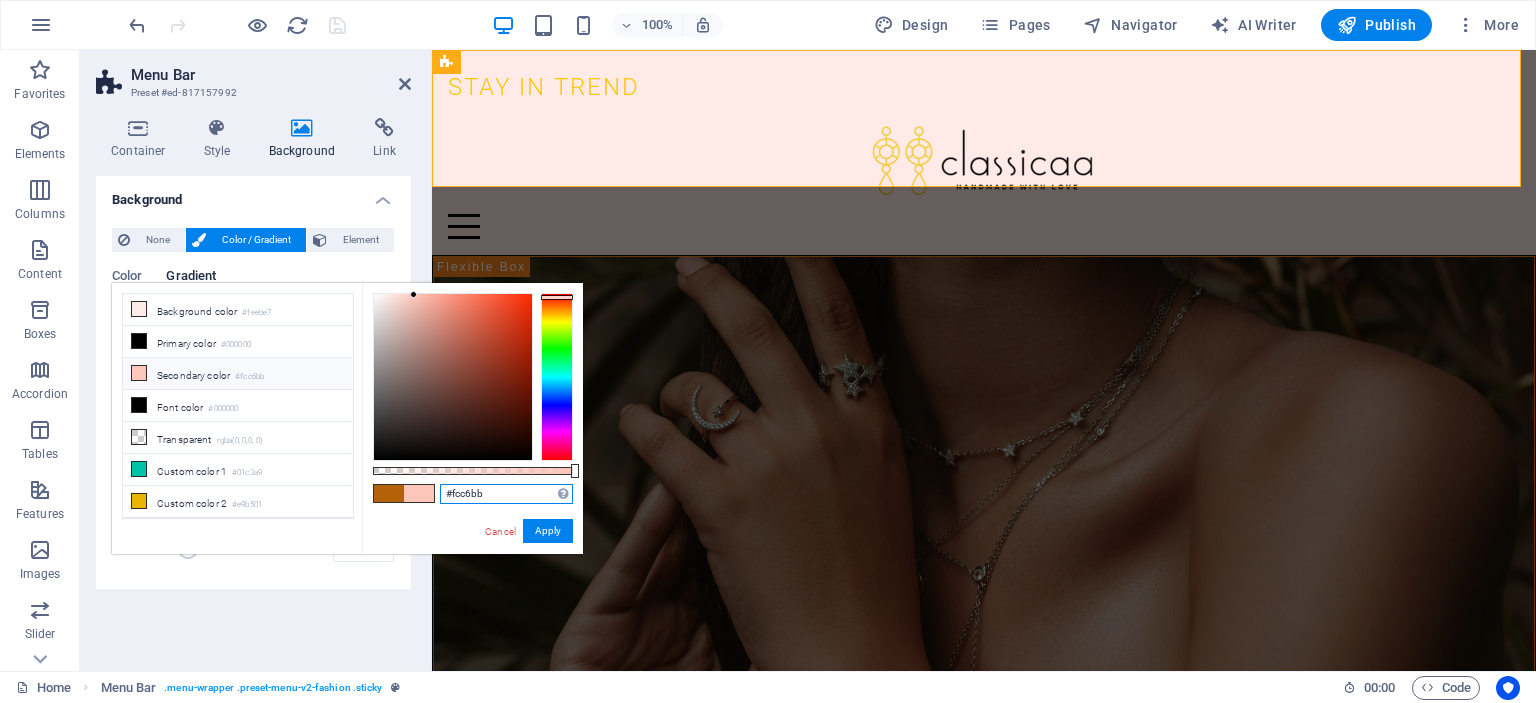 drag, startPoint x: 470, startPoint y: 493, endPoint x: 455, endPoint y: 494, distance: 15.033297 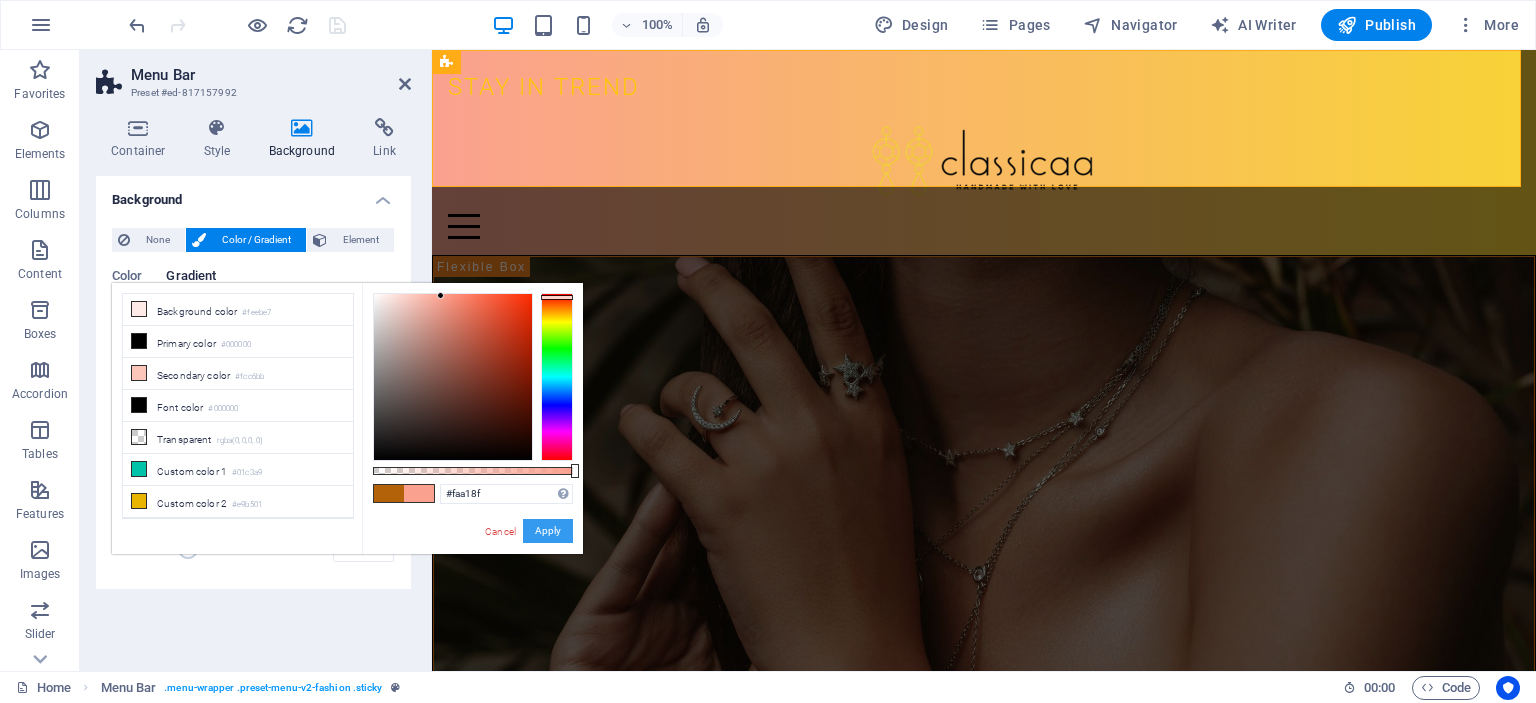 click on "Apply" at bounding box center [548, 531] 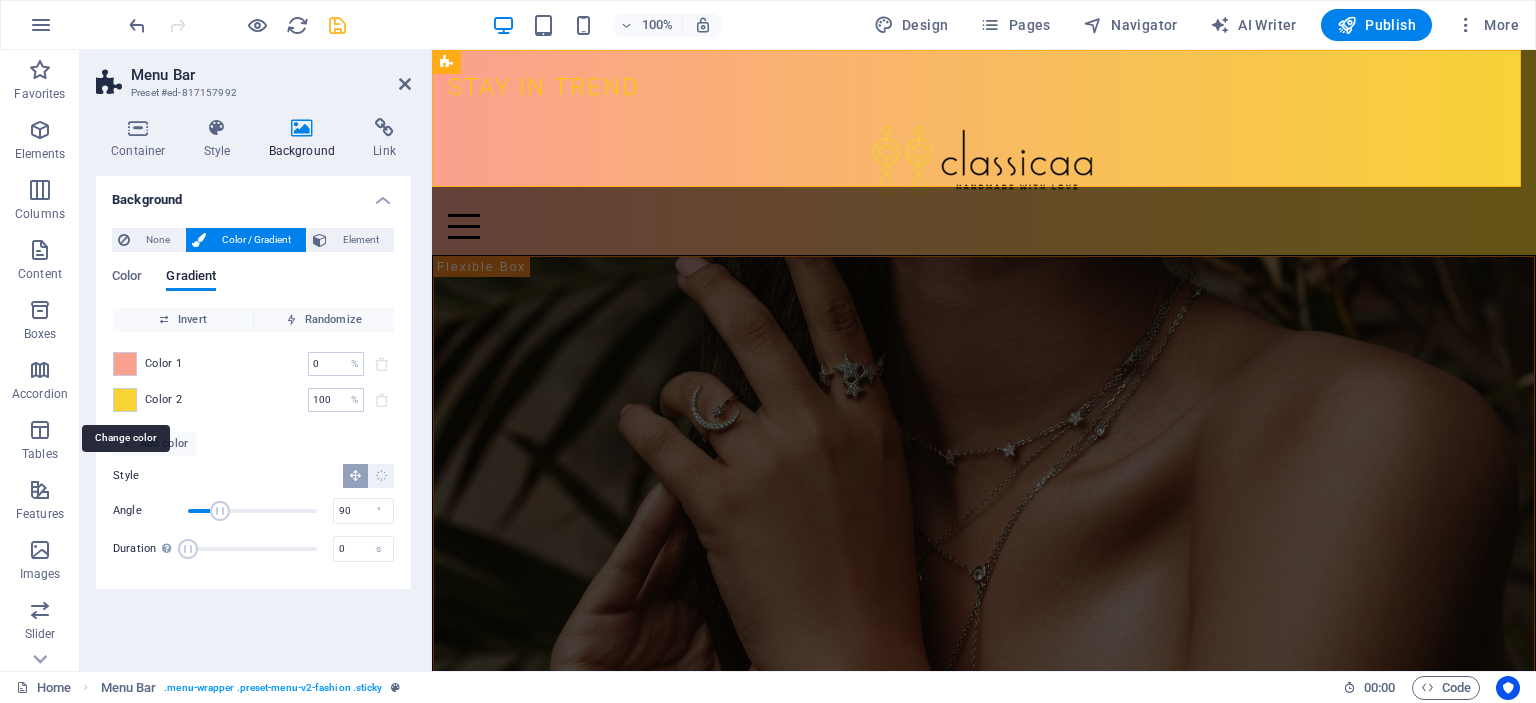 click at bounding box center [125, 400] 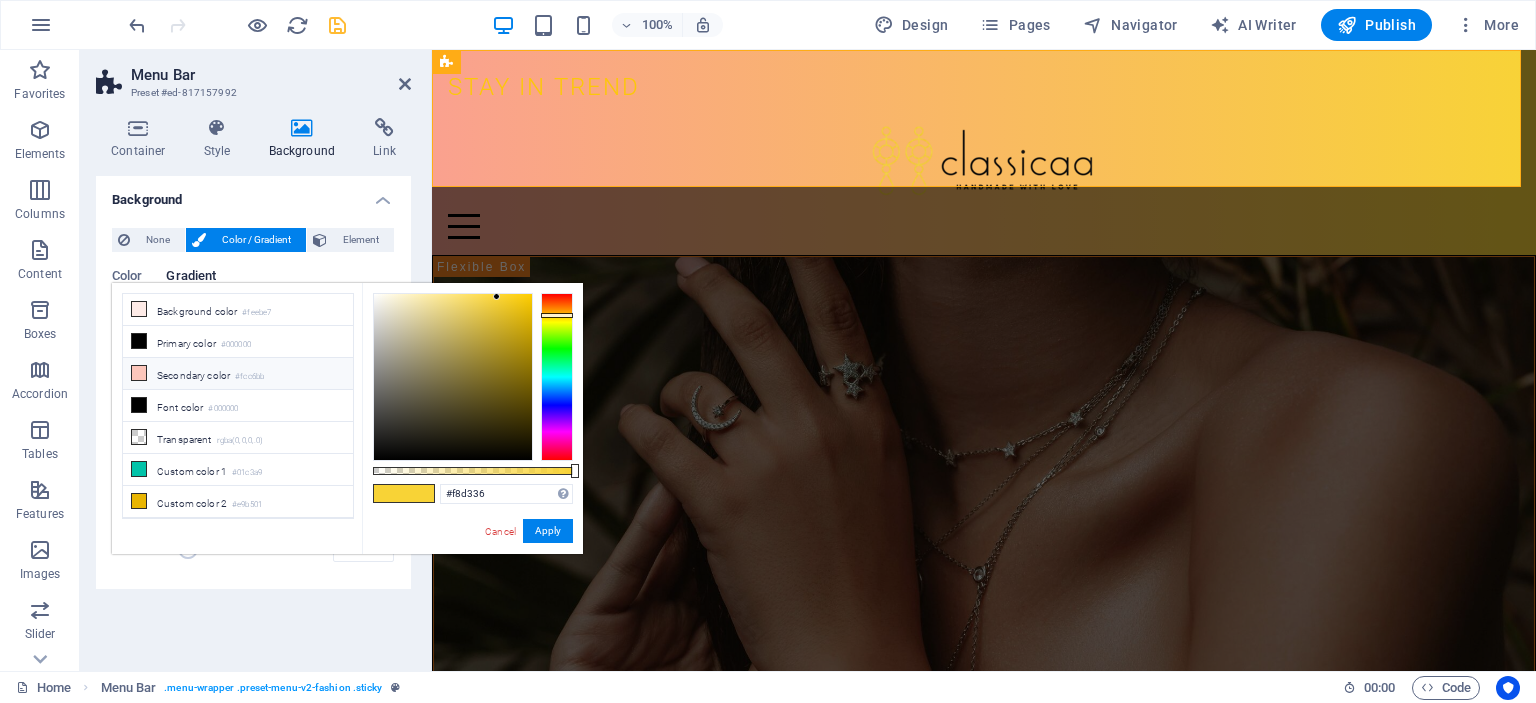 click at bounding box center (139, 373) 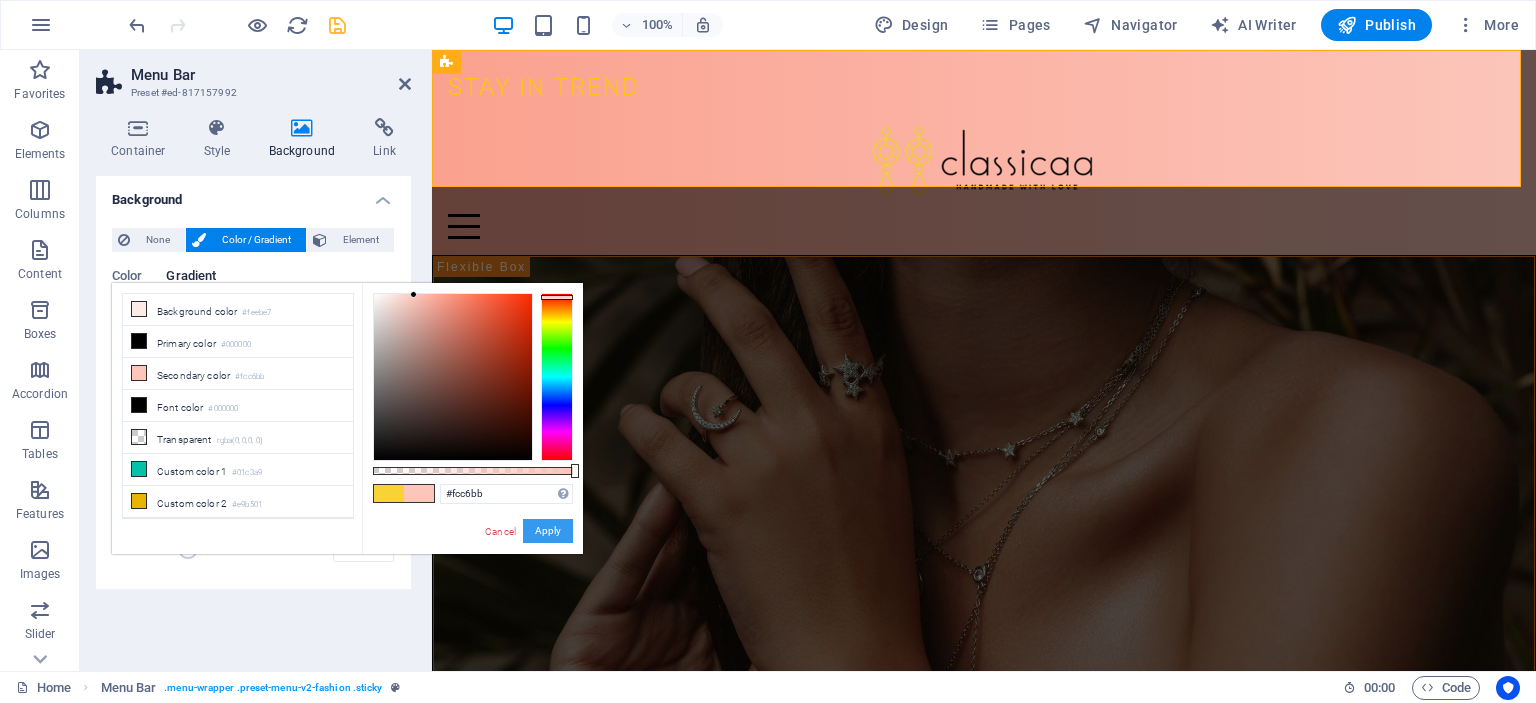 click on "Apply" at bounding box center [548, 531] 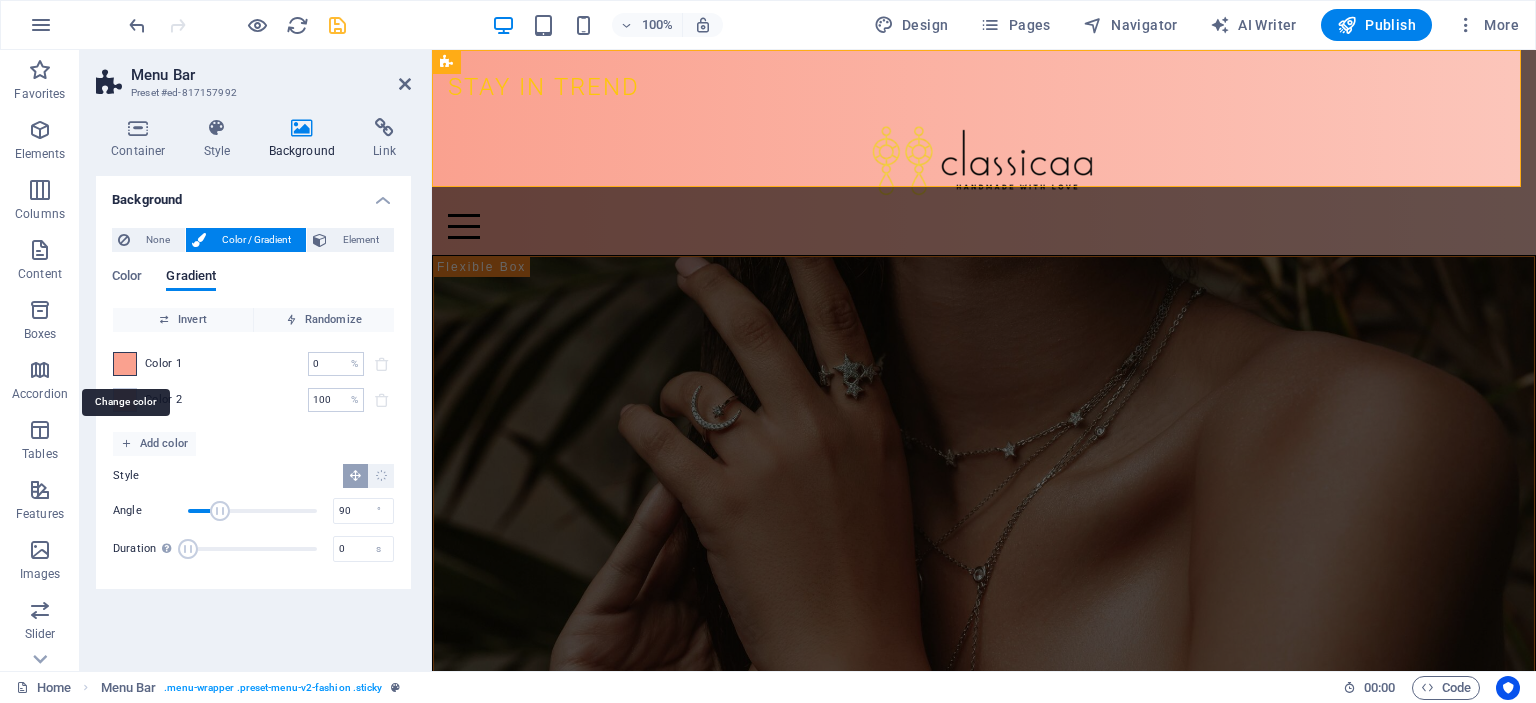 click at bounding box center [125, 364] 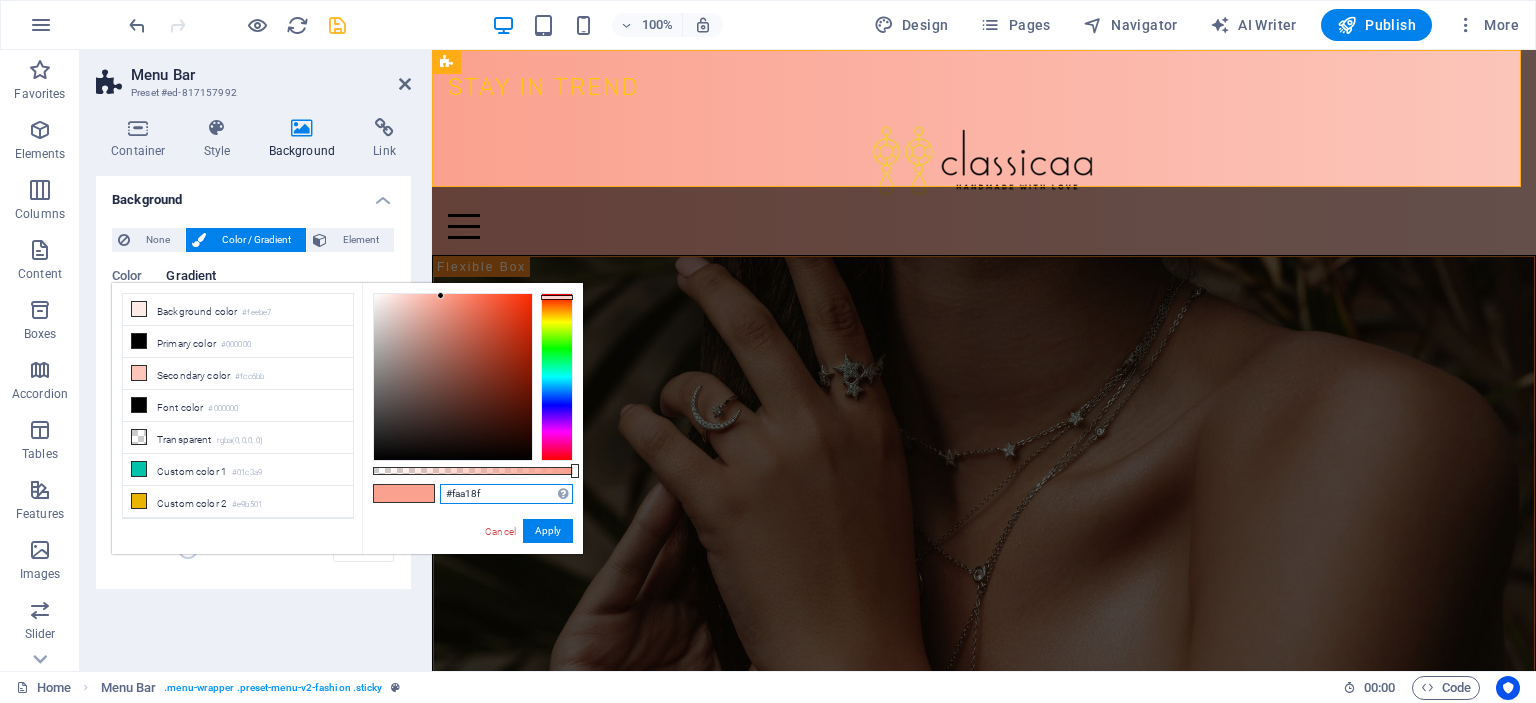 drag, startPoint x: 469, startPoint y: 492, endPoint x: 452, endPoint y: 491, distance: 17.029387 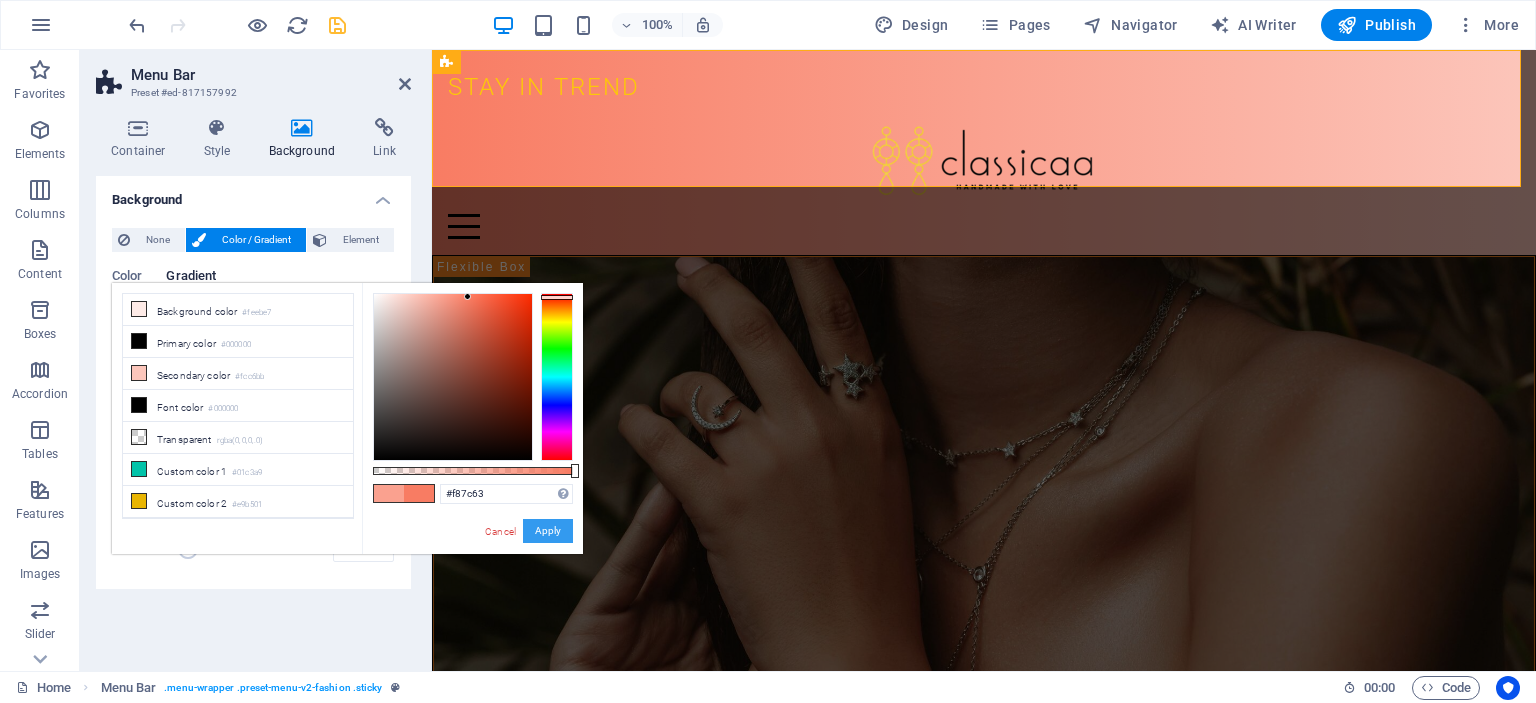 click on "Apply" at bounding box center [548, 531] 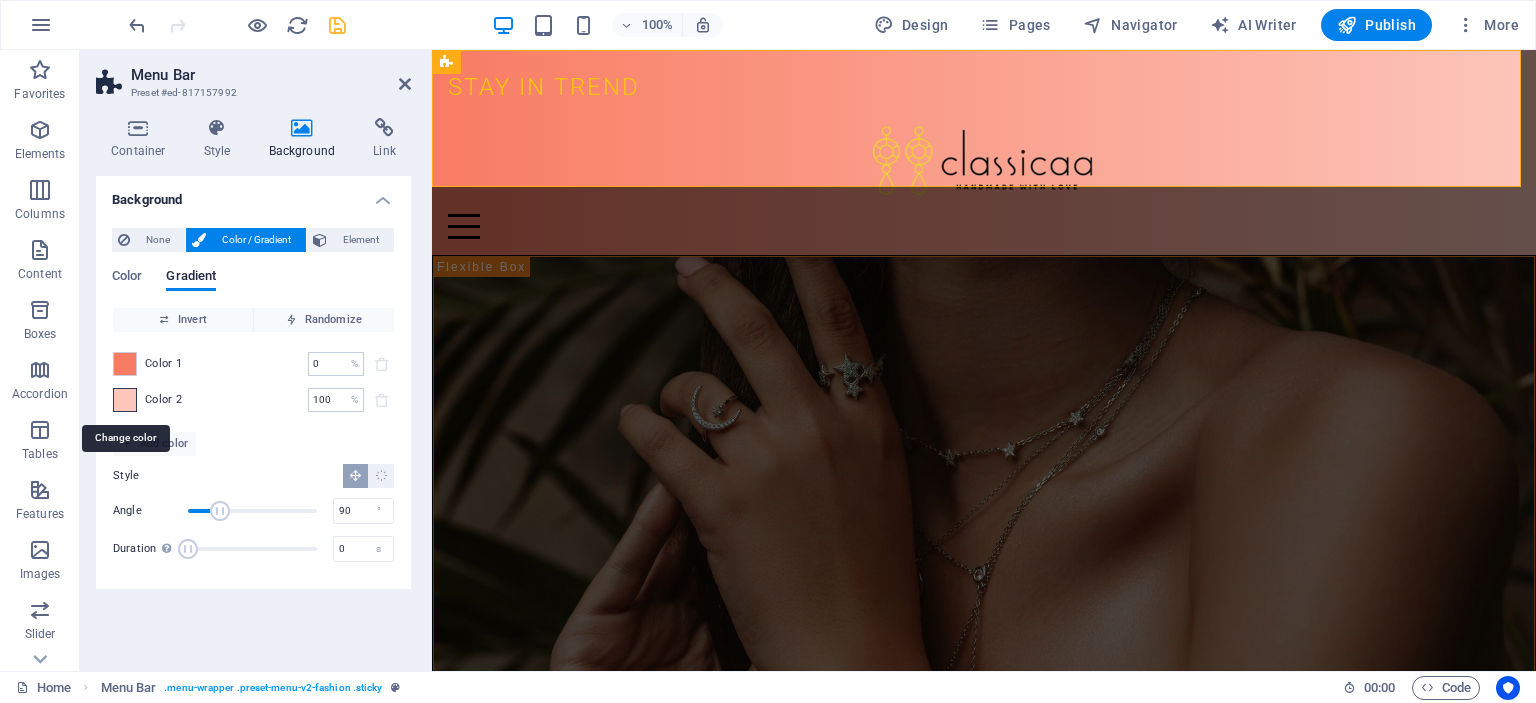 click at bounding box center [125, 400] 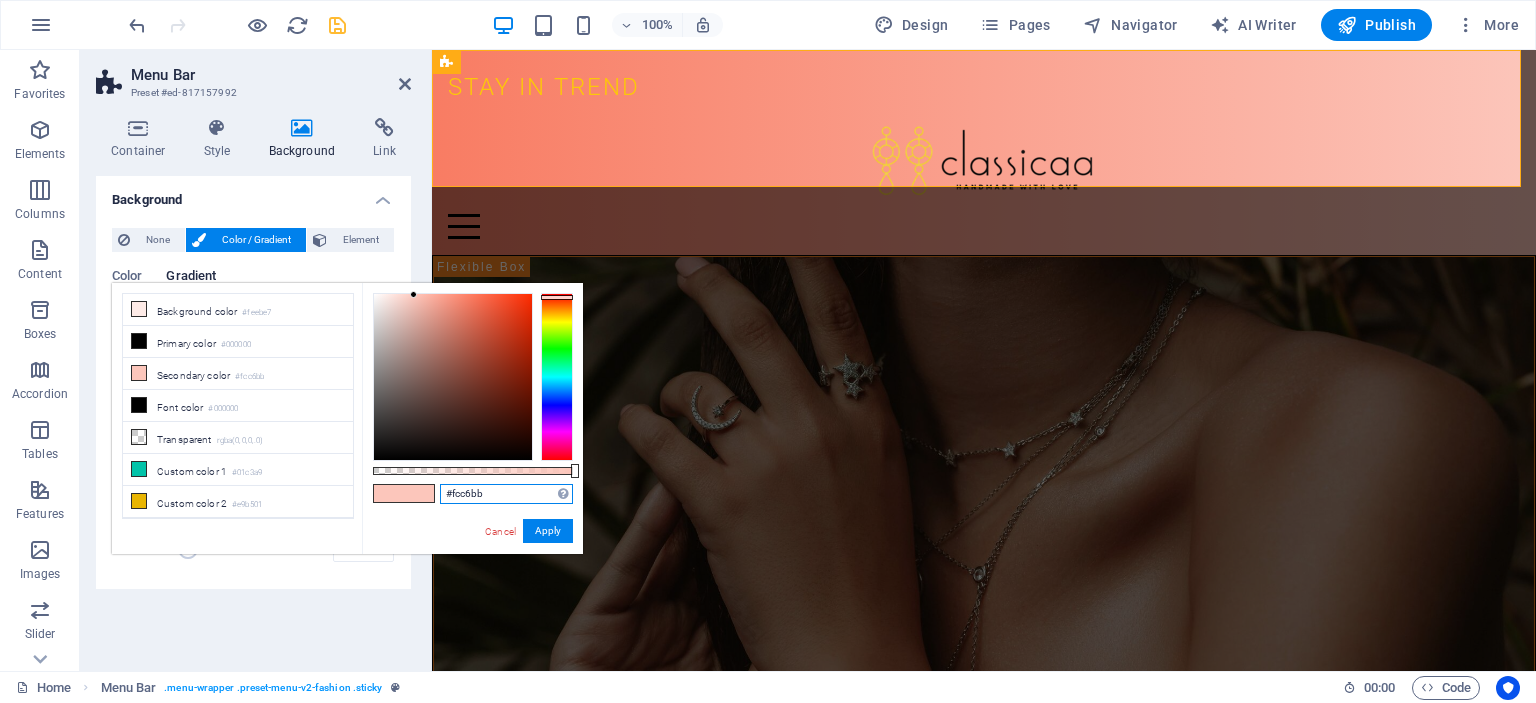 drag, startPoint x: 487, startPoint y: 491, endPoint x: 196, endPoint y: 450, distance: 293.8741 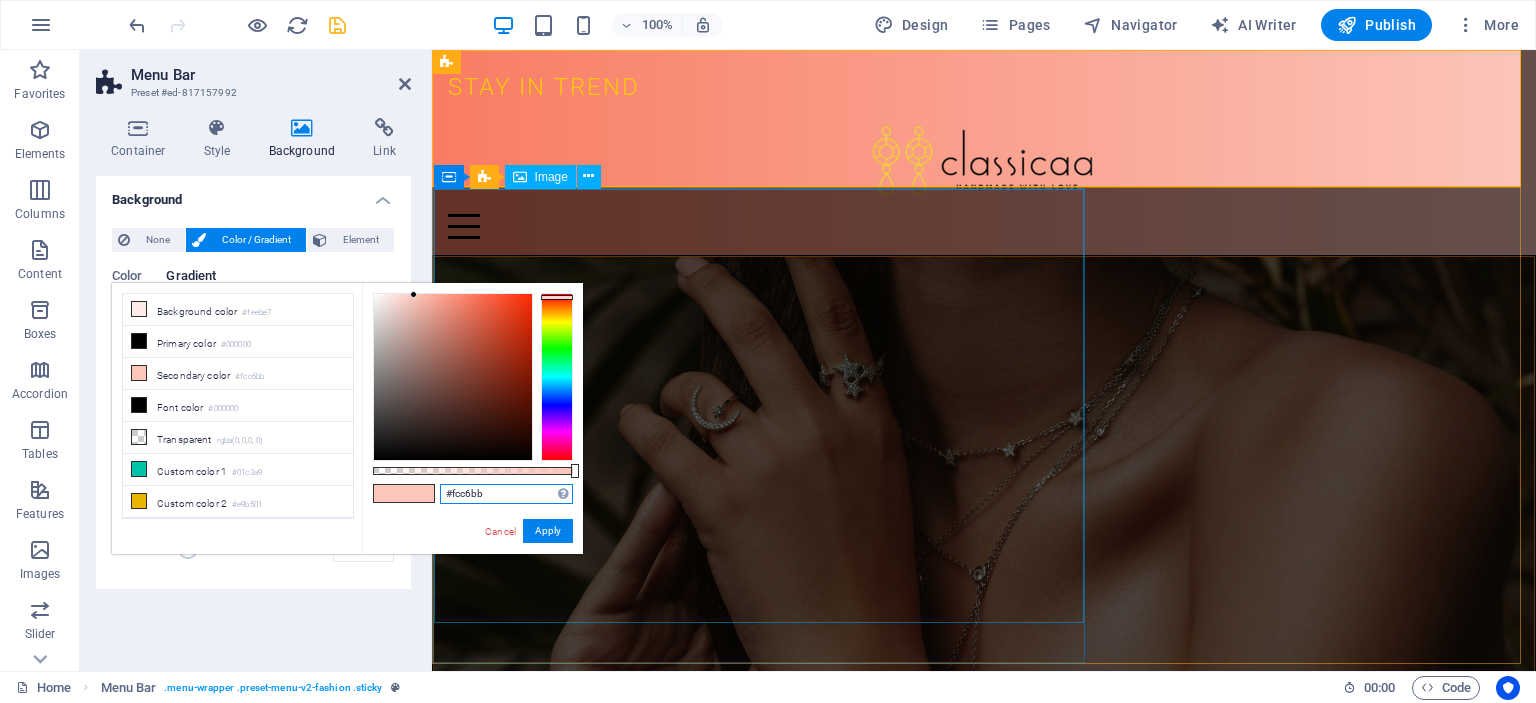 paste on "aa18f" 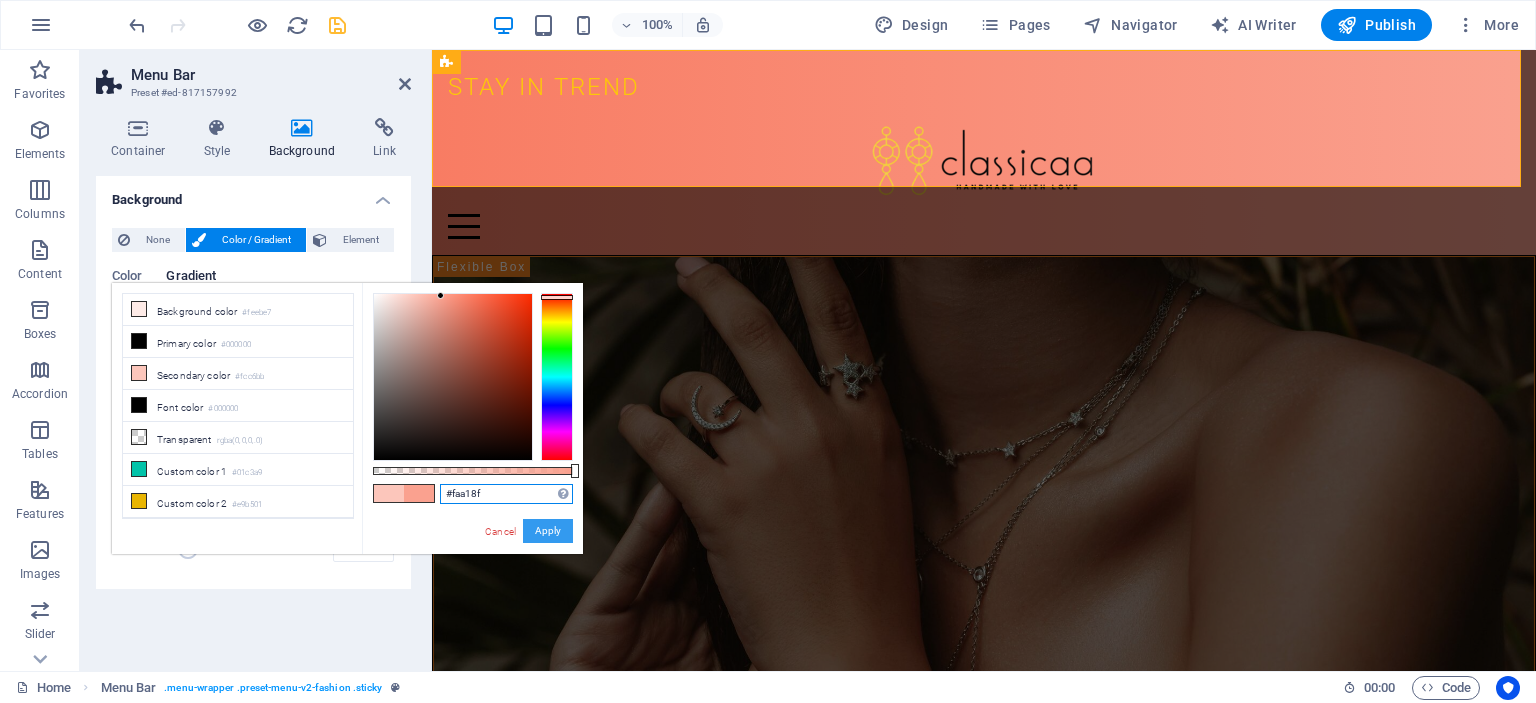 type on "#faa18f" 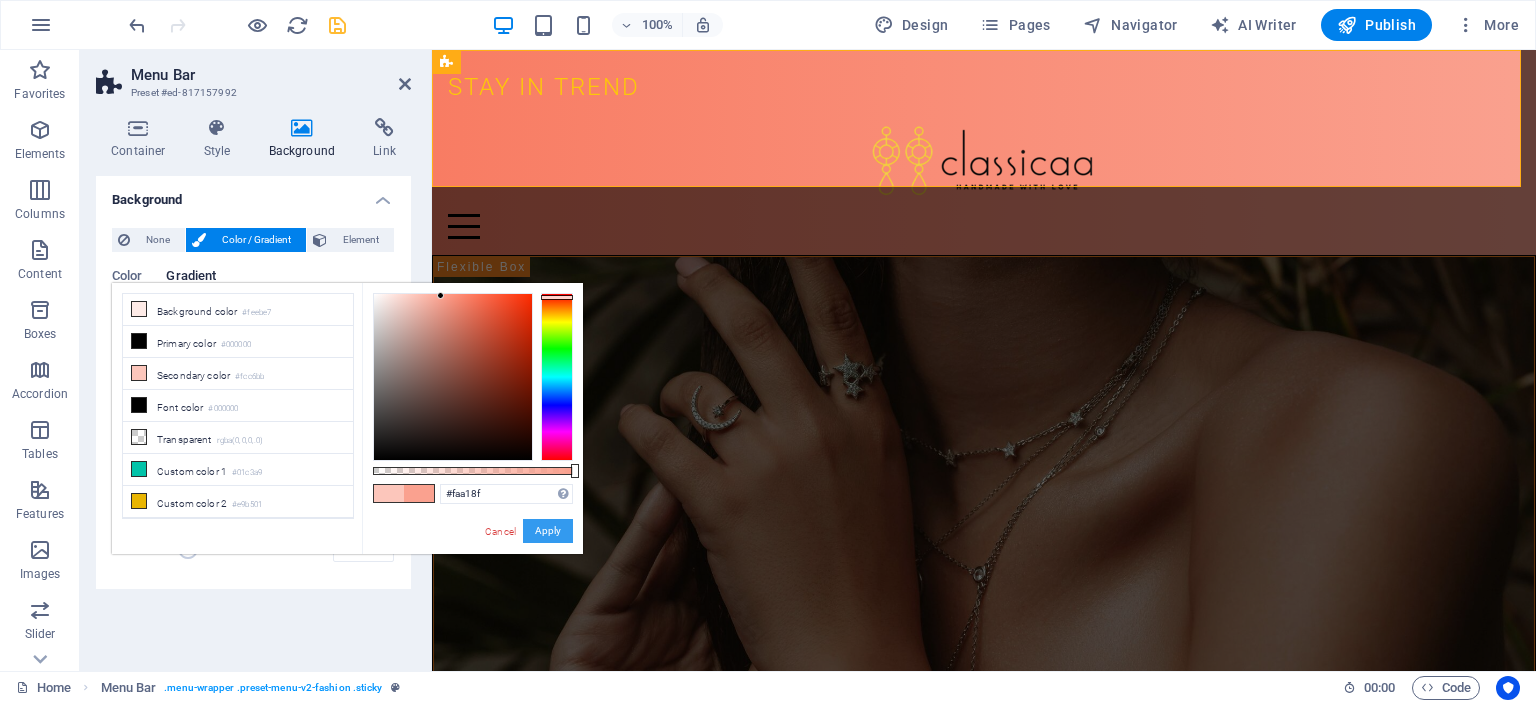 click on "Apply" at bounding box center (548, 531) 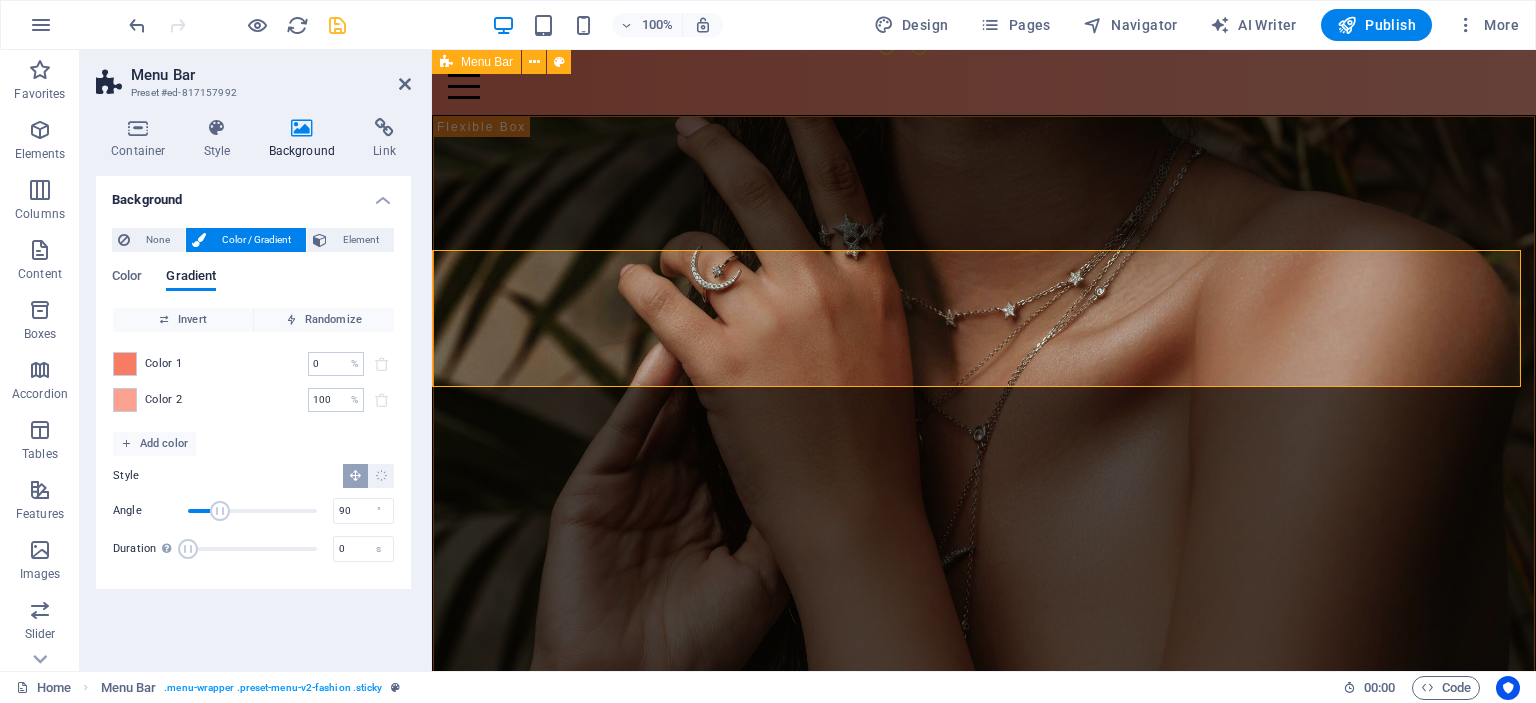 scroll, scrollTop: 0, scrollLeft: 0, axis: both 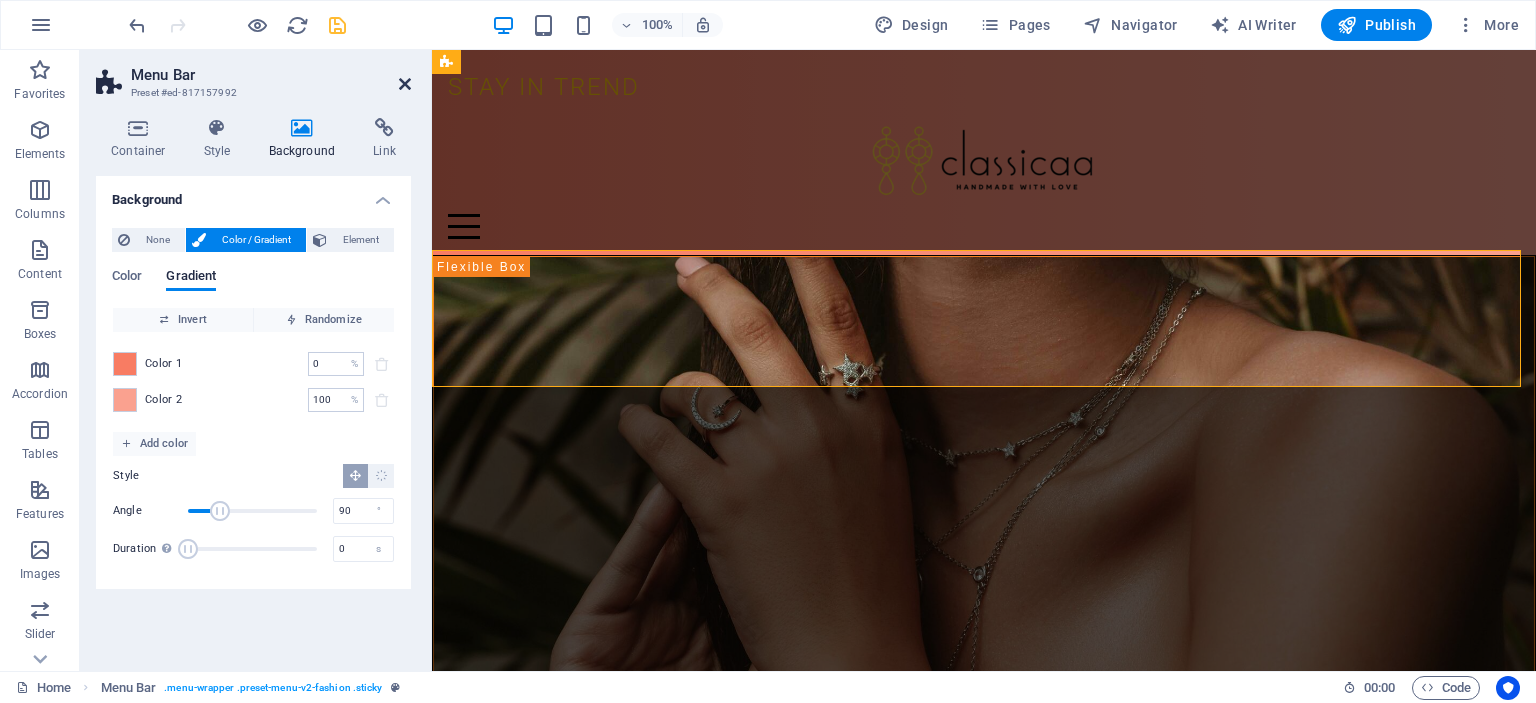 click at bounding box center [405, 84] 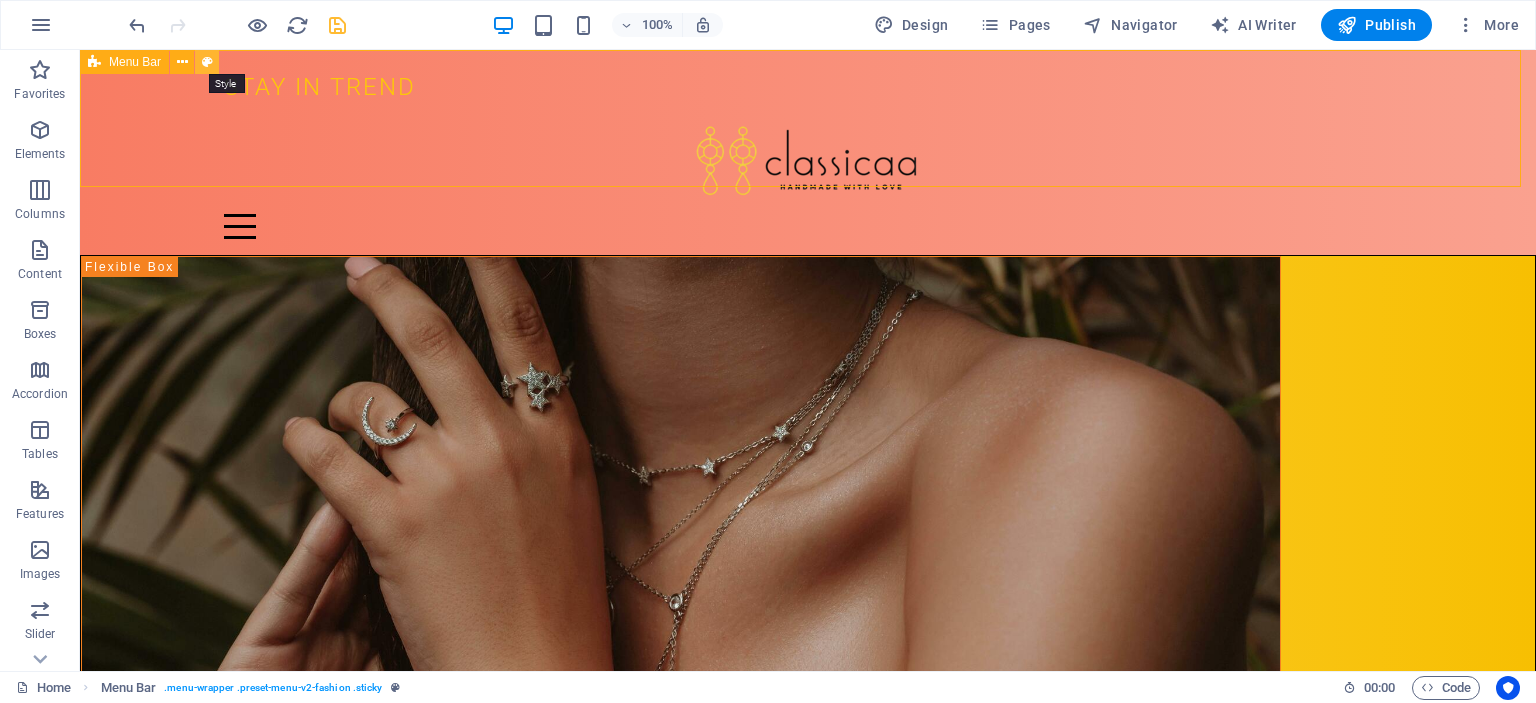 click at bounding box center (207, 62) 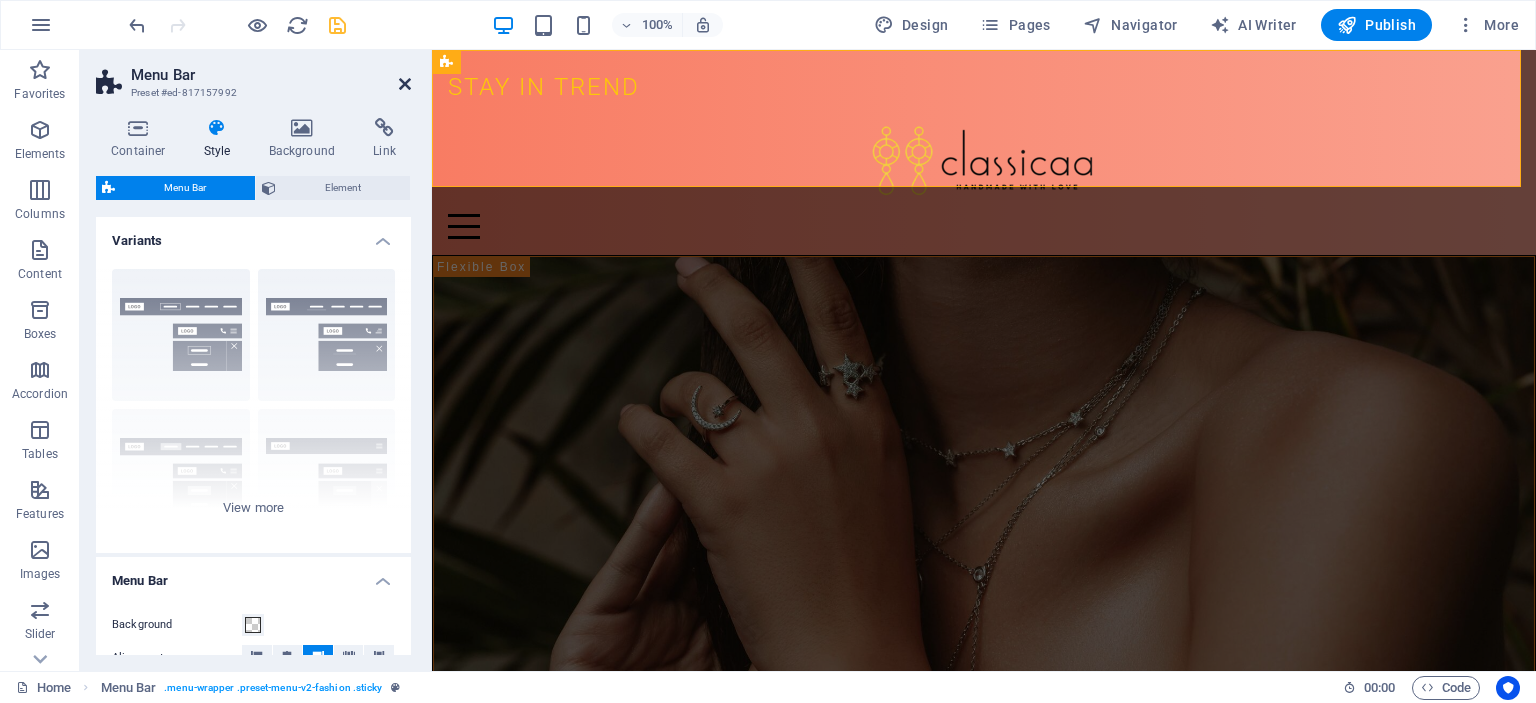 click at bounding box center (405, 84) 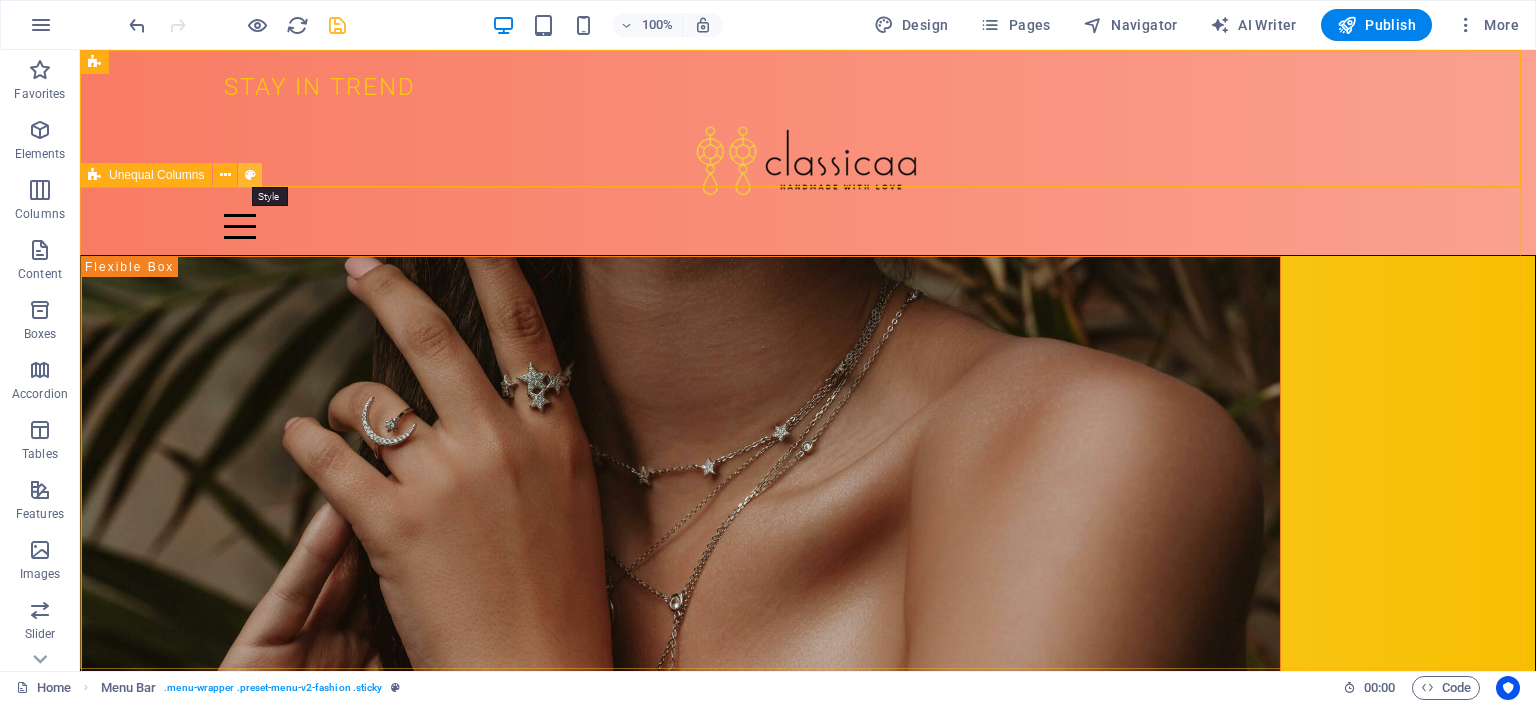 click at bounding box center (250, 175) 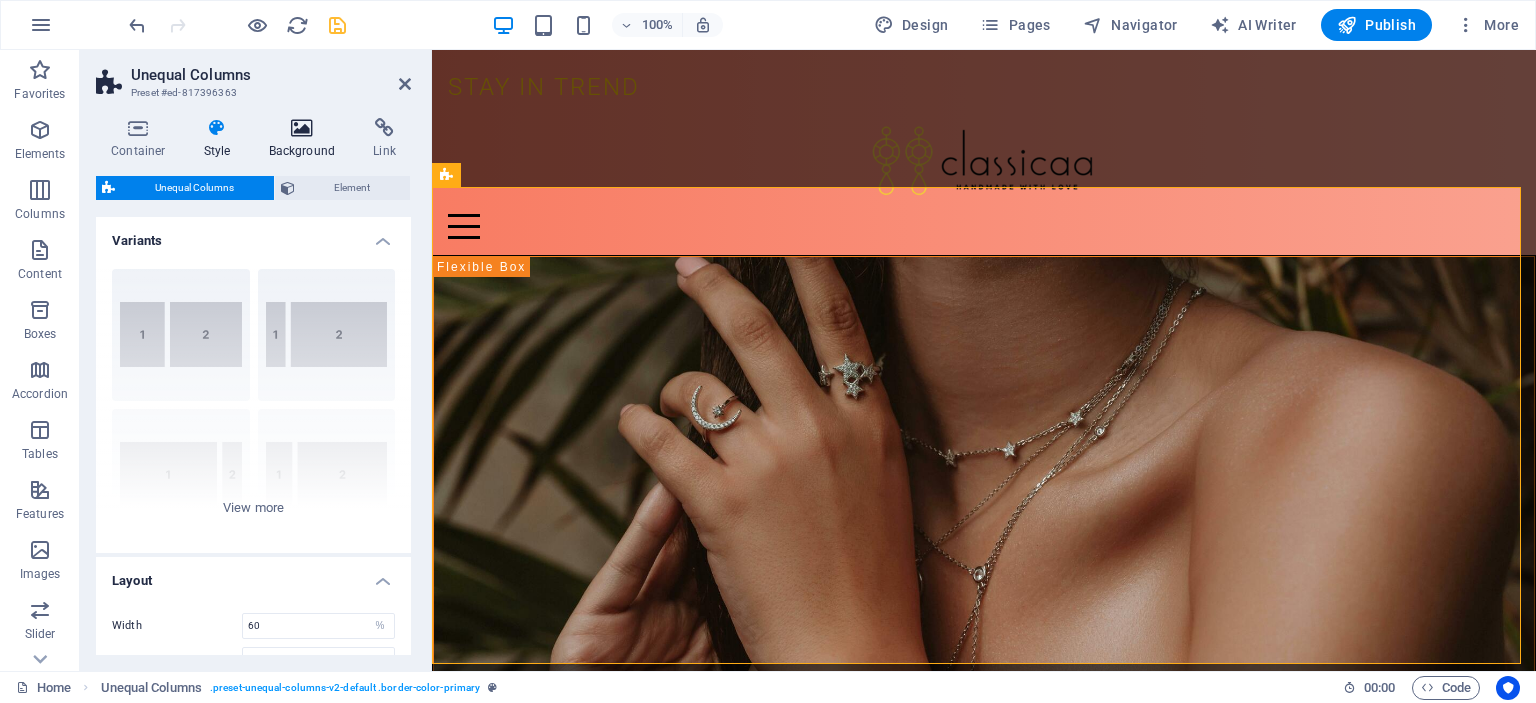 click at bounding box center [302, 128] 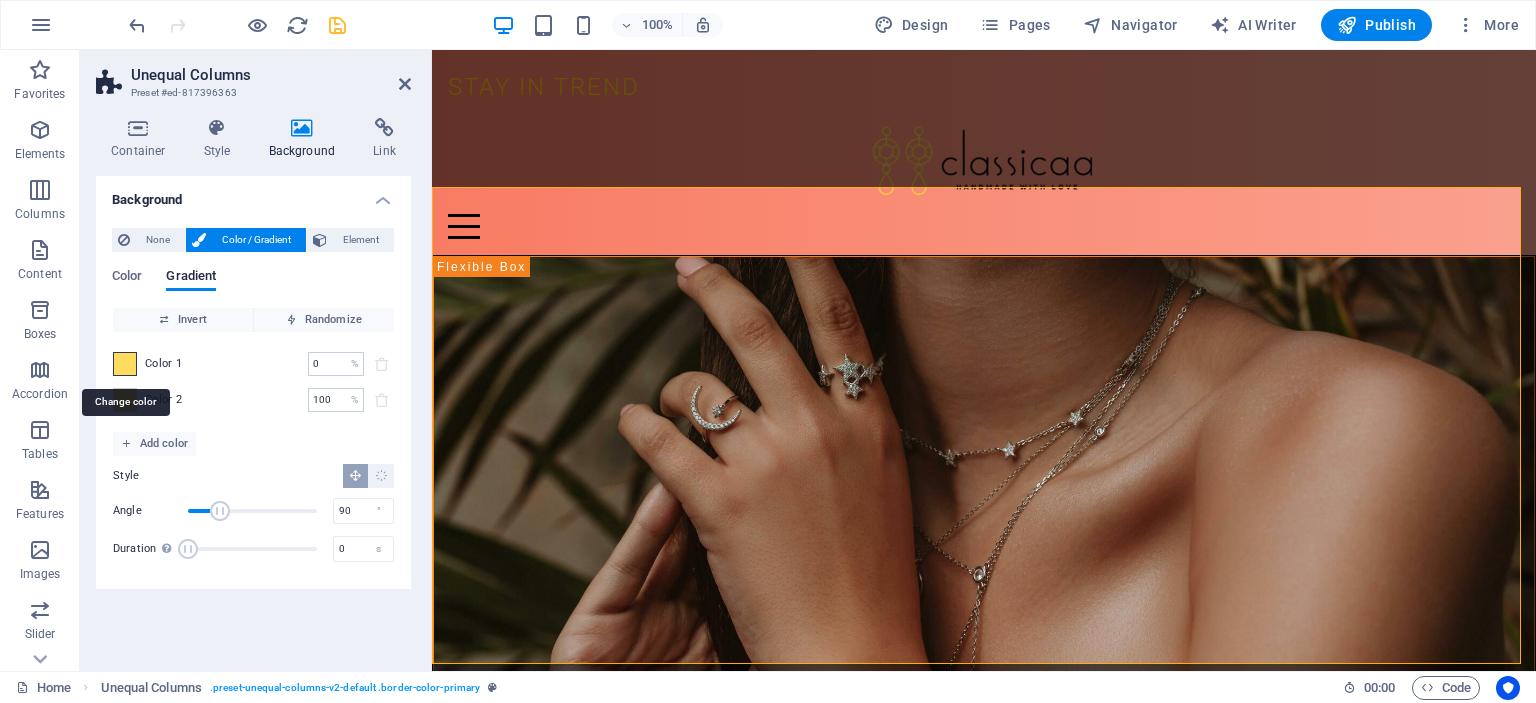 click at bounding box center [125, 364] 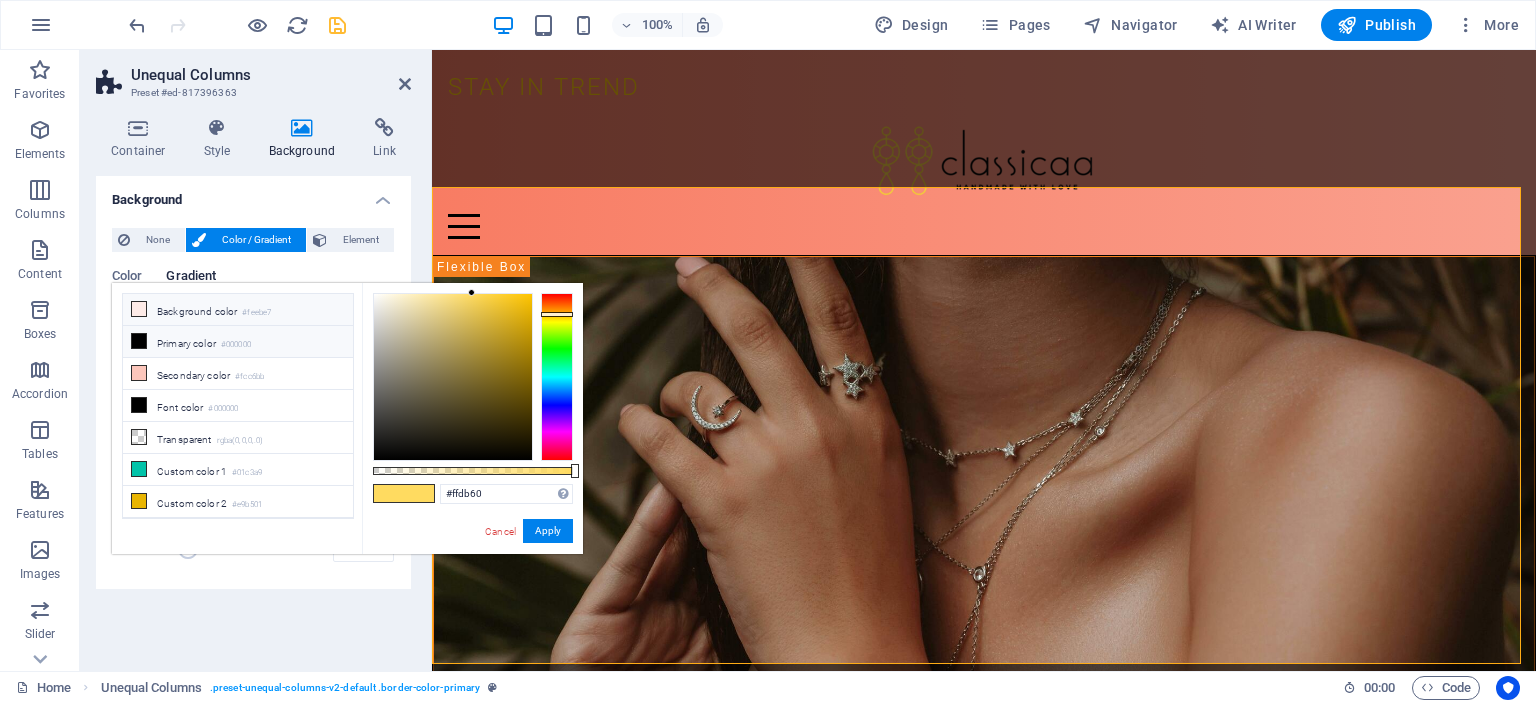 click at bounding box center [139, 309] 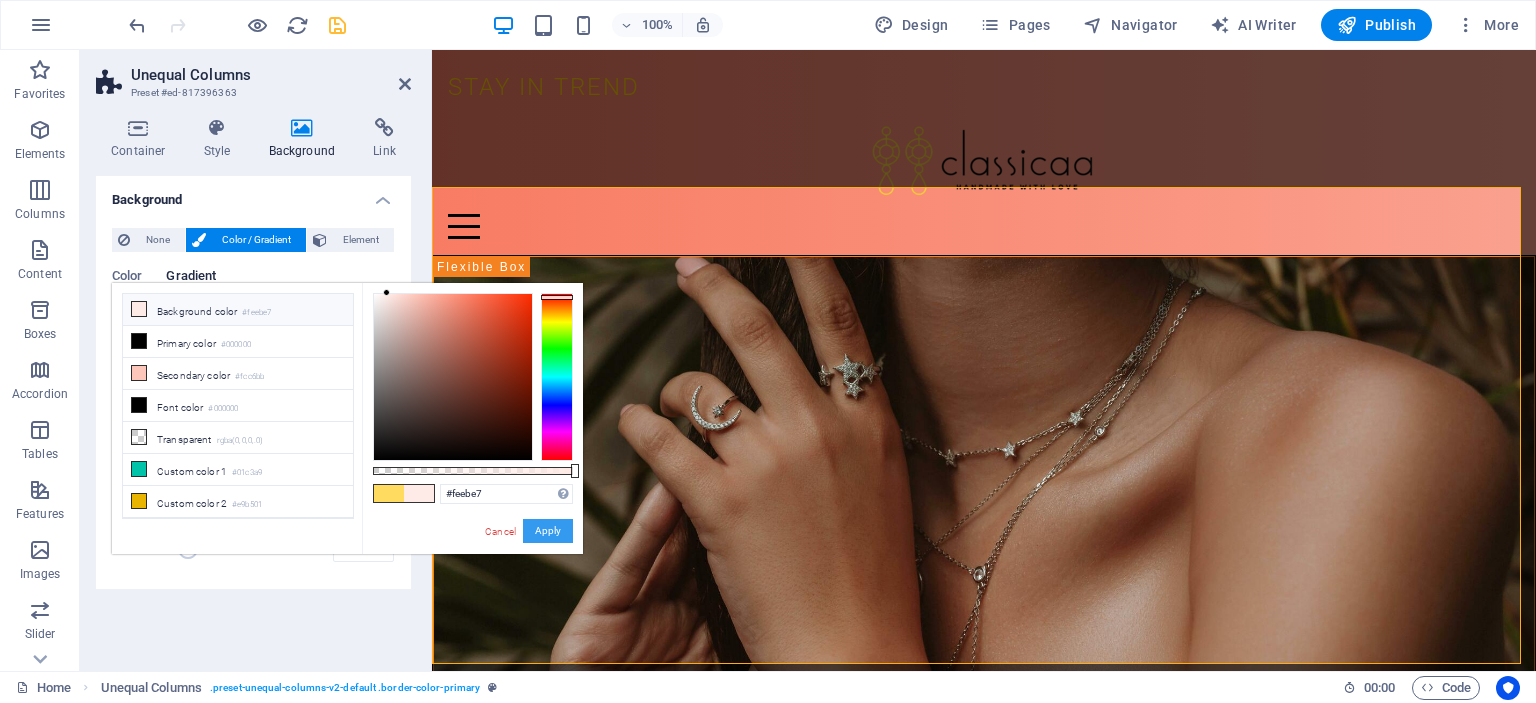click on "Apply" at bounding box center (548, 531) 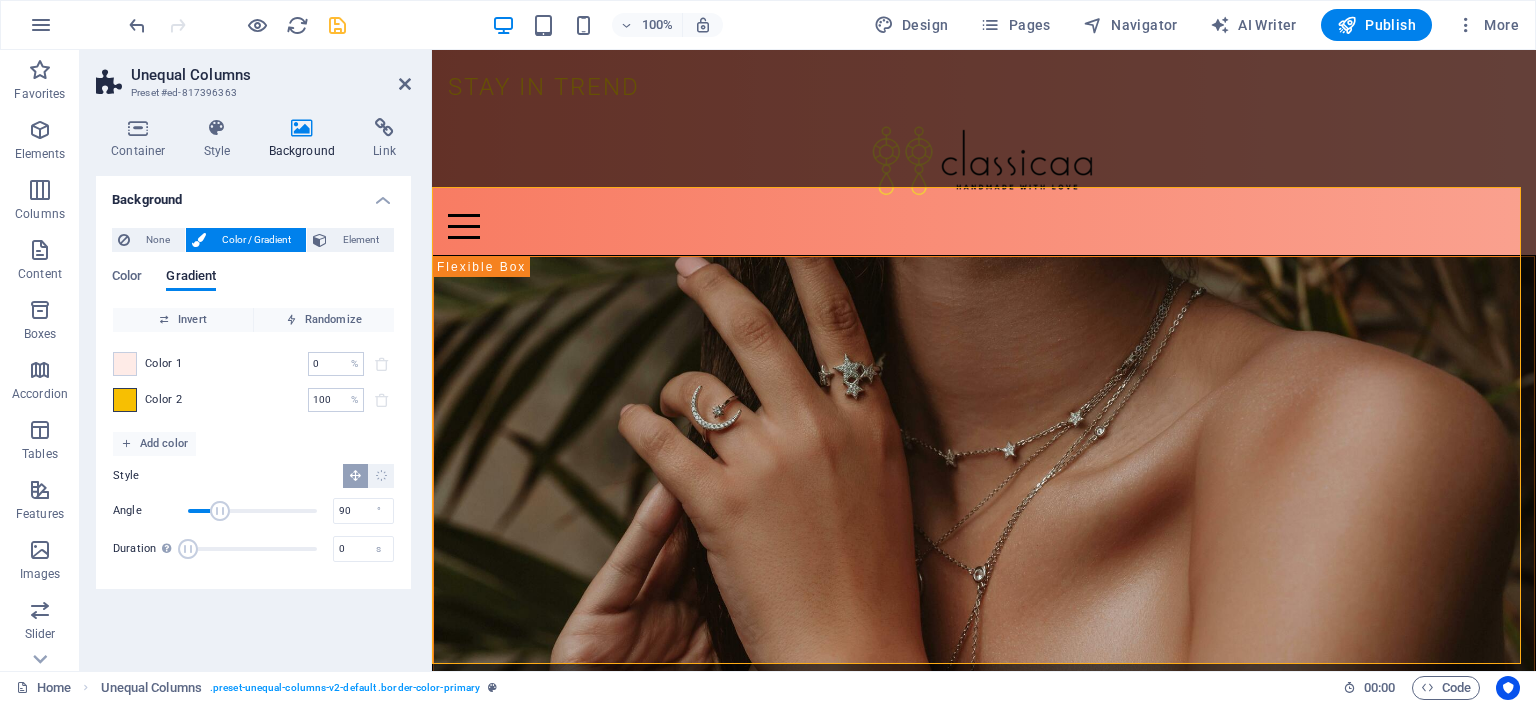 click at bounding box center (125, 400) 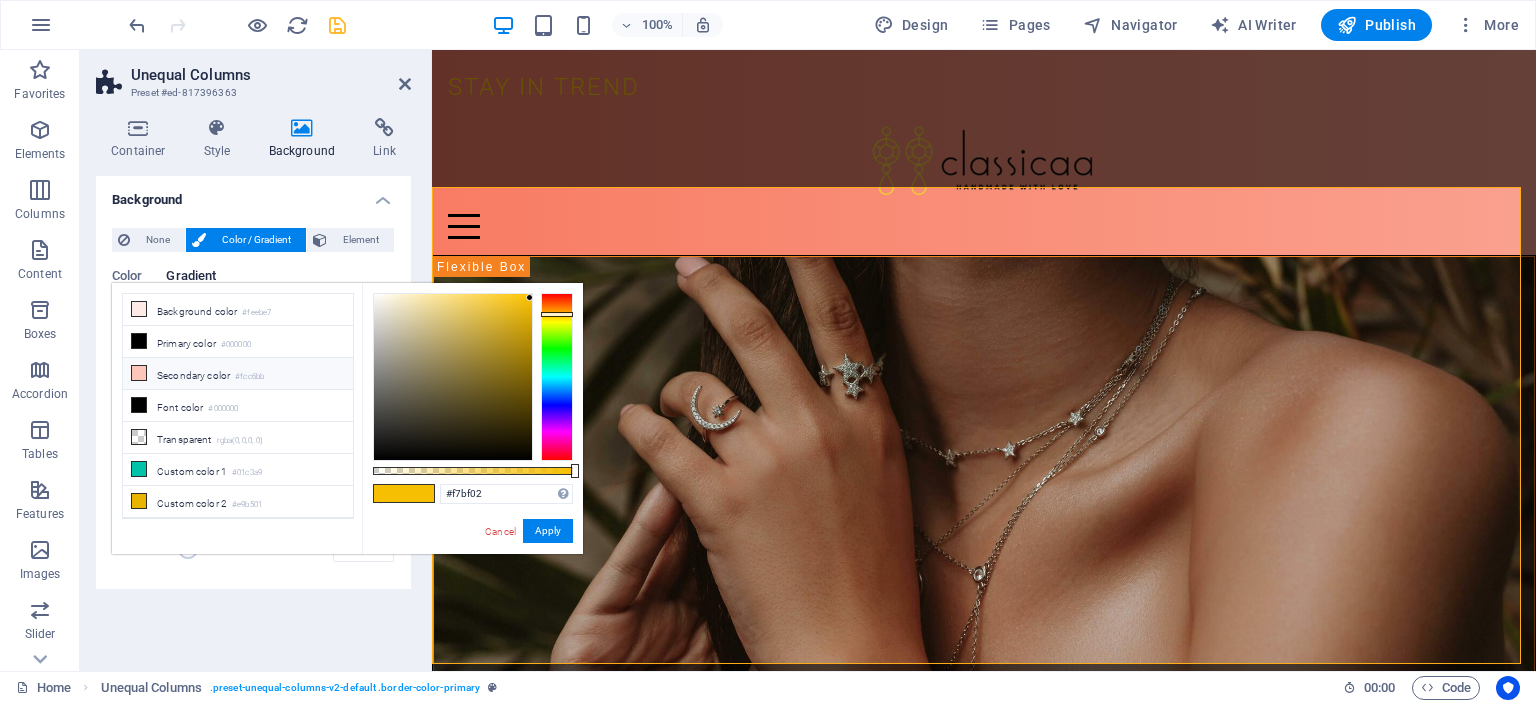 click at bounding box center [139, 373] 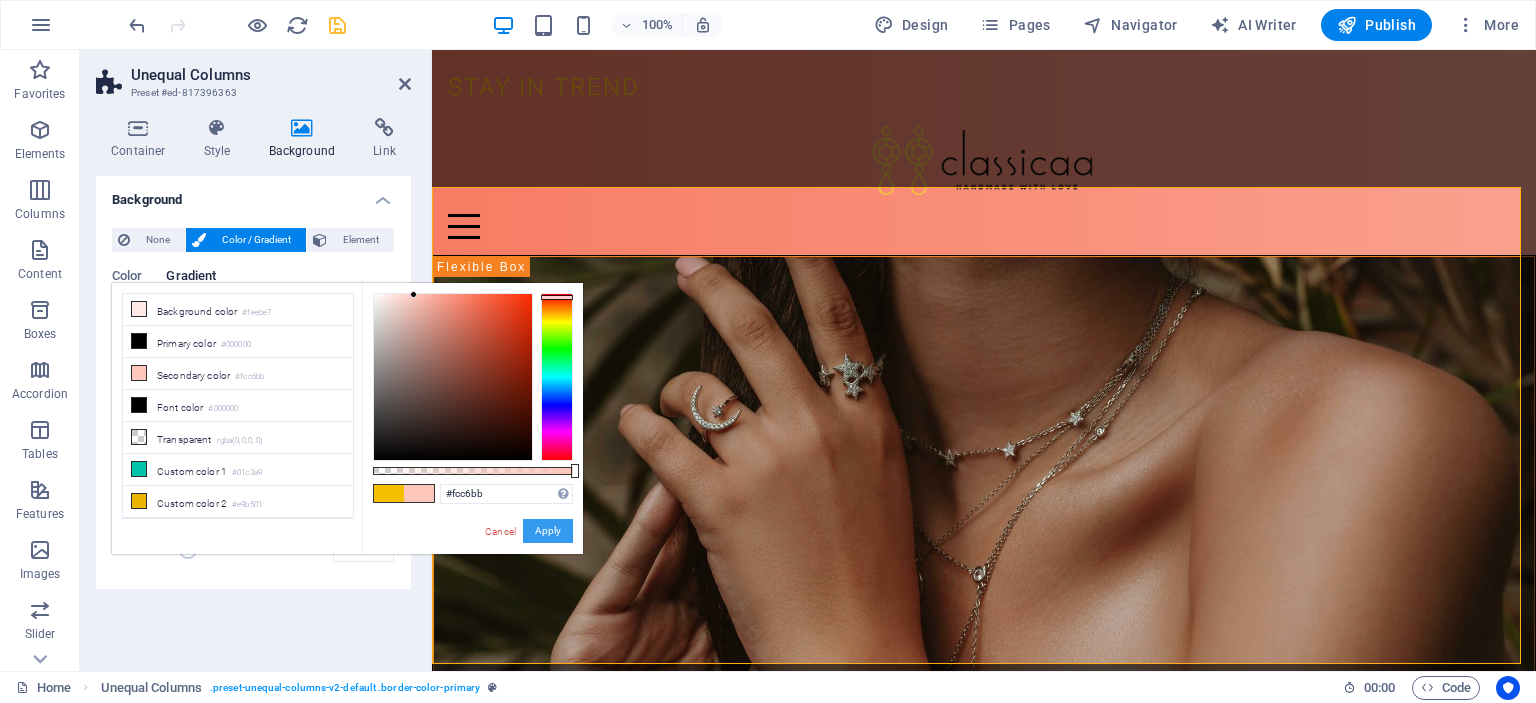 click on "Apply" at bounding box center (548, 531) 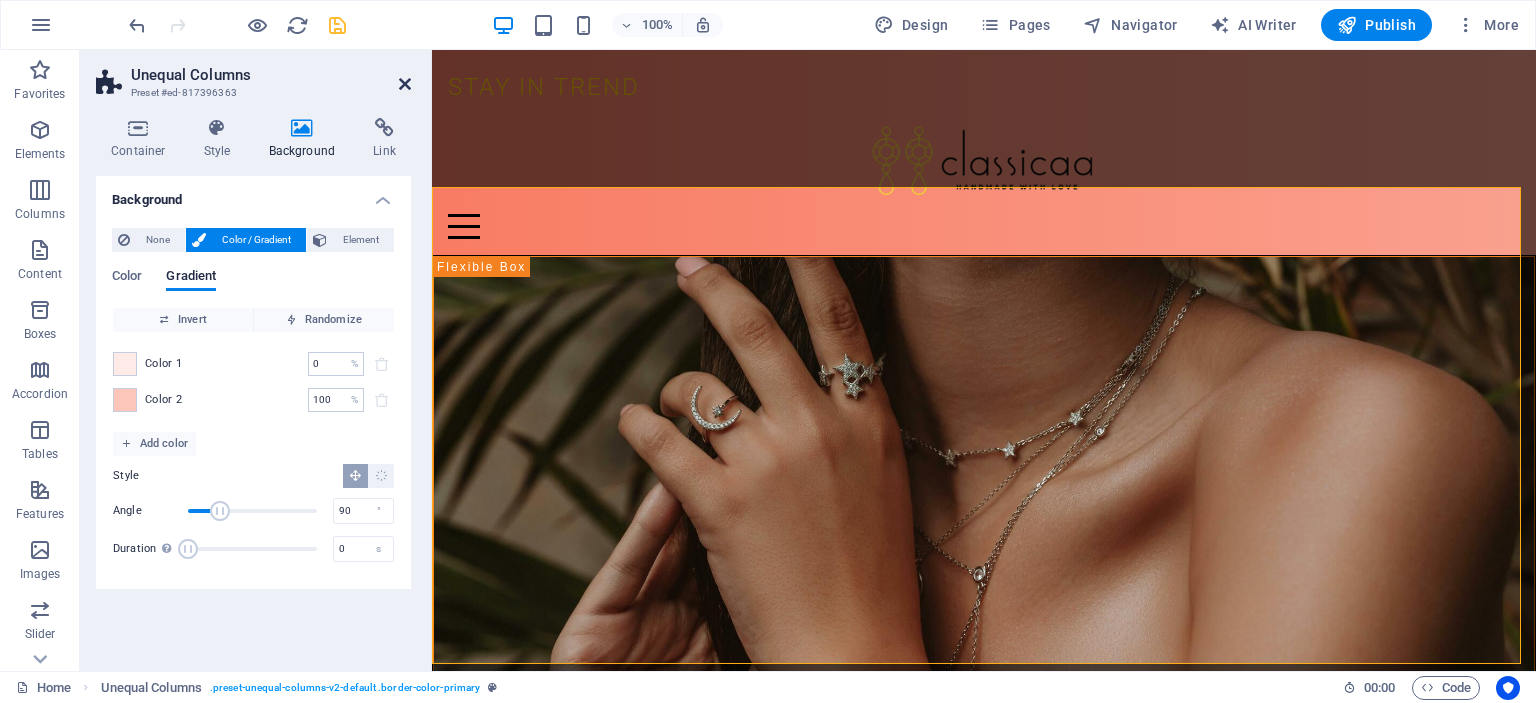 click at bounding box center [405, 84] 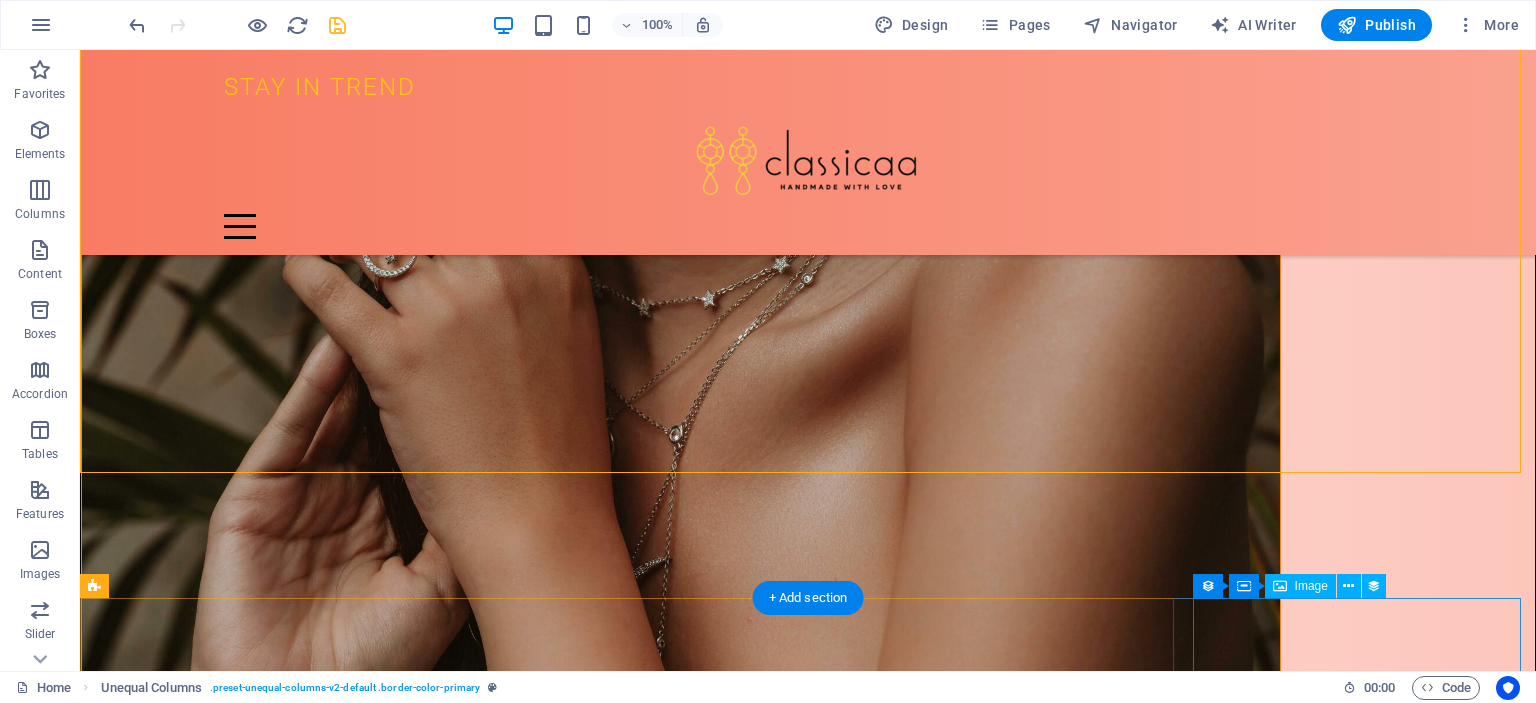 scroll, scrollTop: 300, scrollLeft: 0, axis: vertical 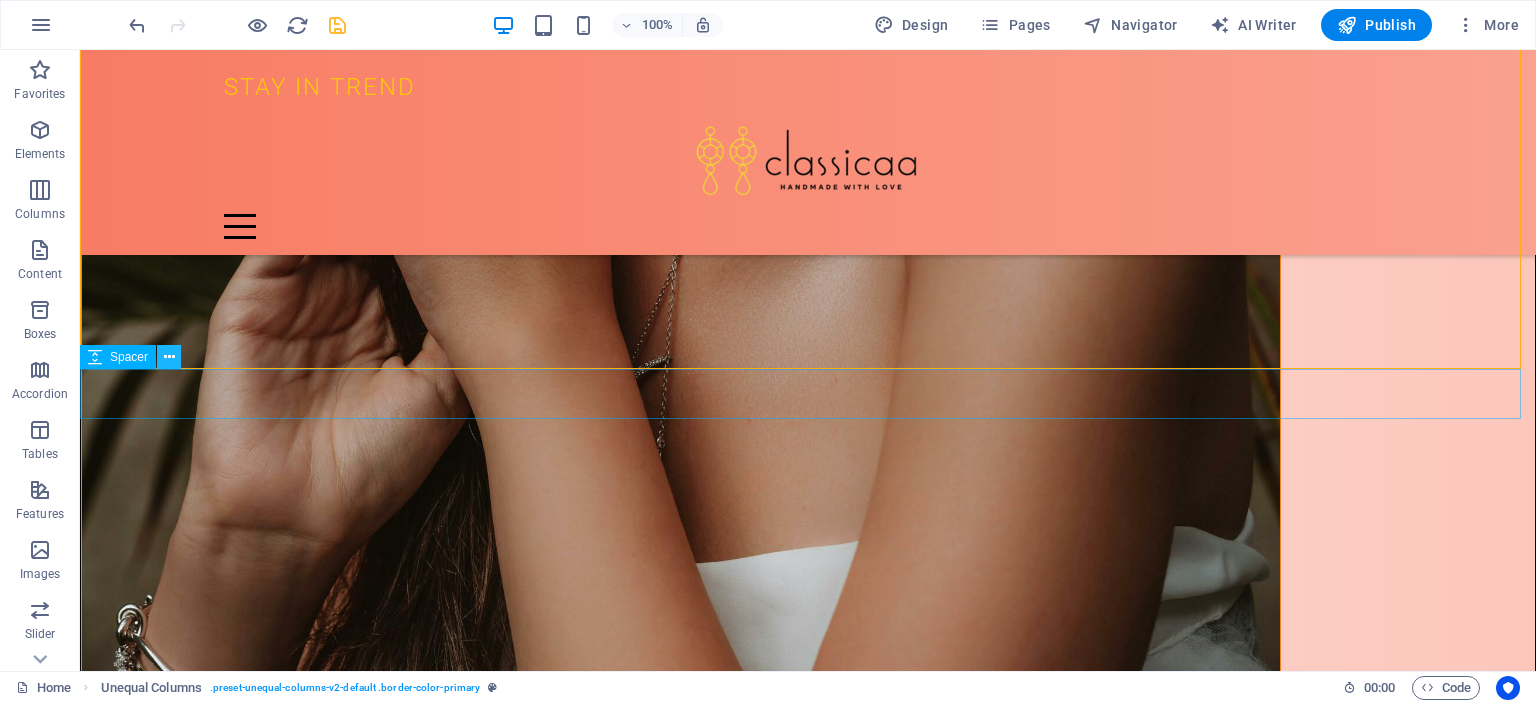 click at bounding box center (169, 357) 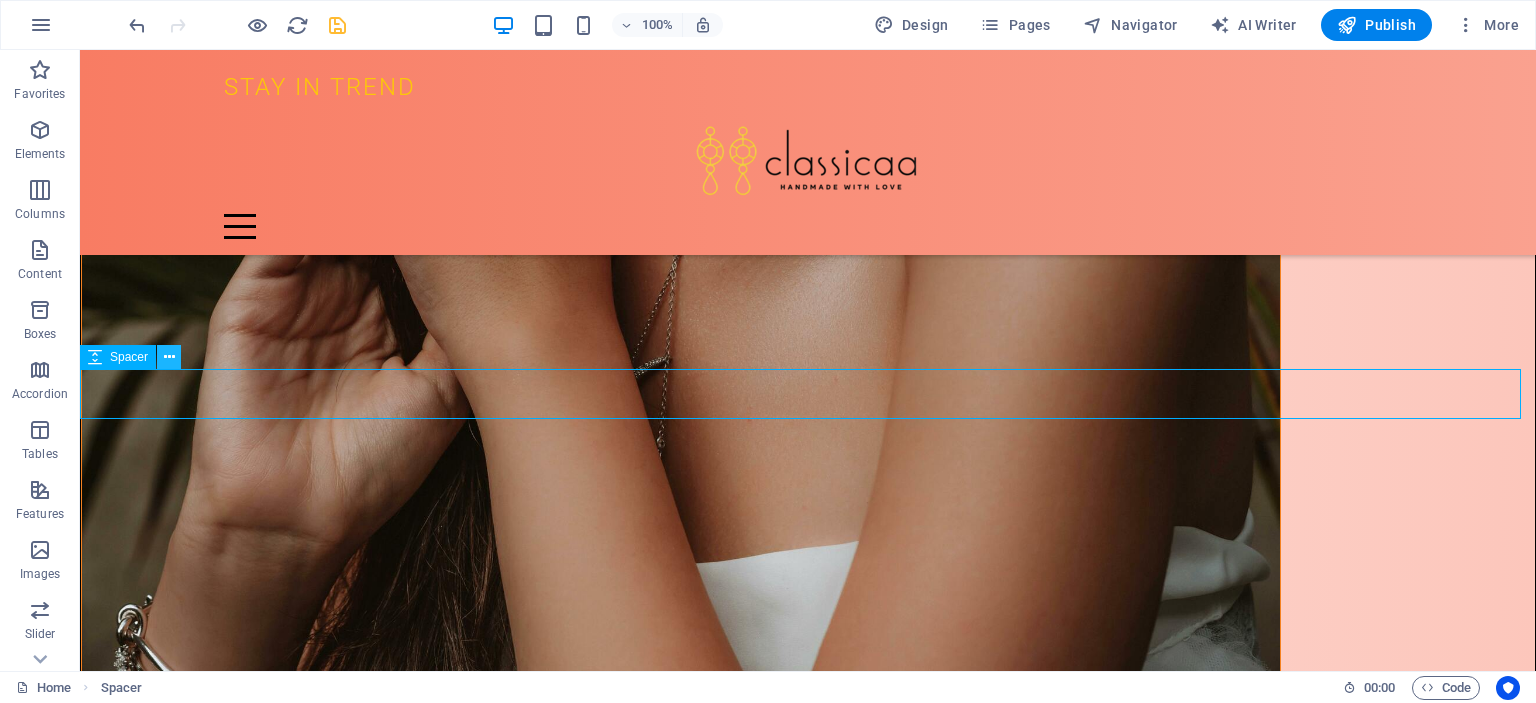 click at bounding box center (169, 357) 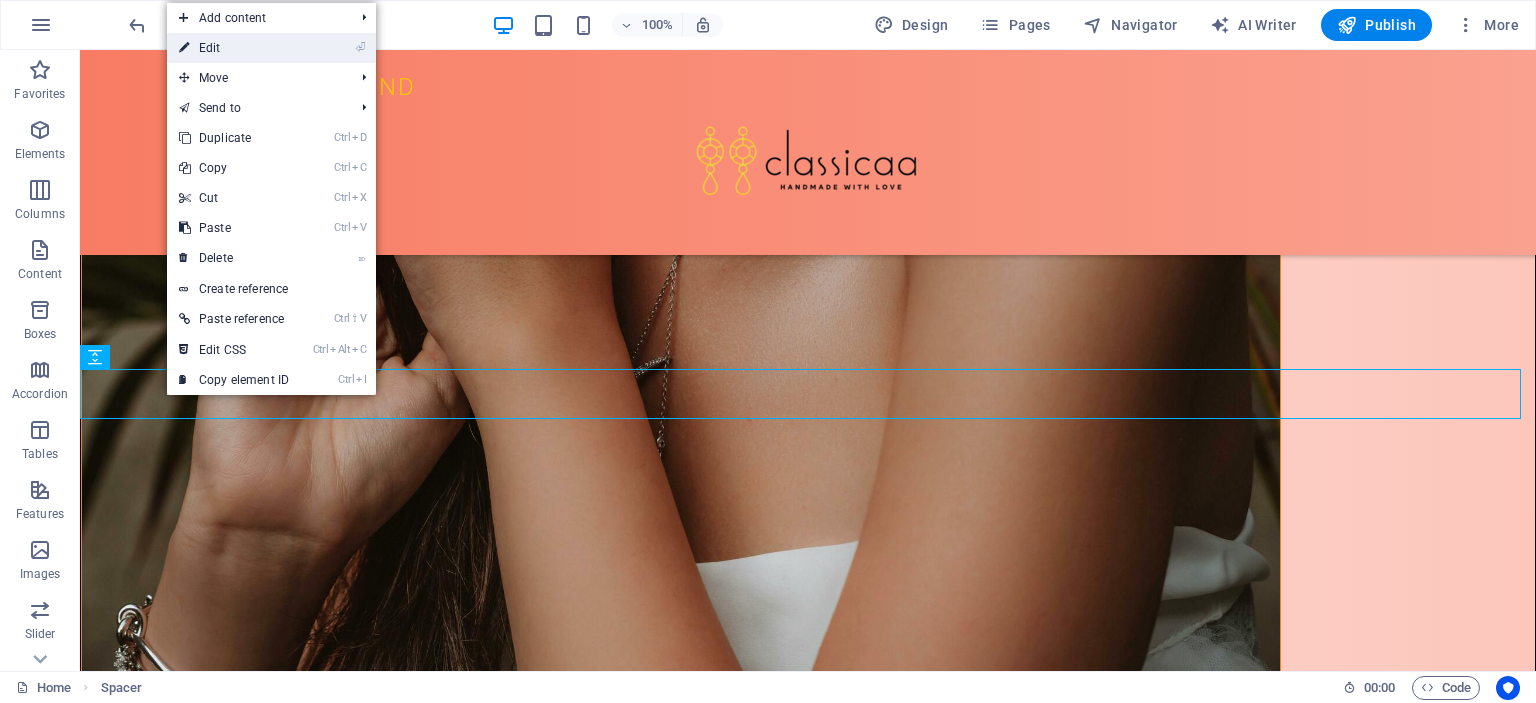 click on "⏎  Edit" at bounding box center (234, 48) 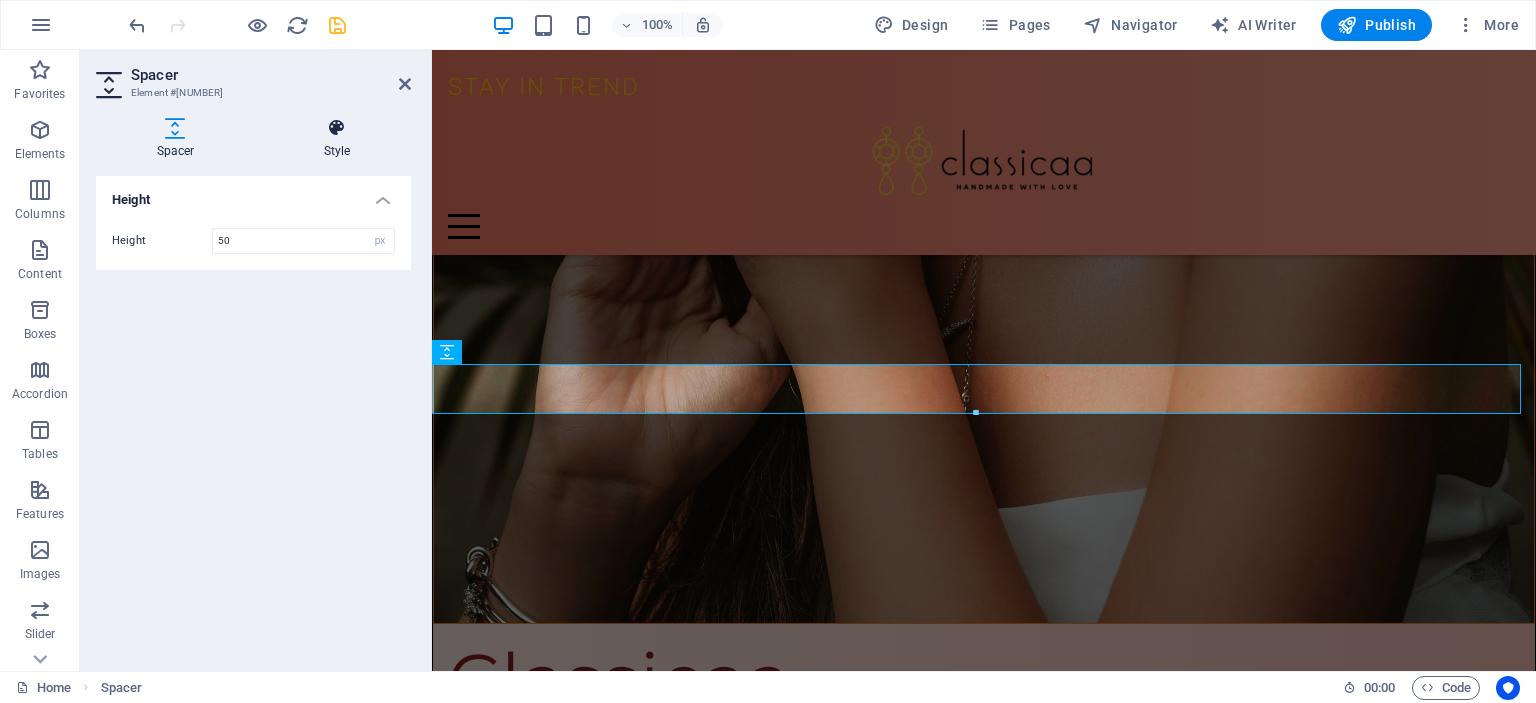 click at bounding box center (337, 128) 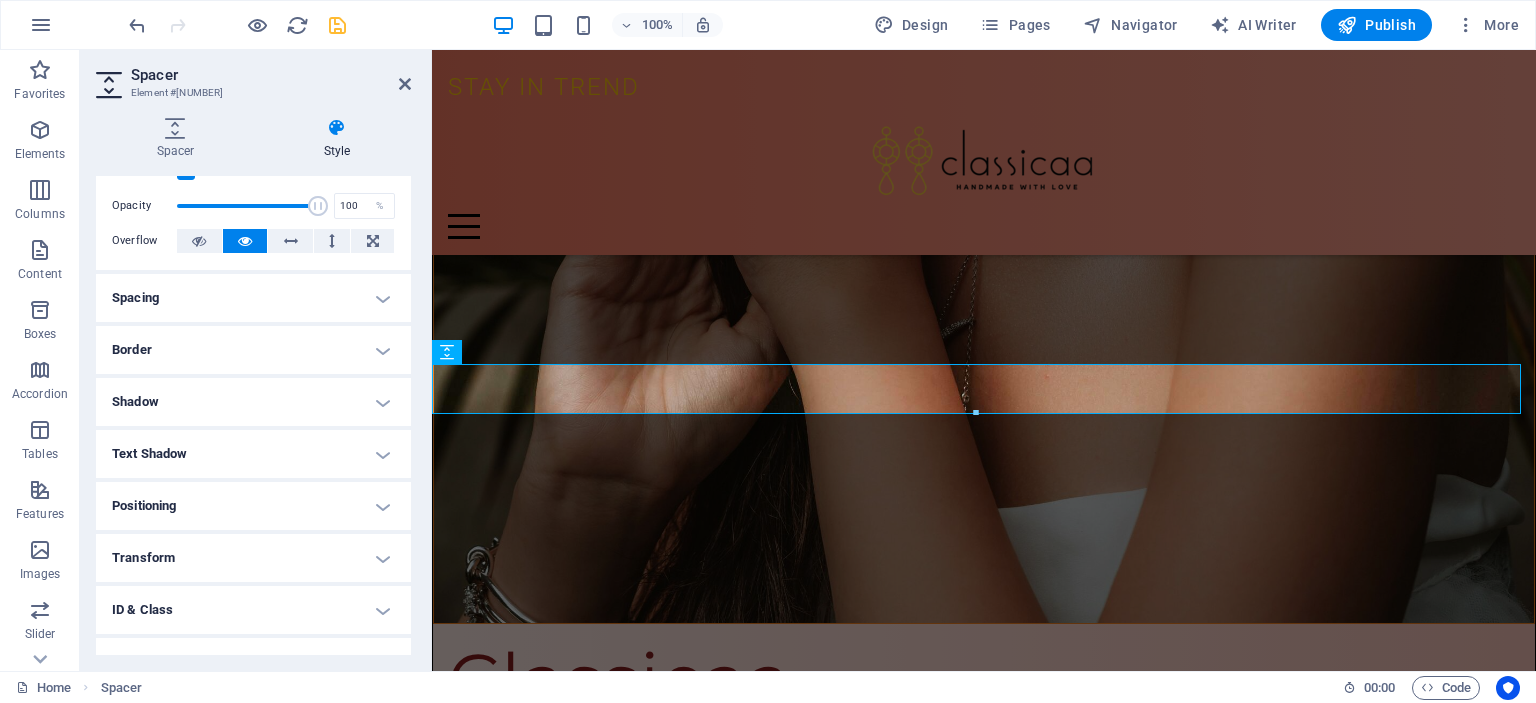 scroll, scrollTop: 151, scrollLeft: 0, axis: vertical 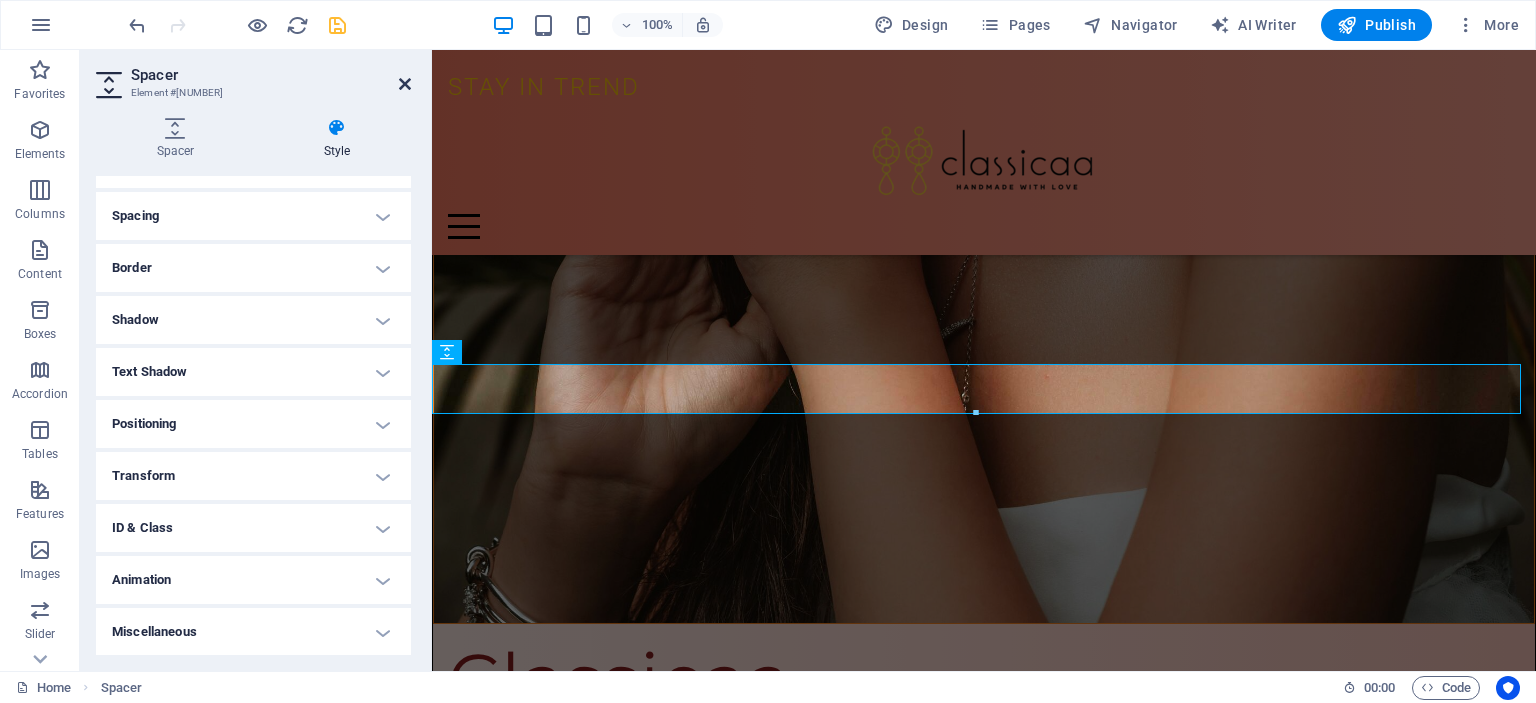 click at bounding box center (405, 84) 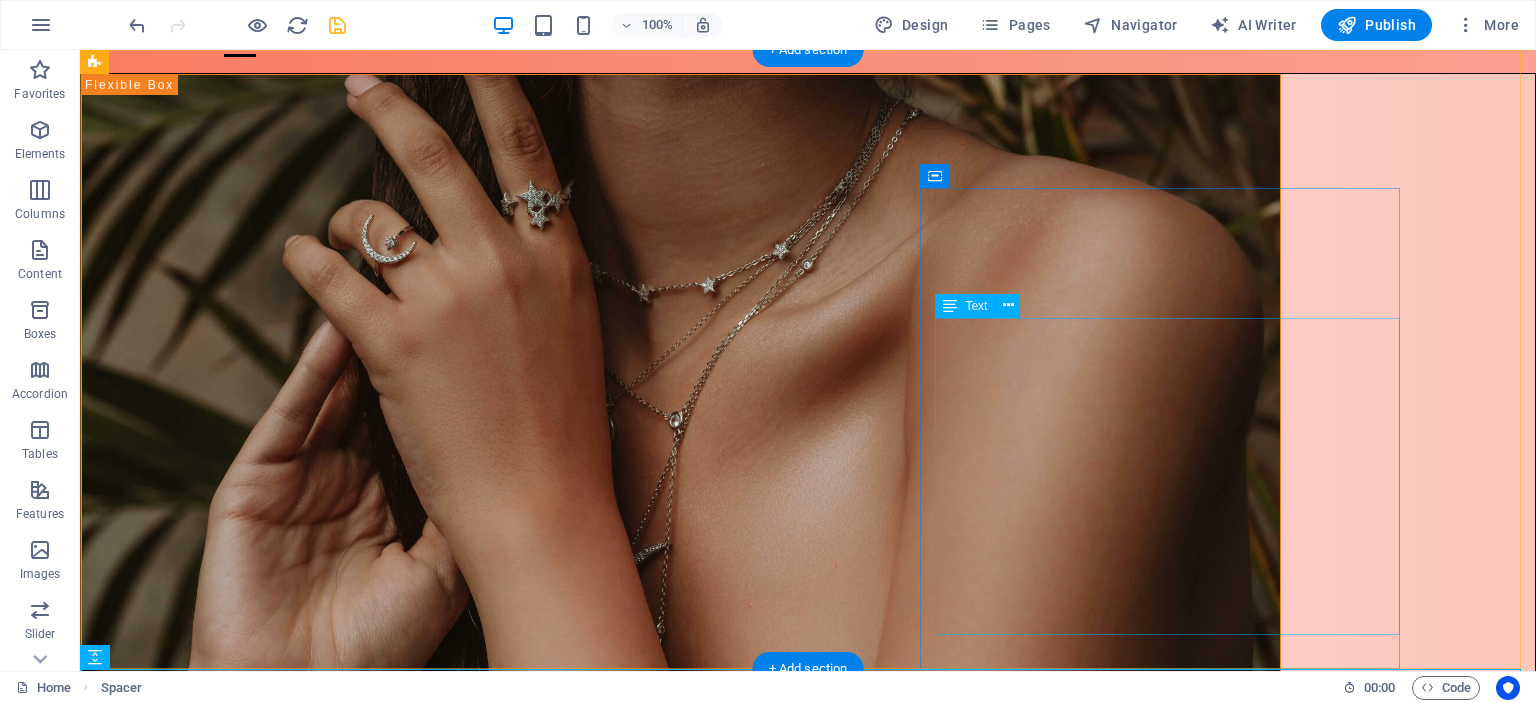 scroll, scrollTop: 0, scrollLeft: 0, axis: both 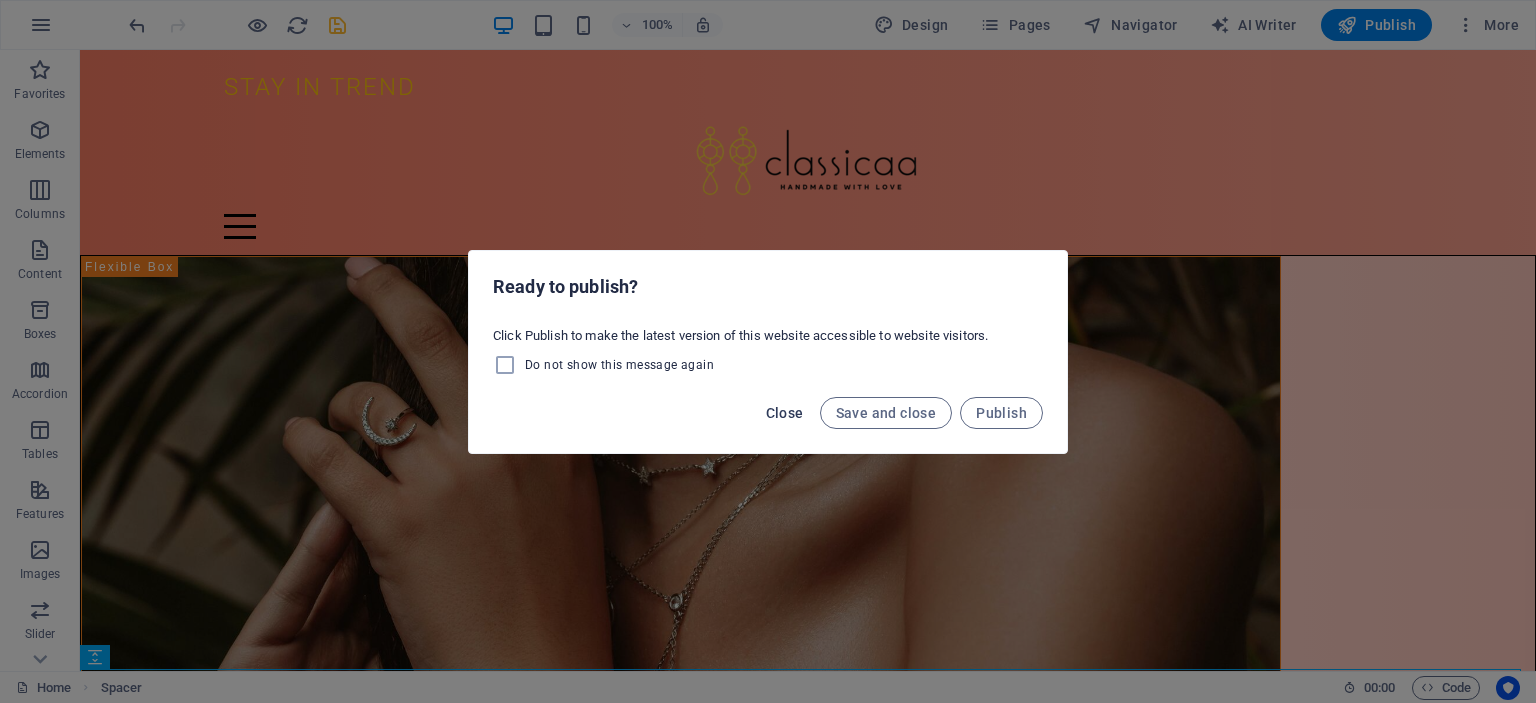 click on "Close" at bounding box center (785, 413) 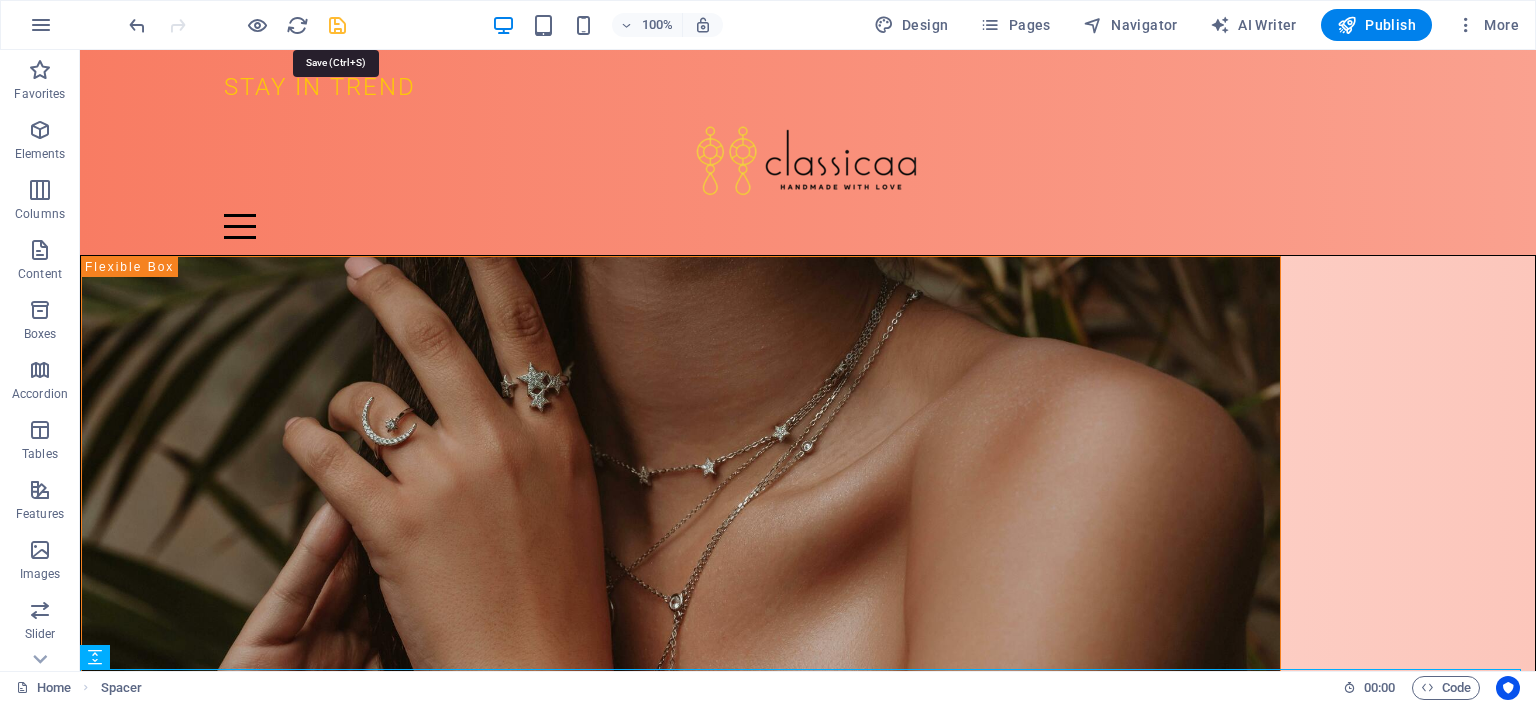 click at bounding box center [337, 25] 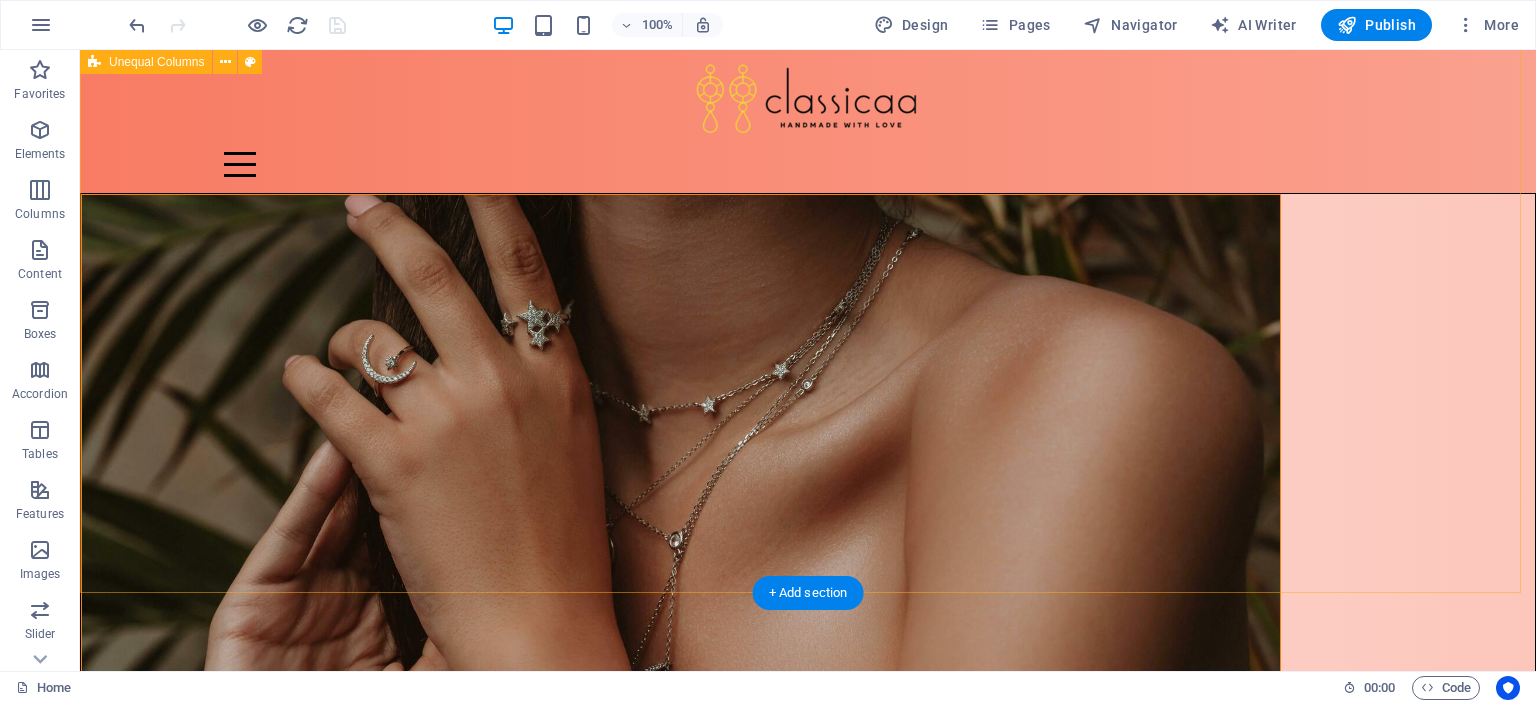 scroll, scrollTop: 0, scrollLeft: 0, axis: both 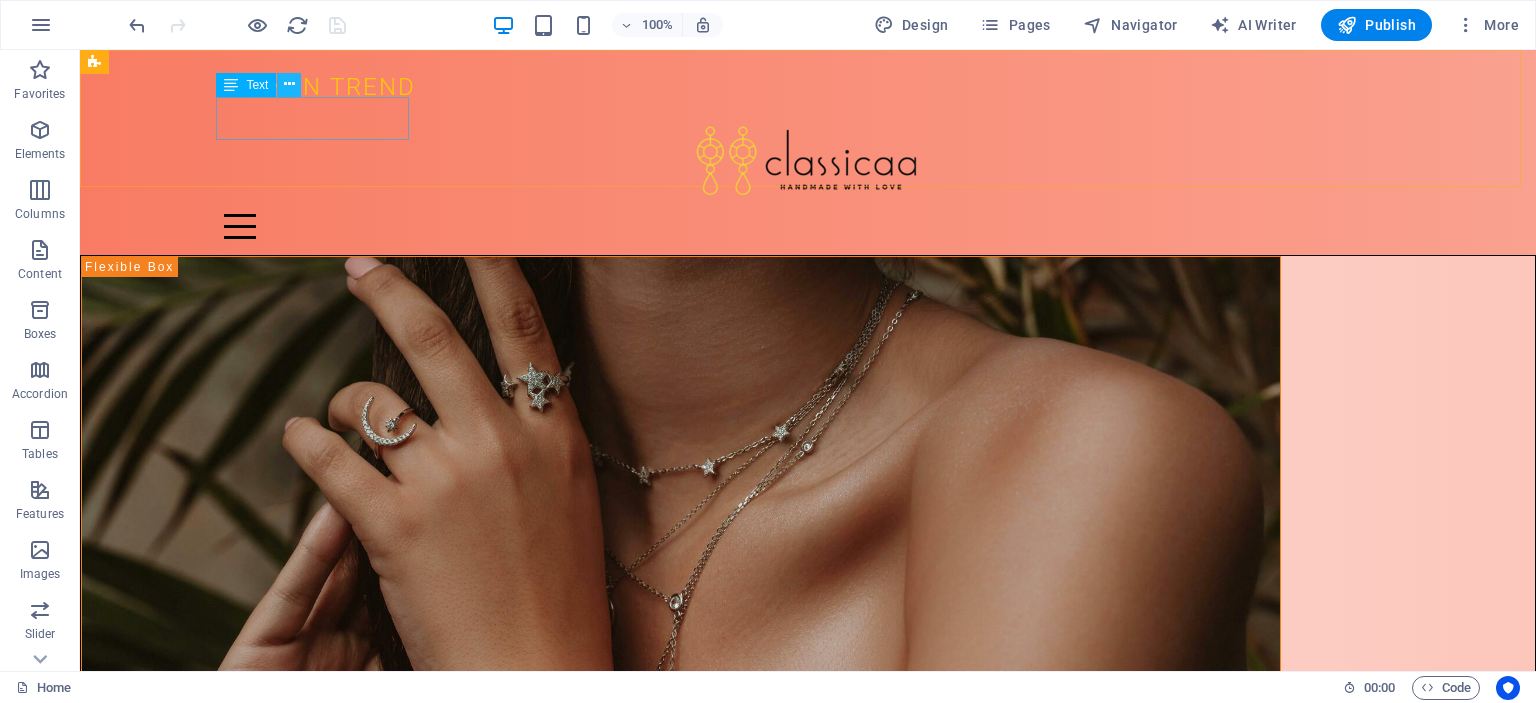 click at bounding box center [289, 84] 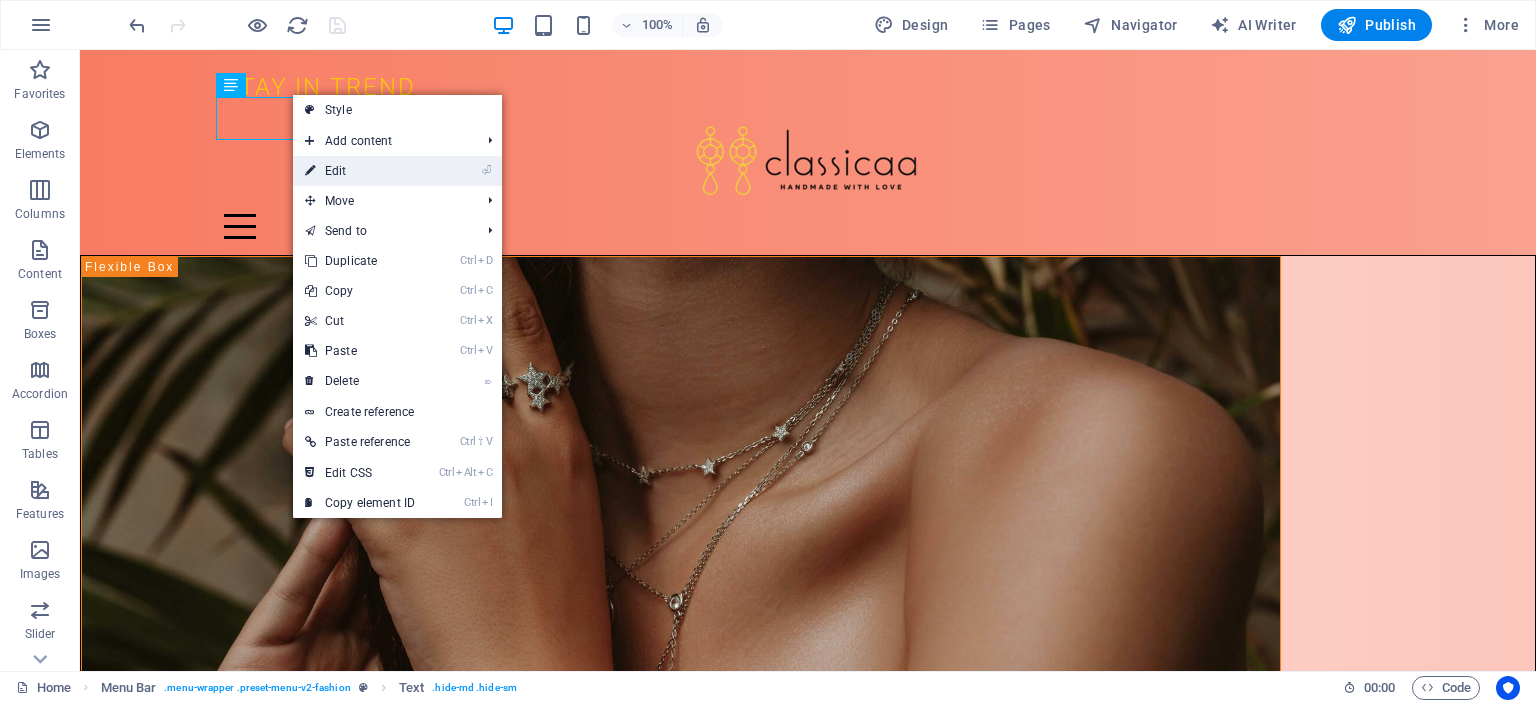 click on "⏎  Edit" at bounding box center [360, 171] 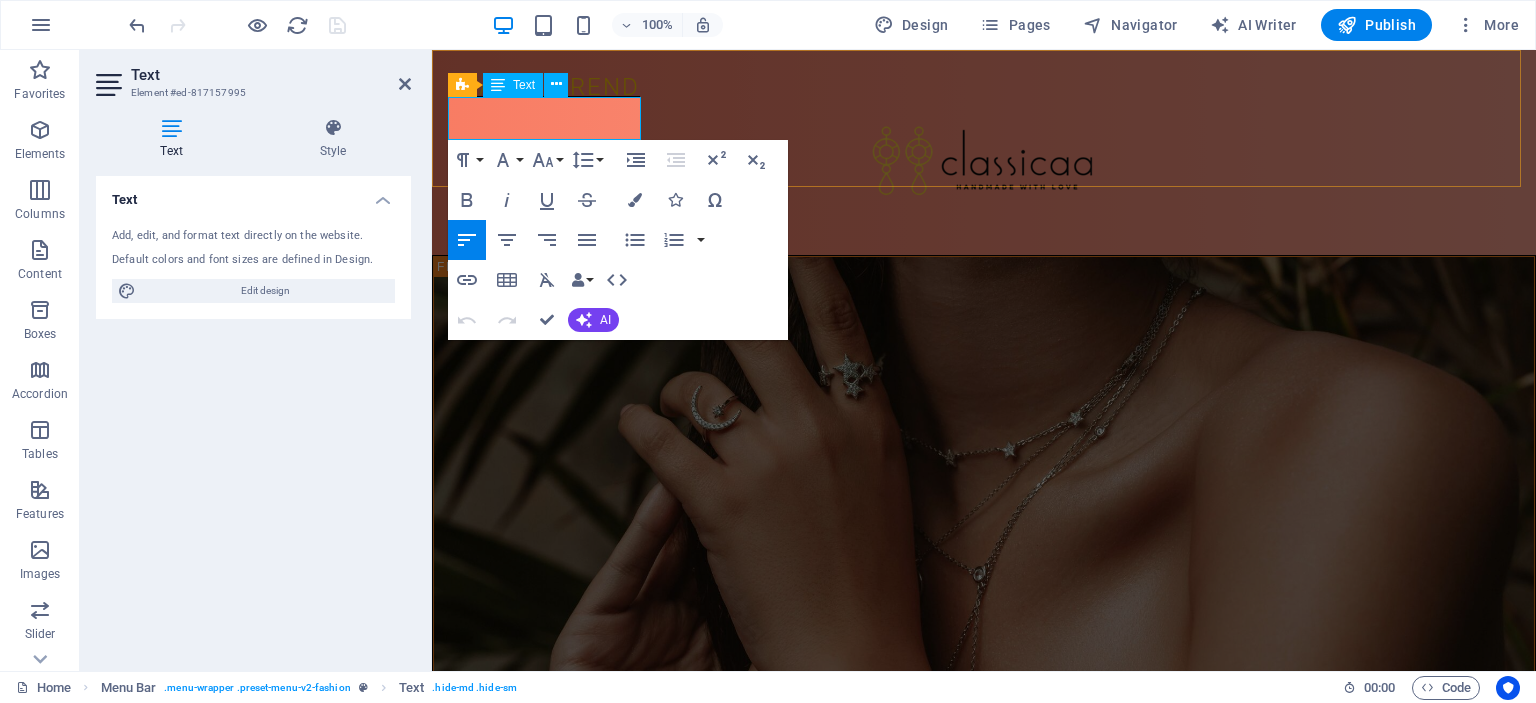 click on "STAY IN TREND" at bounding box center [544, 87] 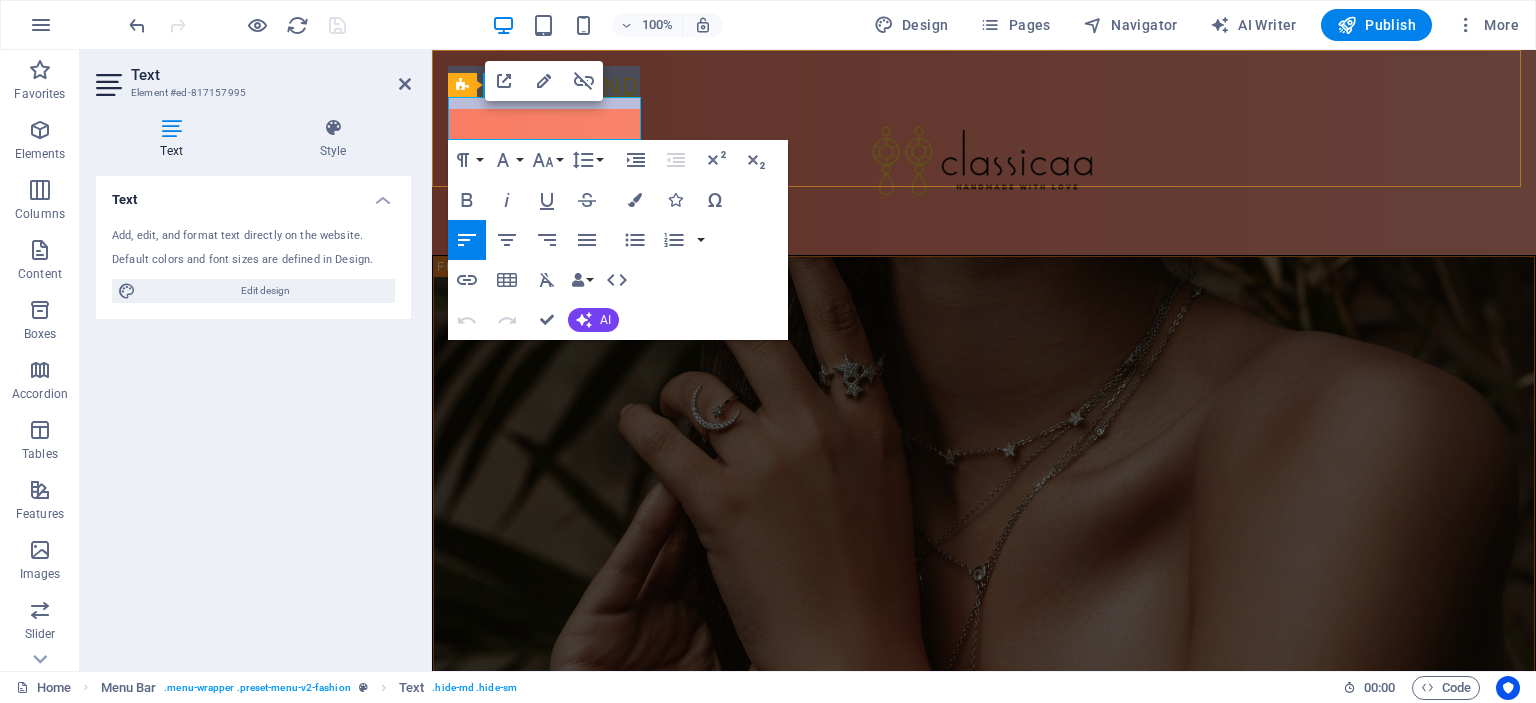 drag, startPoint x: 635, startPoint y: 115, endPoint x: 454, endPoint y: 114, distance: 181.00276 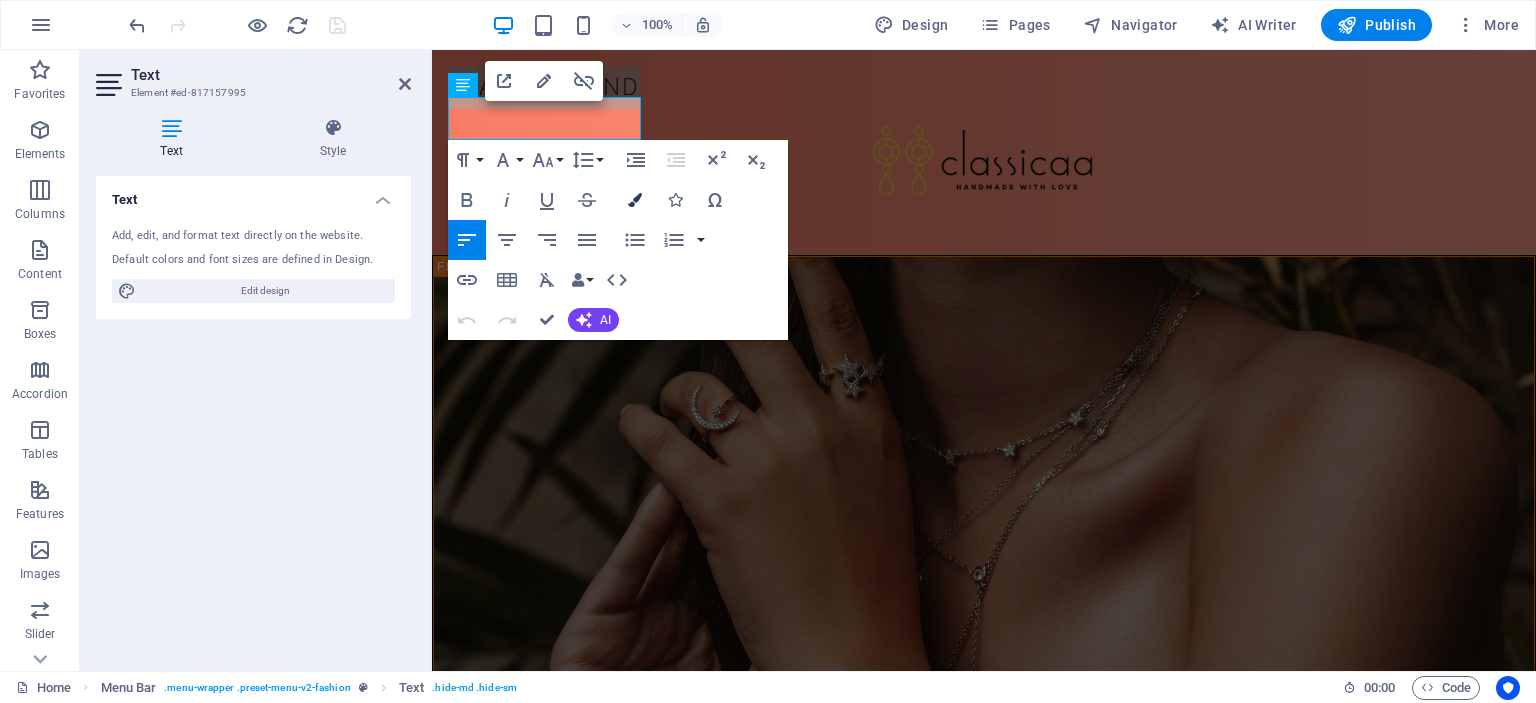 click at bounding box center [635, 200] 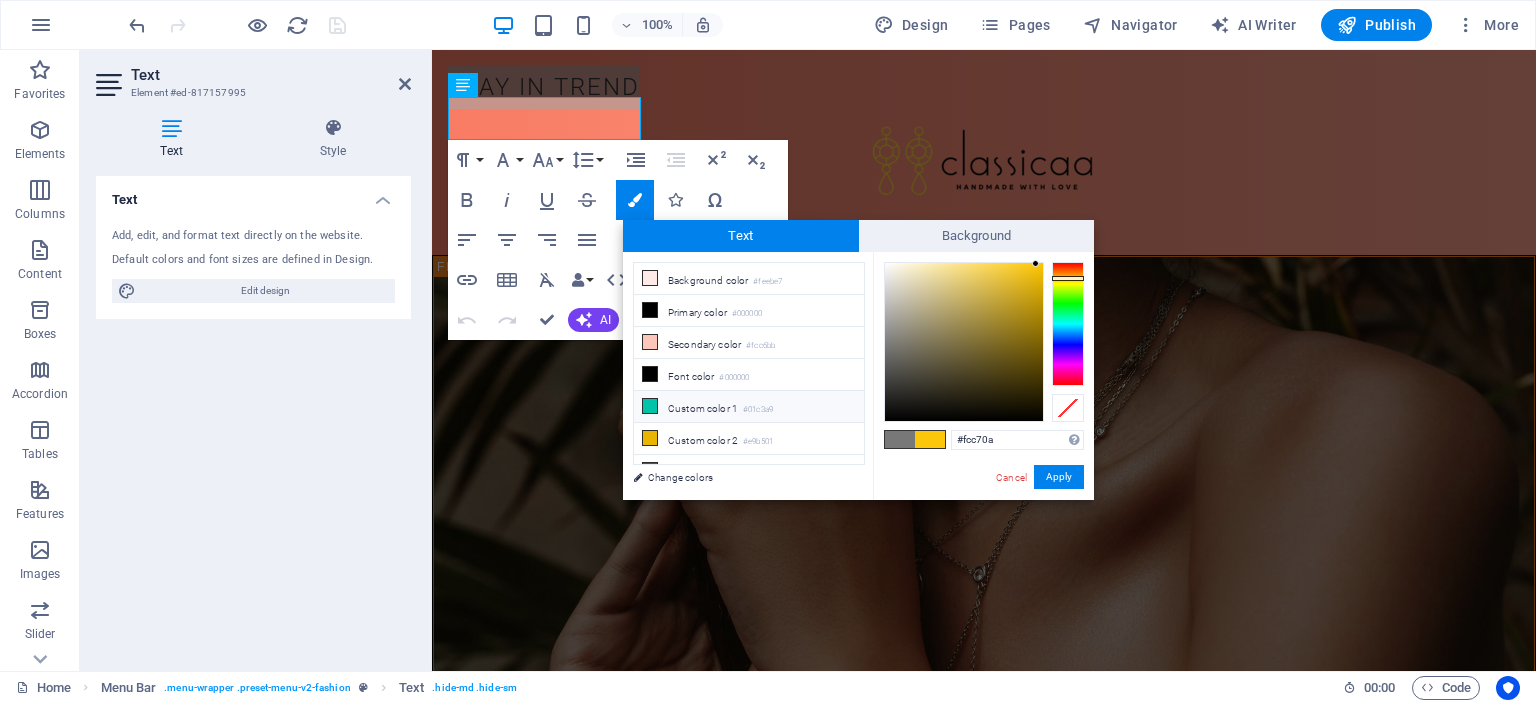 scroll, scrollTop: 14, scrollLeft: 0, axis: vertical 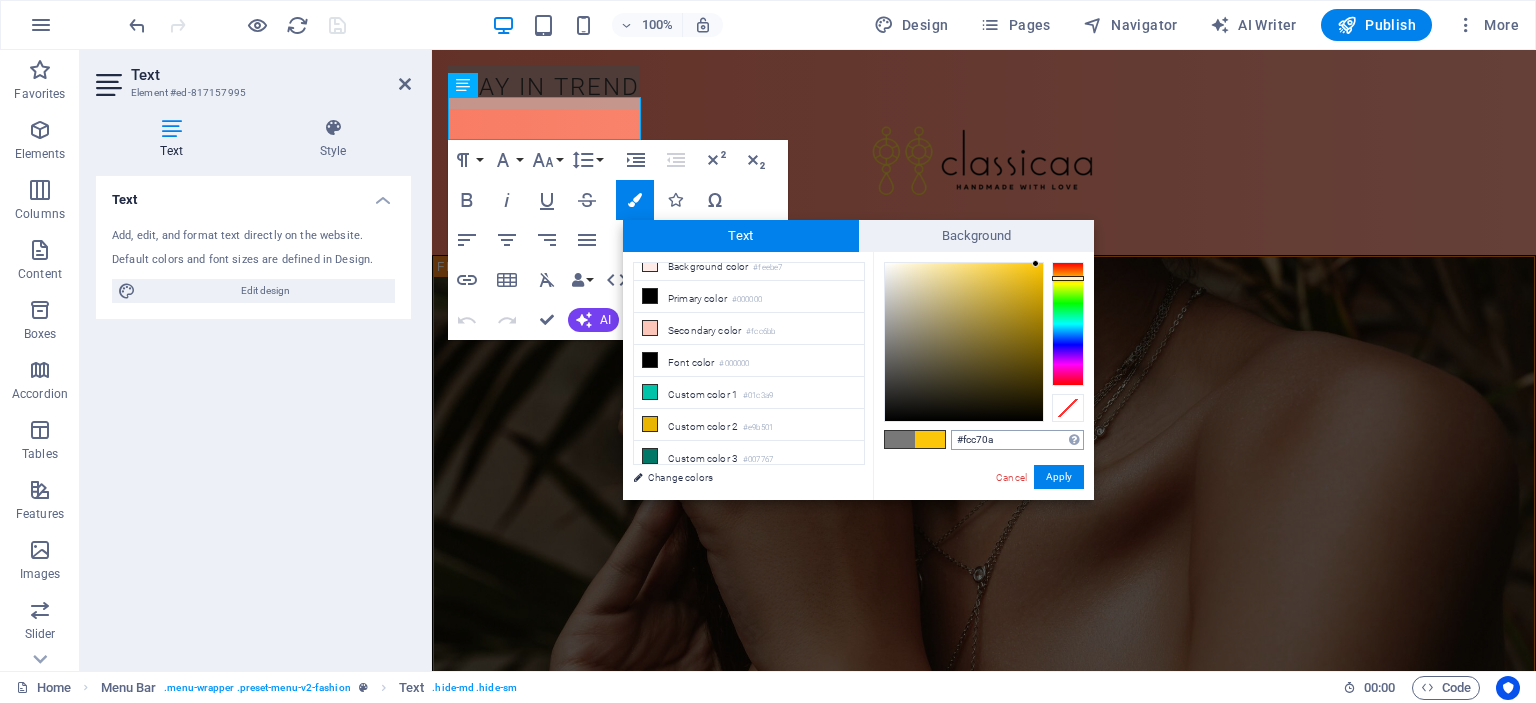 drag, startPoint x: 1000, startPoint y: 439, endPoint x: 964, endPoint y: 439, distance: 36 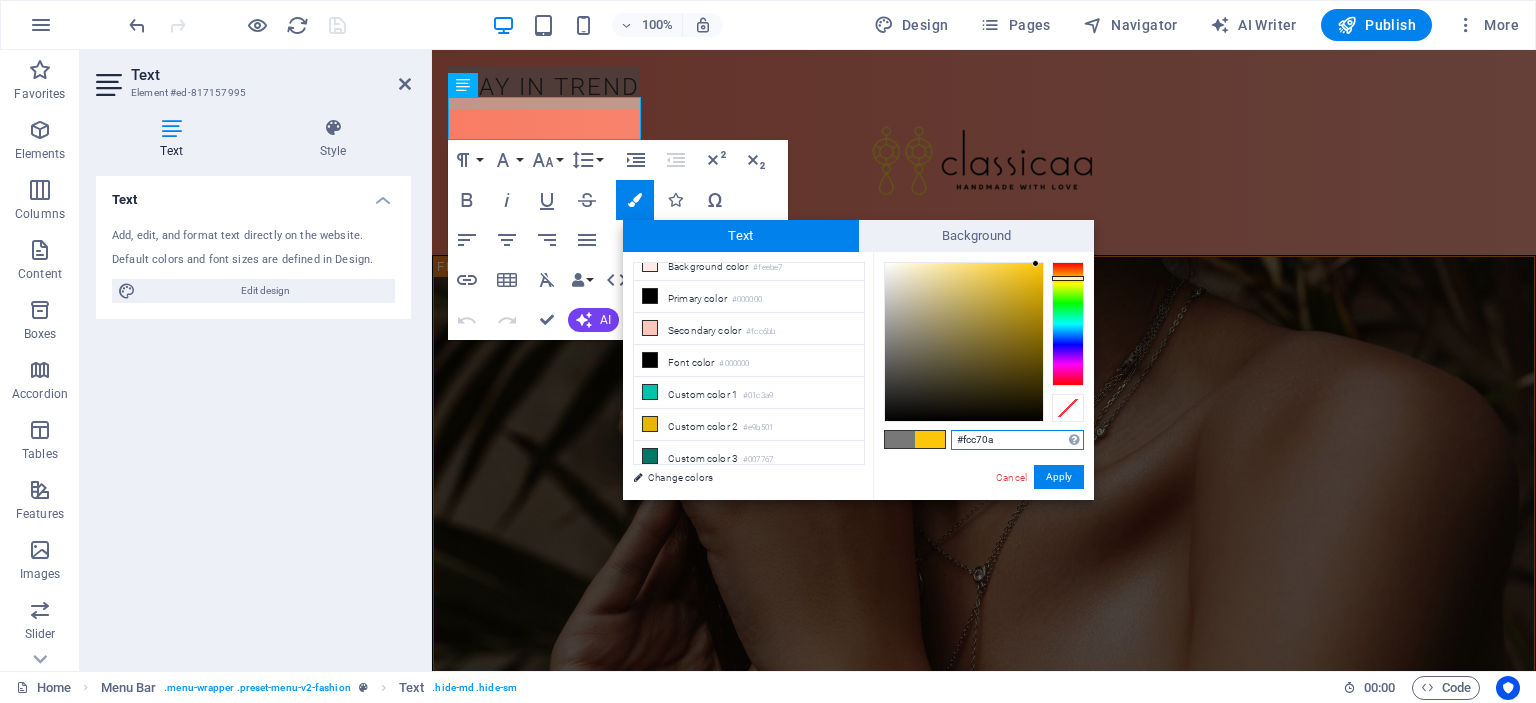 paste on "F54927" 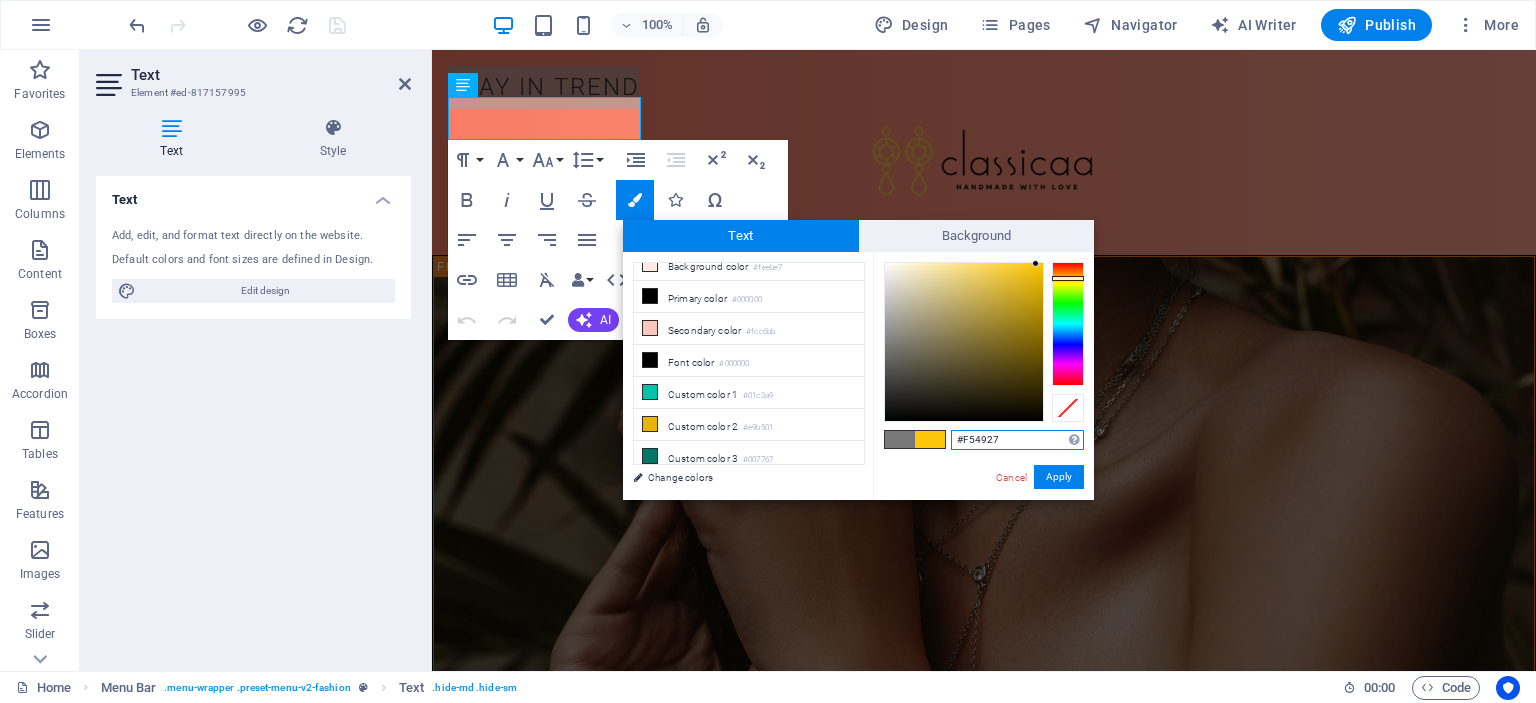 type on "#f54927" 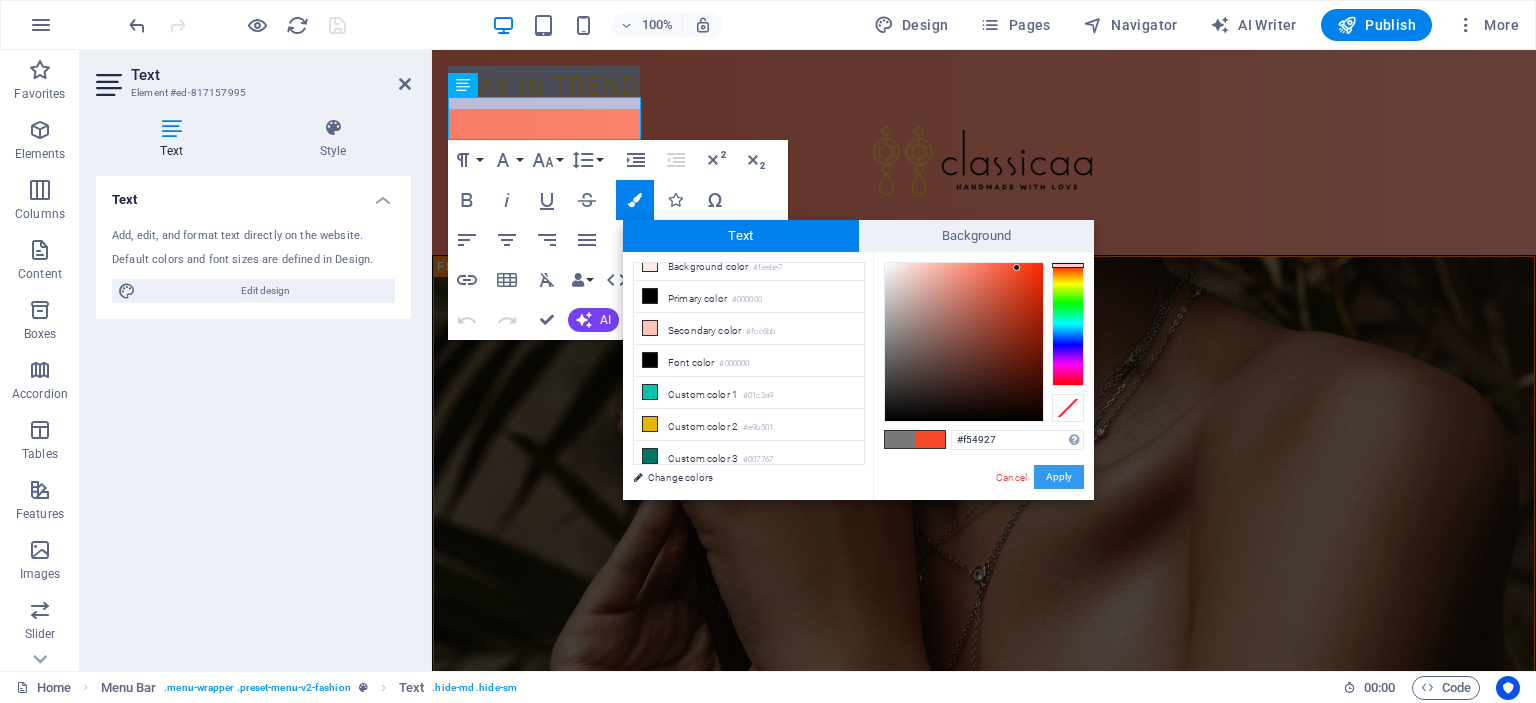 click on "Apply" at bounding box center (1059, 477) 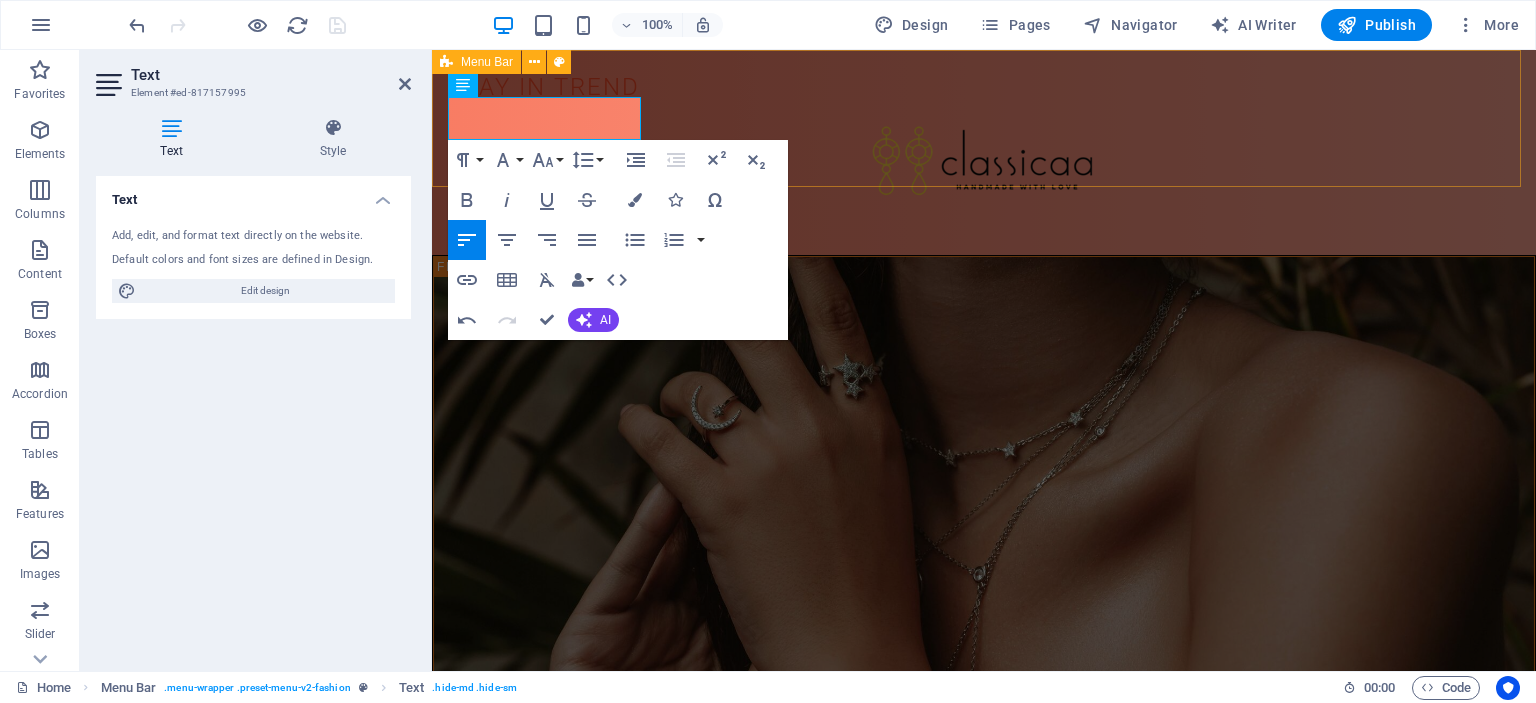 click on "STAY IN TREND Home Shop Contact Fashion Trend" at bounding box center [984, 152] 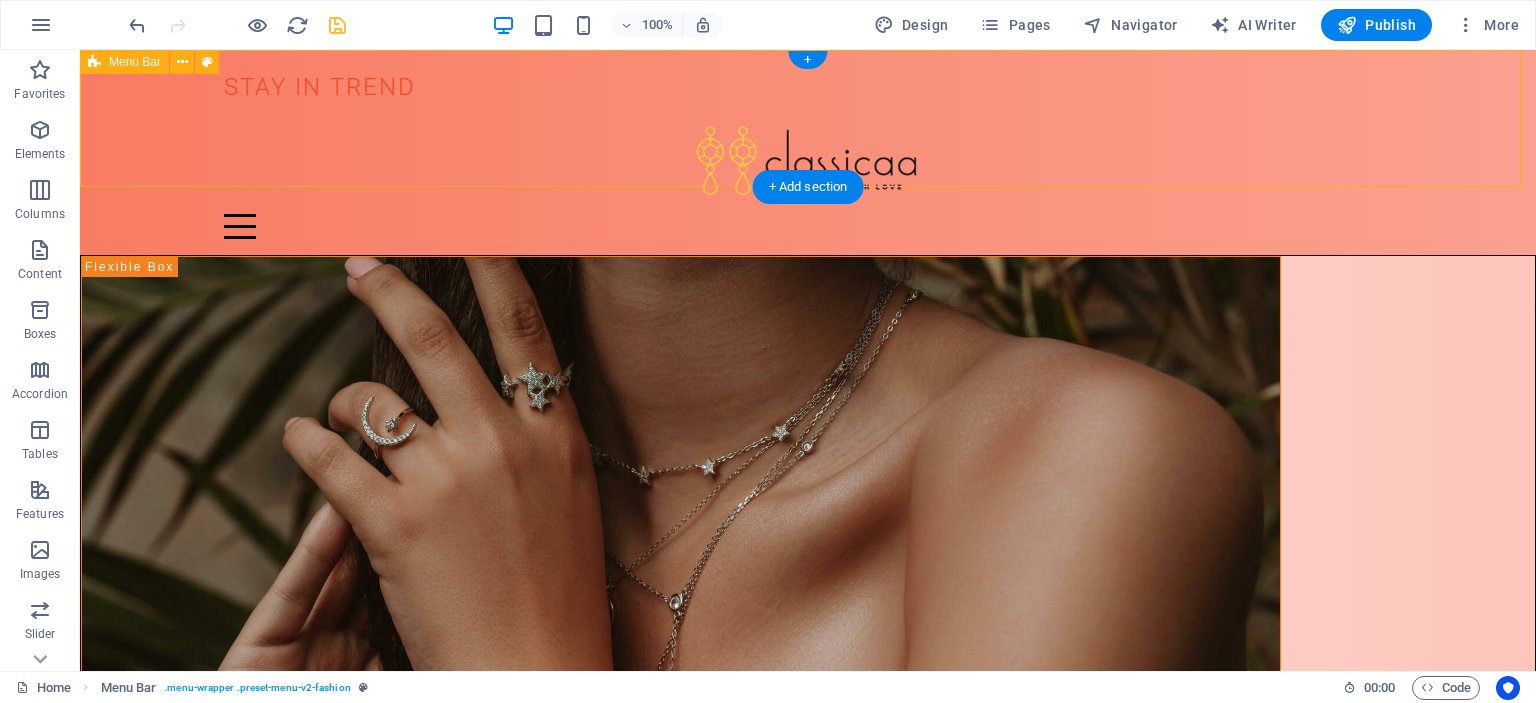 click on "STAY IN TREND Home Shop Contact Fashion Trend" at bounding box center [808, 152] 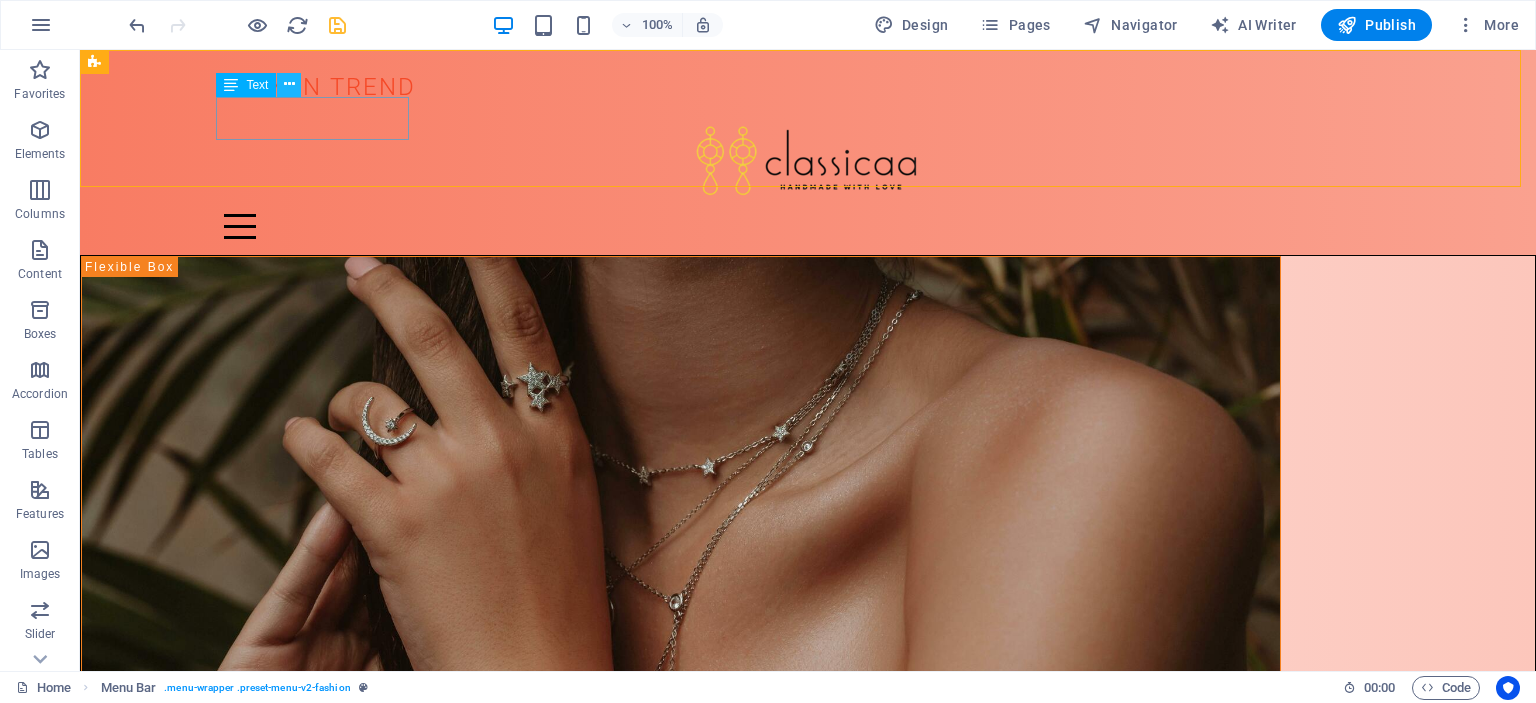 click at bounding box center (289, 84) 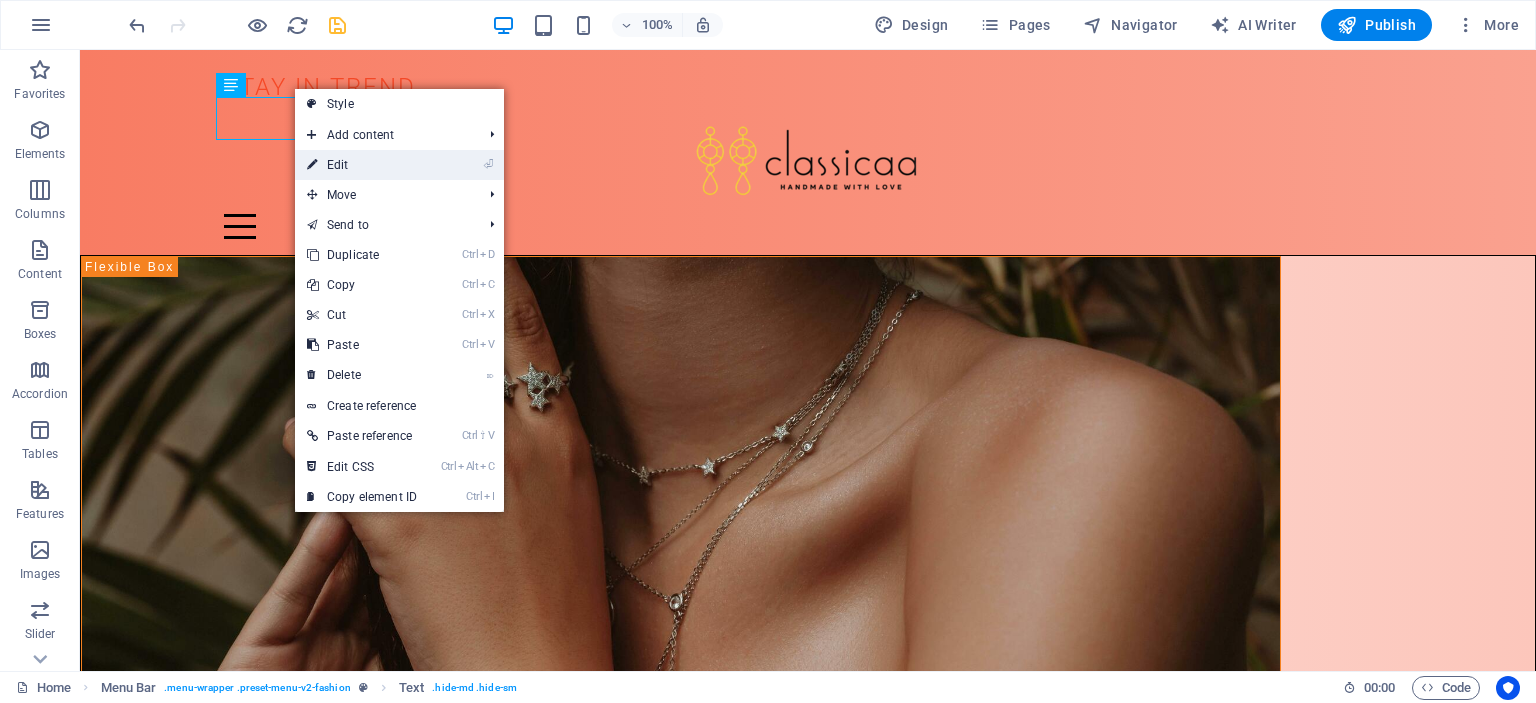 click on "⏎  Edit" at bounding box center (362, 165) 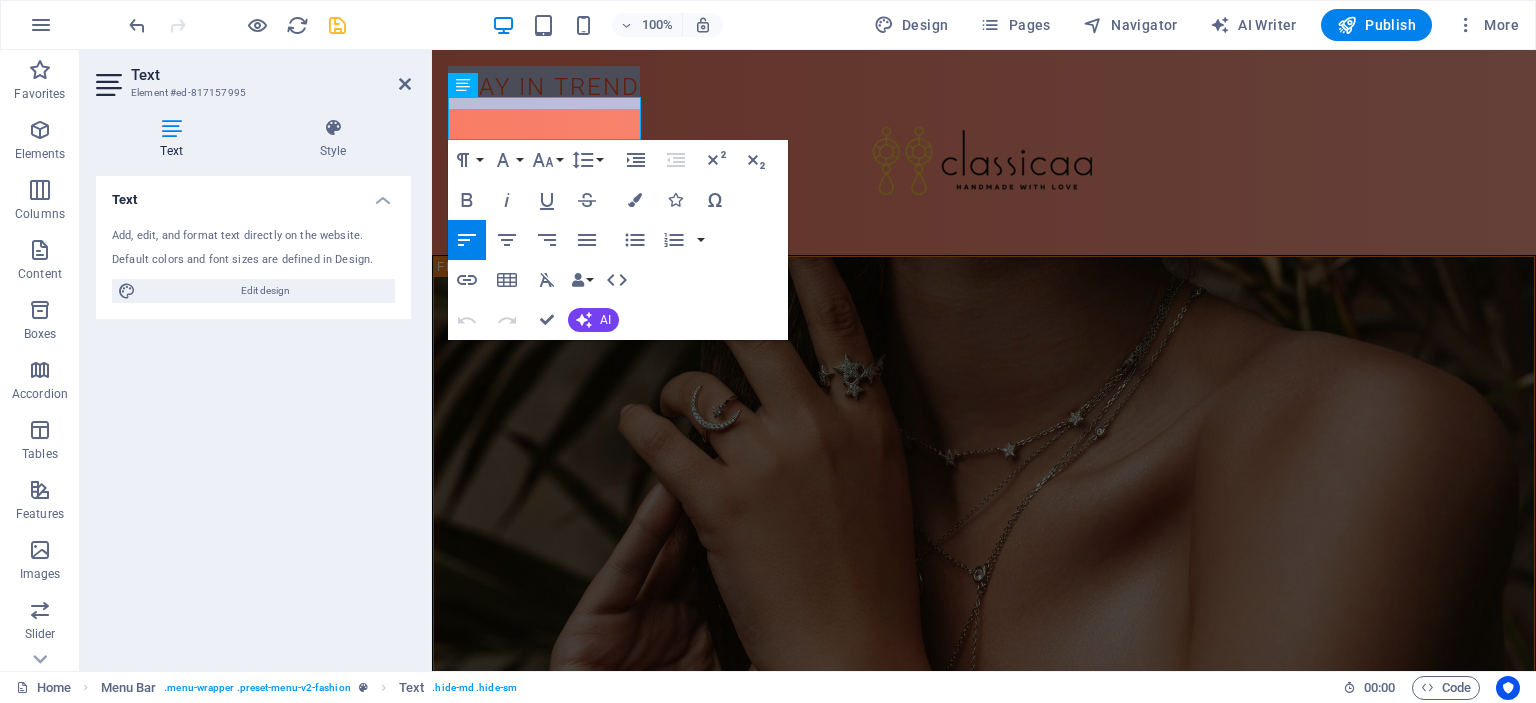 drag, startPoint x: 590, startPoint y: 114, endPoint x: 402, endPoint y: 114, distance: 188 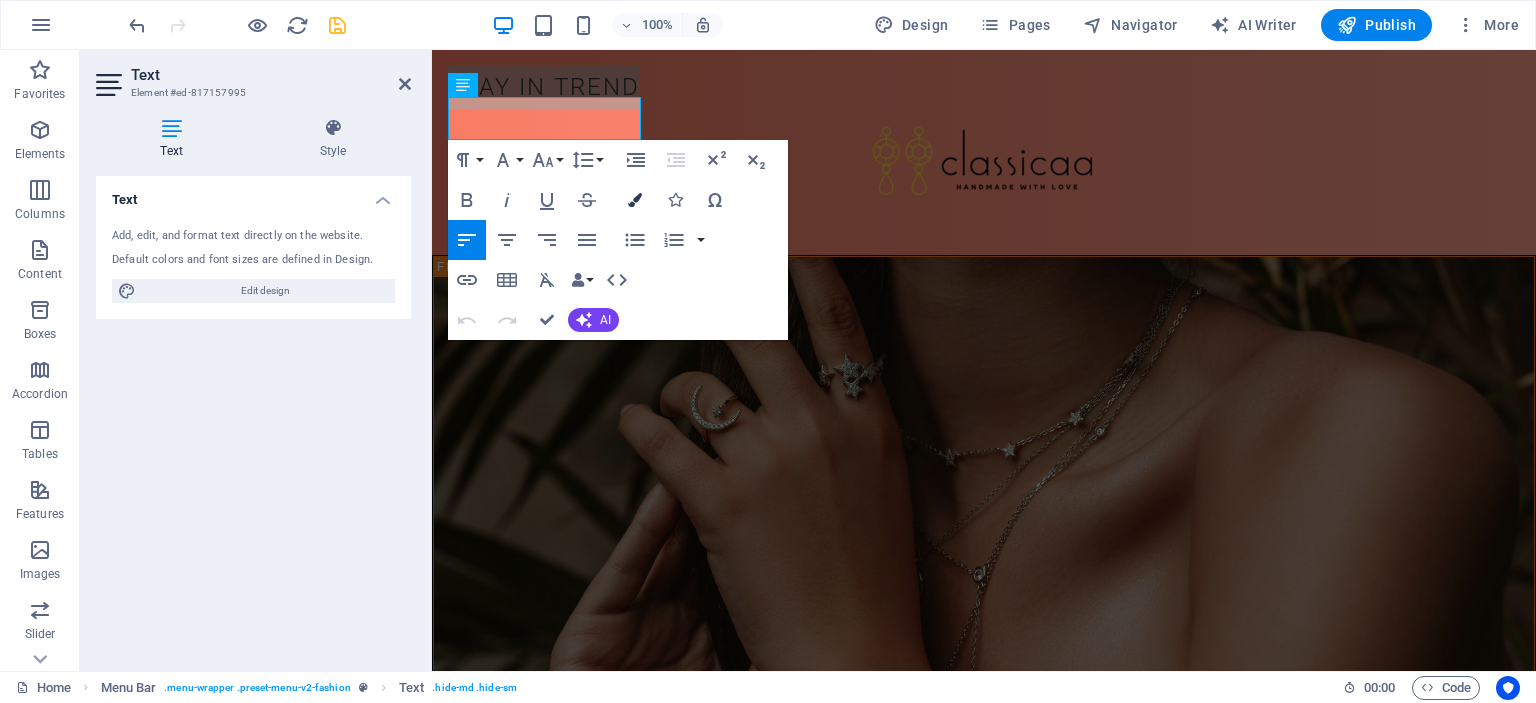click at bounding box center (635, 200) 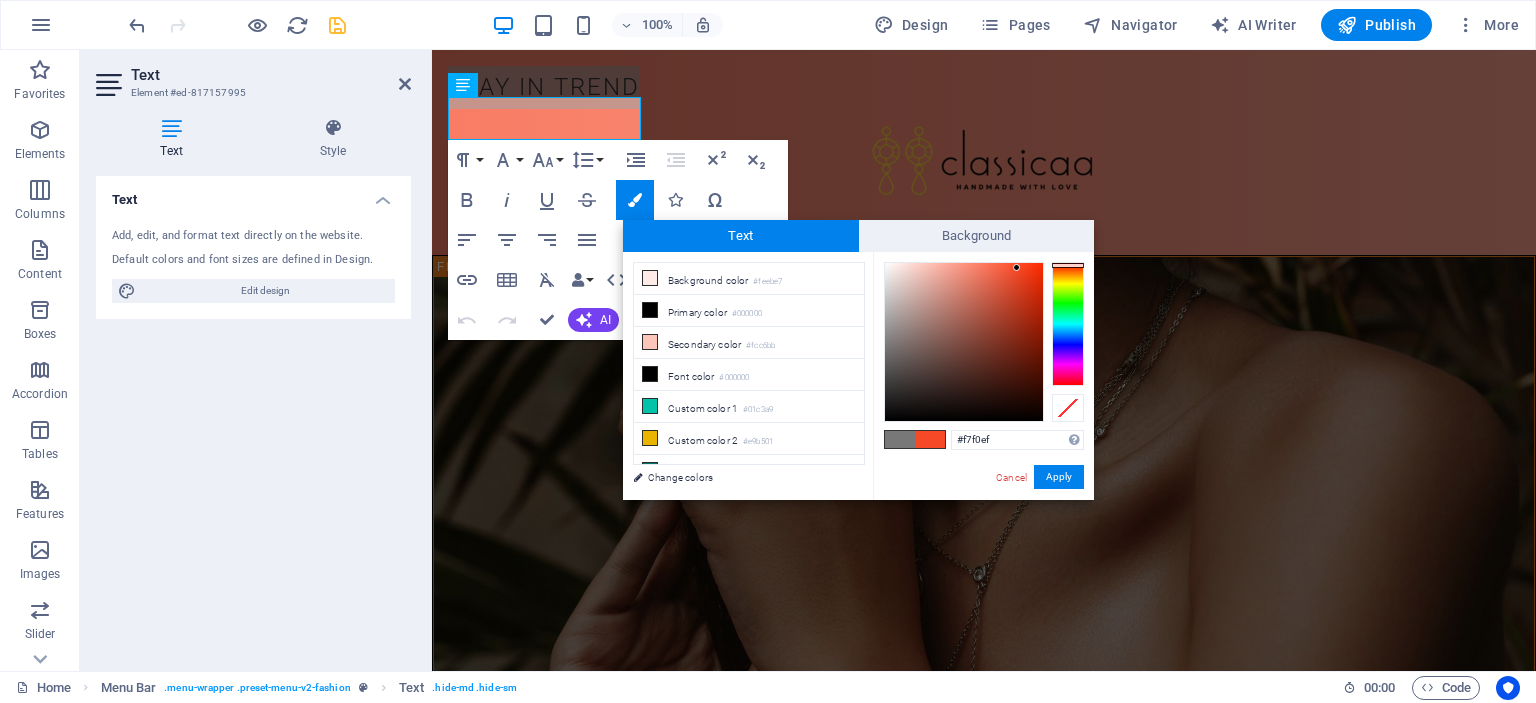 click at bounding box center [964, 342] 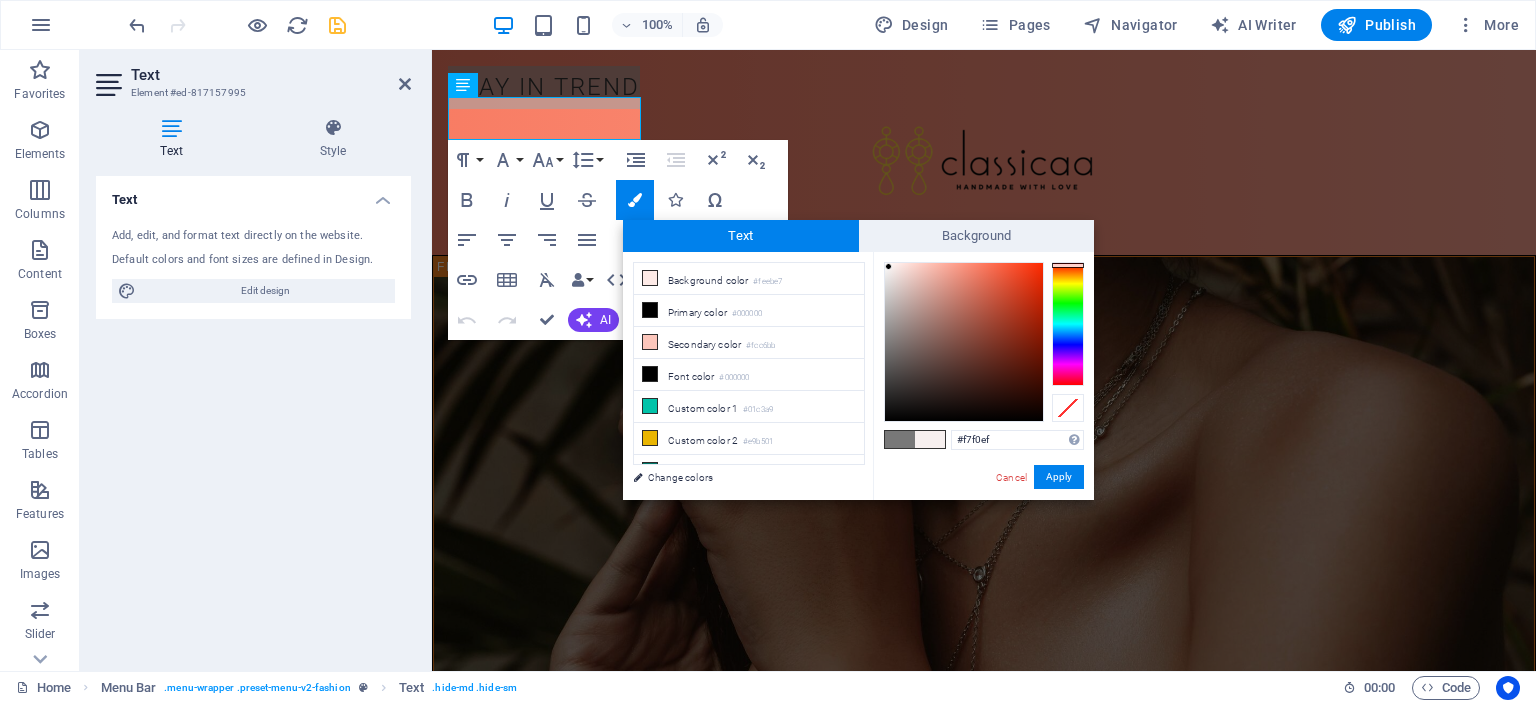 click at bounding box center [888, 266] 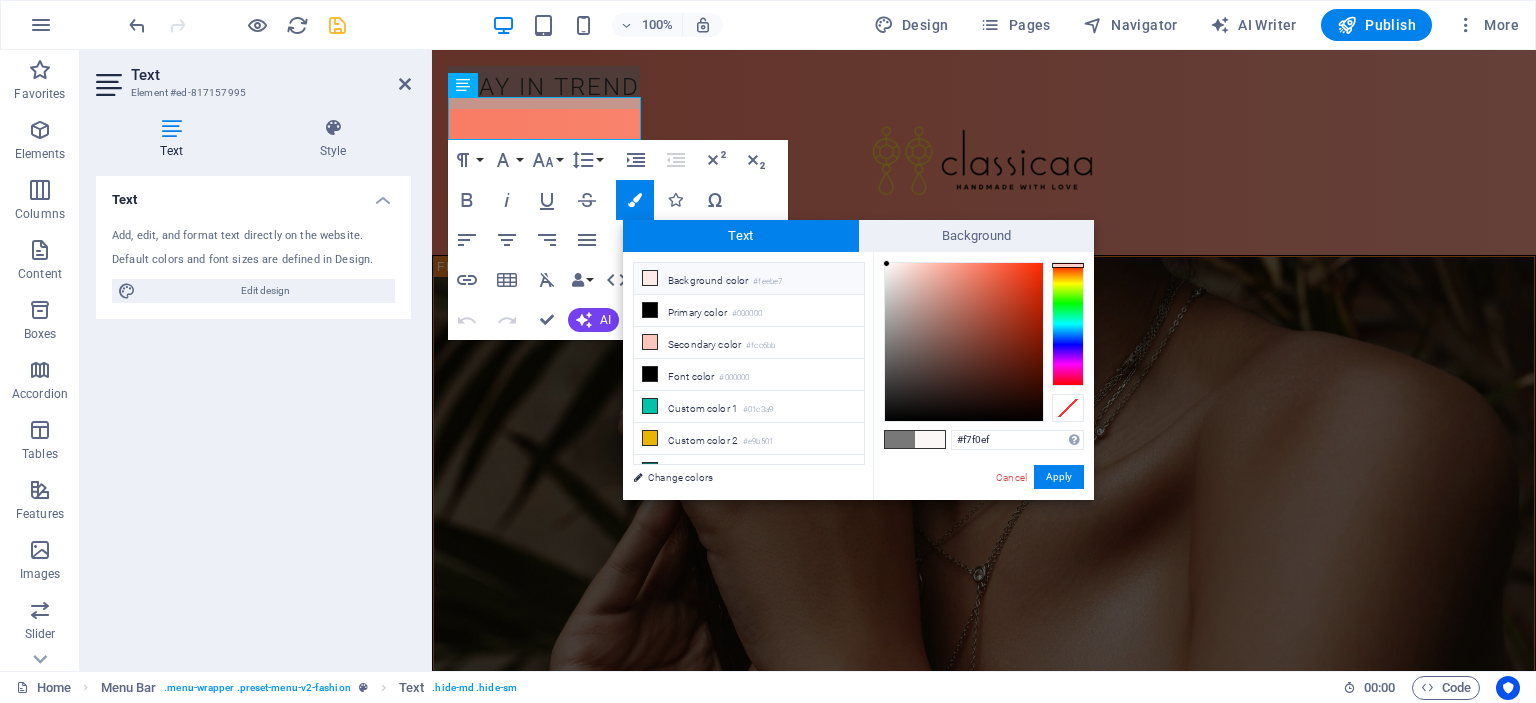 click at bounding box center [650, 278] 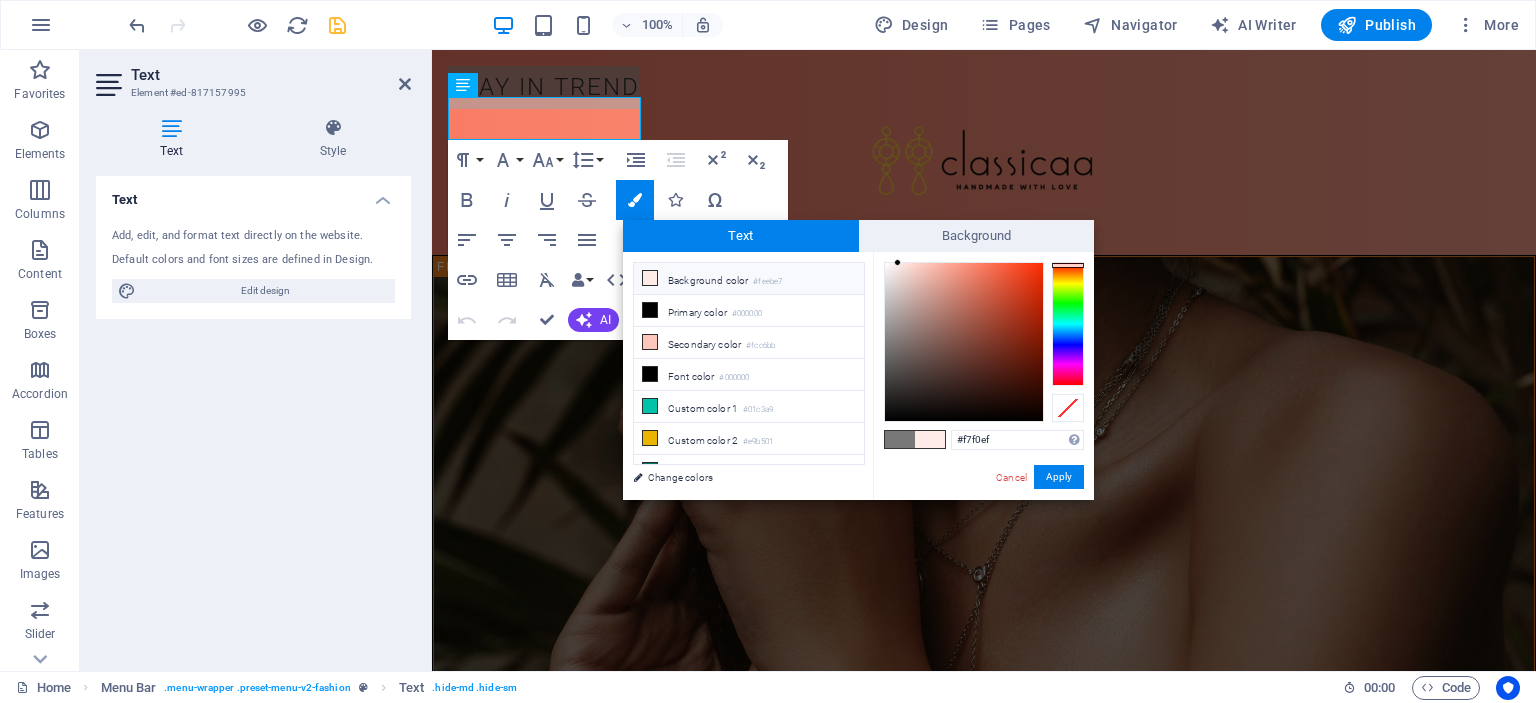 type on "#feebe7" 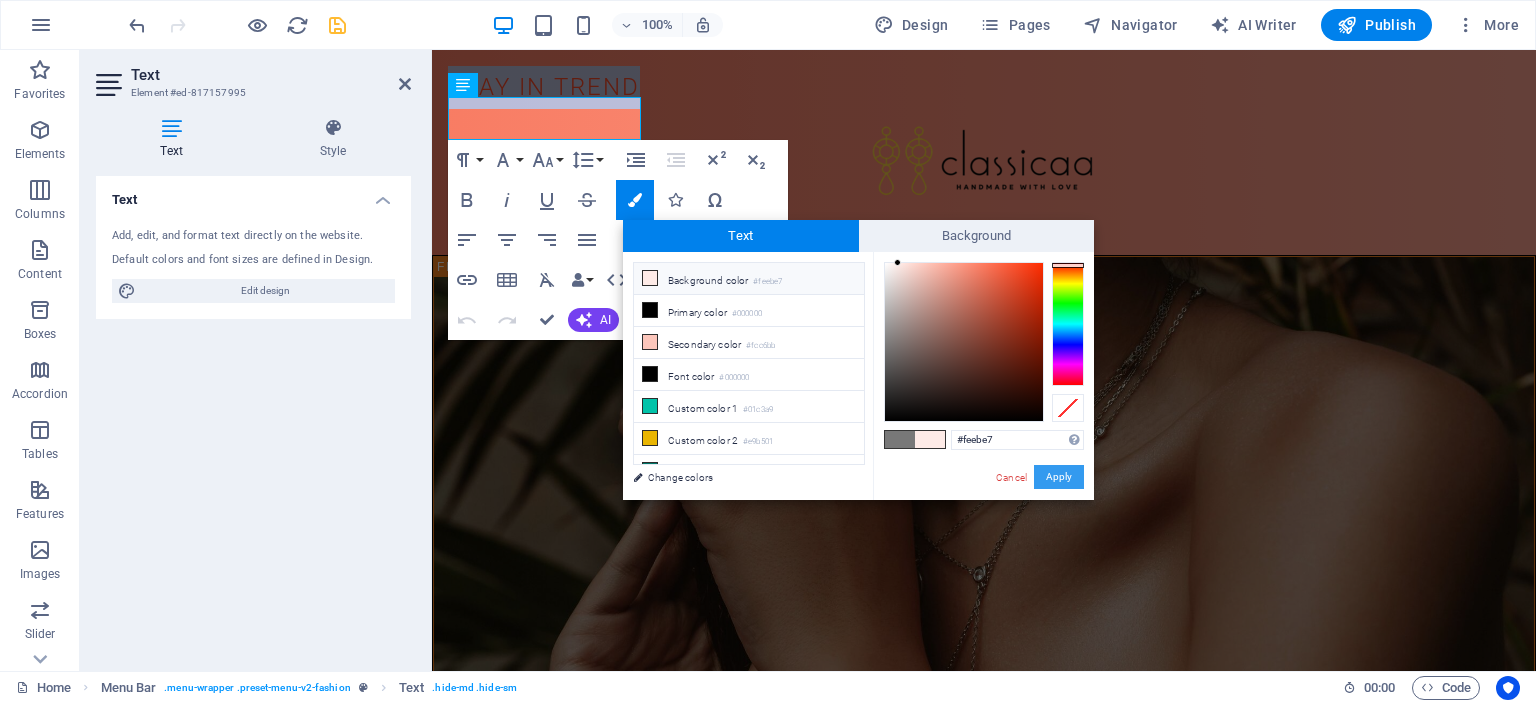 click on "Apply" at bounding box center (1059, 477) 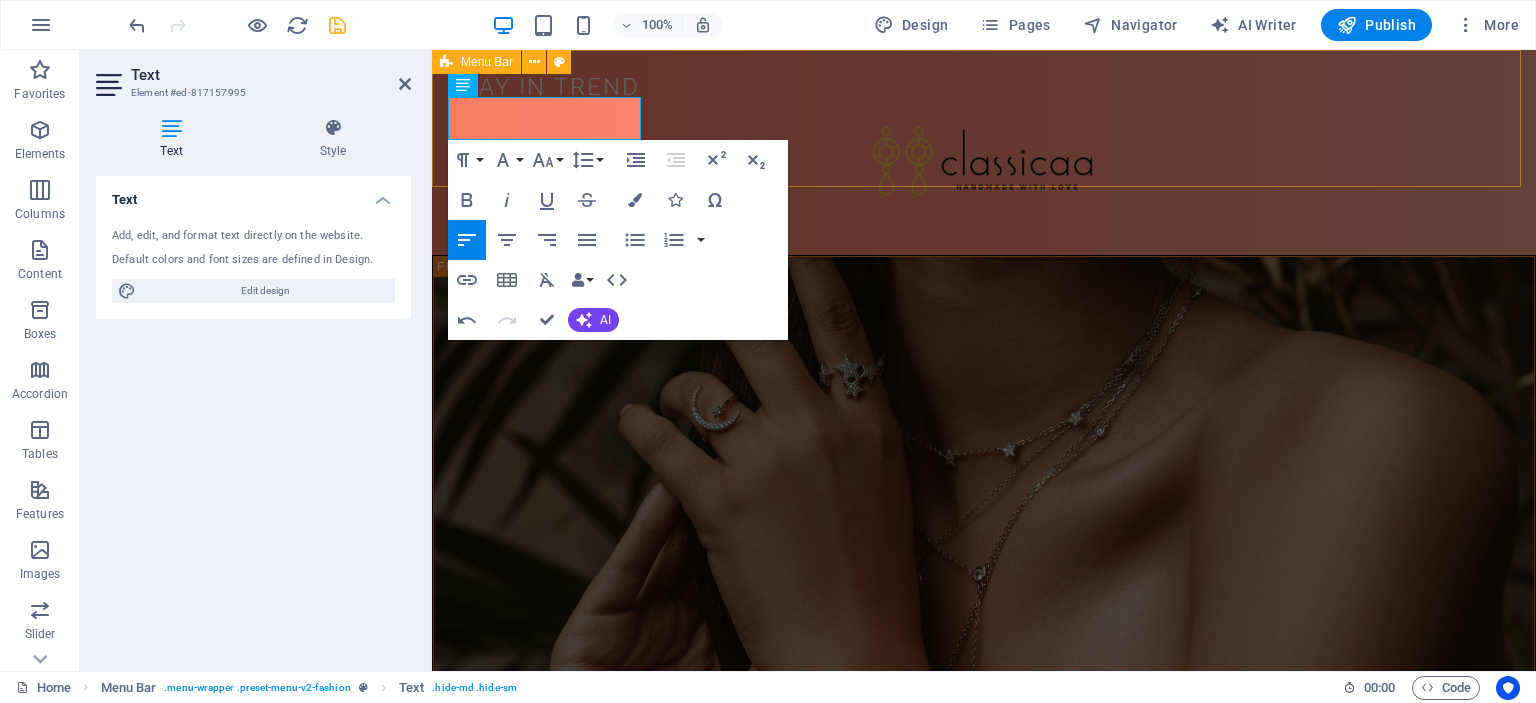 click on "STAY IN TREND Home Shop Contact Fashion Trend" at bounding box center [984, 152] 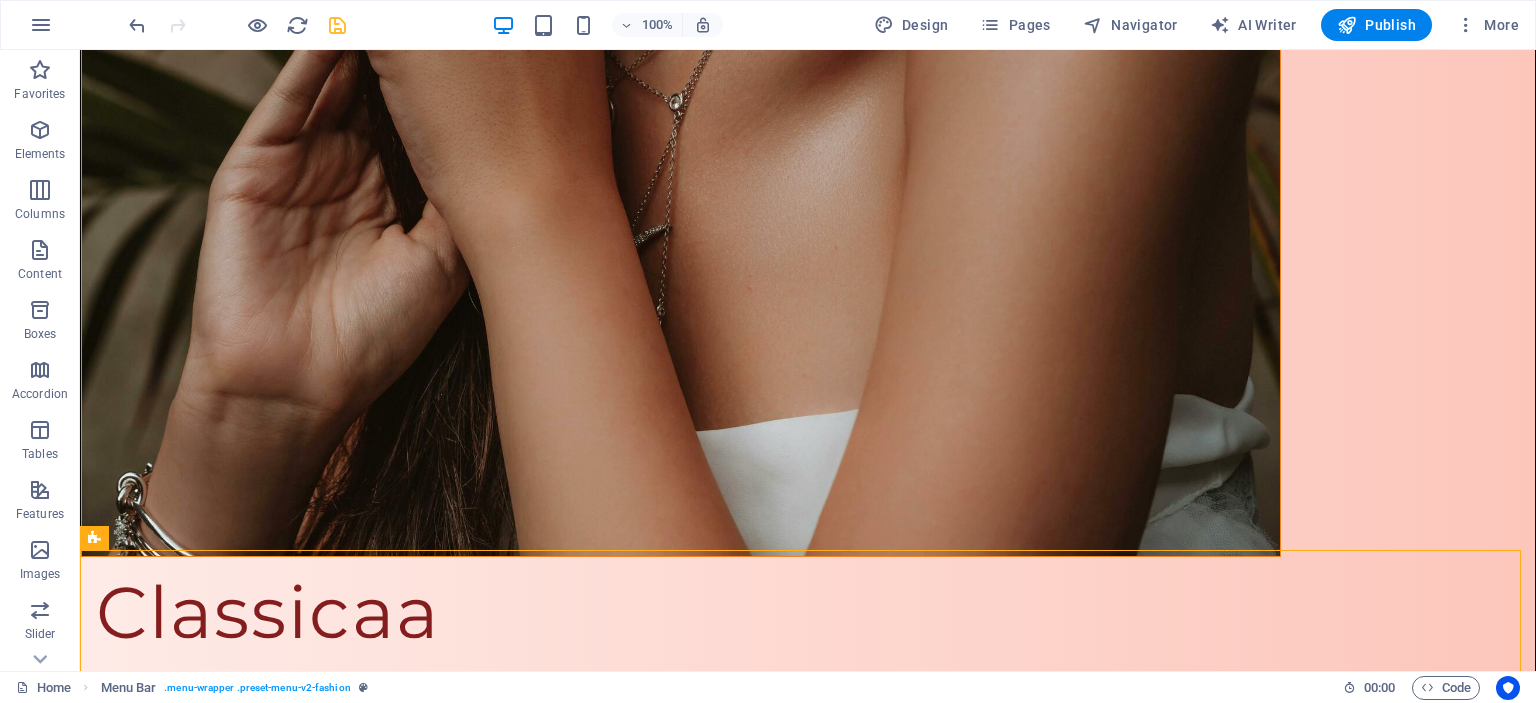 scroll, scrollTop: 0, scrollLeft: 0, axis: both 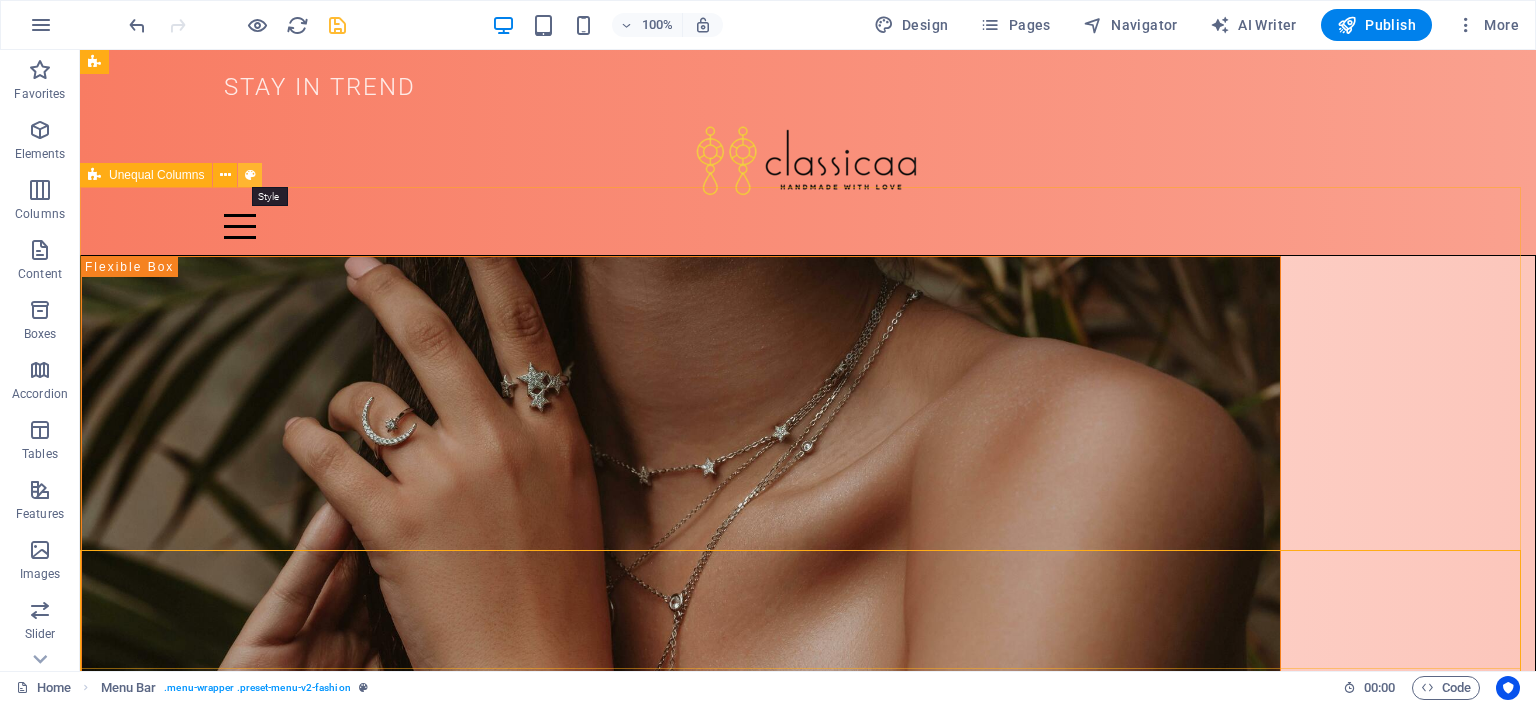 click at bounding box center [250, 175] 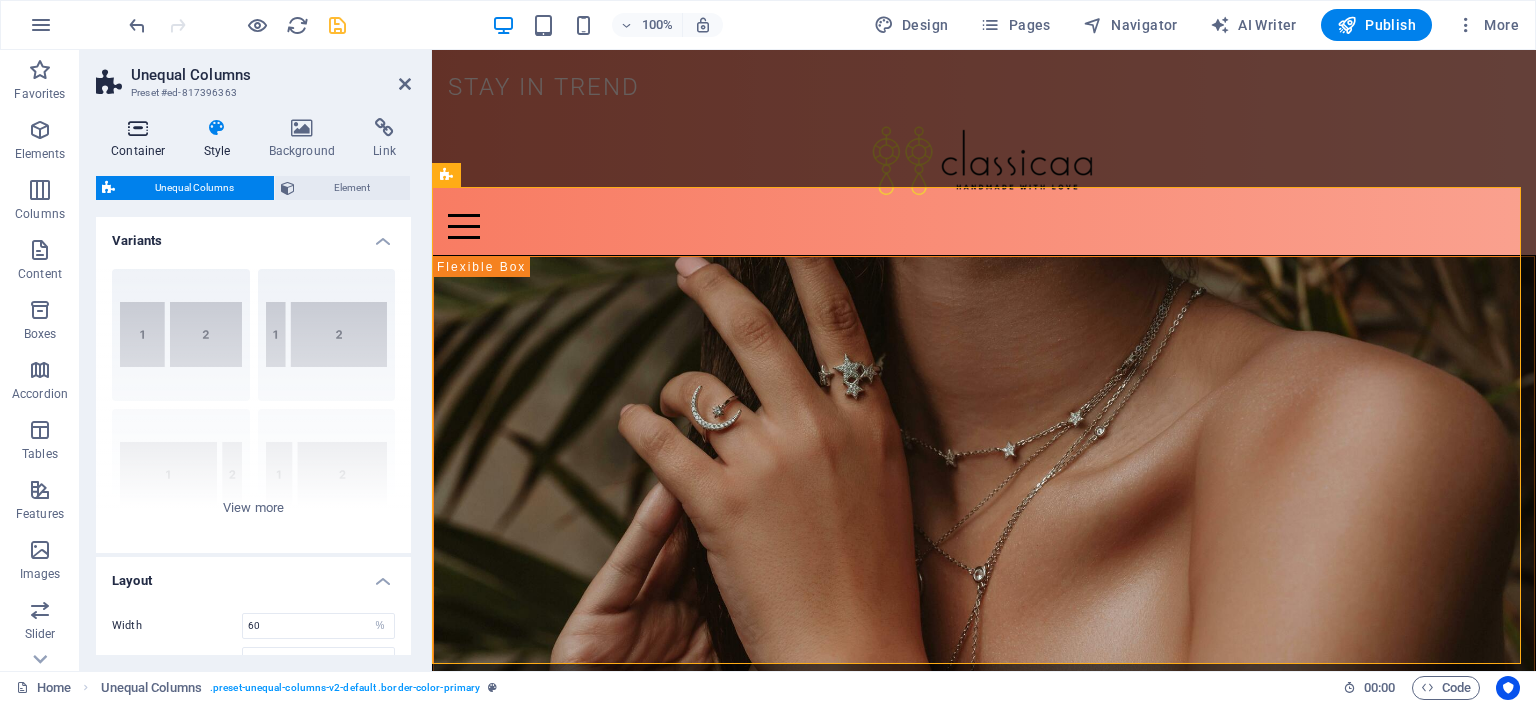click at bounding box center [138, 128] 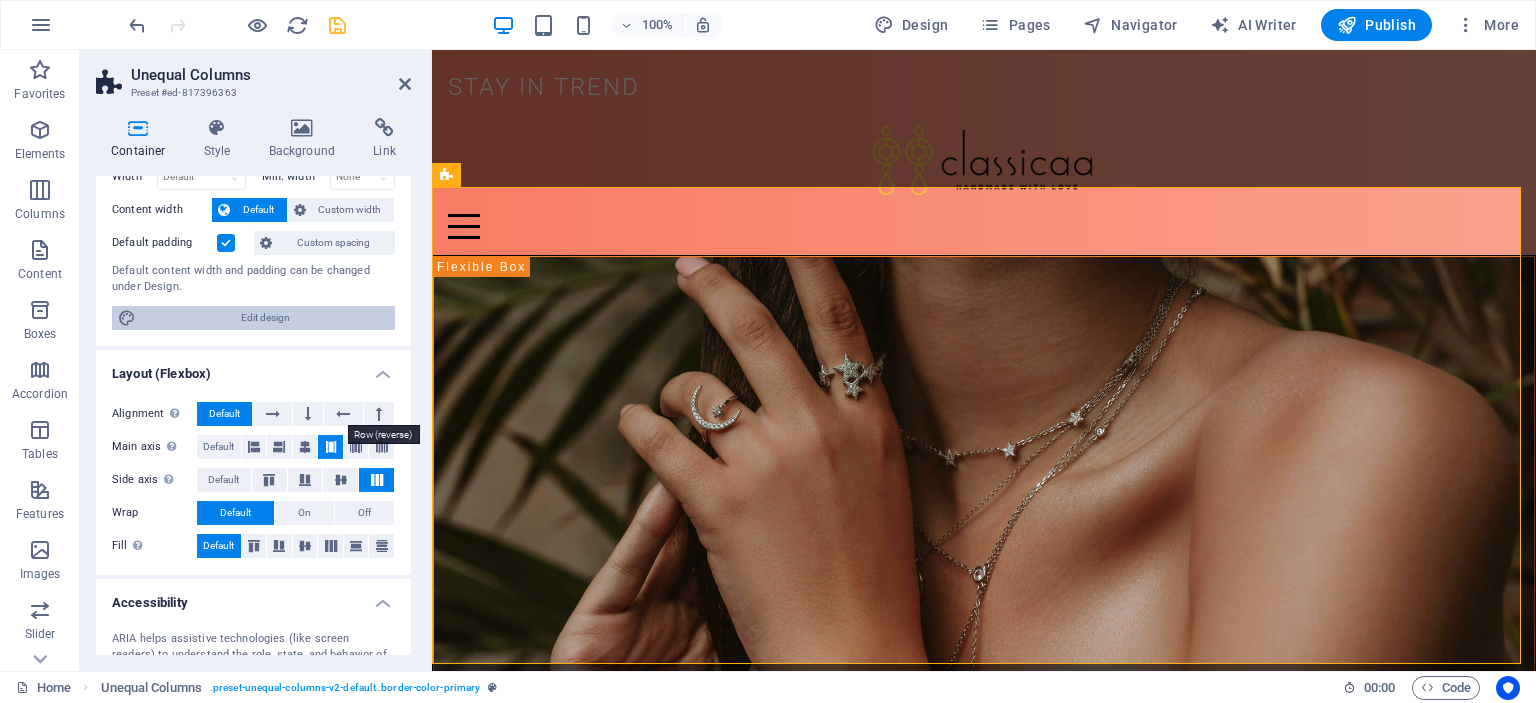scroll, scrollTop: 0, scrollLeft: 0, axis: both 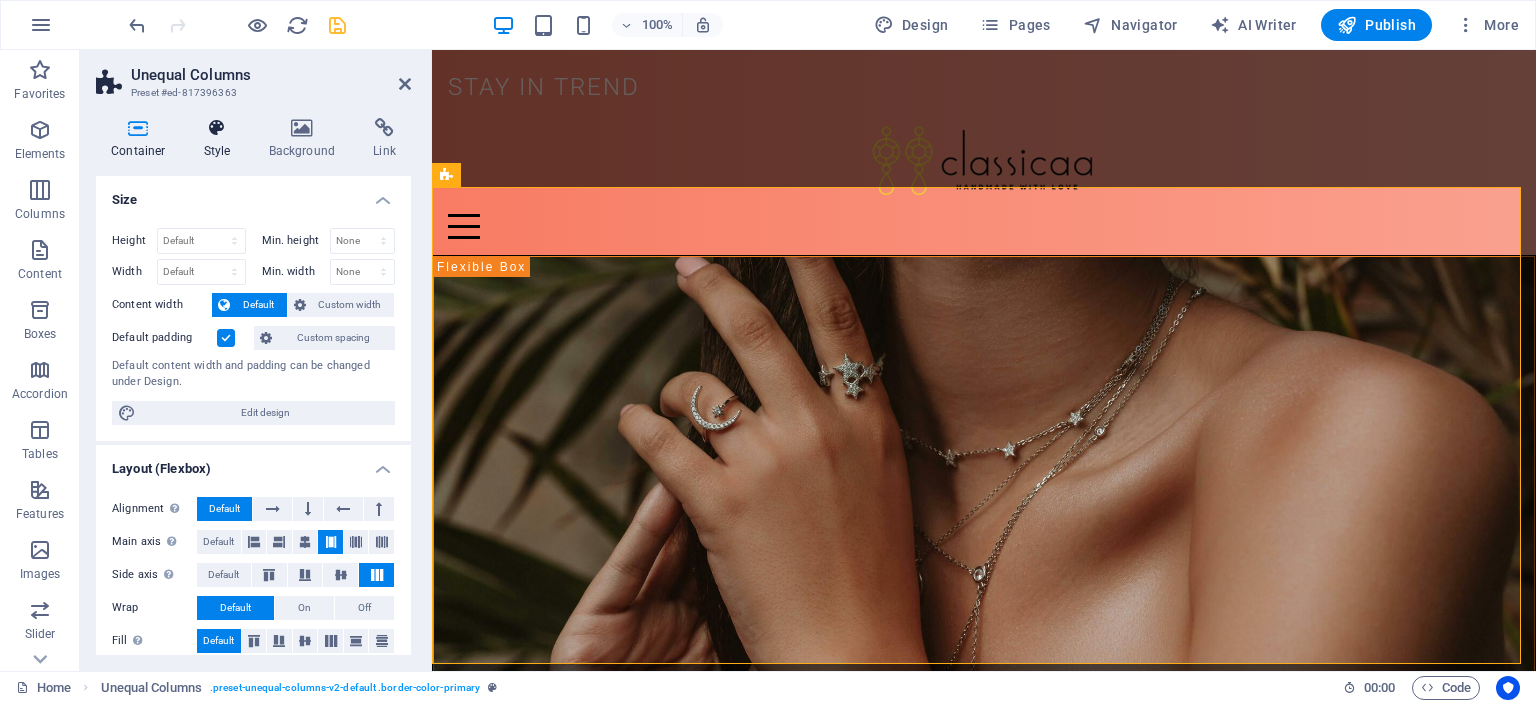 click on "Style" at bounding box center [221, 139] 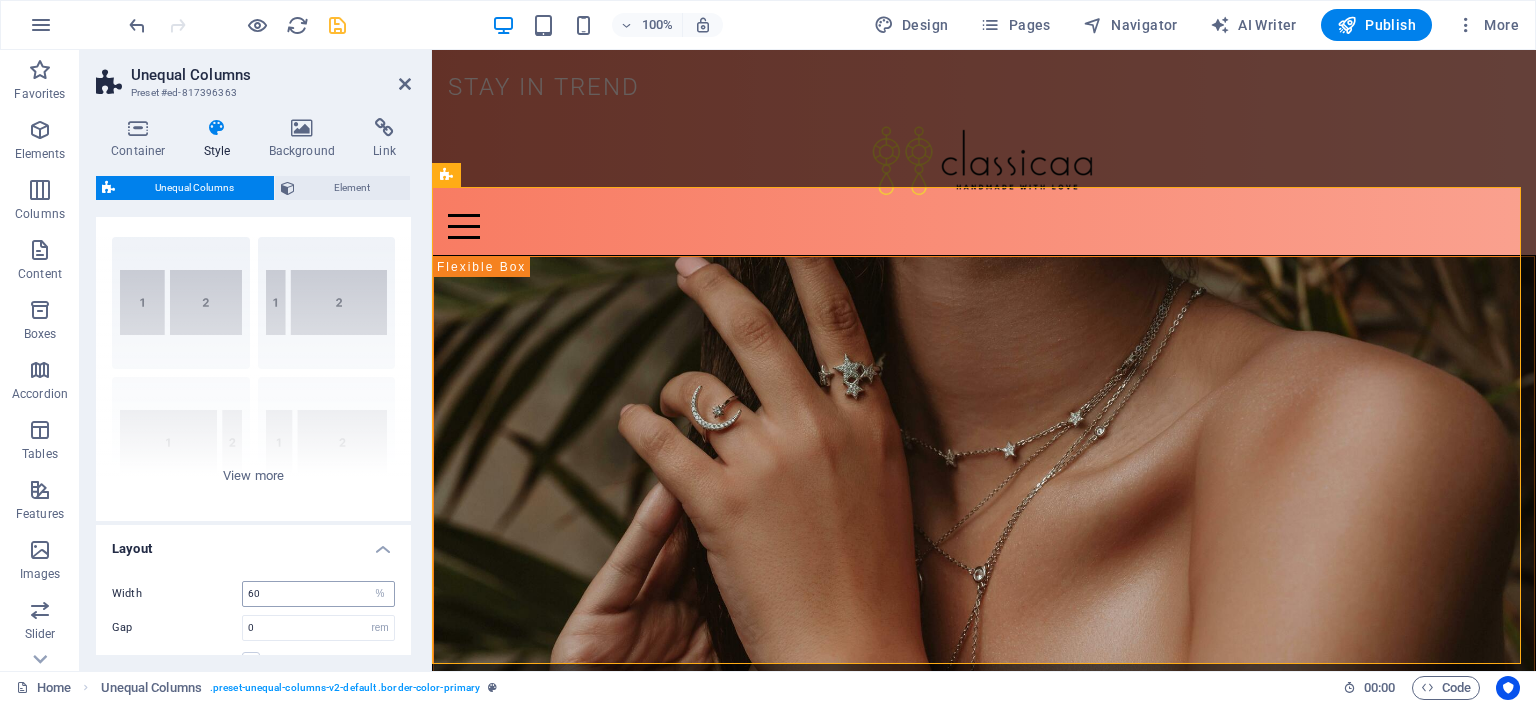 scroll, scrollTop: 0, scrollLeft: 0, axis: both 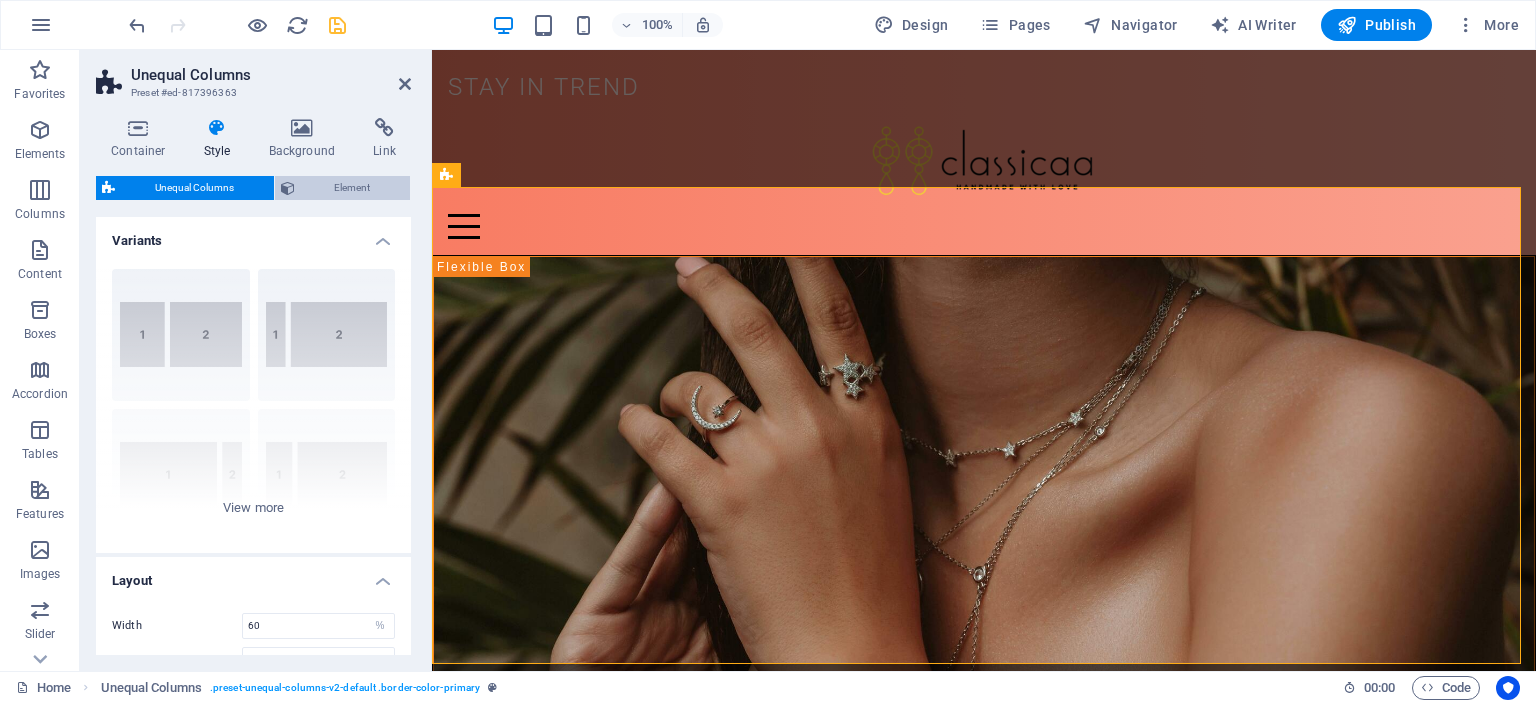 click on "Element" at bounding box center (353, 188) 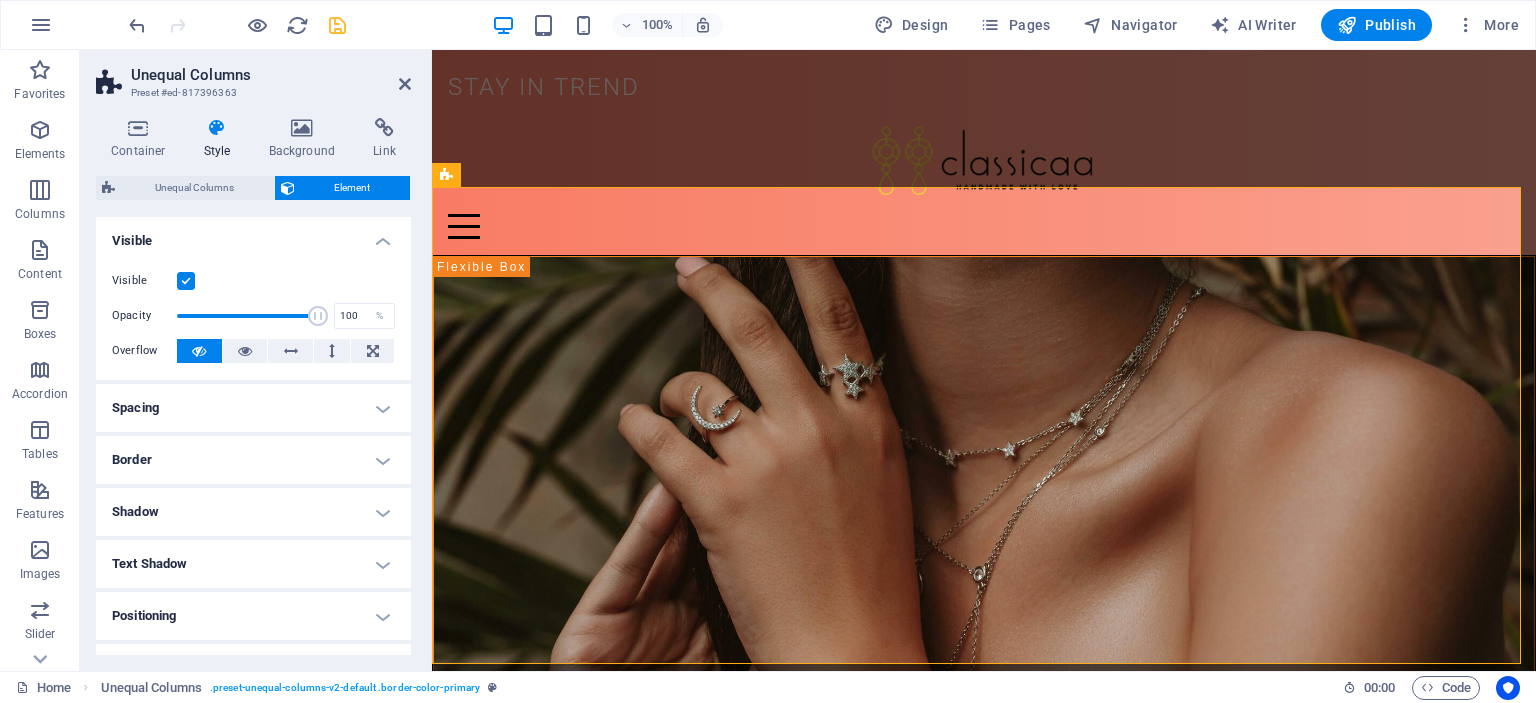 click on "Border" at bounding box center (253, 460) 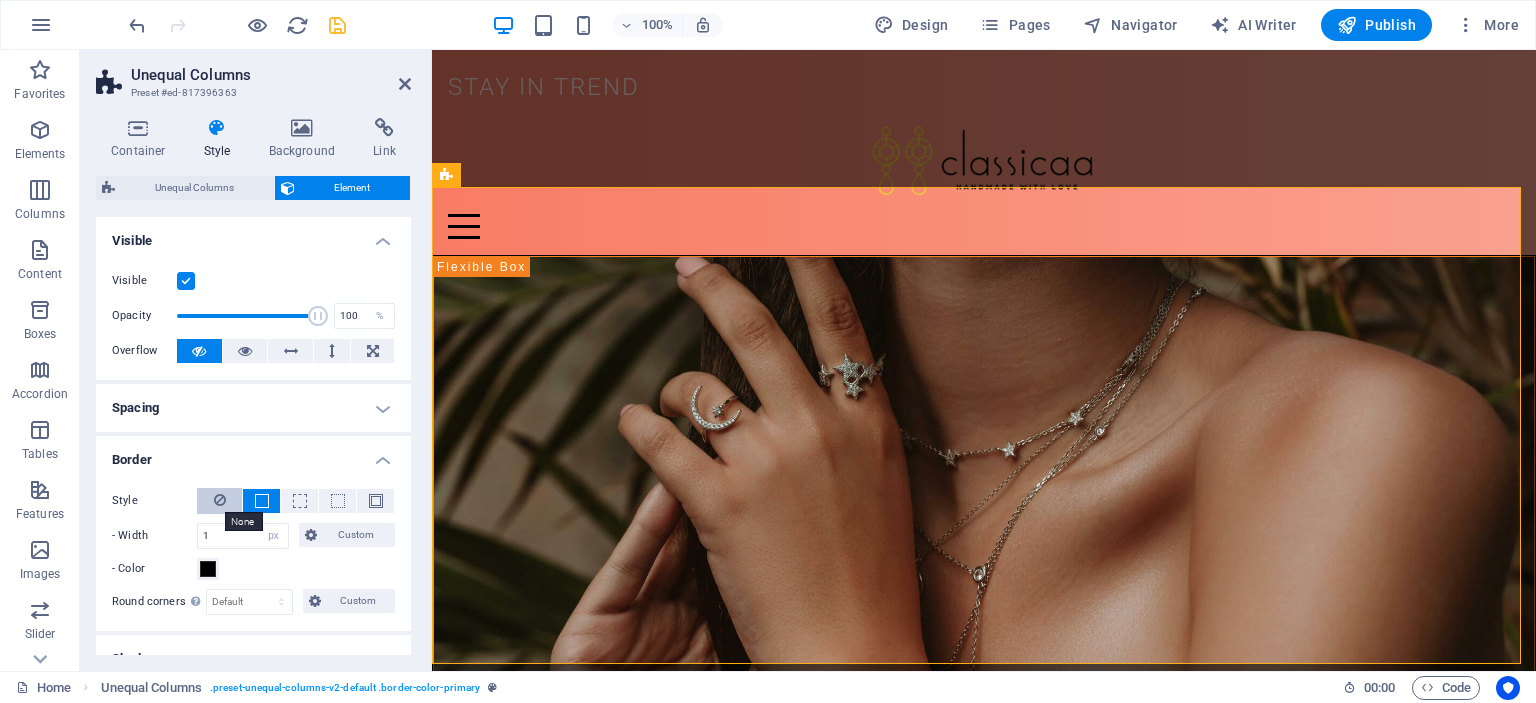 click at bounding box center [220, 500] 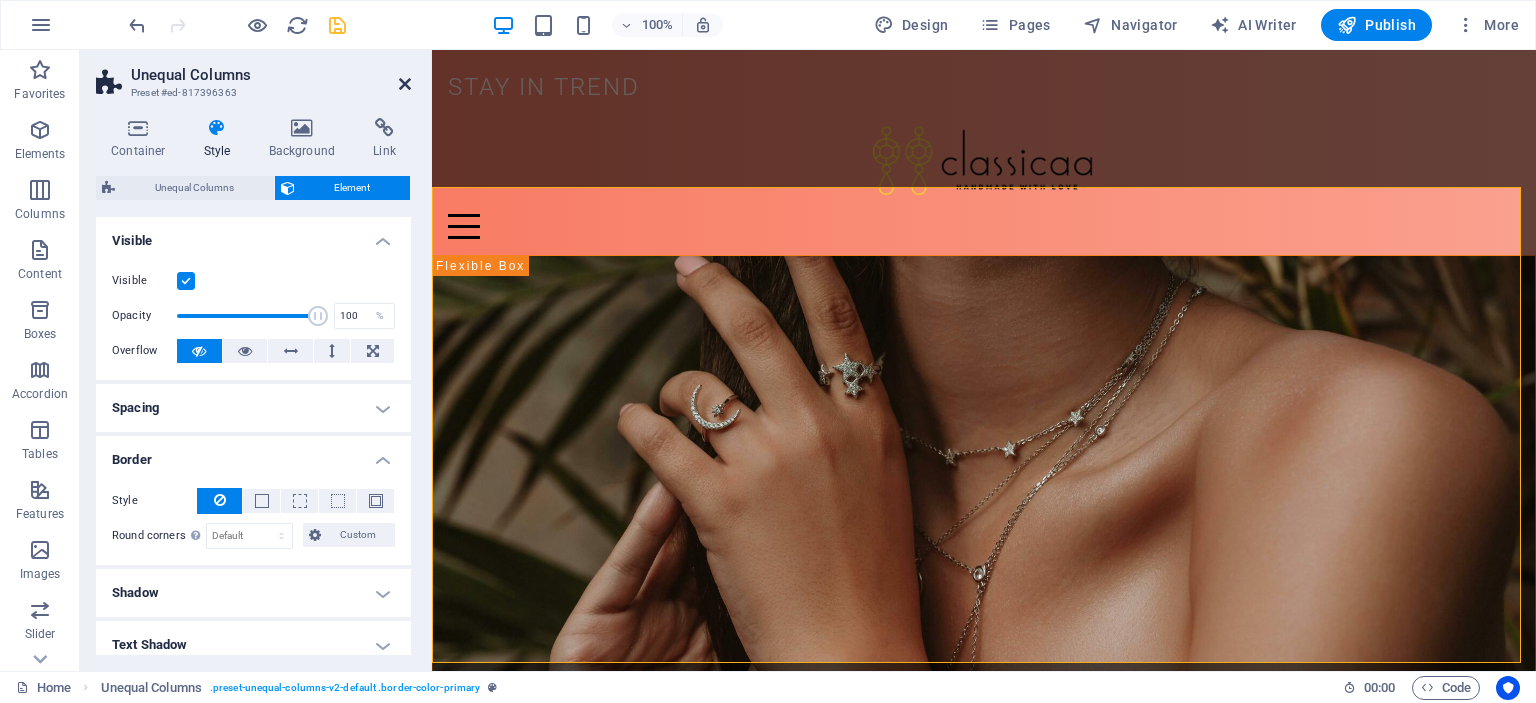 drag, startPoint x: 404, startPoint y: 84, endPoint x: 1455, endPoint y: 321, distance: 1077.3904 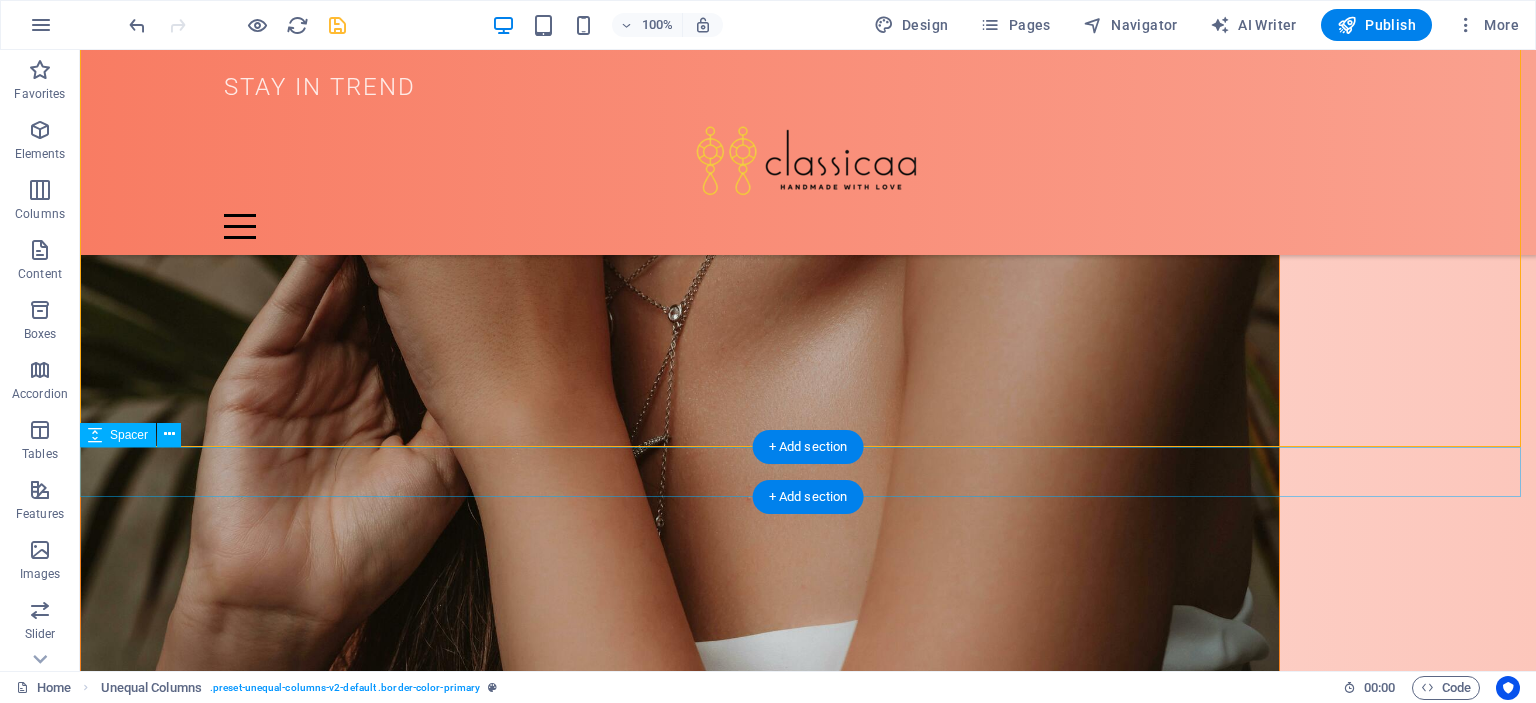 scroll, scrollTop: 200, scrollLeft: 0, axis: vertical 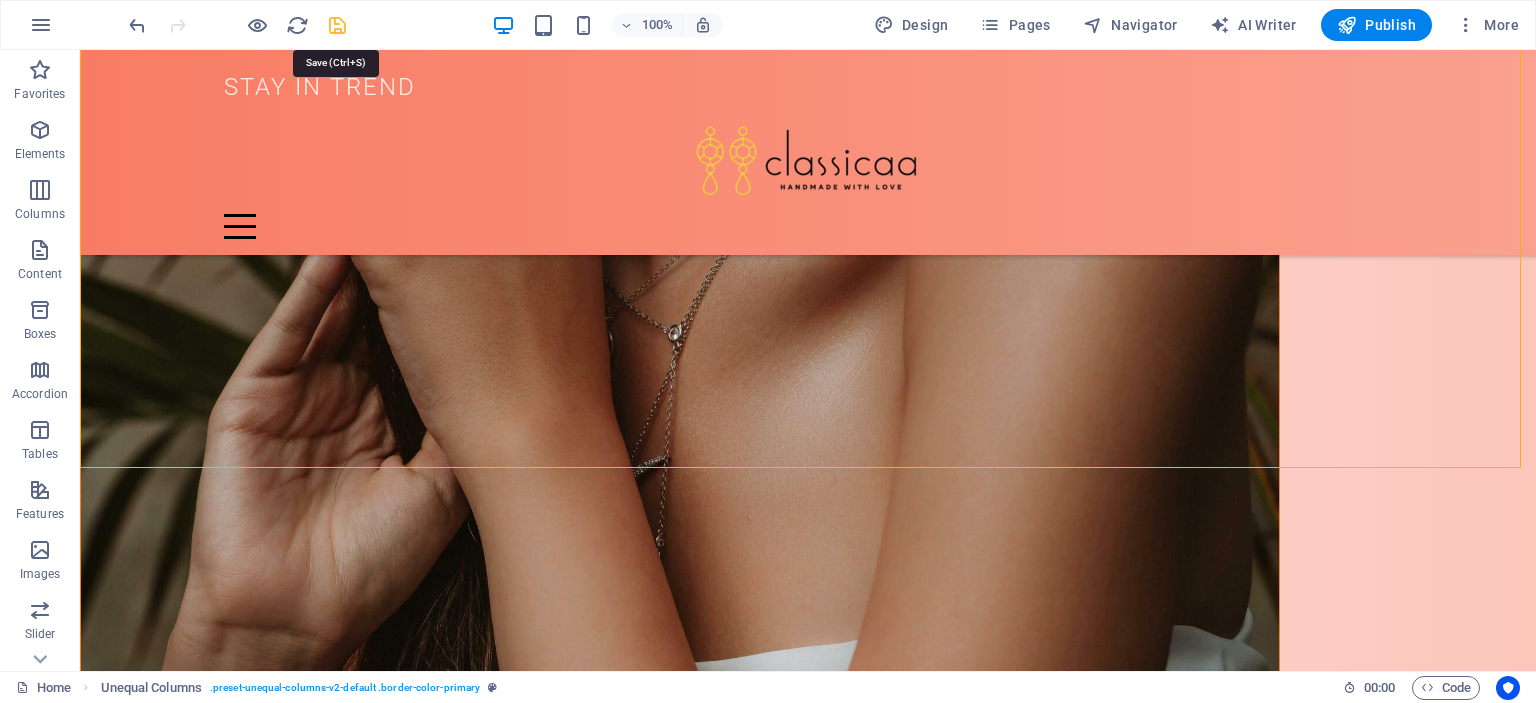 click at bounding box center (337, 25) 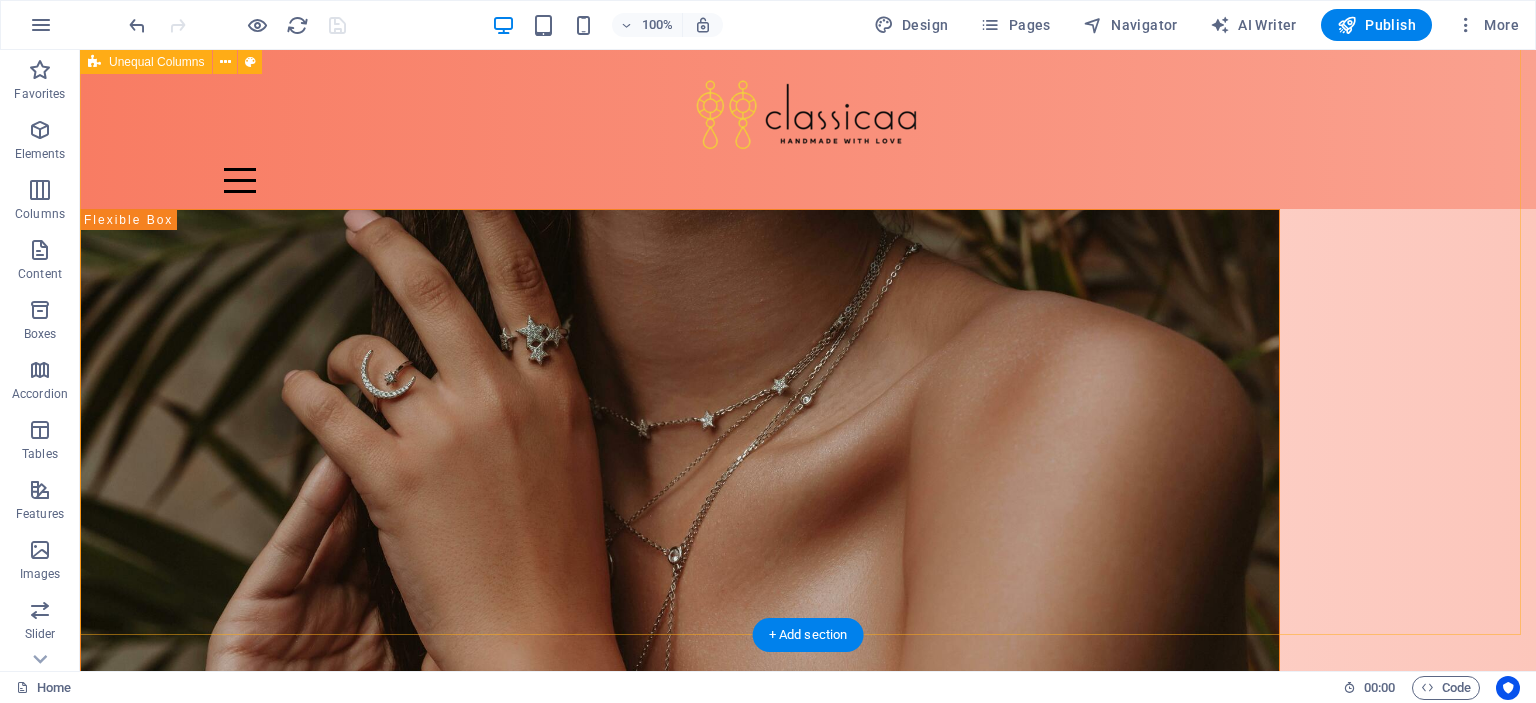 scroll, scrollTop: 0, scrollLeft: 0, axis: both 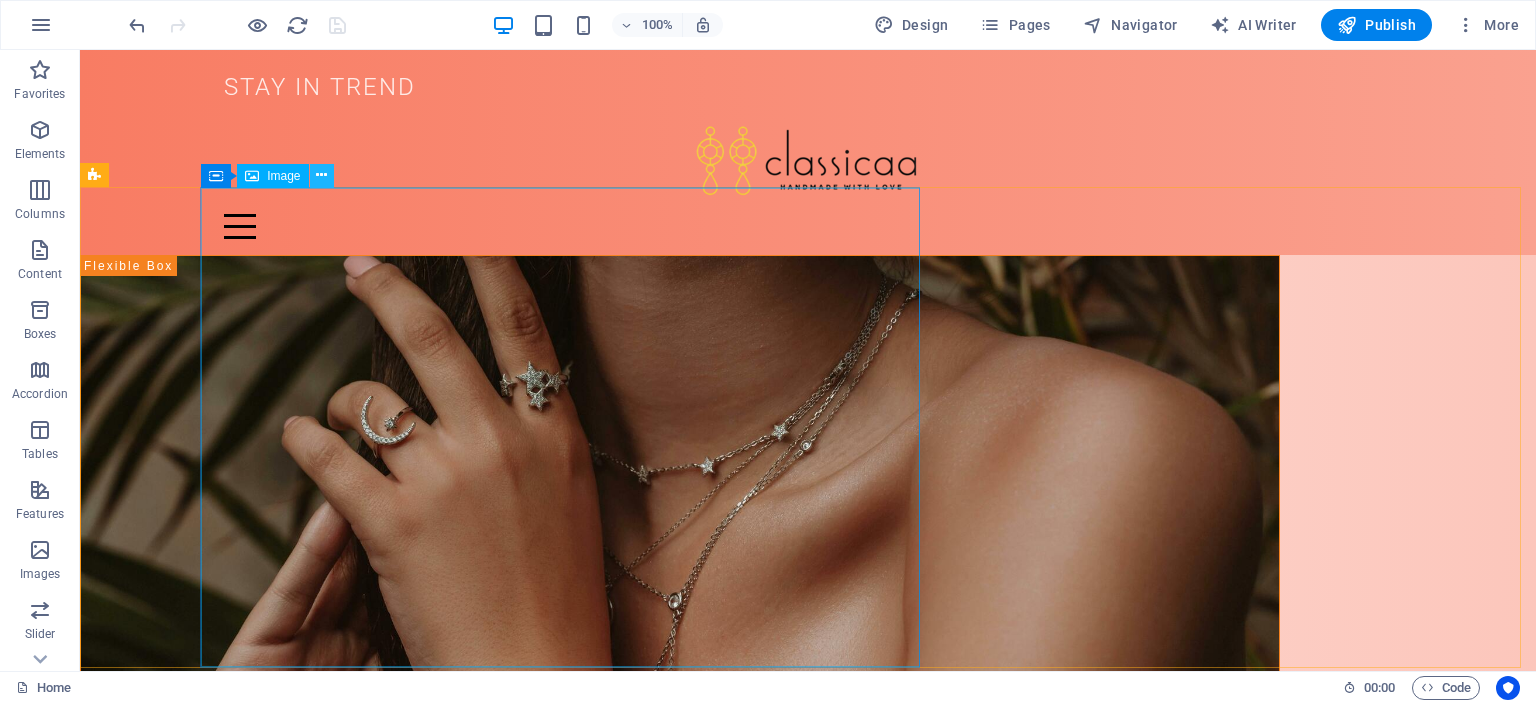 click at bounding box center [321, 175] 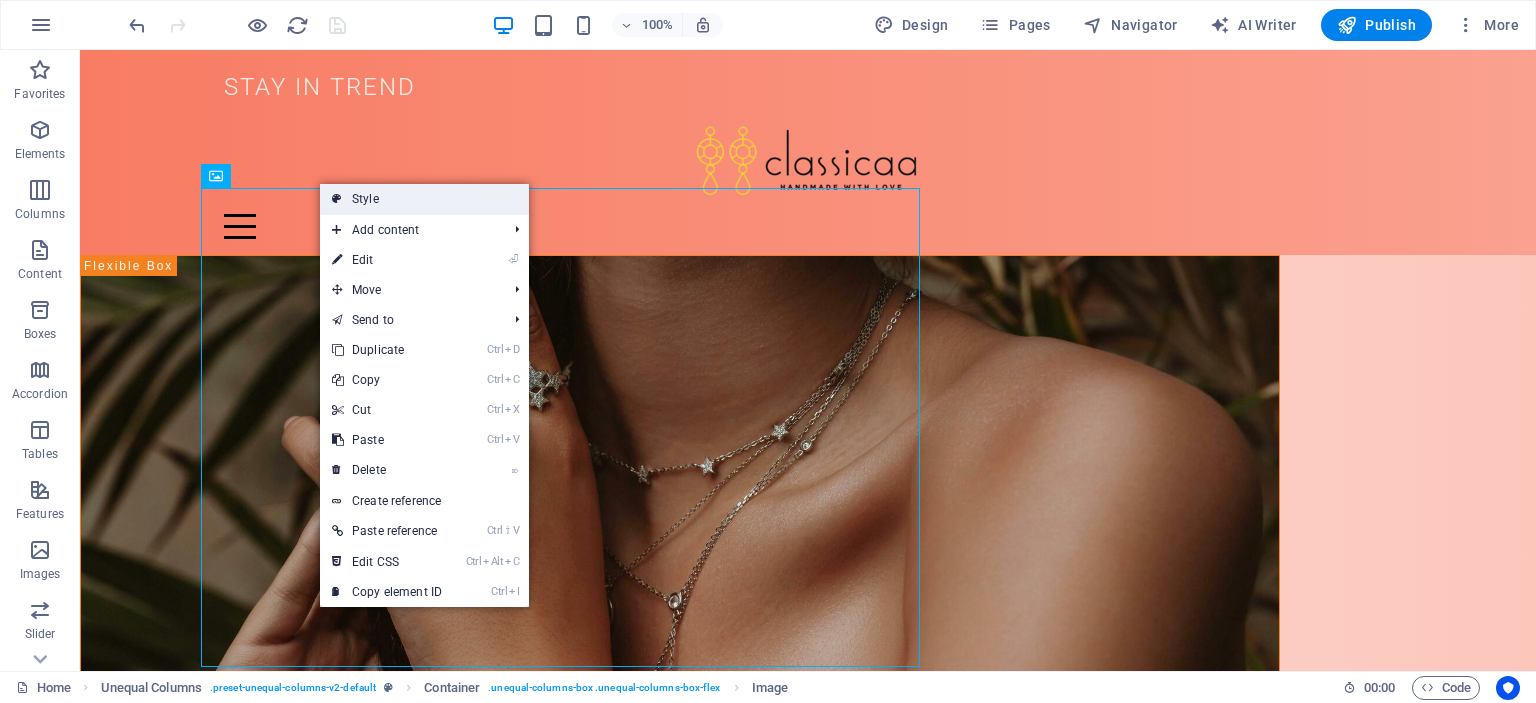 click on "Style" at bounding box center (424, 199) 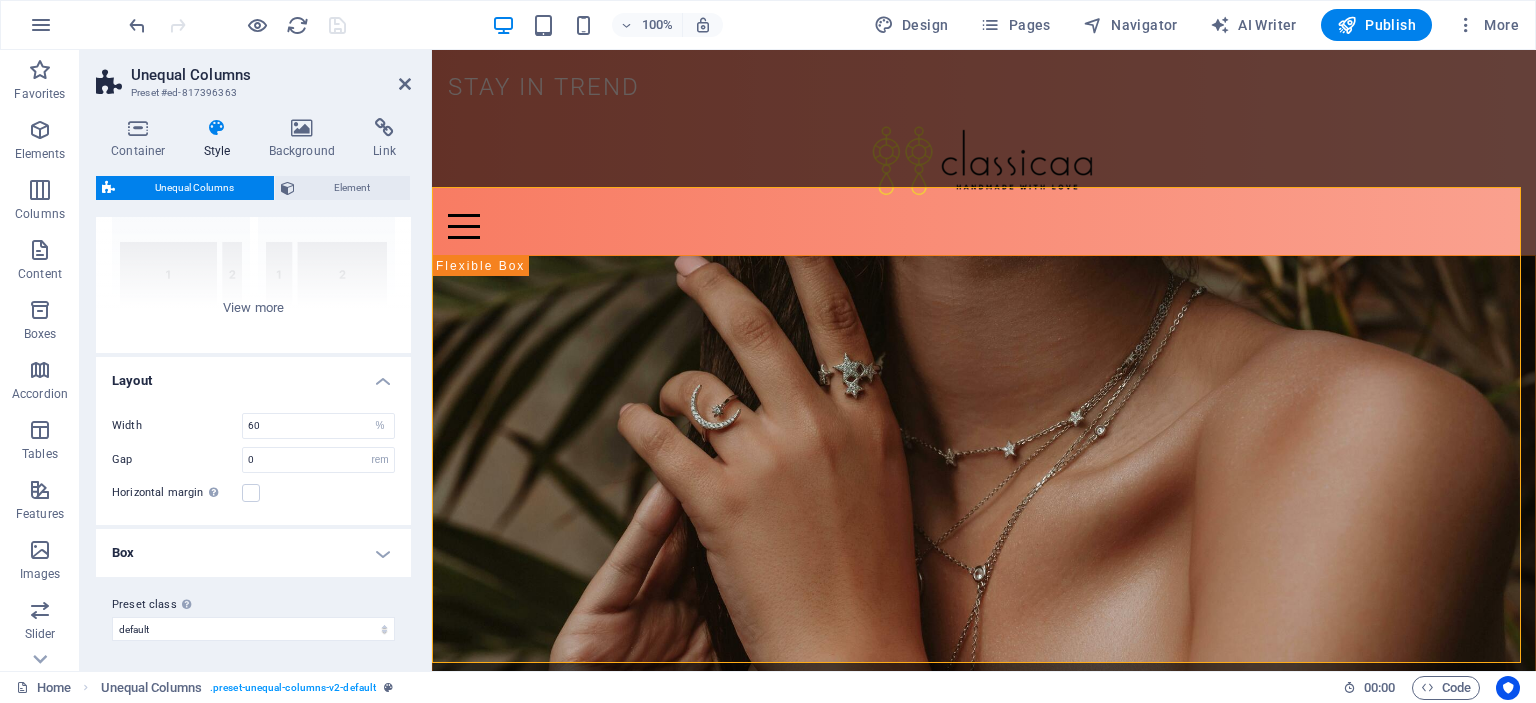 scroll, scrollTop: 0, scrollLeft: 0, axis: both 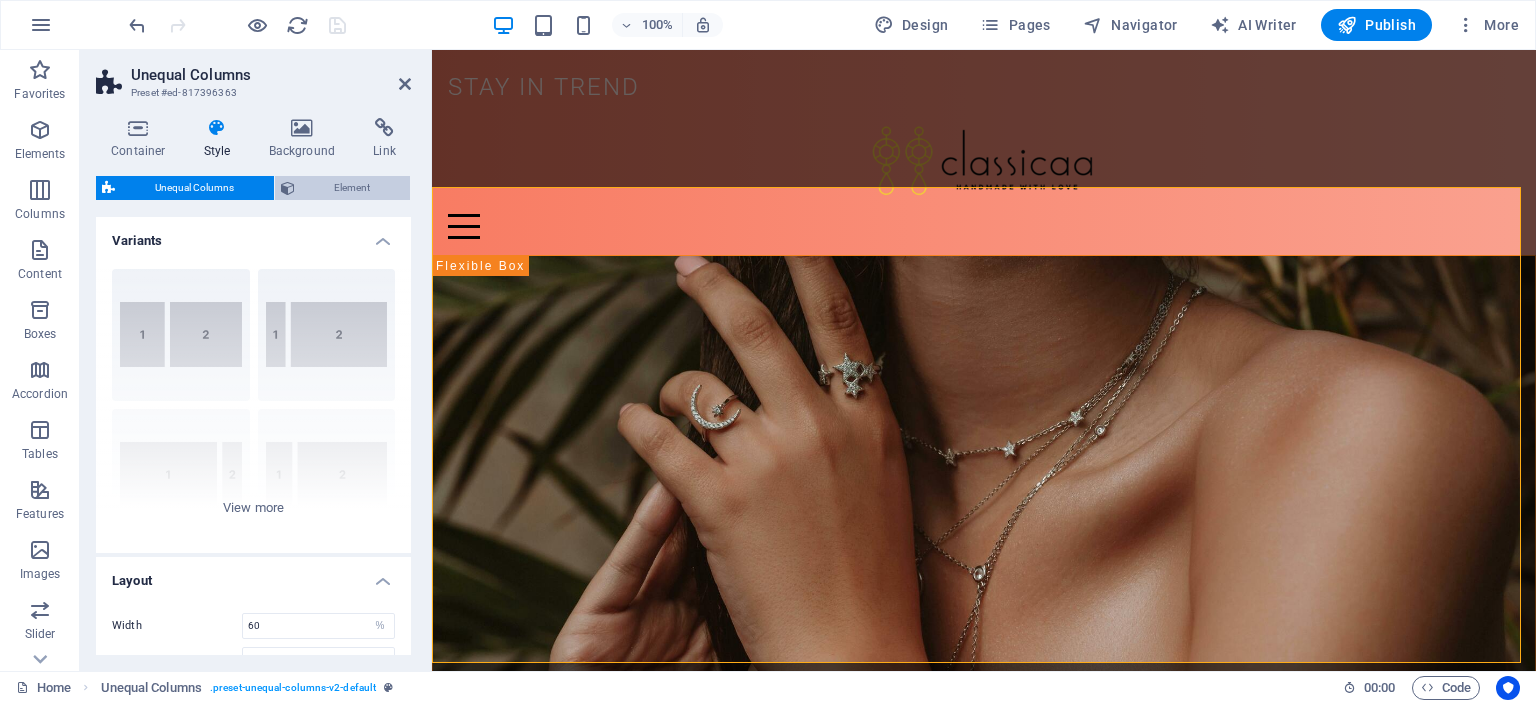 click on "Element" at bounding box center (353, 188) 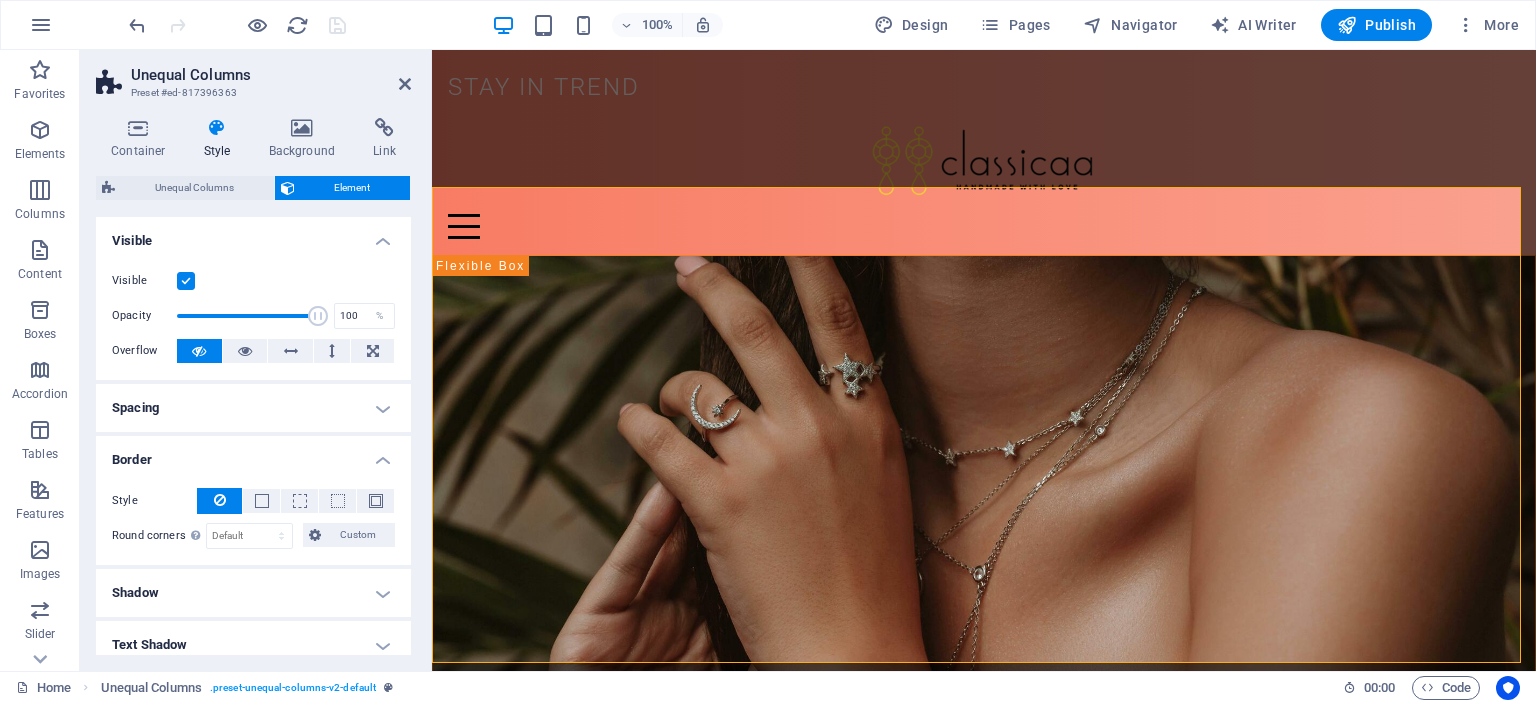scroll, scrollTop: 100, scrollLeft: 0, axis: vertical 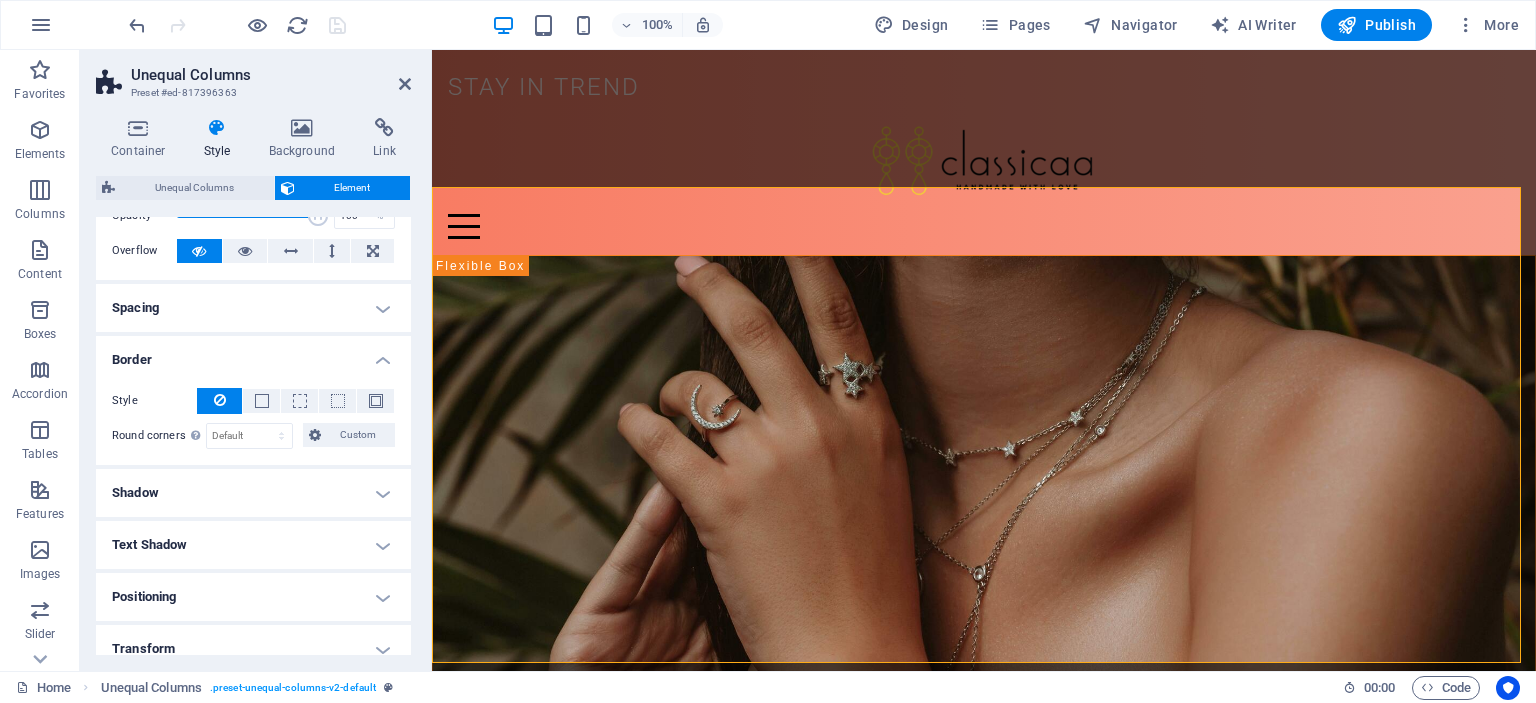 click on "Spacing" at bounding box center [253, 308] 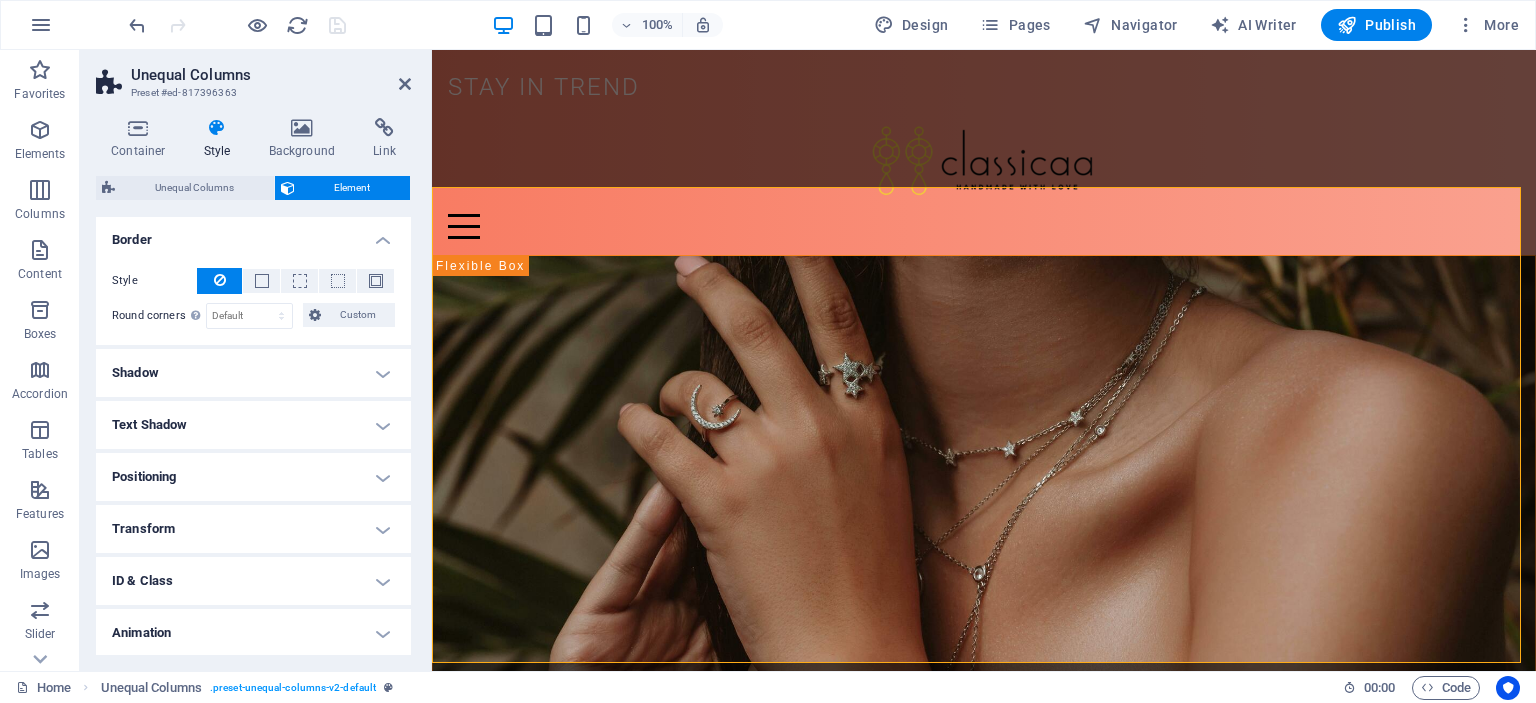 scroll, scrollTop: 352, scrollLeft: 0, axis: vertical 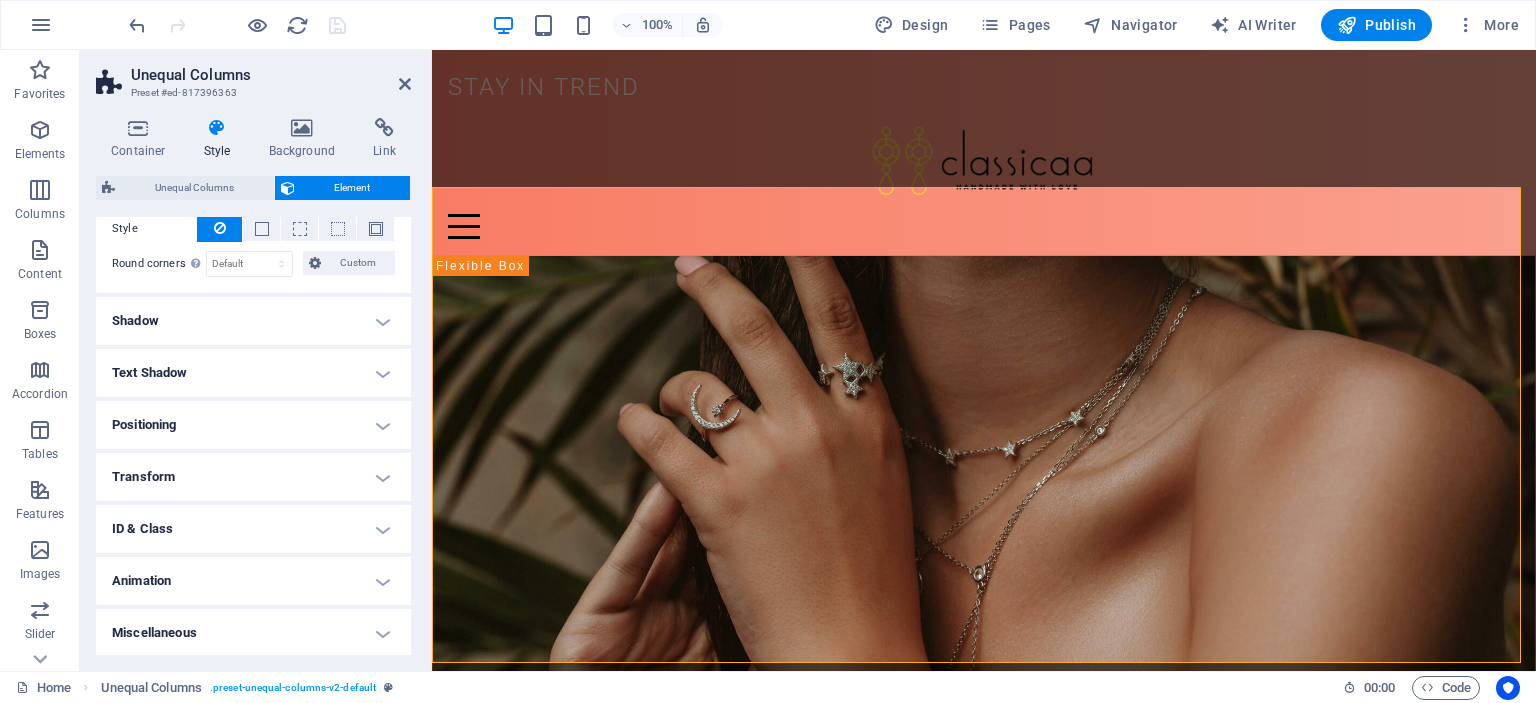 click on "Positioning" at bounding box center [253, 425] 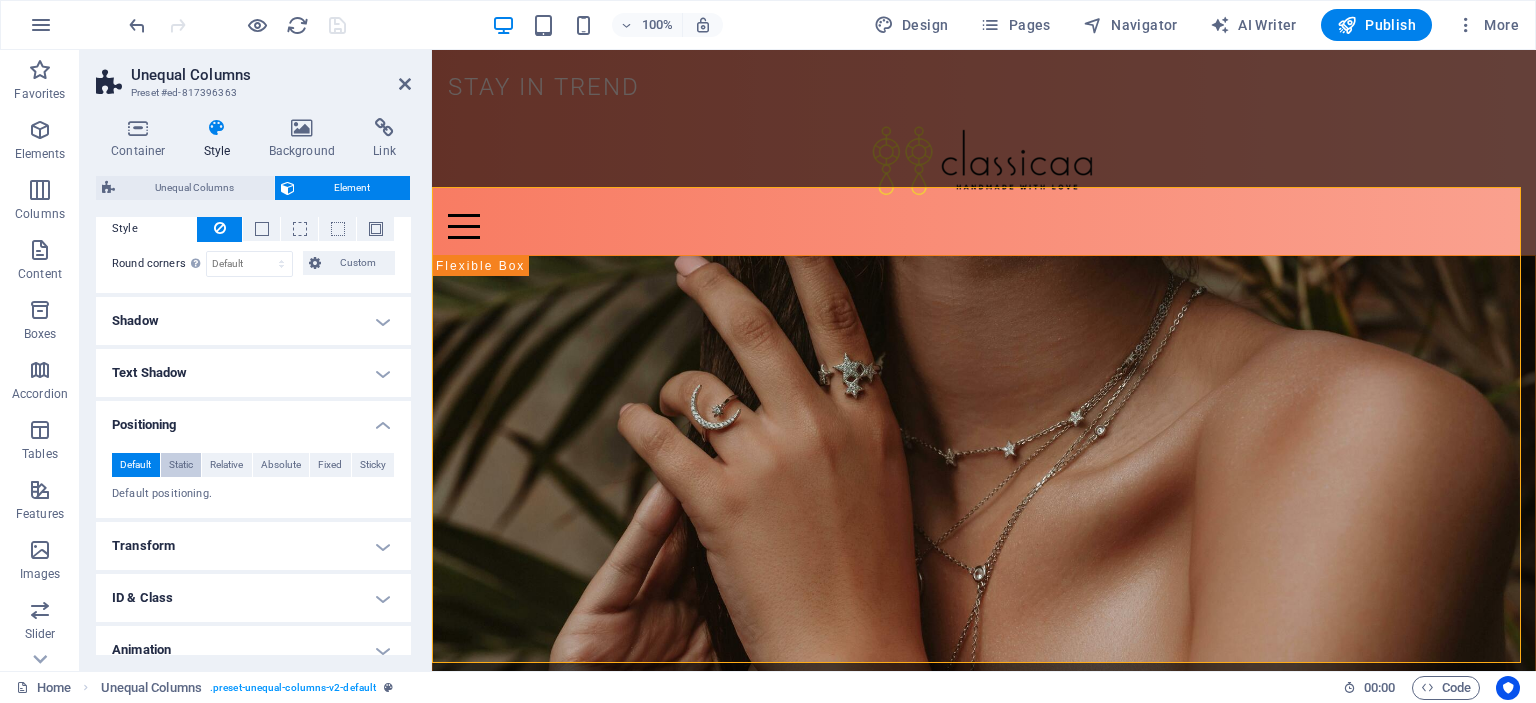 click on "Static" at bounding box center (181, 465) 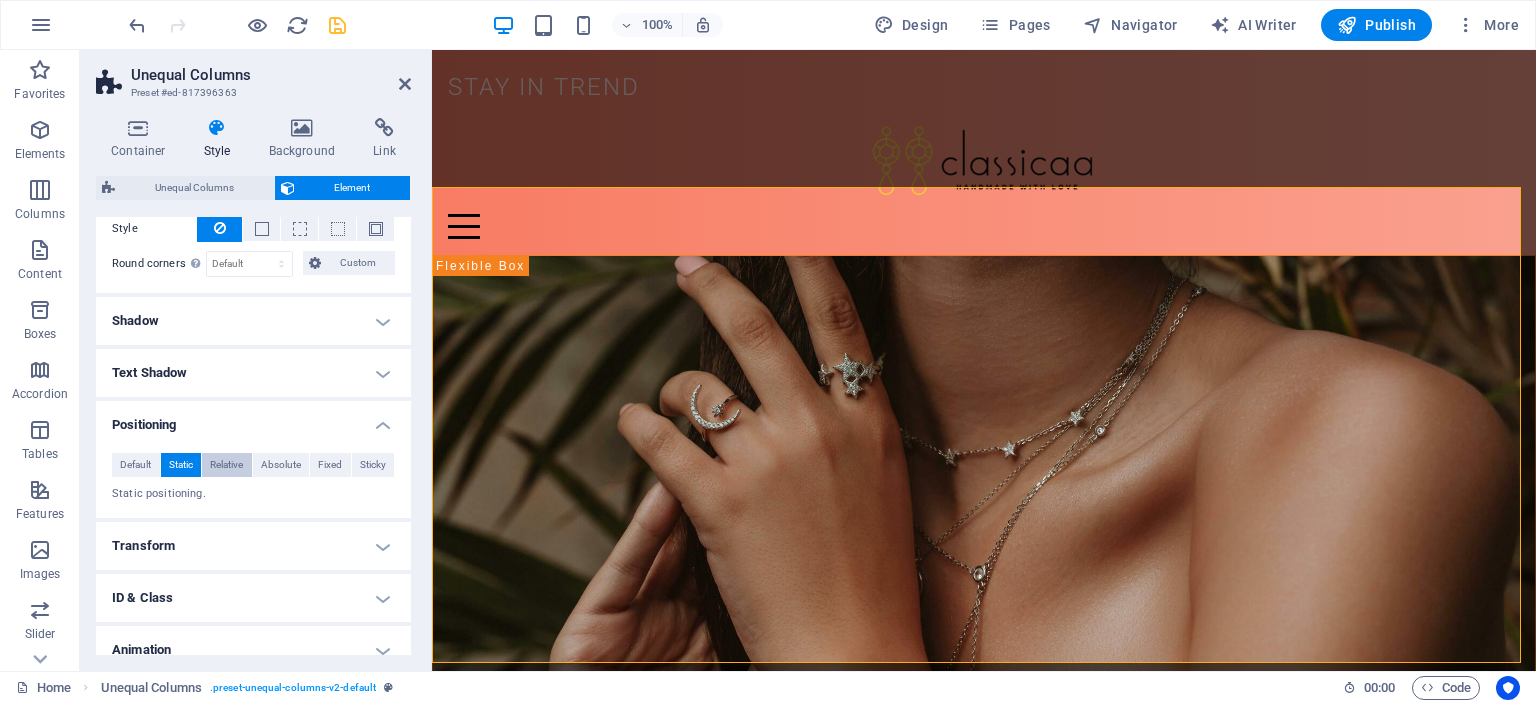 click on "Relative" at bounding box center [226, 465] 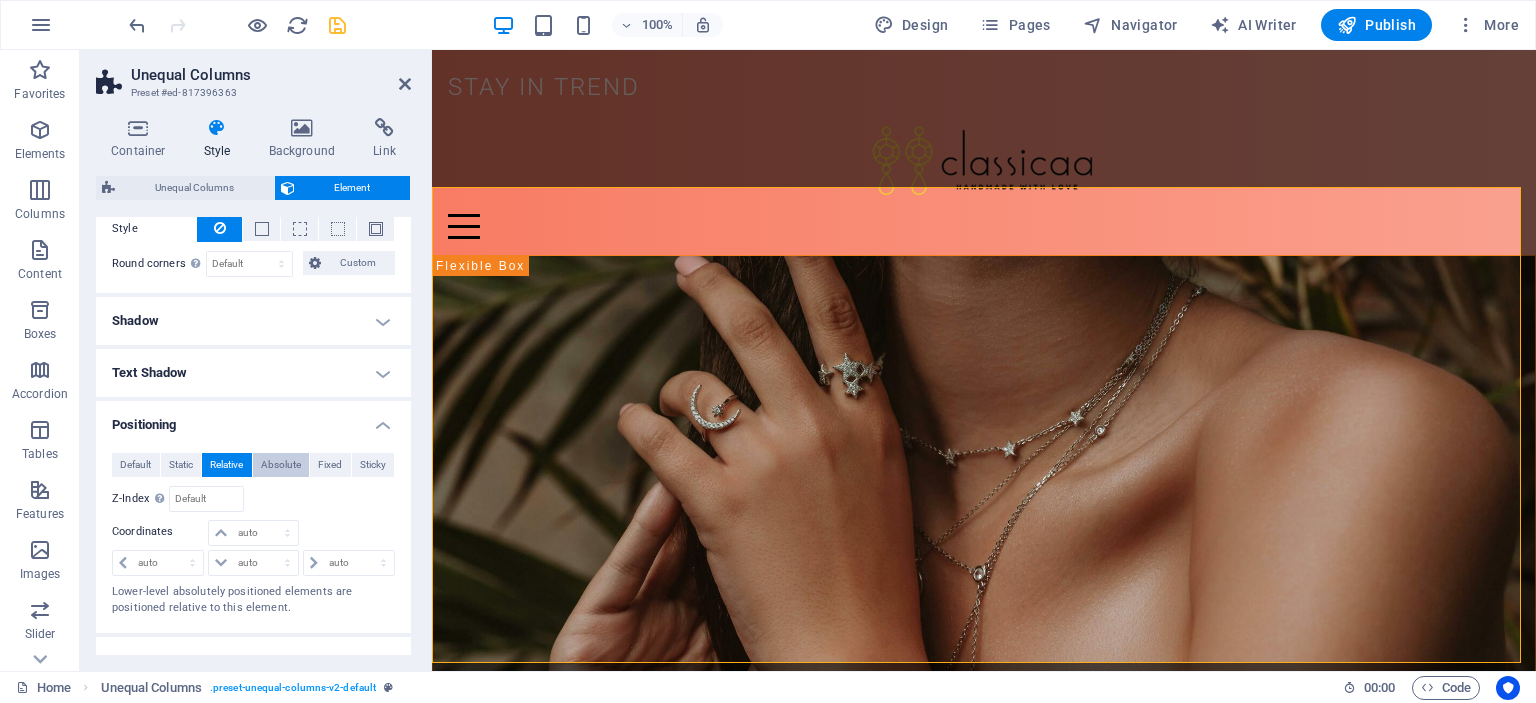 click on "Absolute" at bounding box center [281, 465] 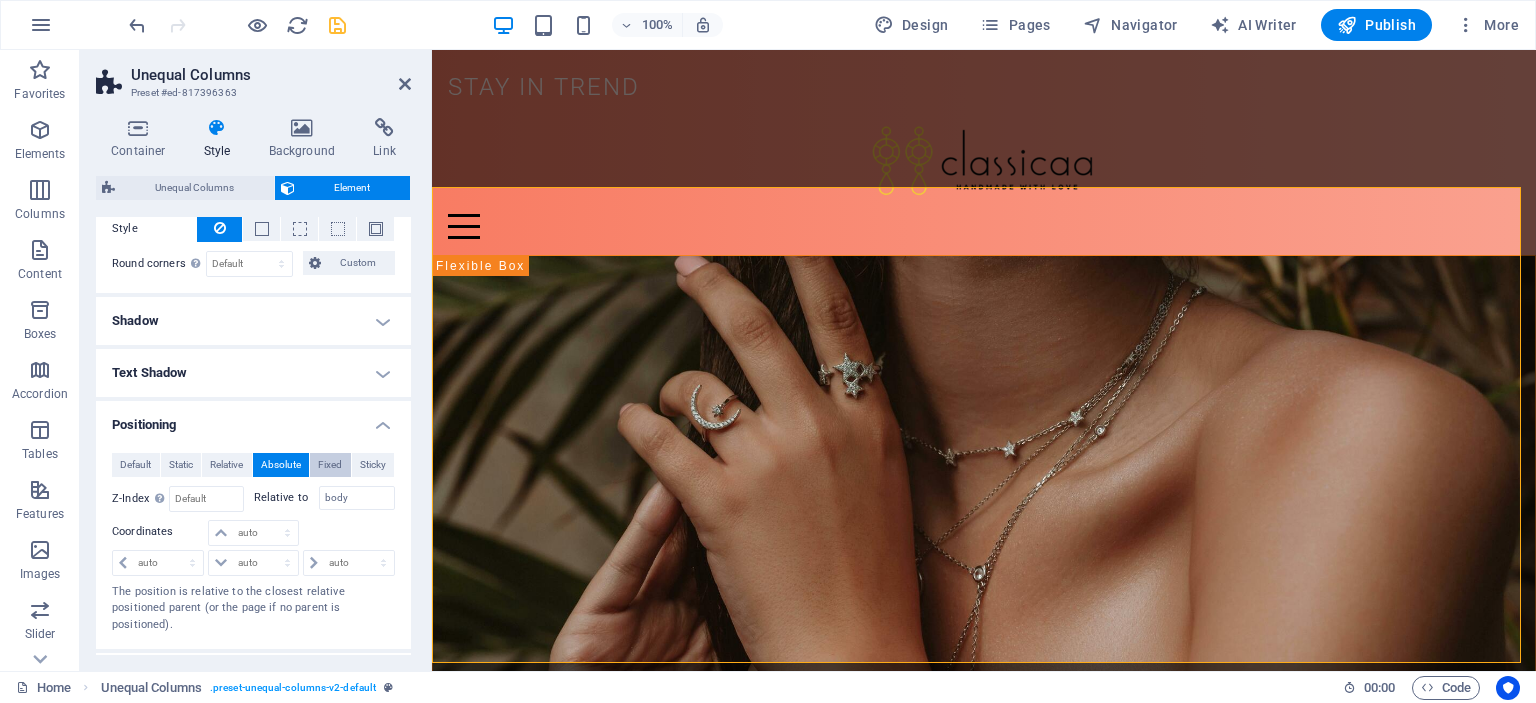 click on "Fixed" at bounding box center (330, 465) 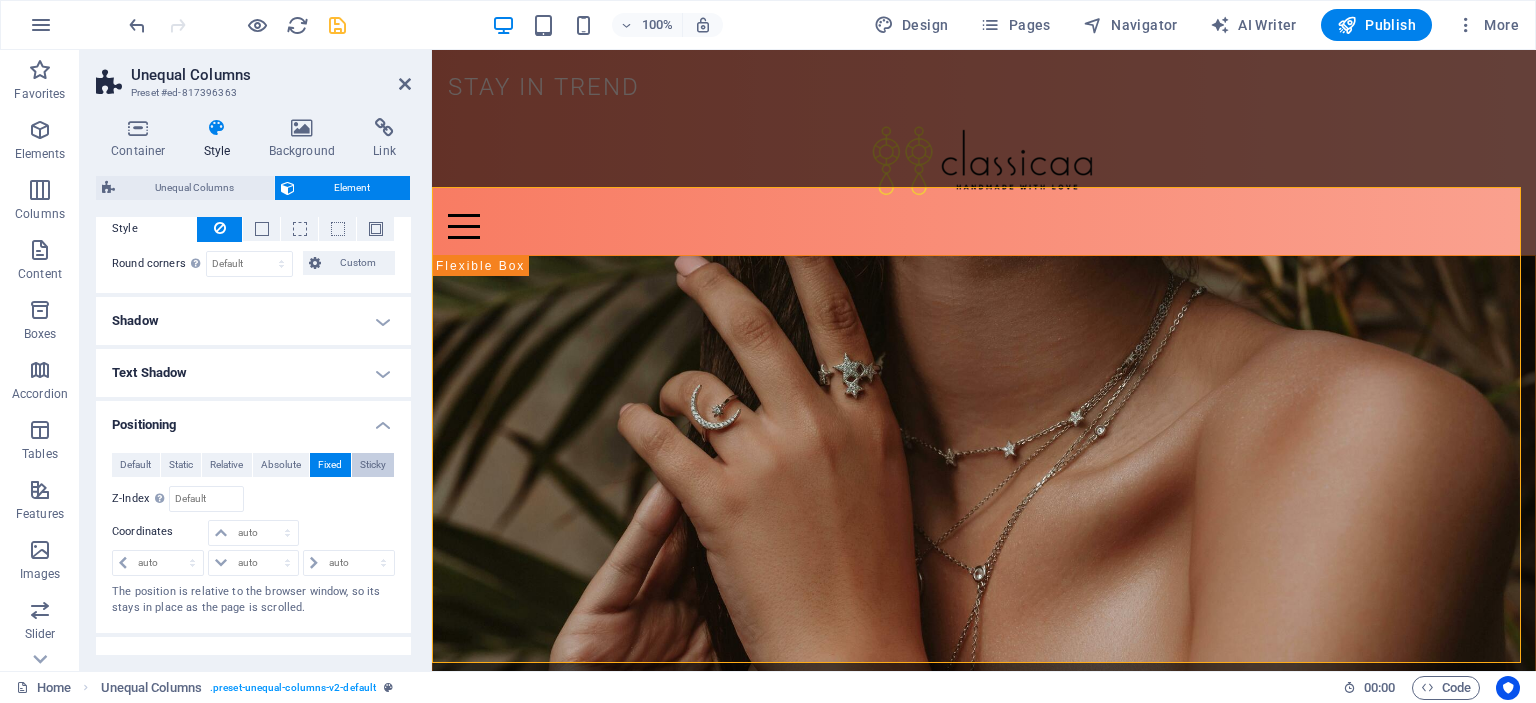 click on "Sticky" at bounding box center [373, 465] 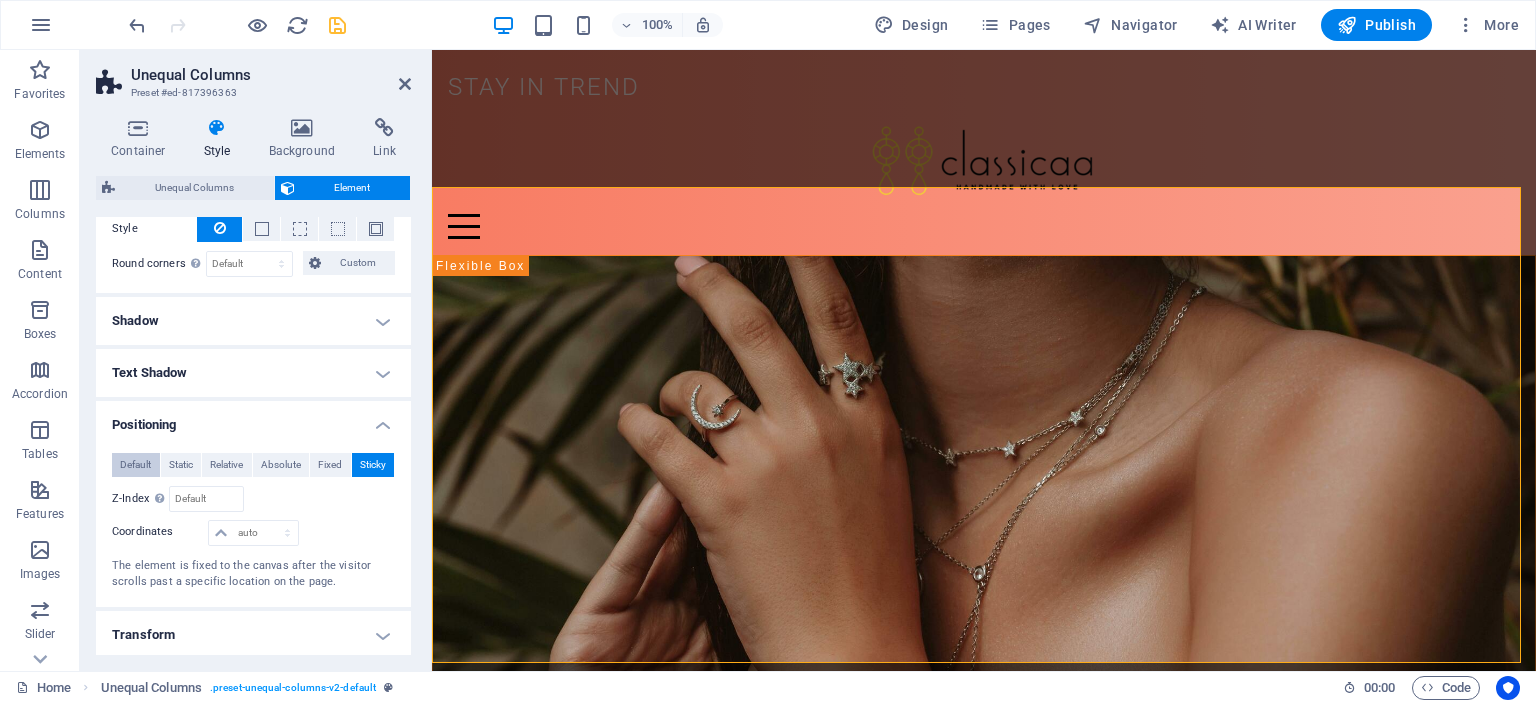 click on "Default" at bounding box center (135, 465) 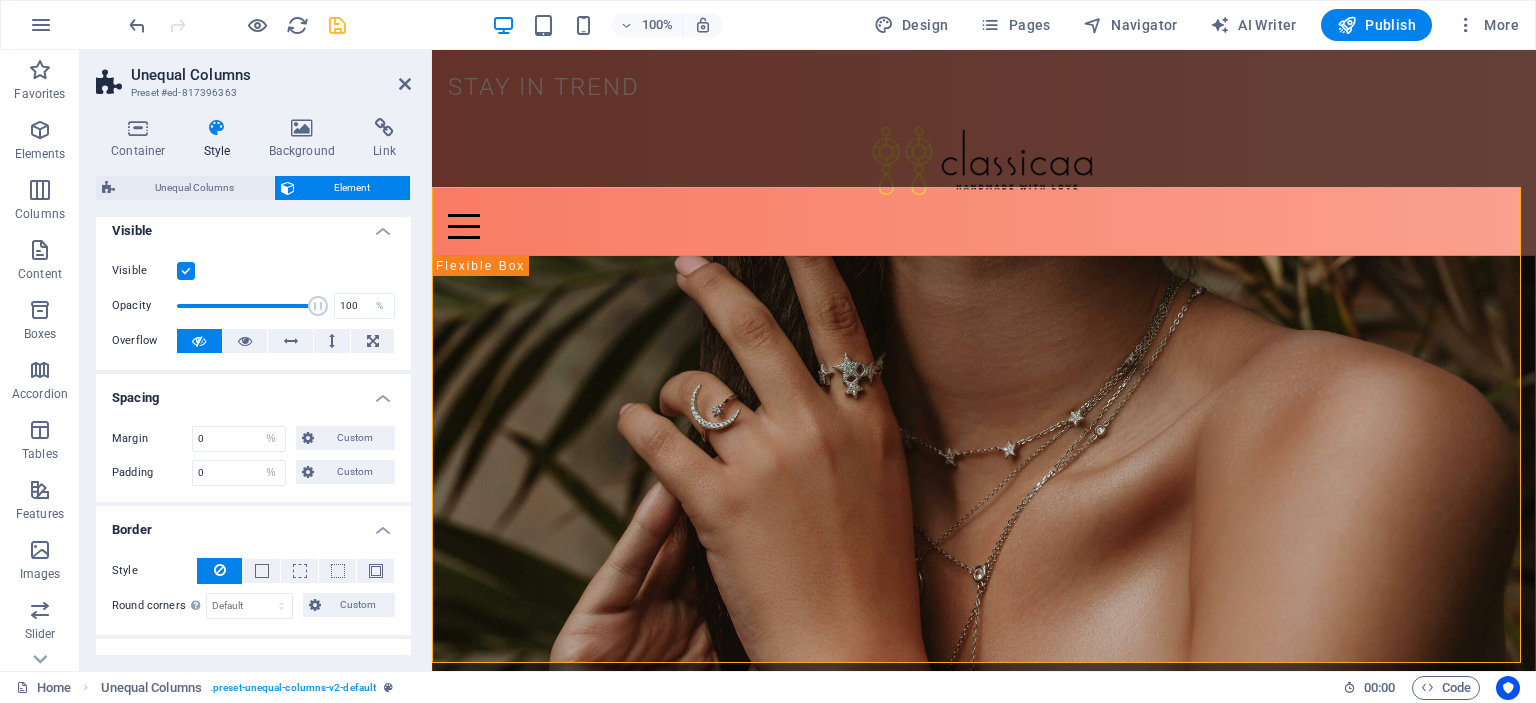 scroll, scrollTop: 0, scrollLeft: 0, axis: both 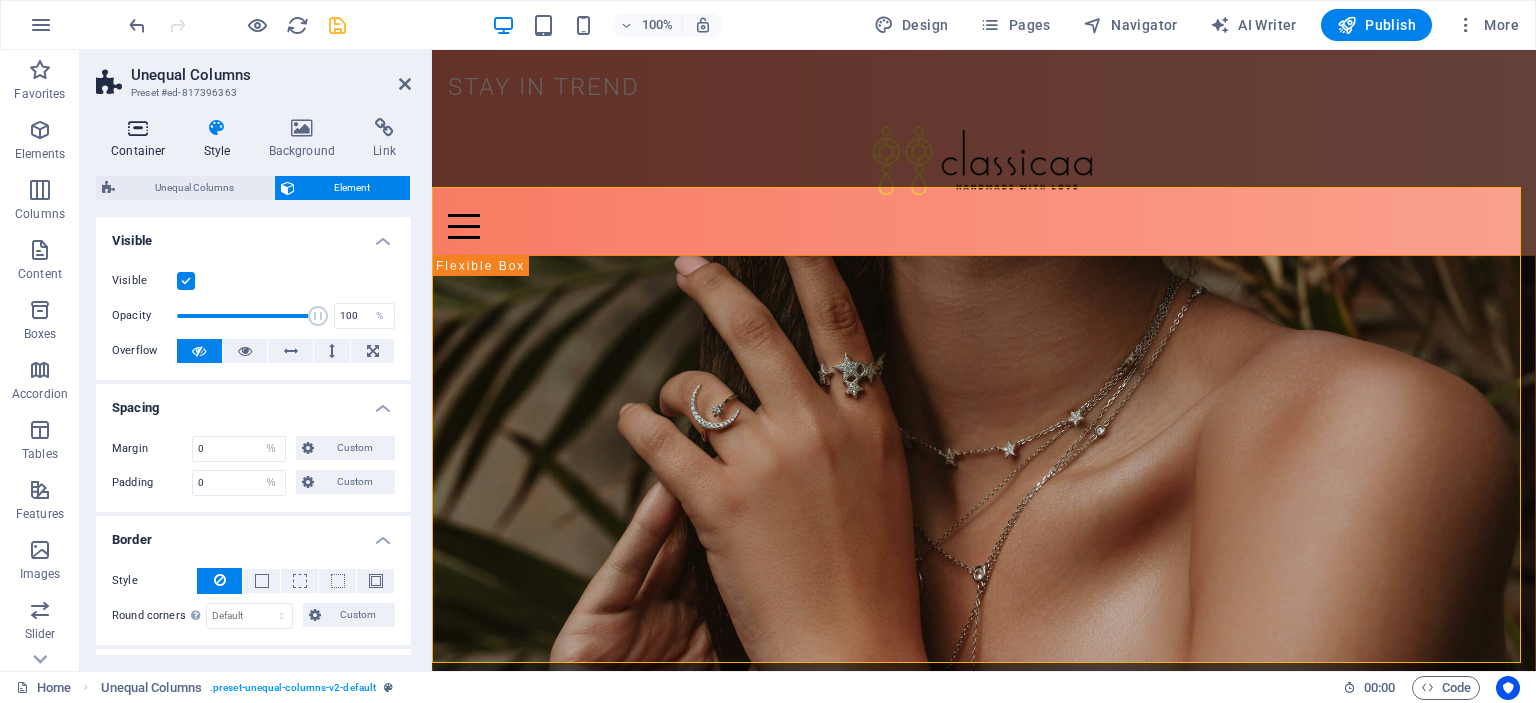 click on "Container" at bounding box center [142, 139] 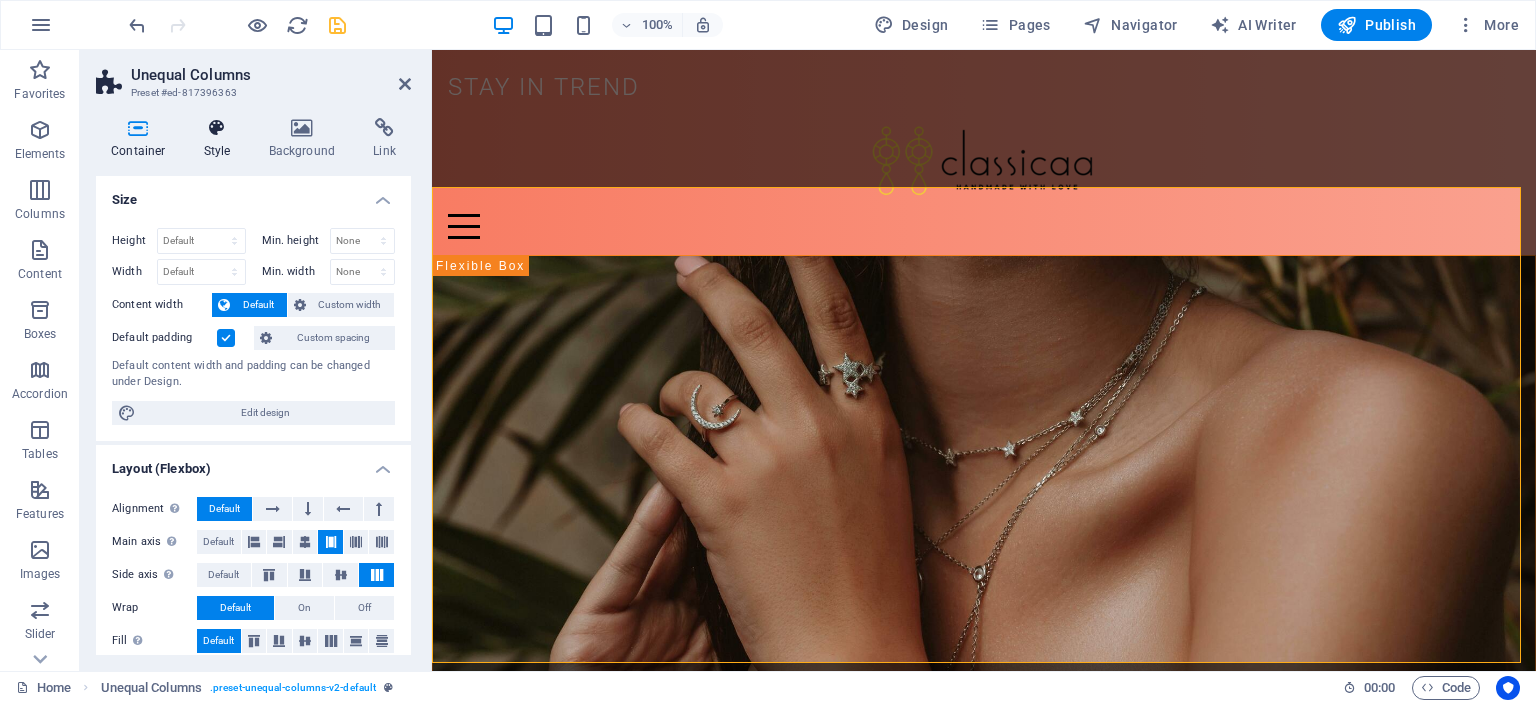 click on "Style" at bounding box center (221, 139) 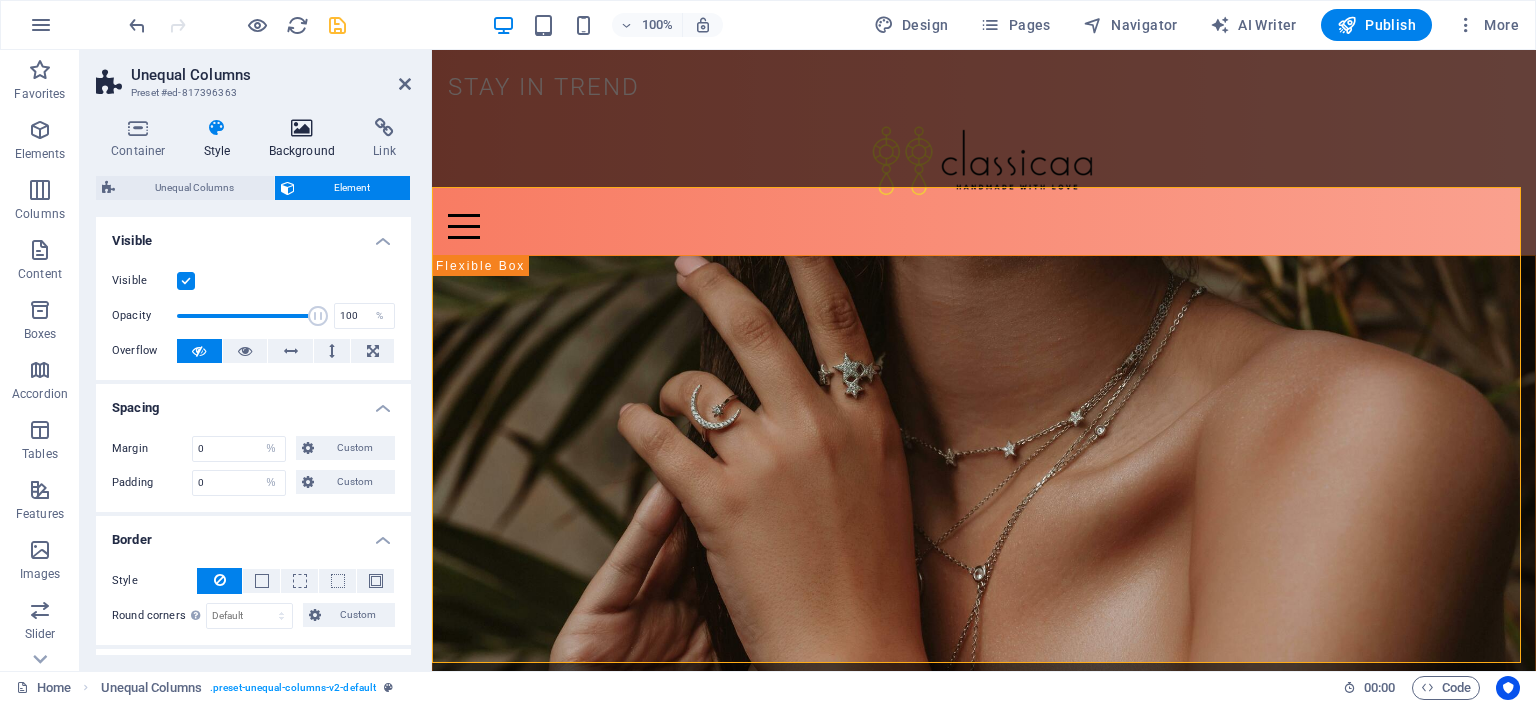 click at bounding box center [302, 128] 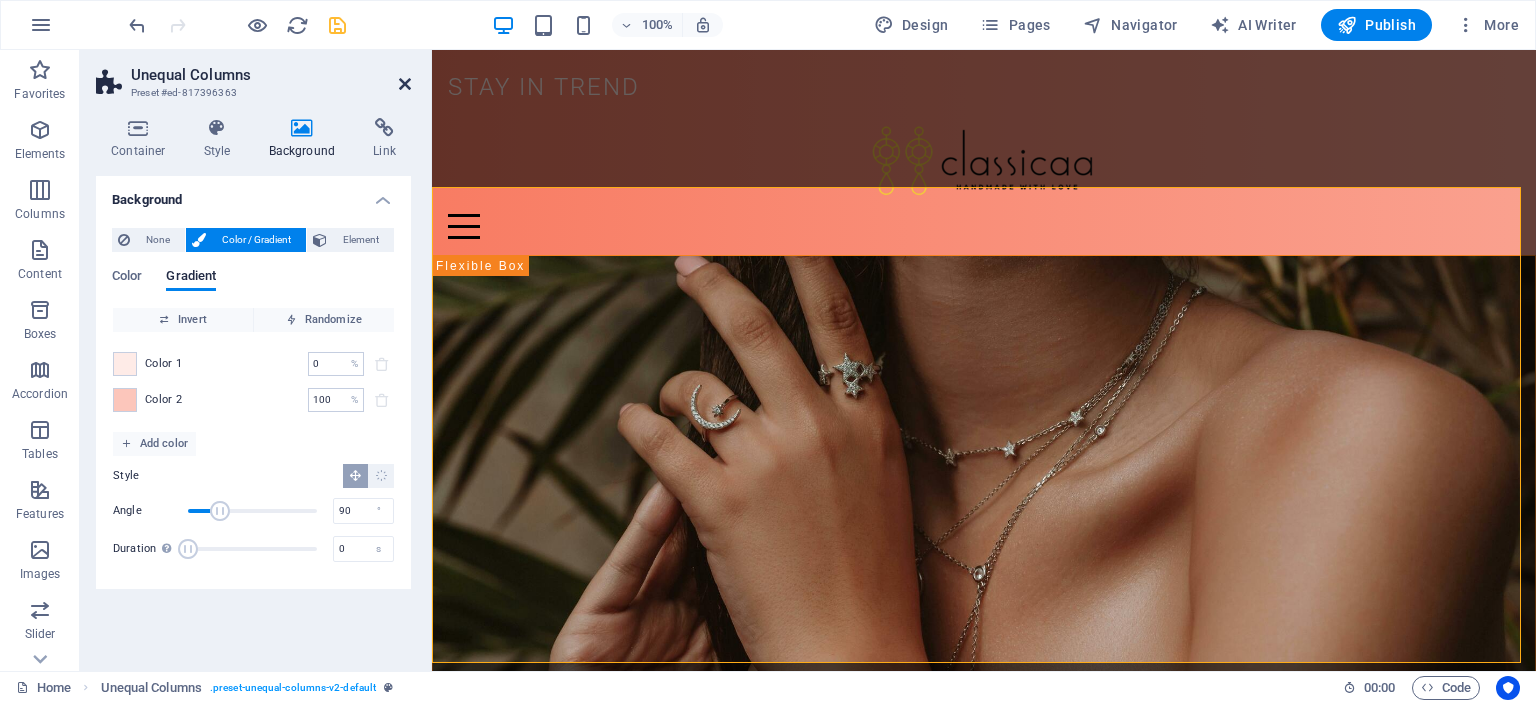 click at bounding box center [405, 84] 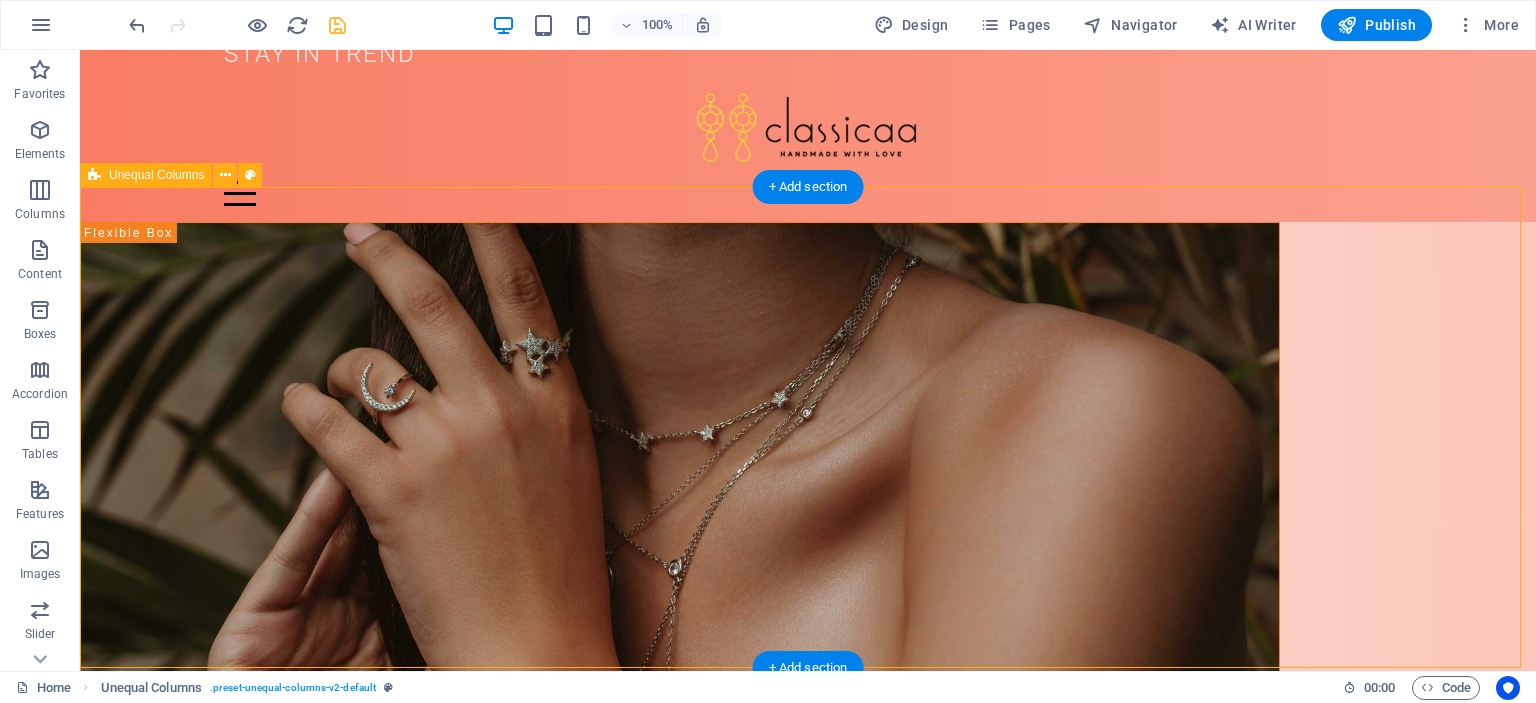 scroll, scrollTop: 0, scrollLeft: 0, axis: both 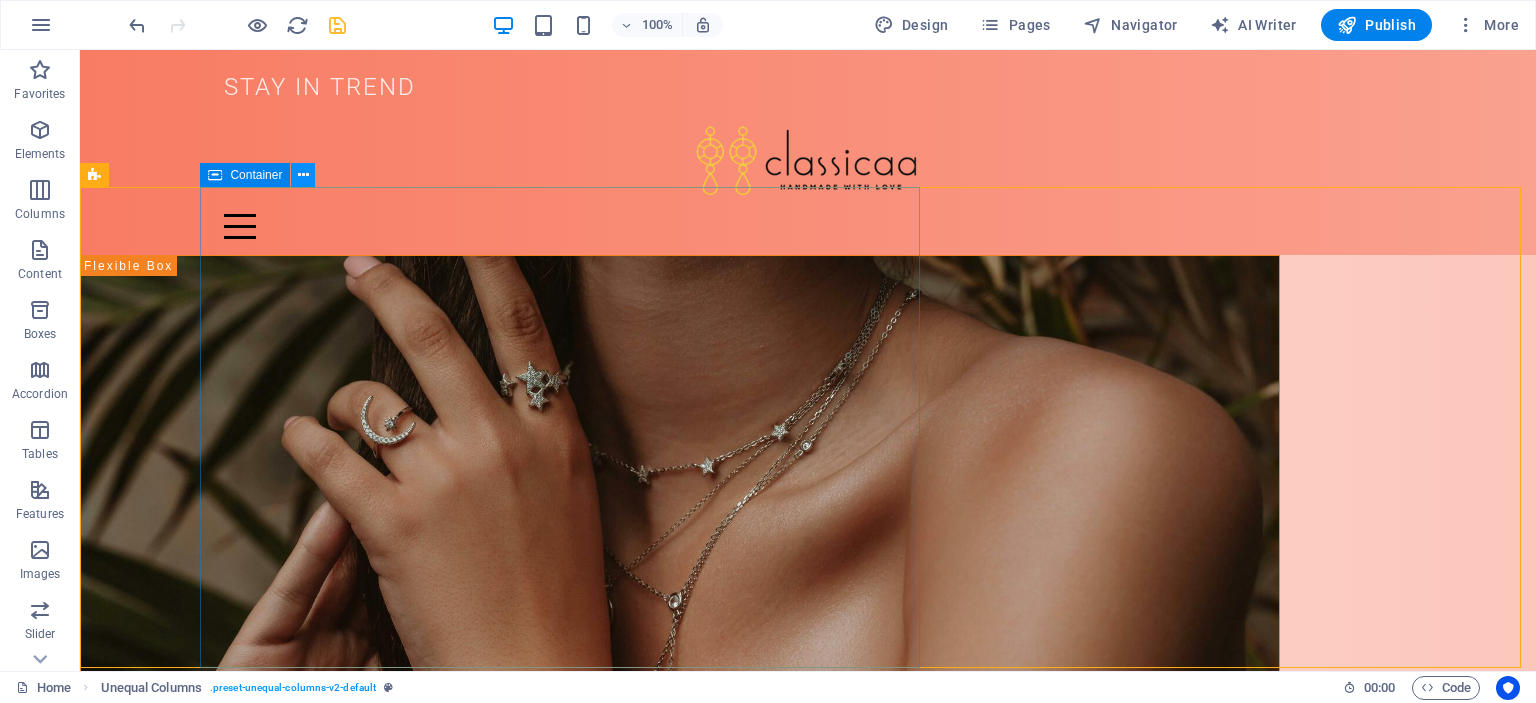 click at bounding box center (303, 175) 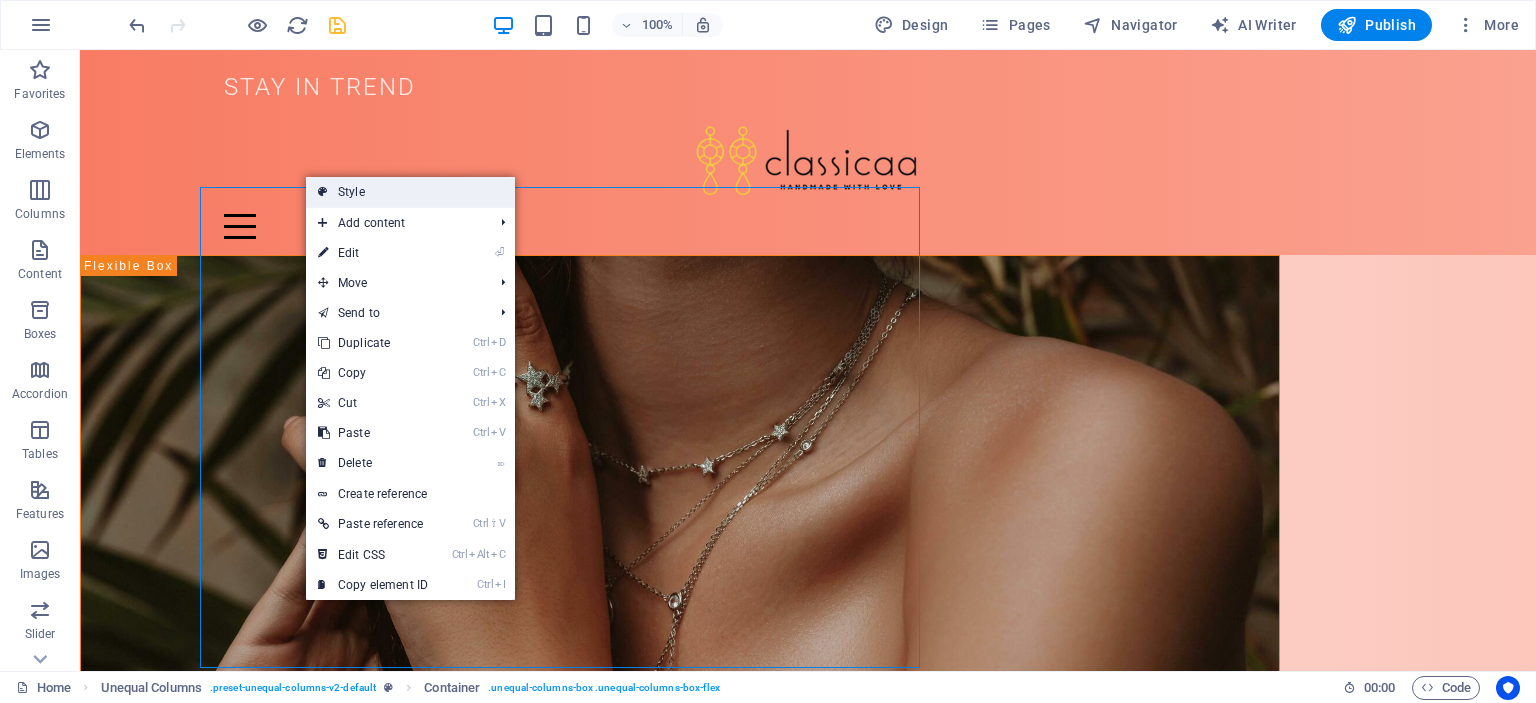 click on "Style" at bounding box center (410, 192) 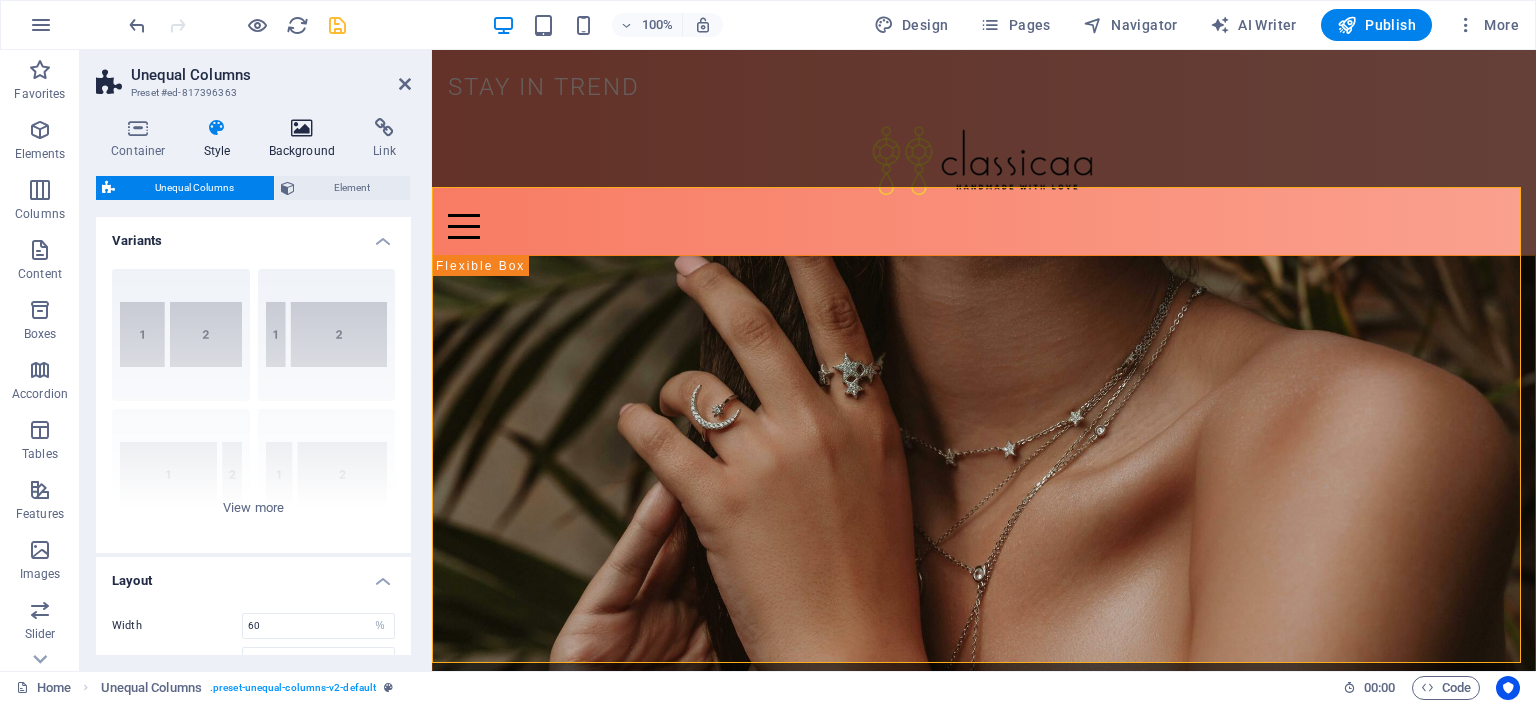 click on "Background" at bounding box center (306, 139) 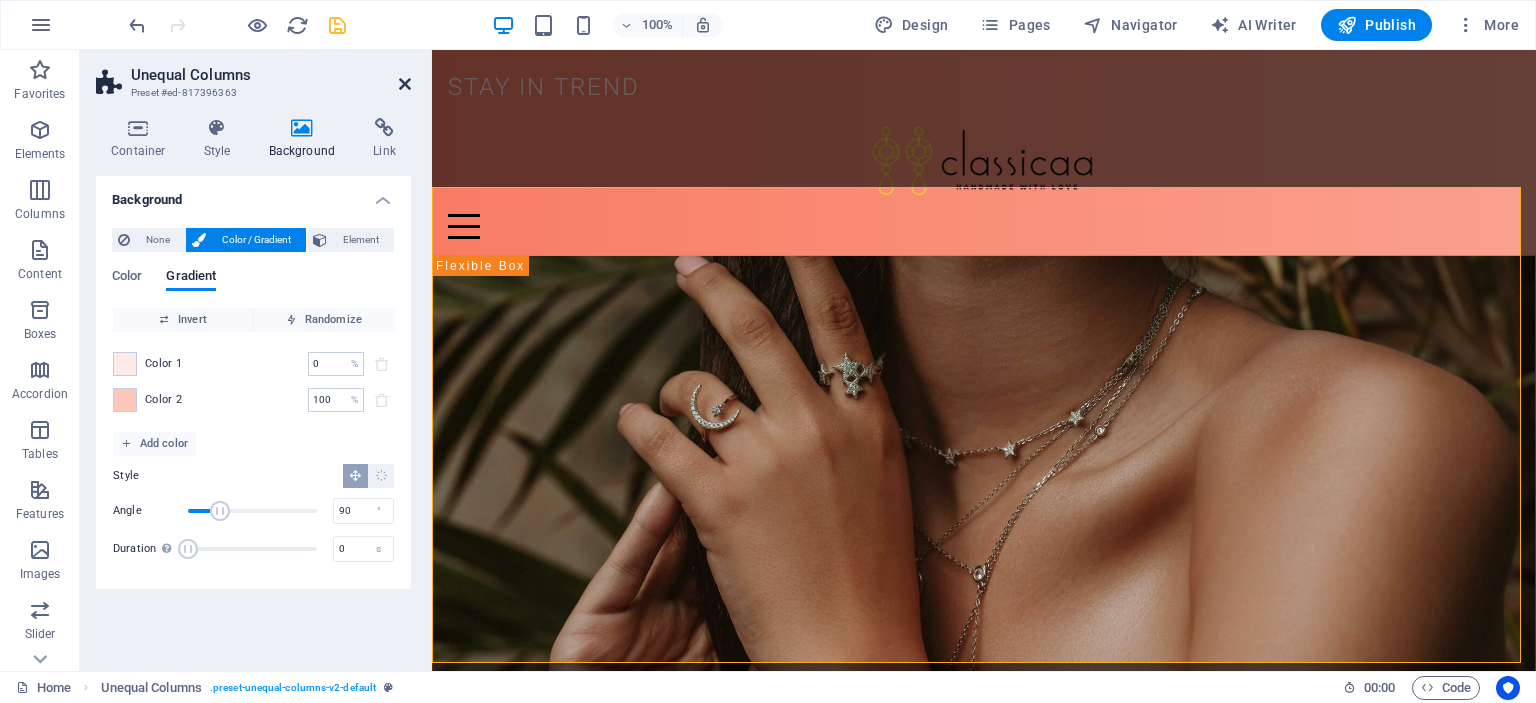 click at bounding box center [405, 84] 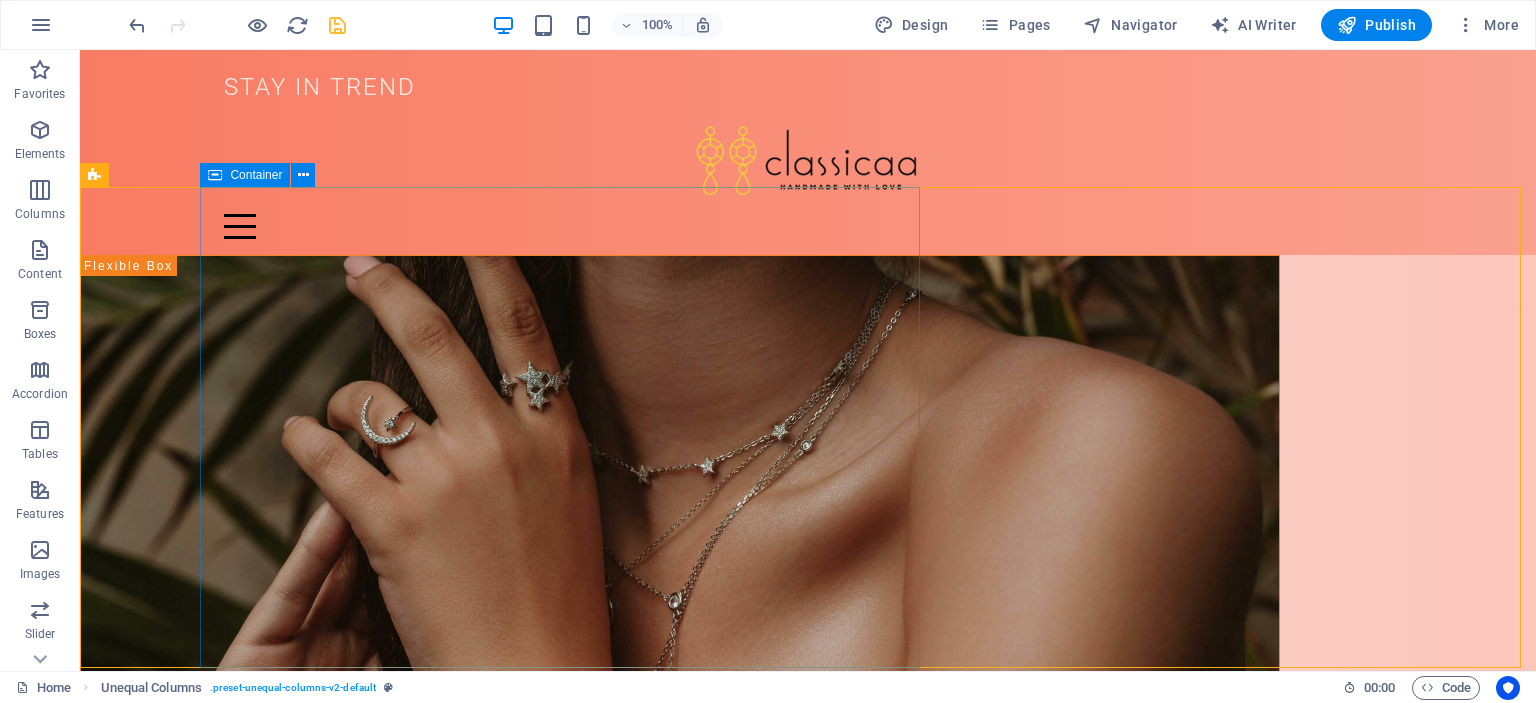 click on "Container" at bounding box center [245, 175] 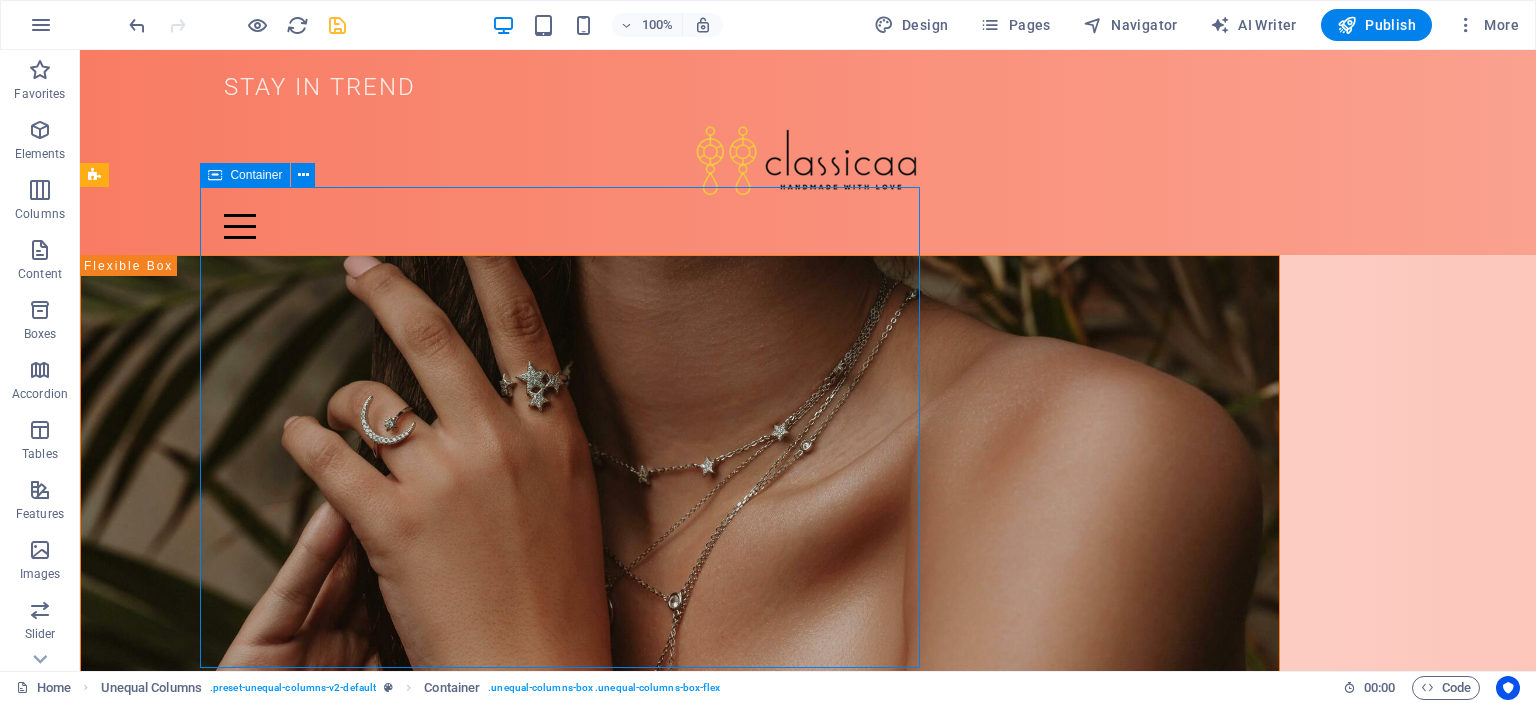 click on "Container" at bounding box center [245, 175] 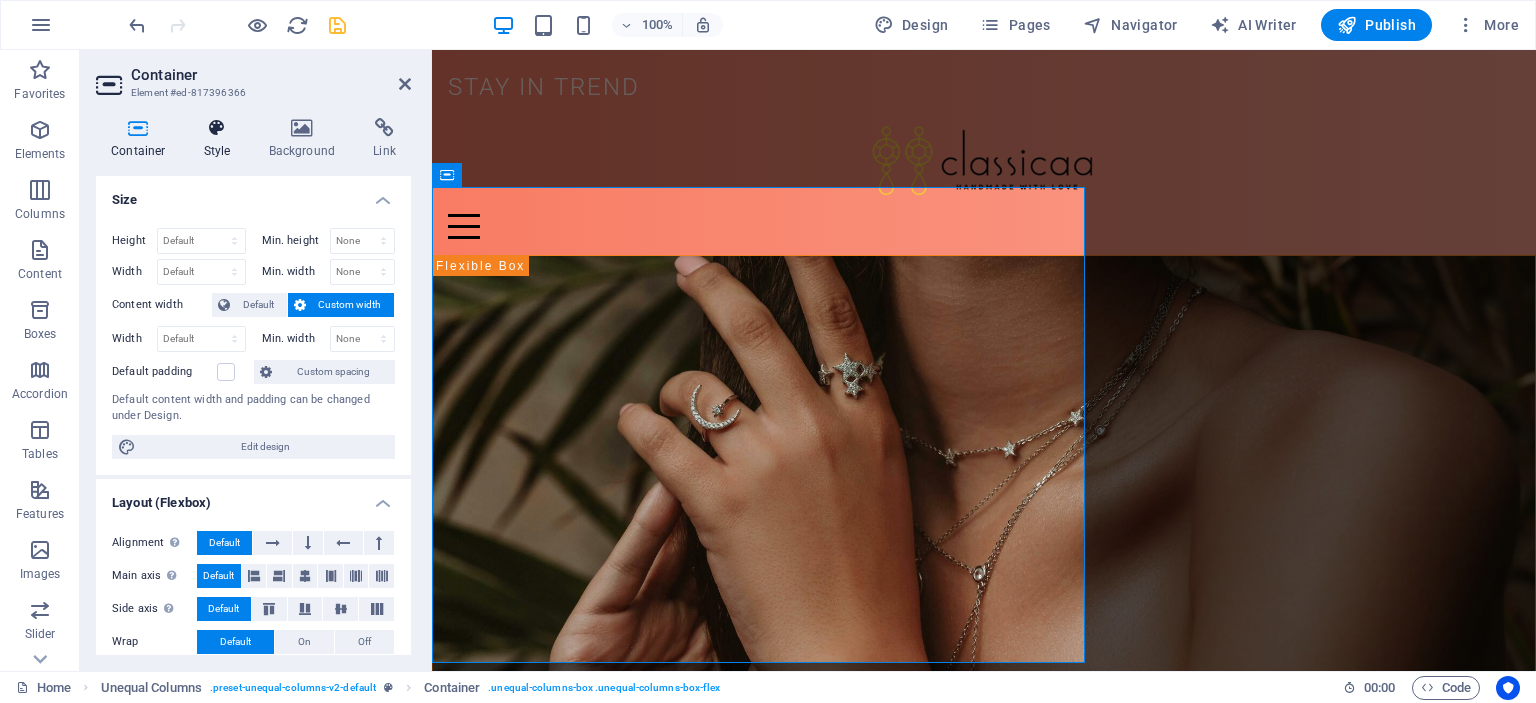 click on "Style" at bounding box center [221, 139] 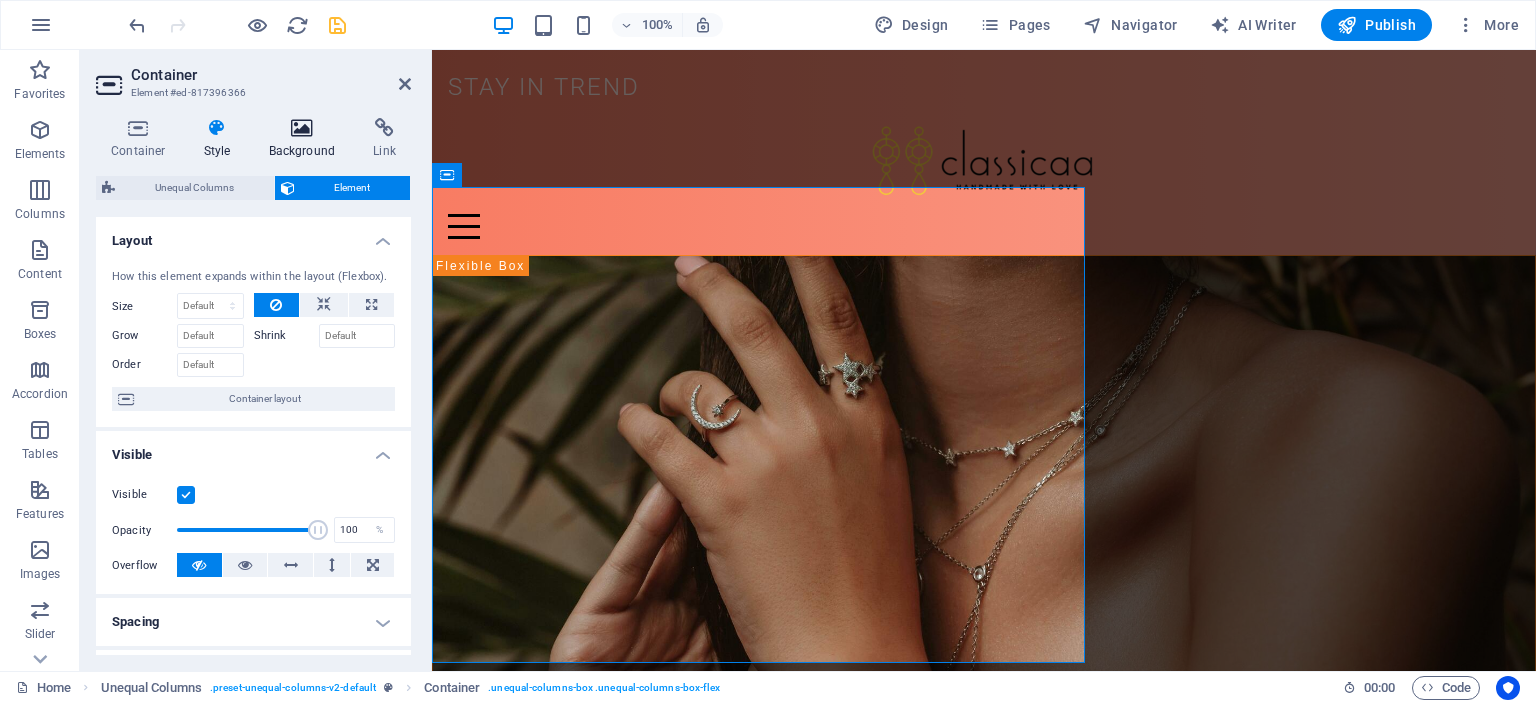 click on "Background" at bounding box center (306, 139) 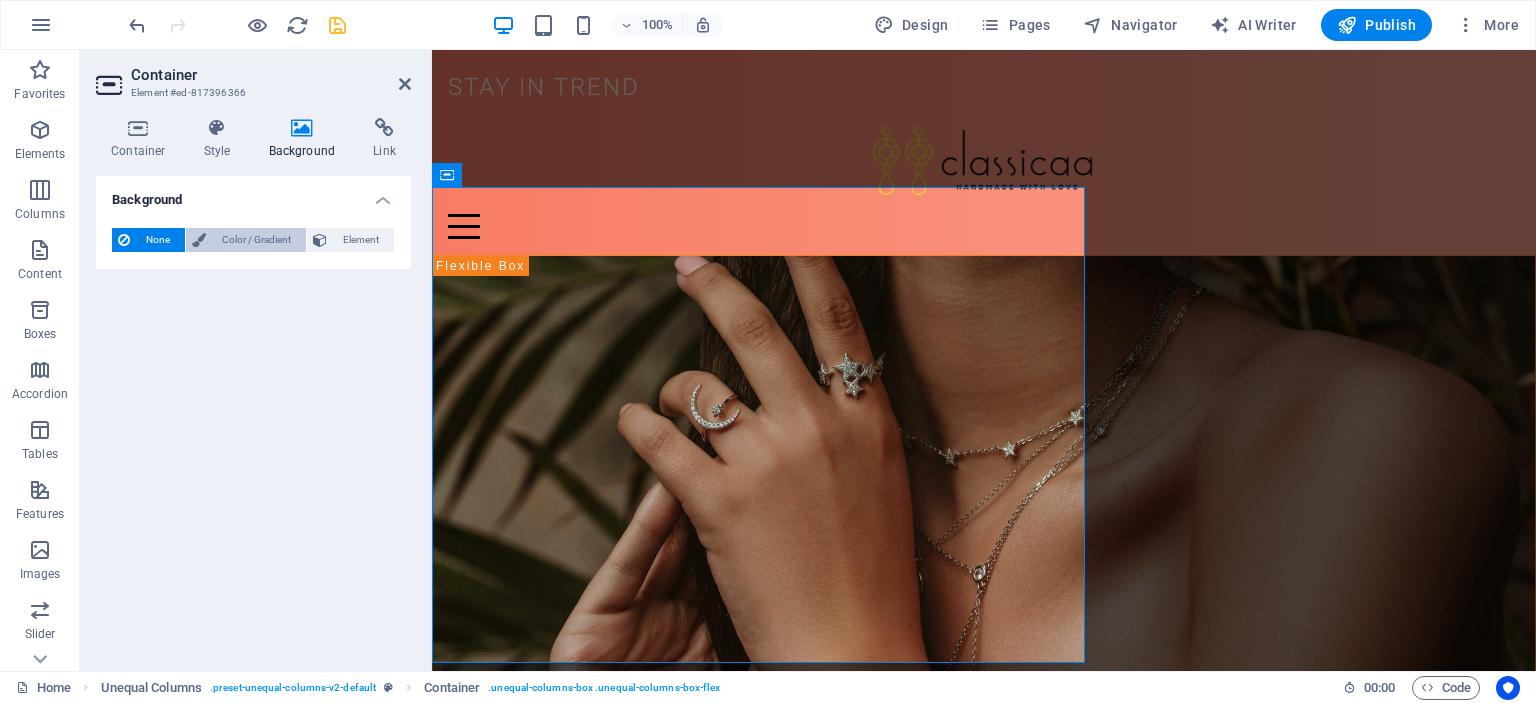 click on "Color / Gradient" at bounding box center (256, 240) 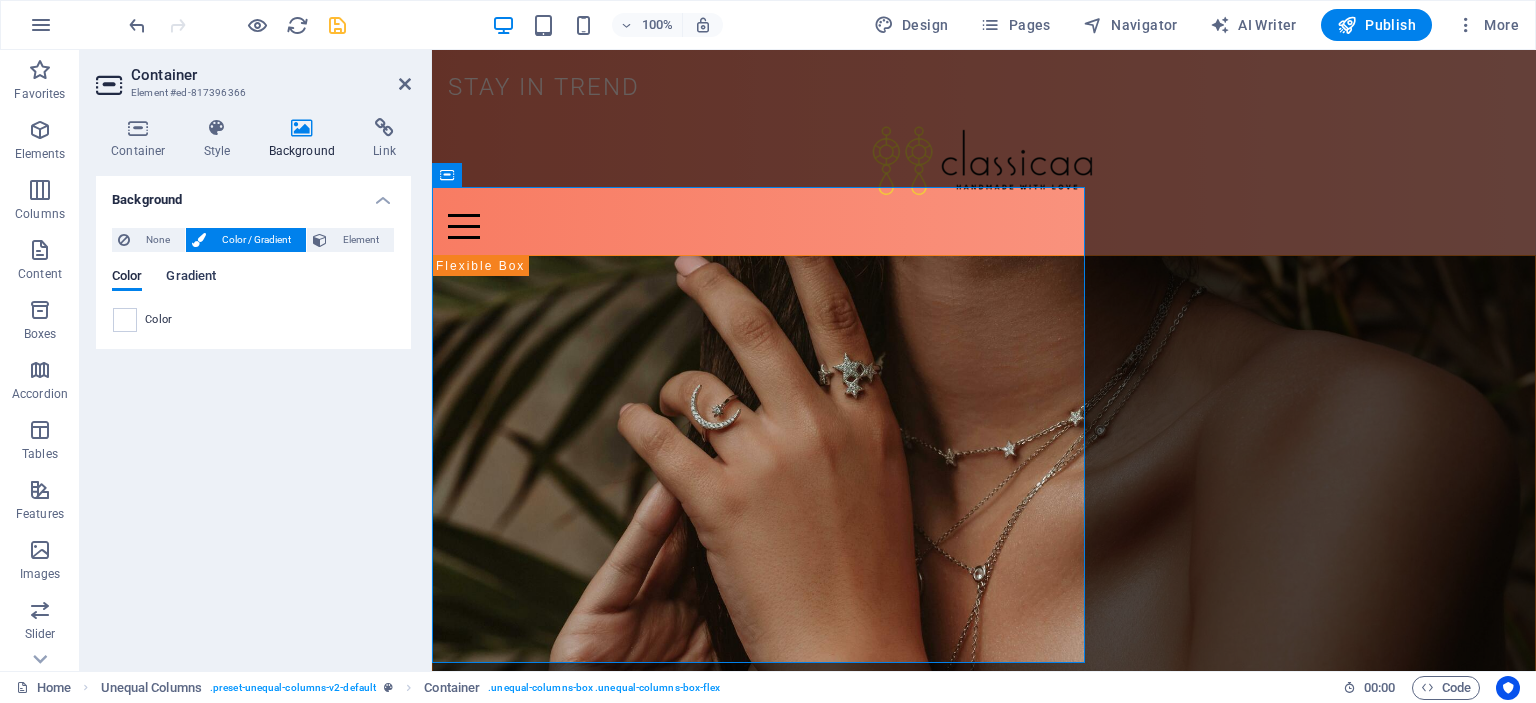 click on "Gradient" at bounding box center (191, 278) 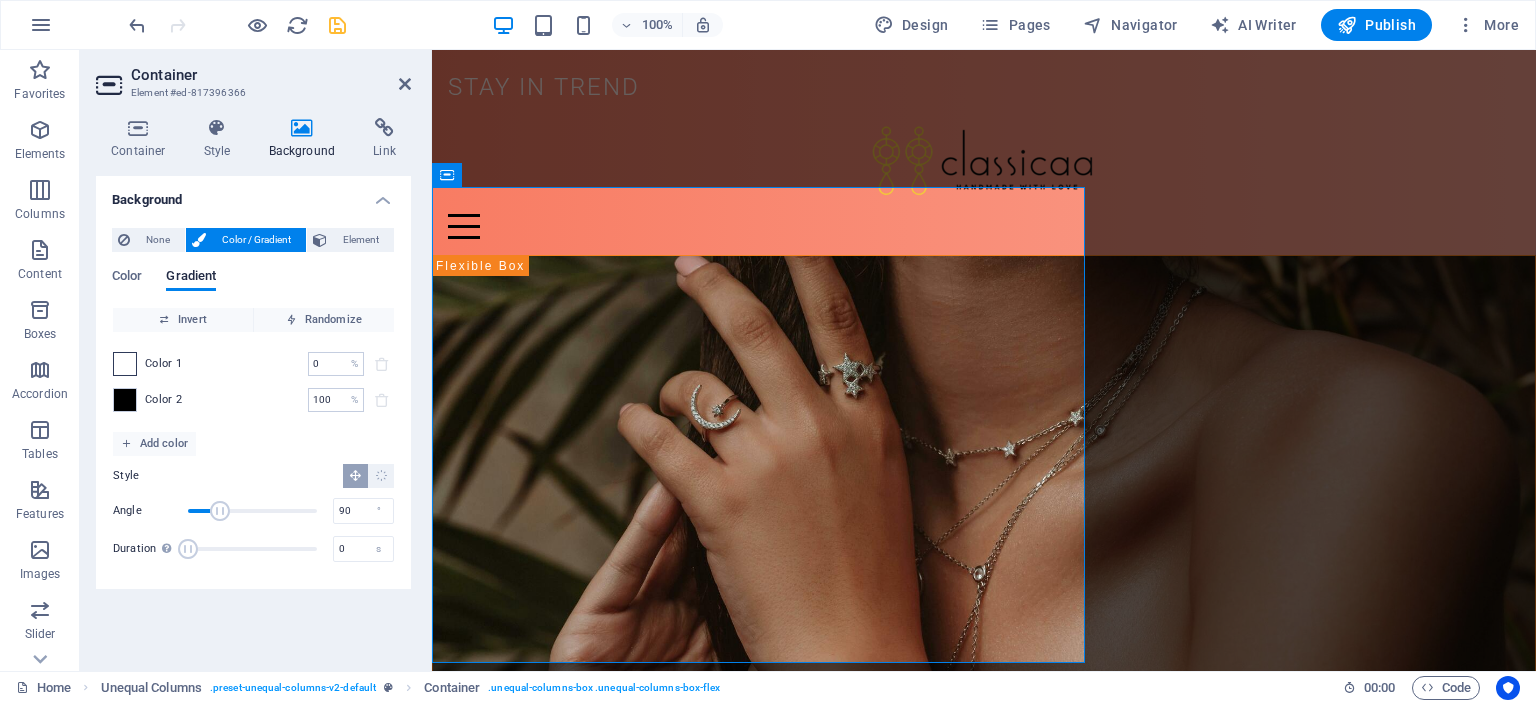click at bounding box center [125, 364] 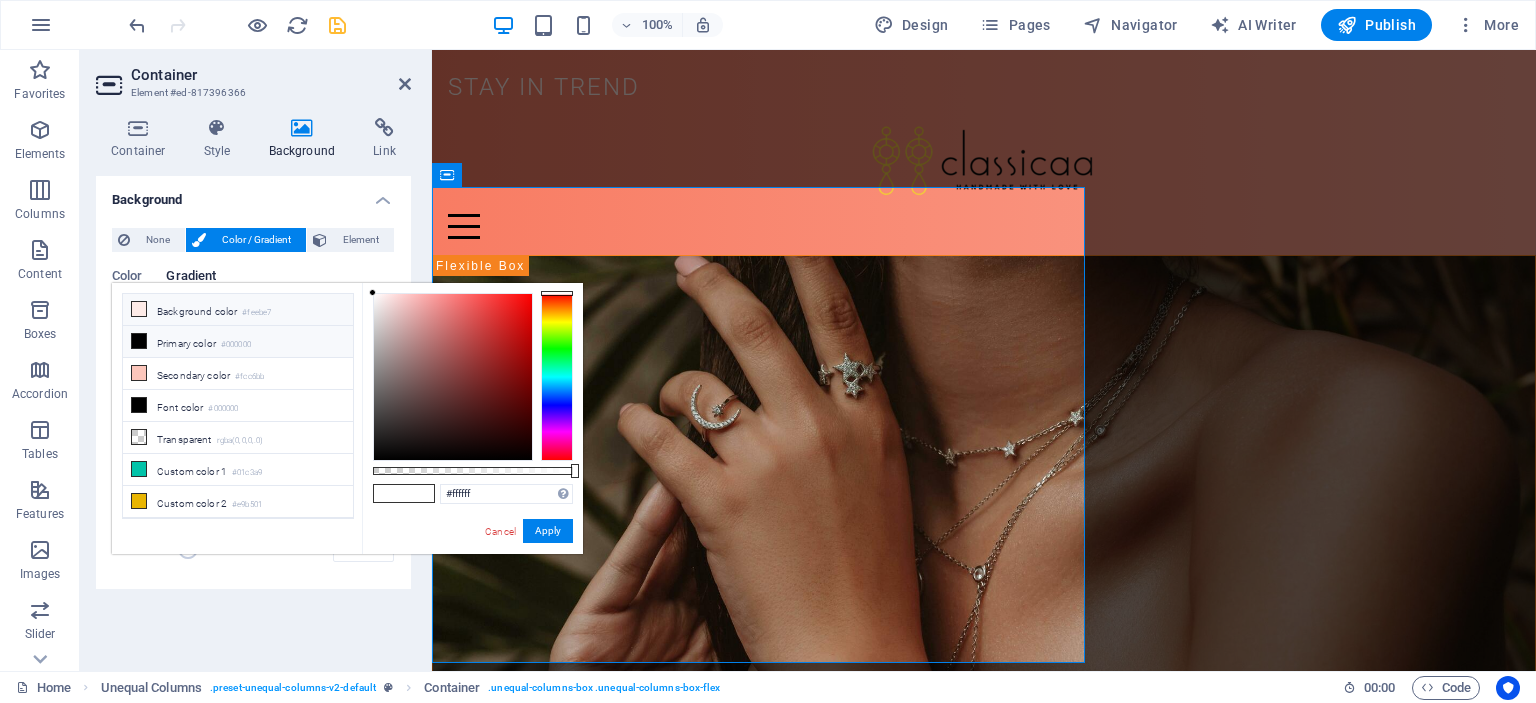 click at bounding box center [139, 309] 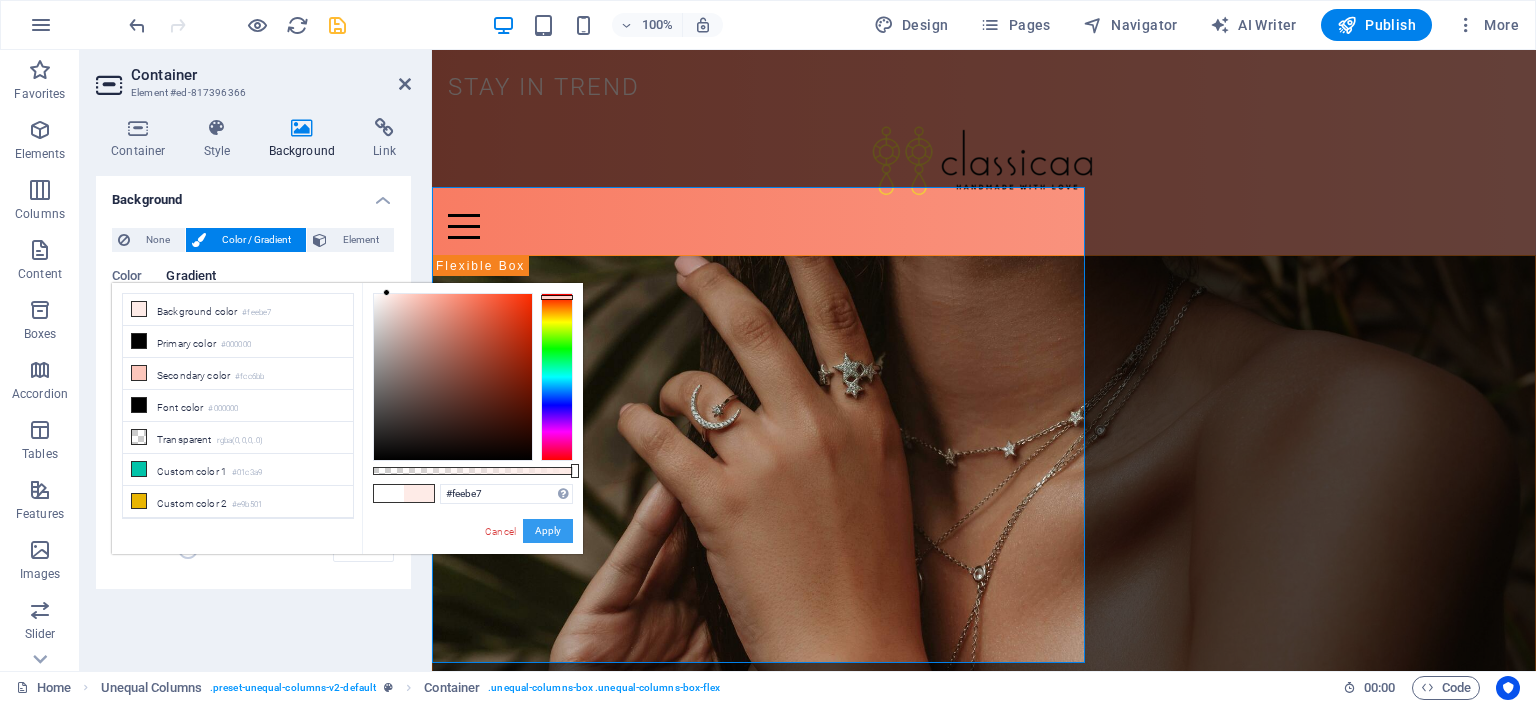 drag, startPoint x: 544, startPoint y: 535, endPoint x: 0, endPoint y: 446, distance: 551.23224 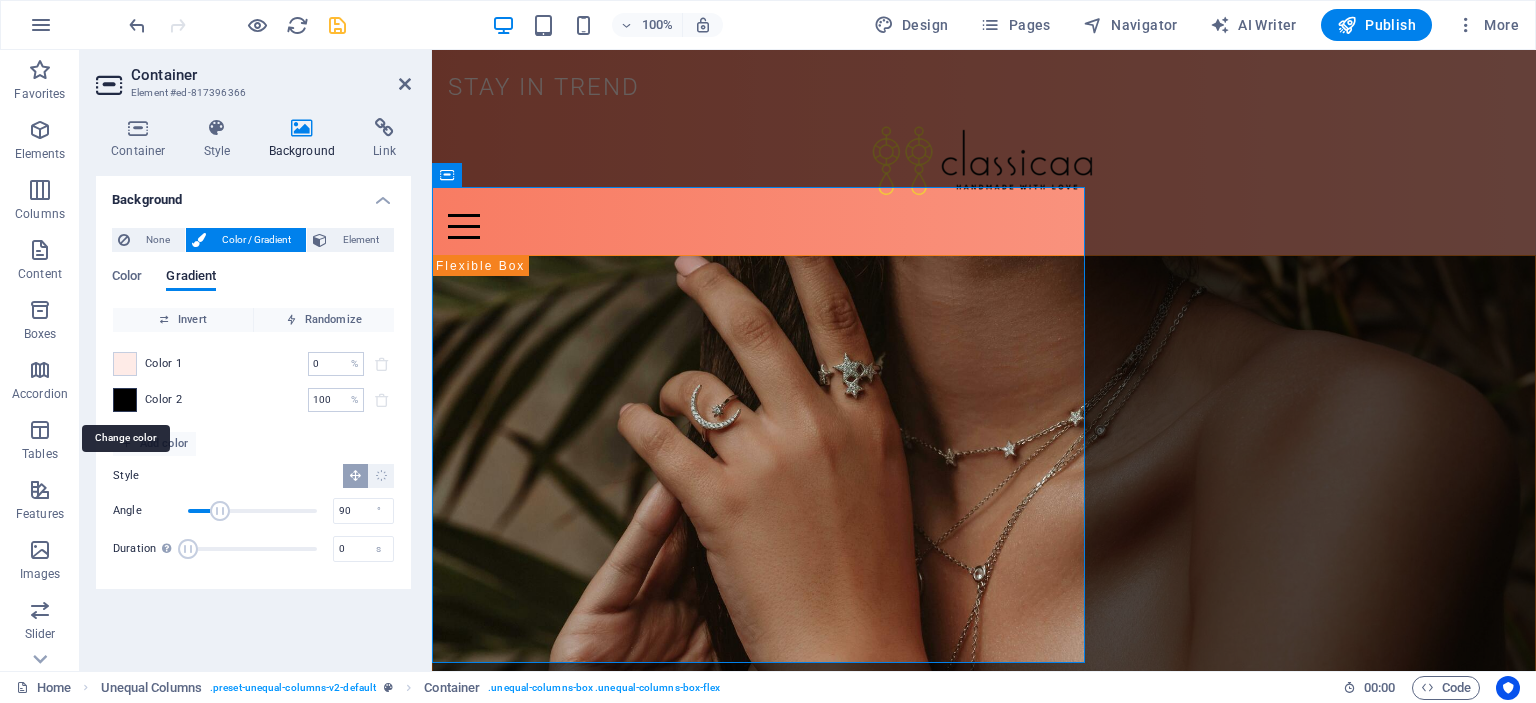 click at bounding box center (125, 400) 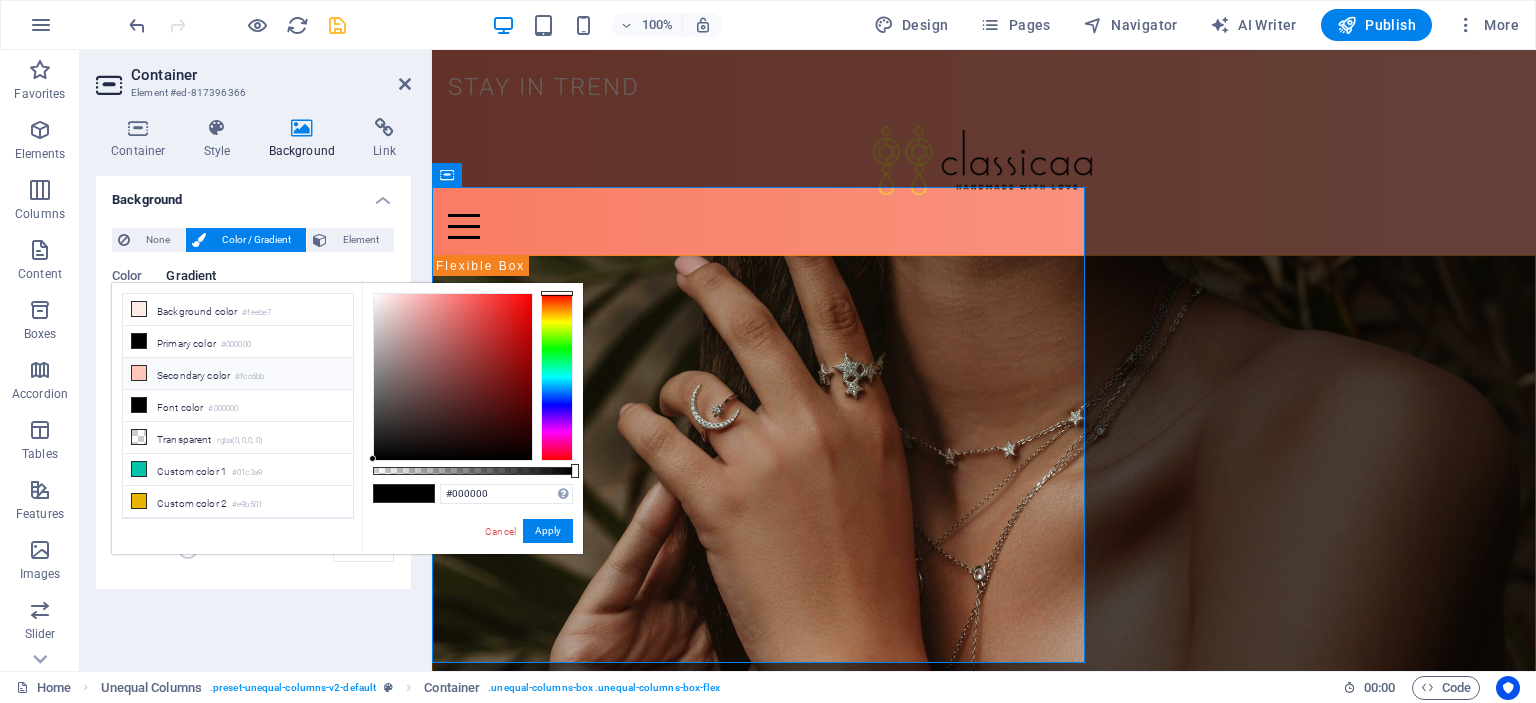 click at bounding box center (139, 373) 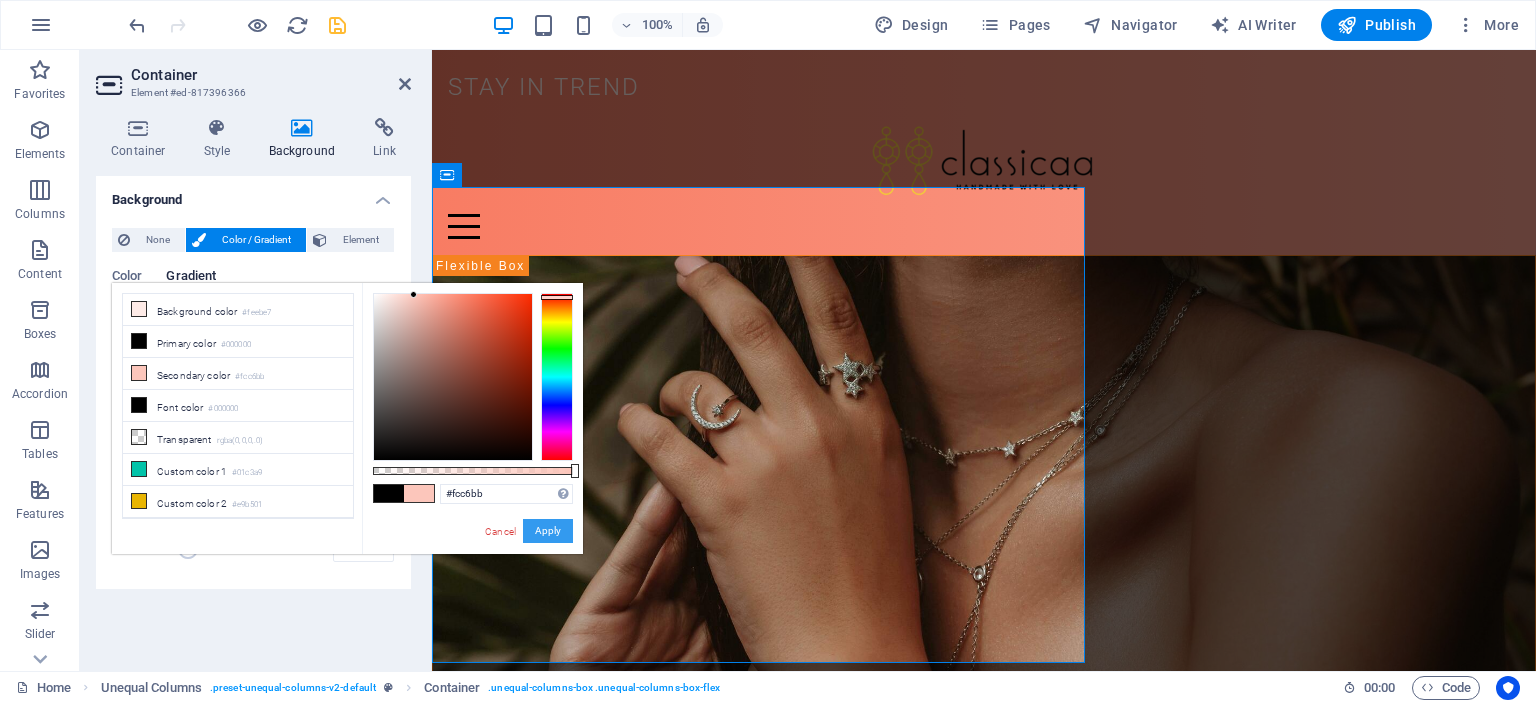 click on "Apply" at bounding box center [548, 531] 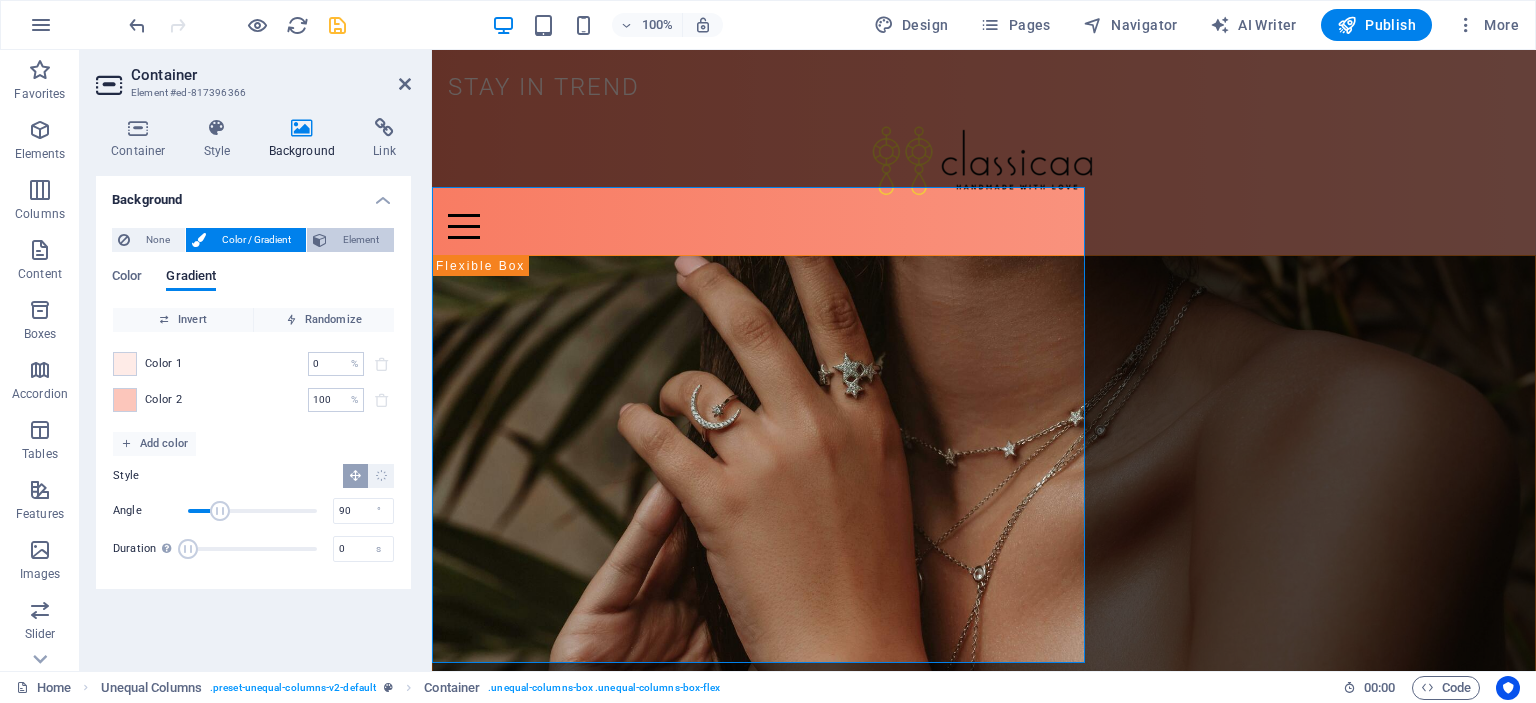 click on "Element" at bounding box center (350, 240) 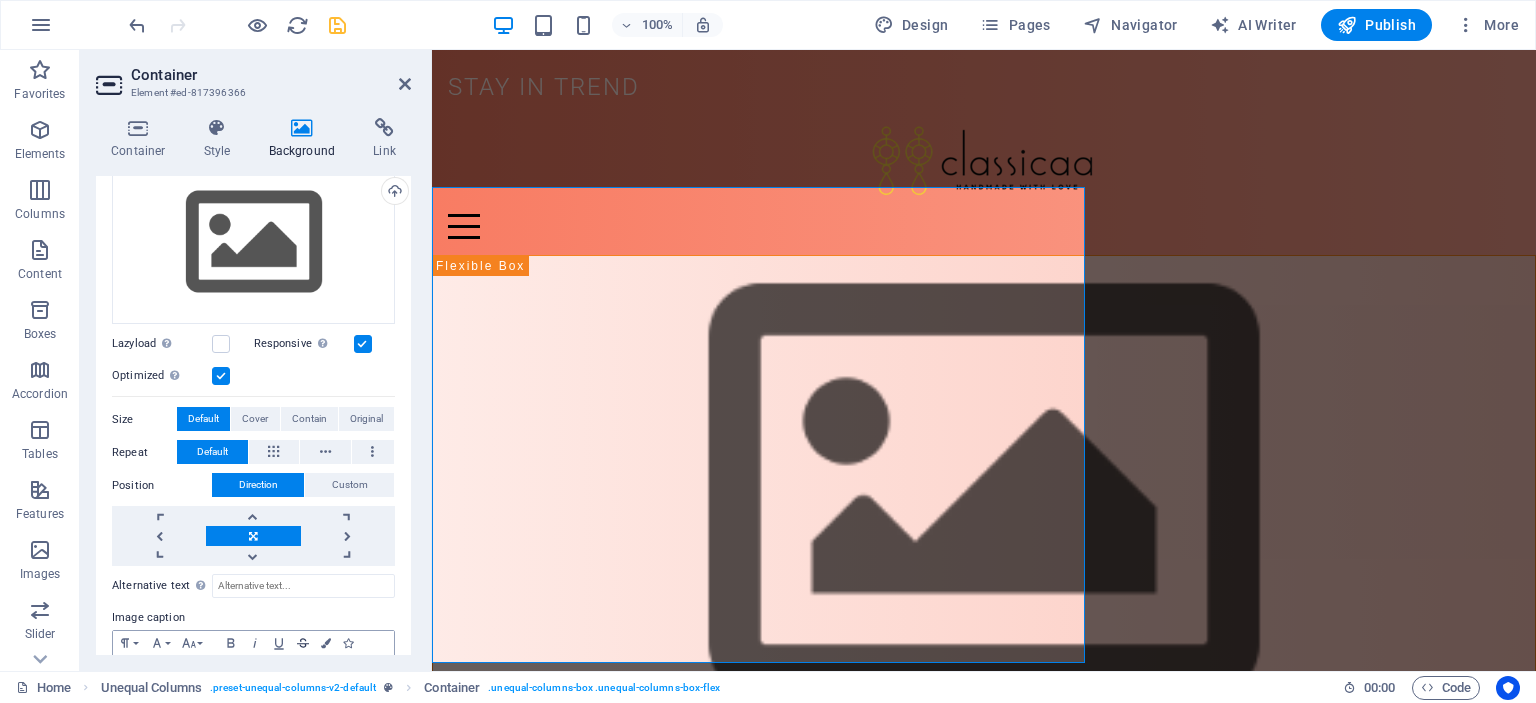 scroll, scrollTop: 292, scrollLeft: 0, axis: vertical 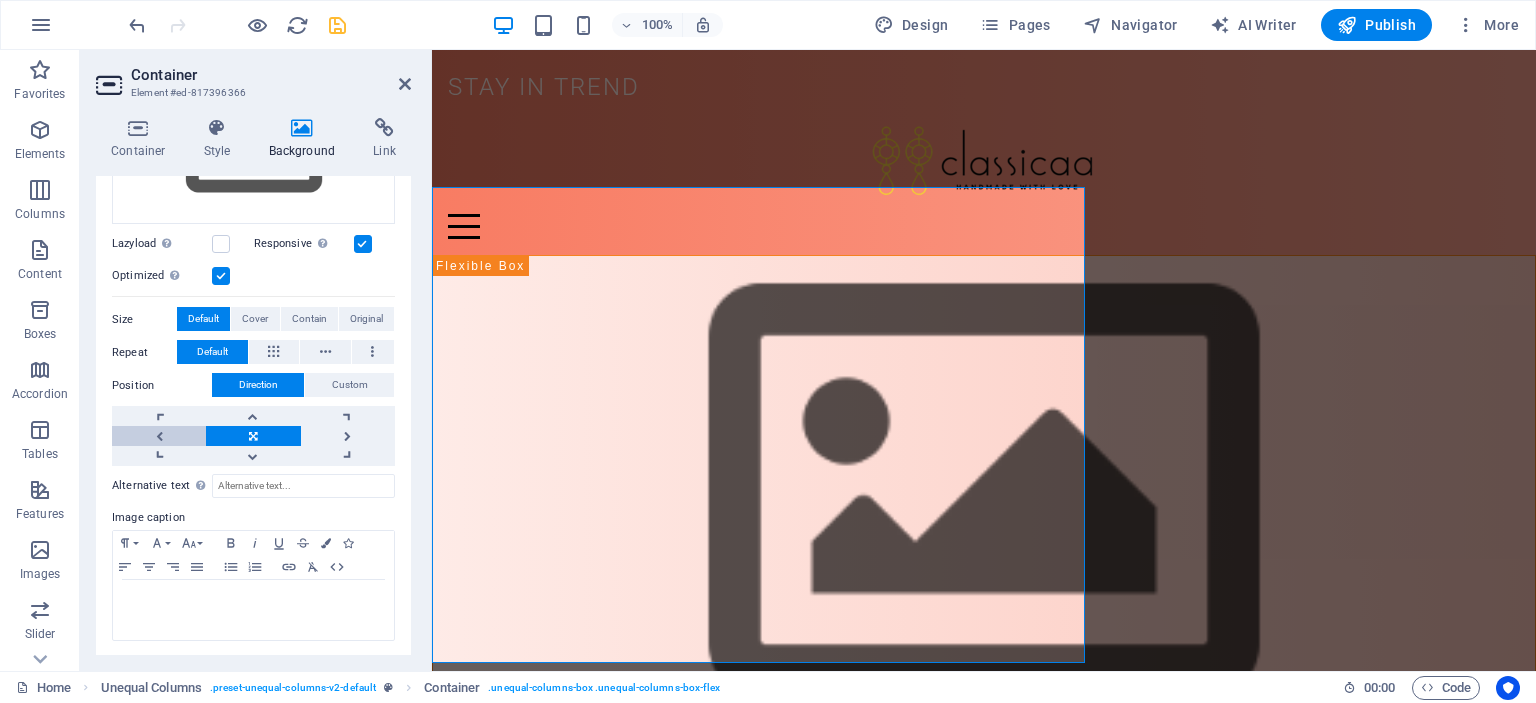 click at bounding box center [159, 436] 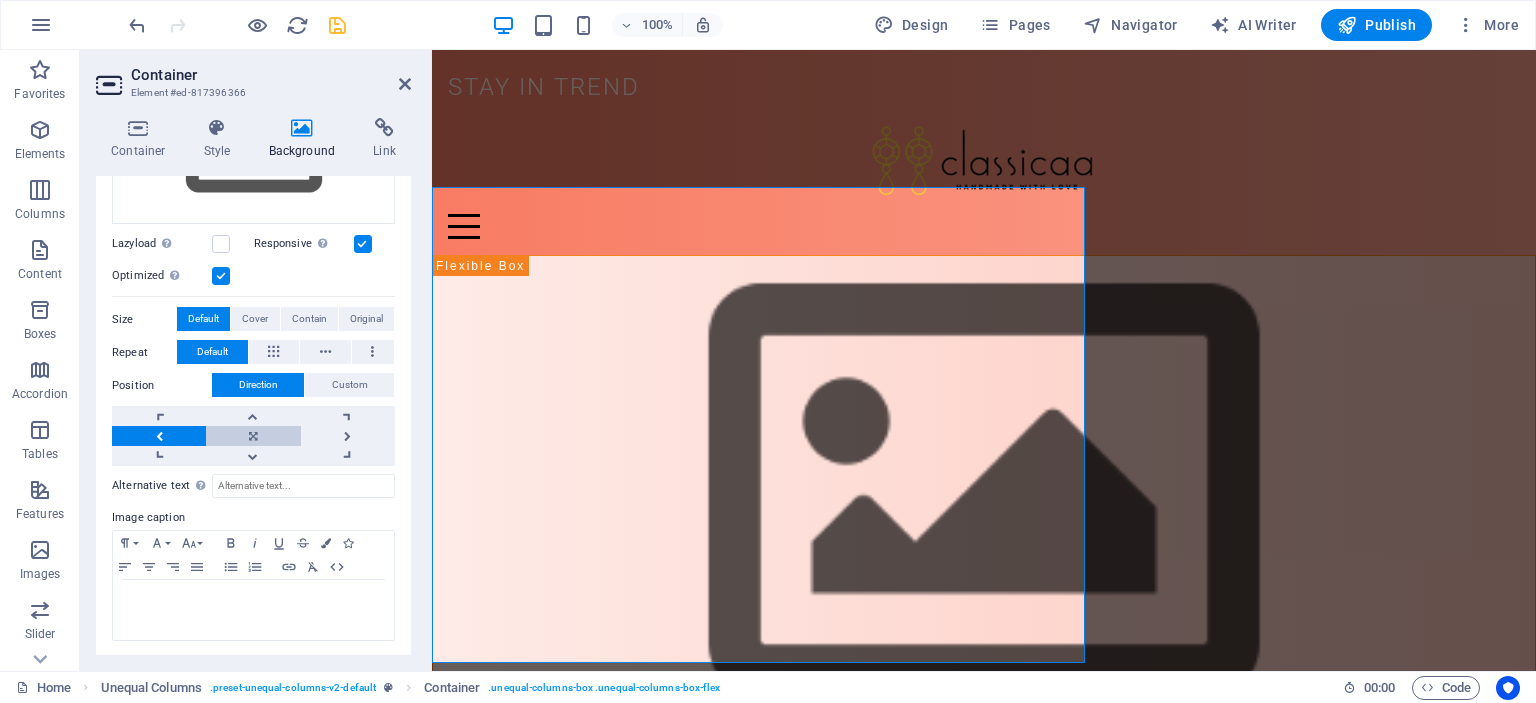 click at bounding box center [253, 436] 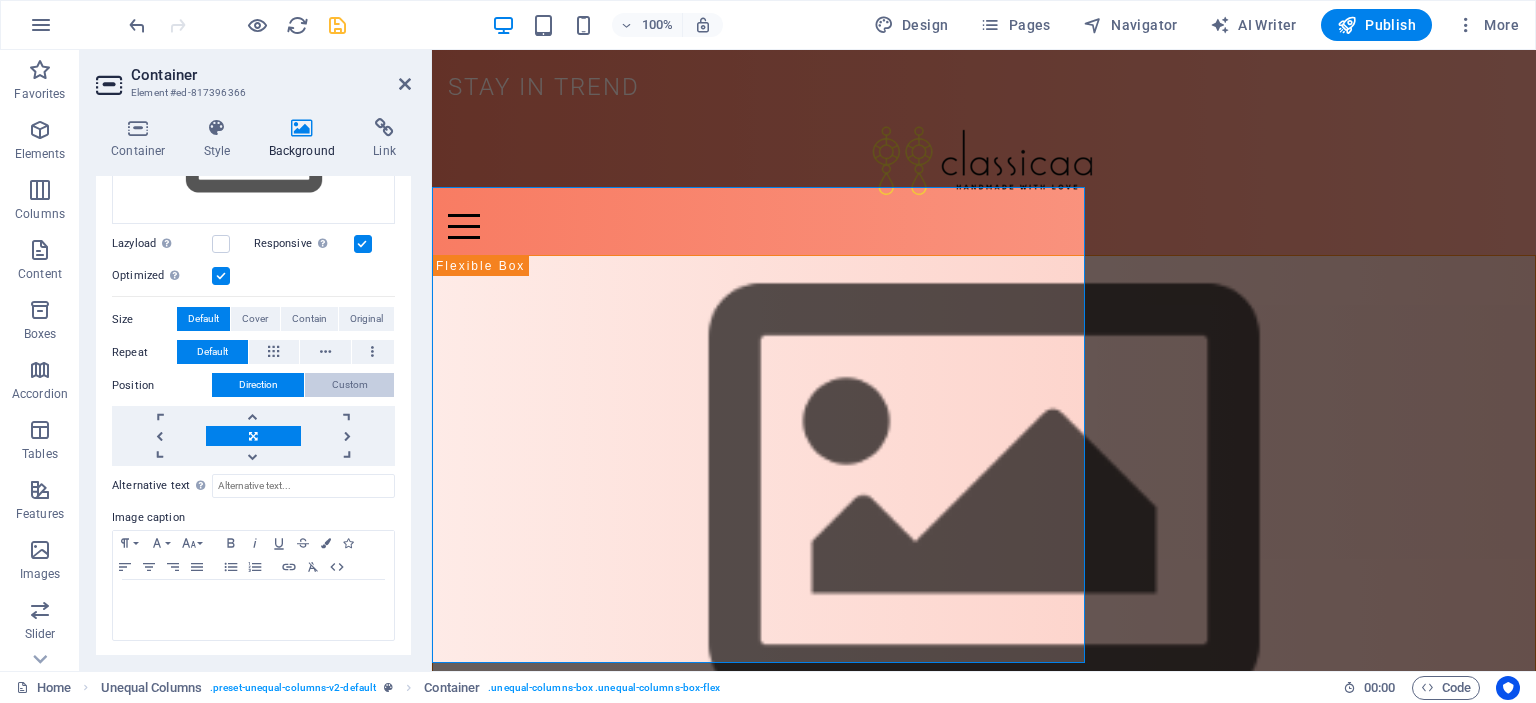 click on "Custom" at bounding box center [350, 385] 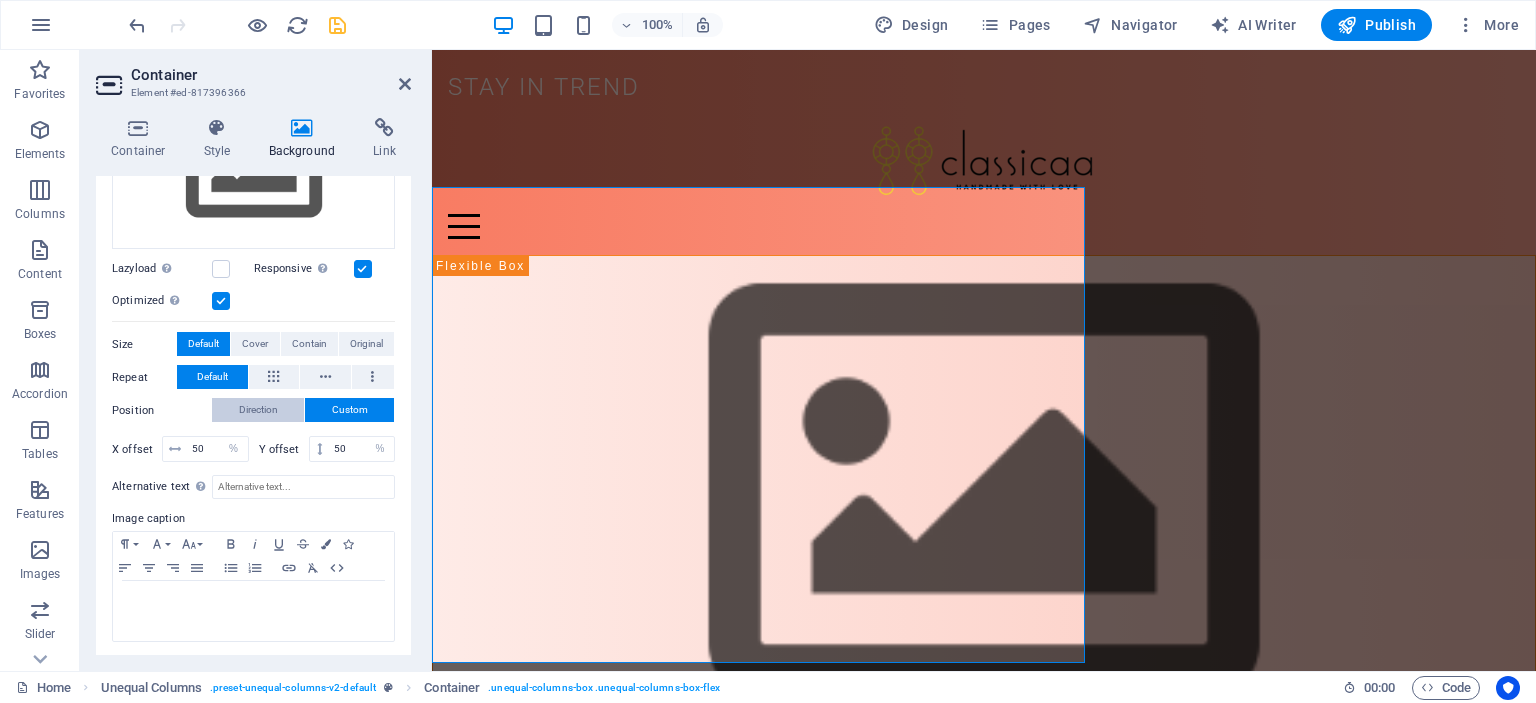 click on "Direction" at bounding box center (258, 410) 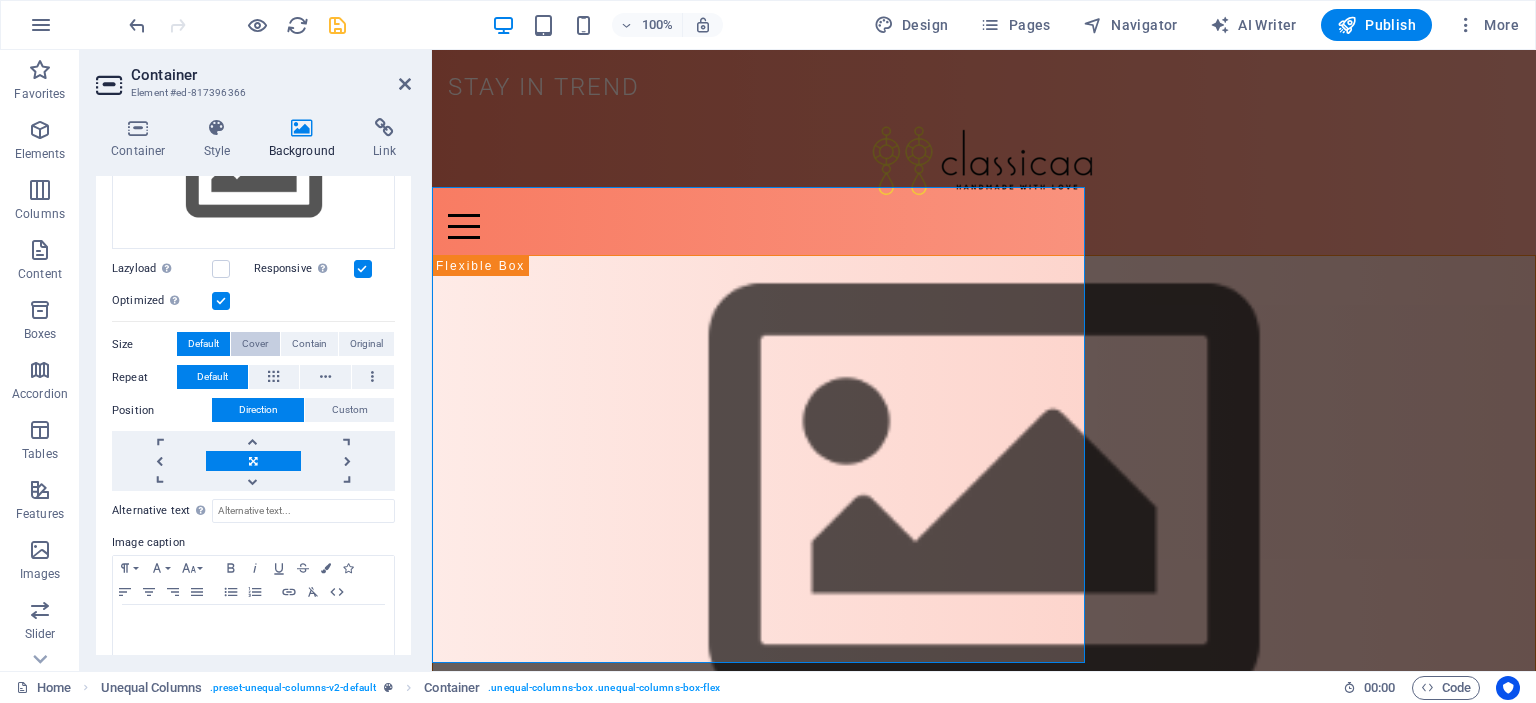 click on "Cover" at bounding box center [255, 344] 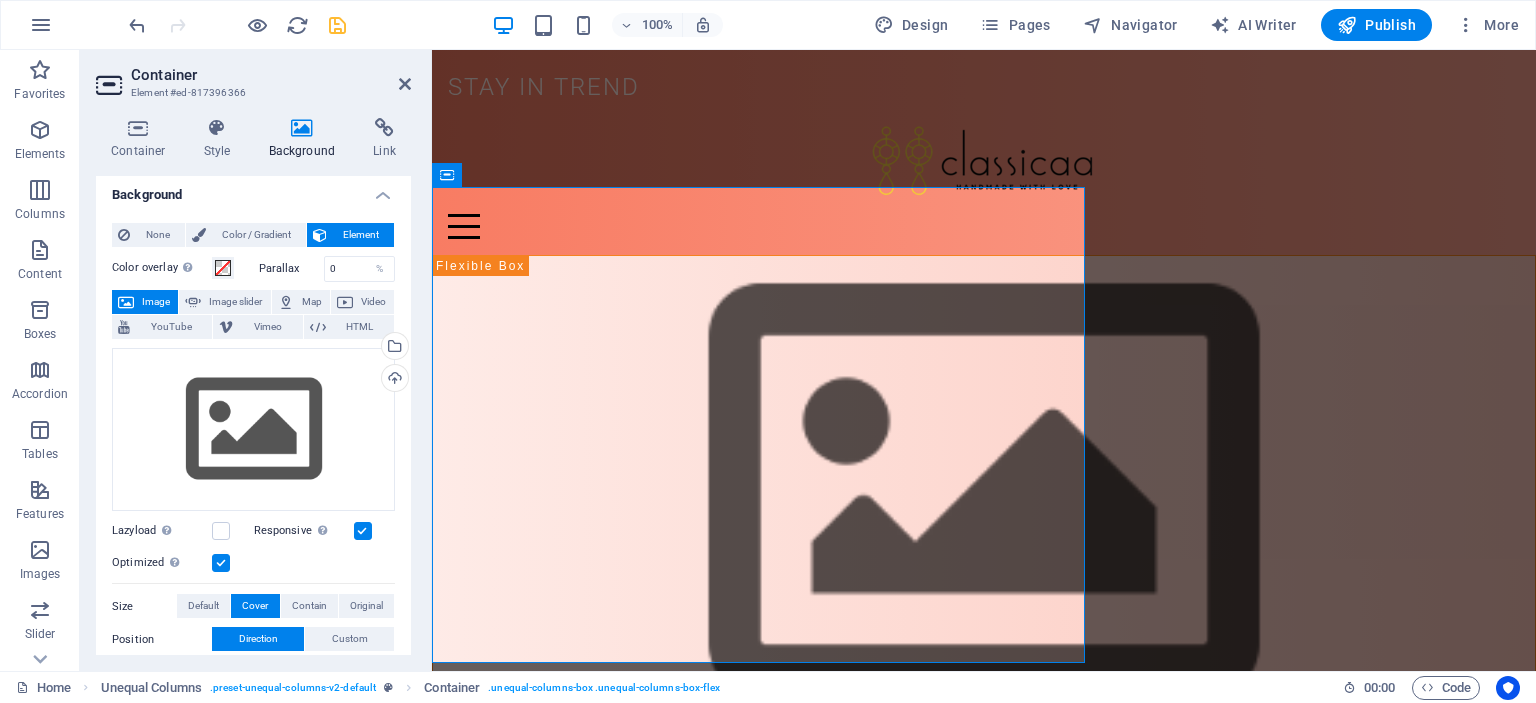 scroll, scrollTop: 0, scrollLeft: 0, axis: both 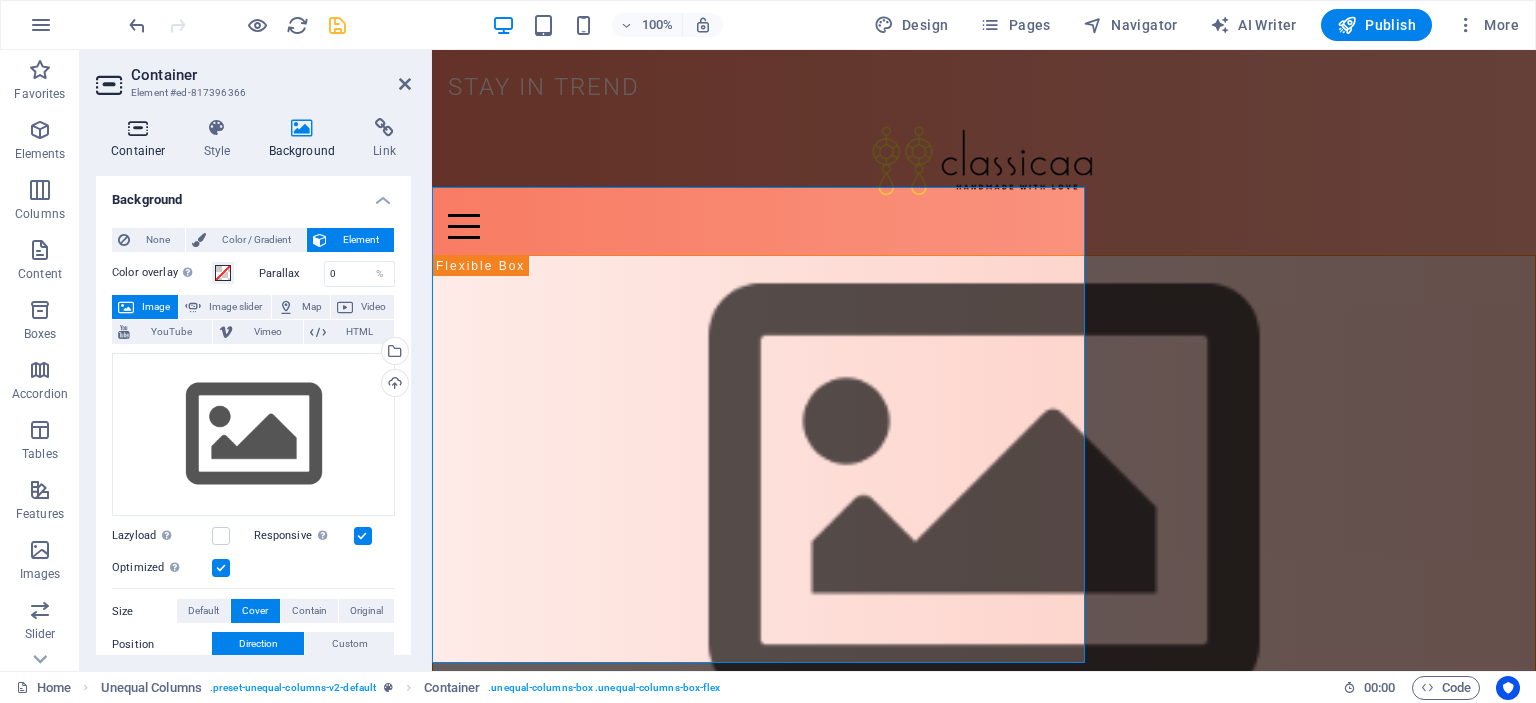 click on "Container" at bounding box center [142, 139] 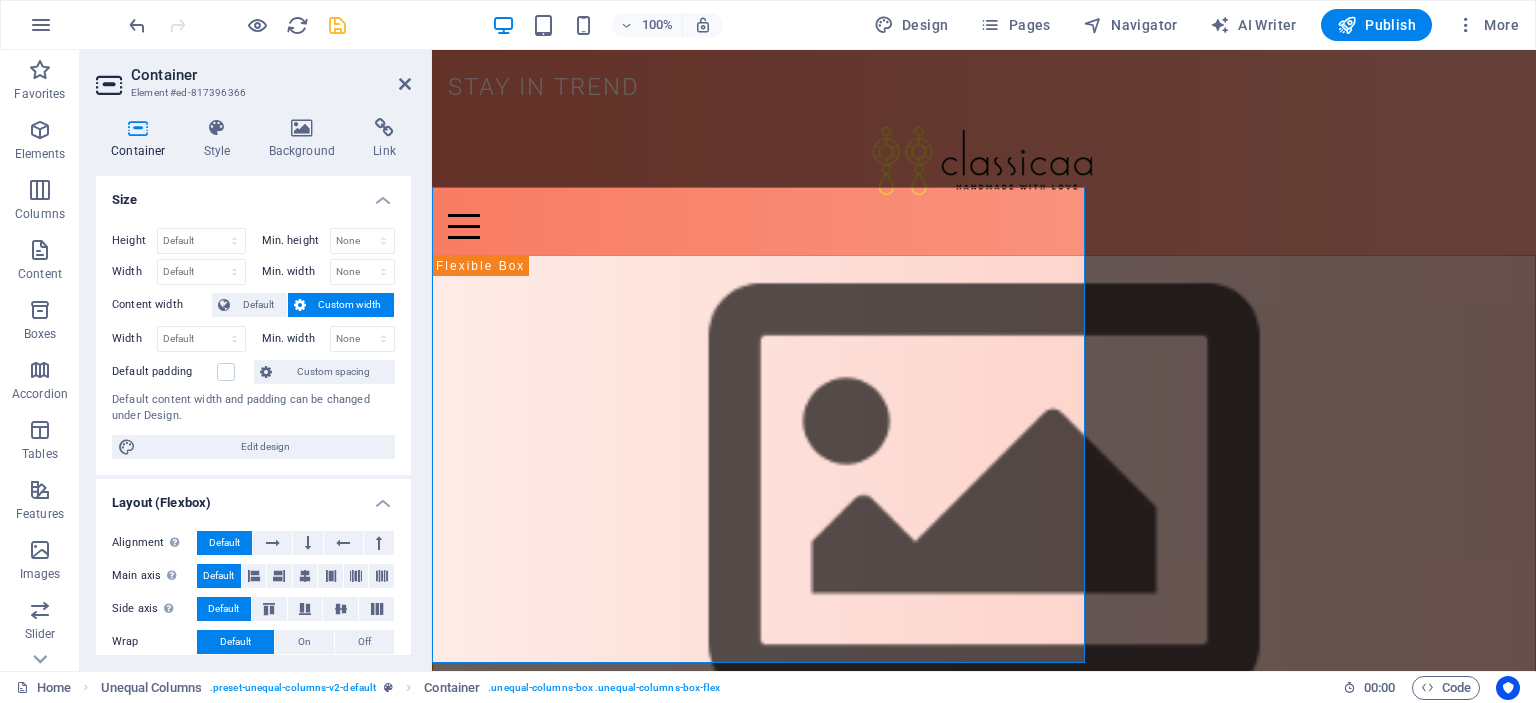 click on "Custom width" at bounding box center (350, 305) 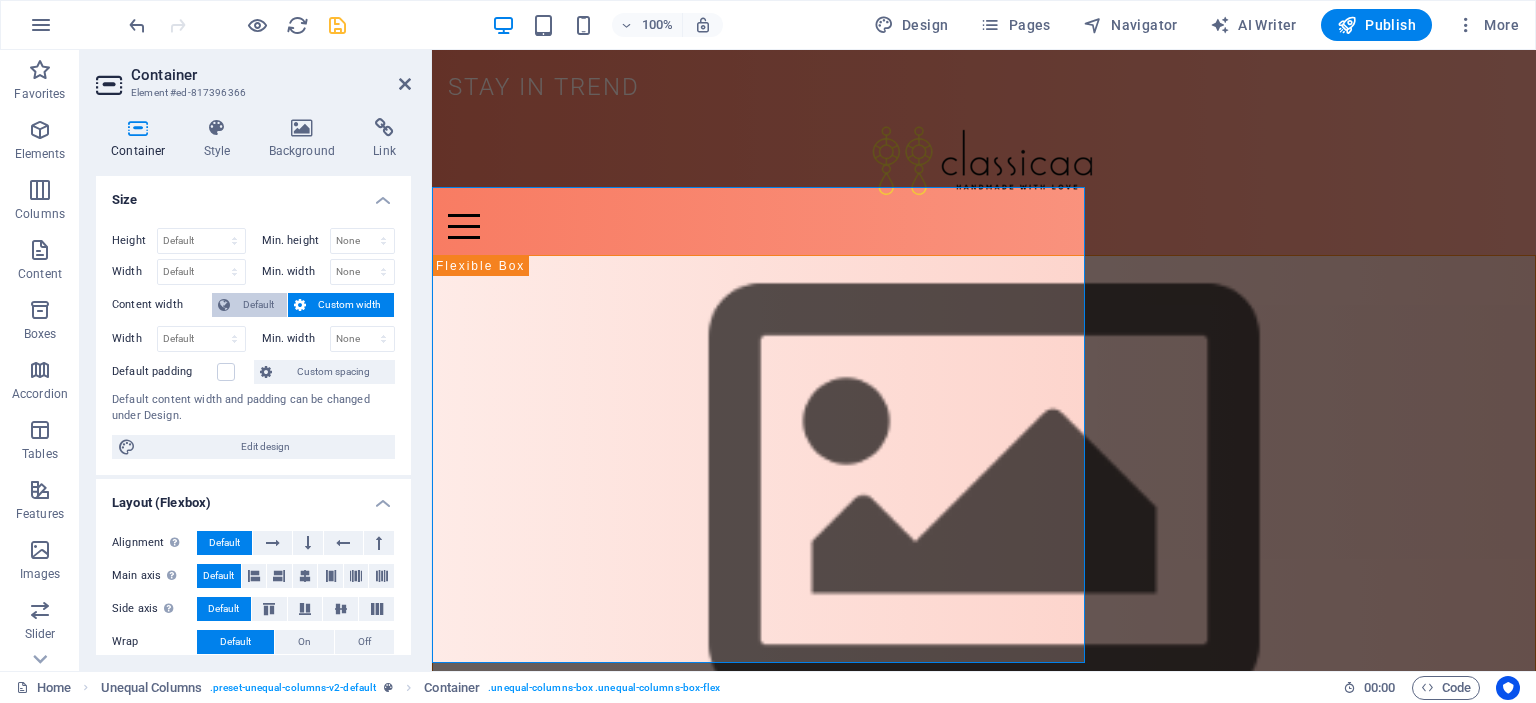 click on "Default" at bounding box center (258, 305) 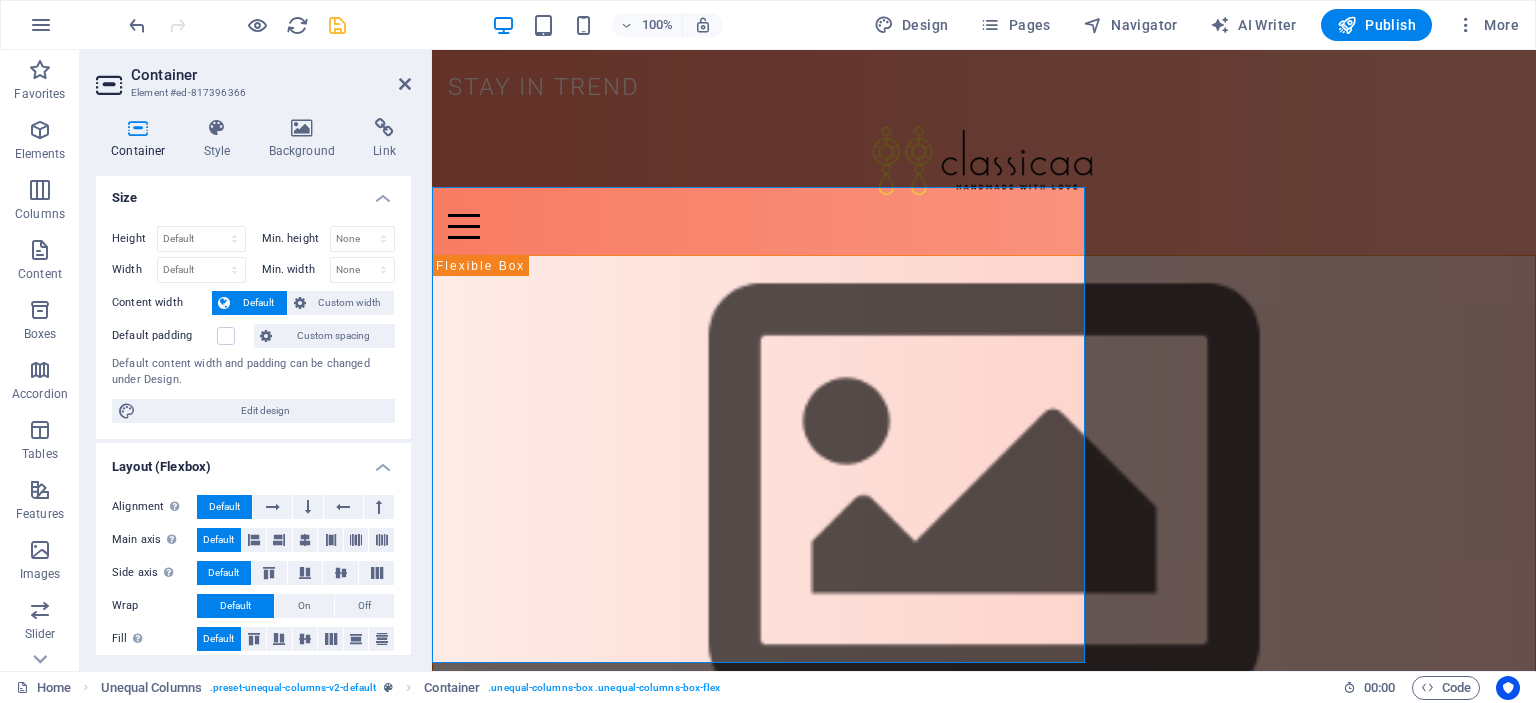 scroll, scrollTop: 0, scrollLeft: 0, axis: both 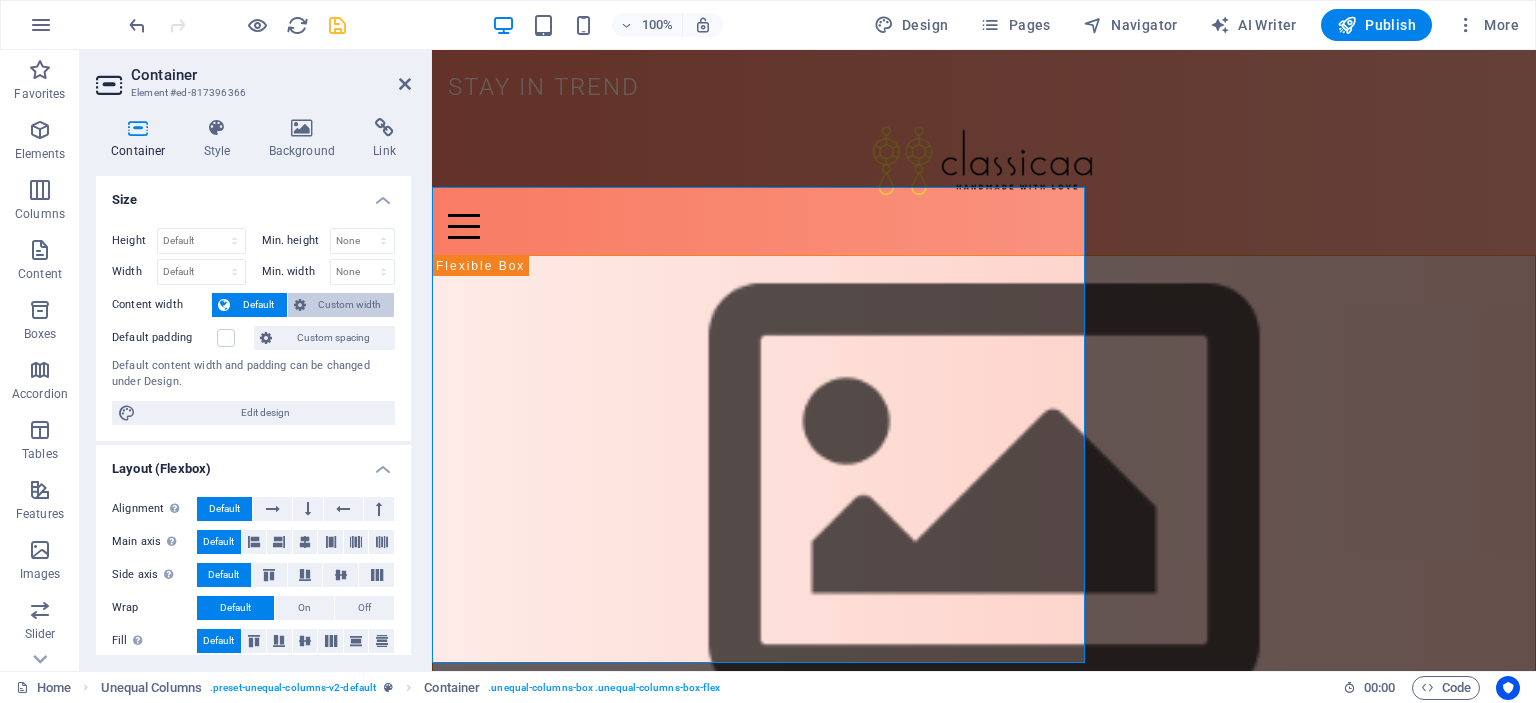 click on "Custom width" at bounding box center (350, 305) 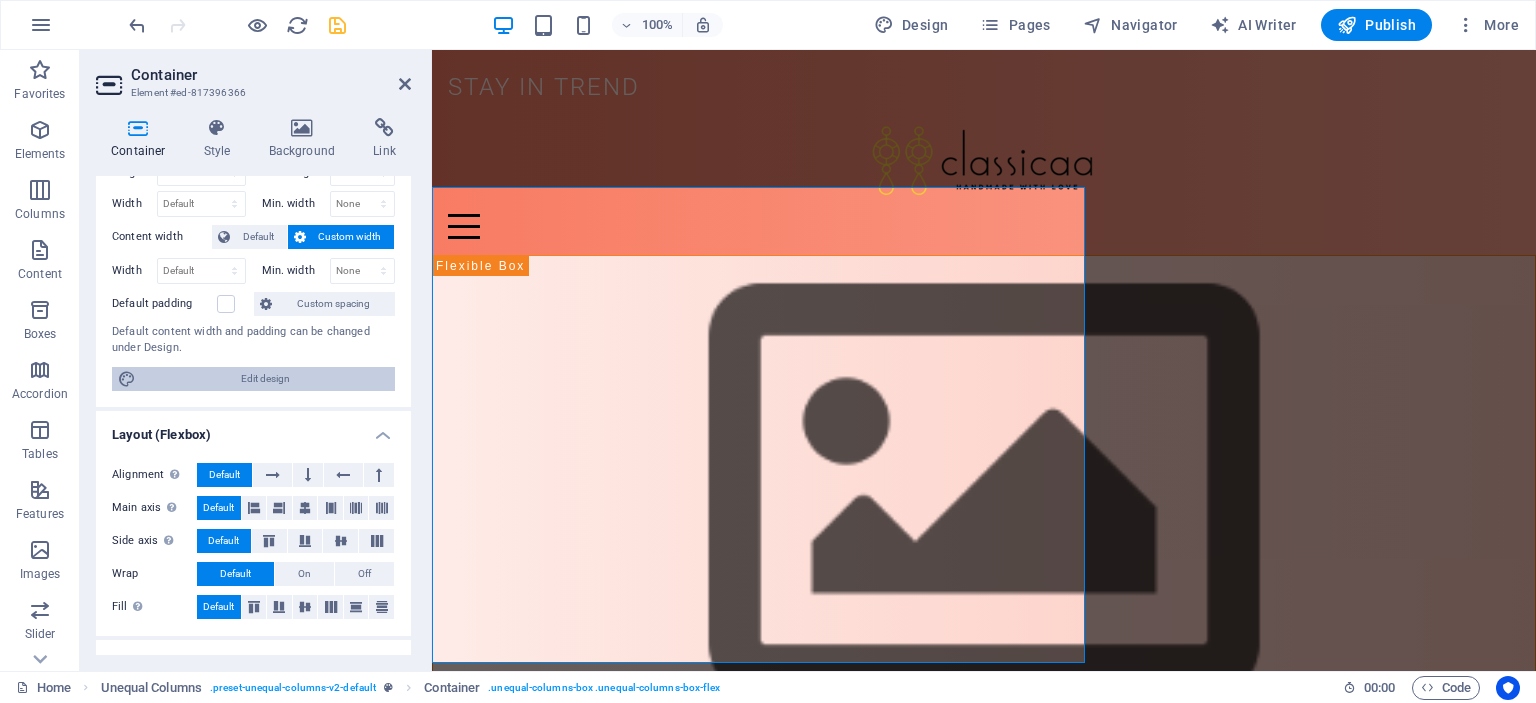 scroll, scrollTop: 100, scrollLeft: 0, axis: vertical 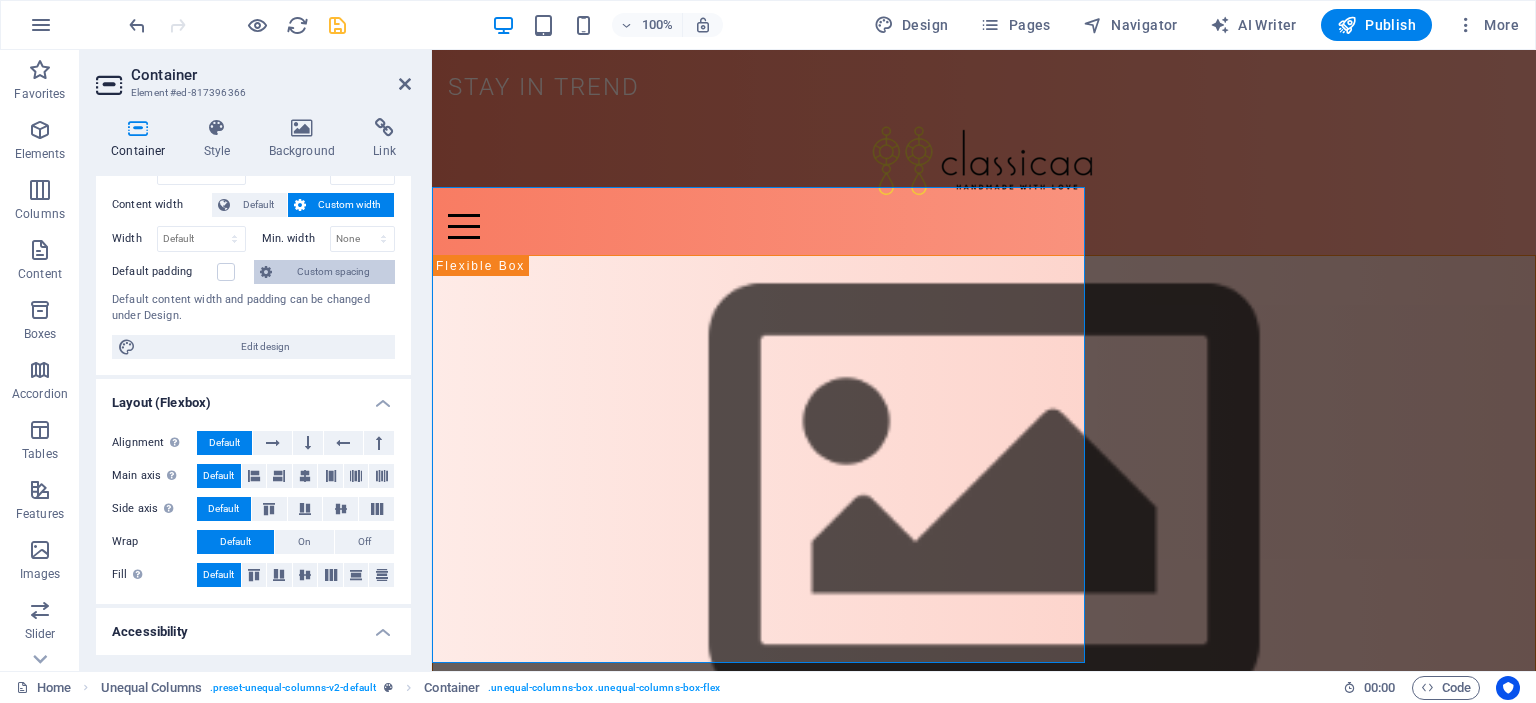 click on "Custom spacing" at bounding box center [333, 272] 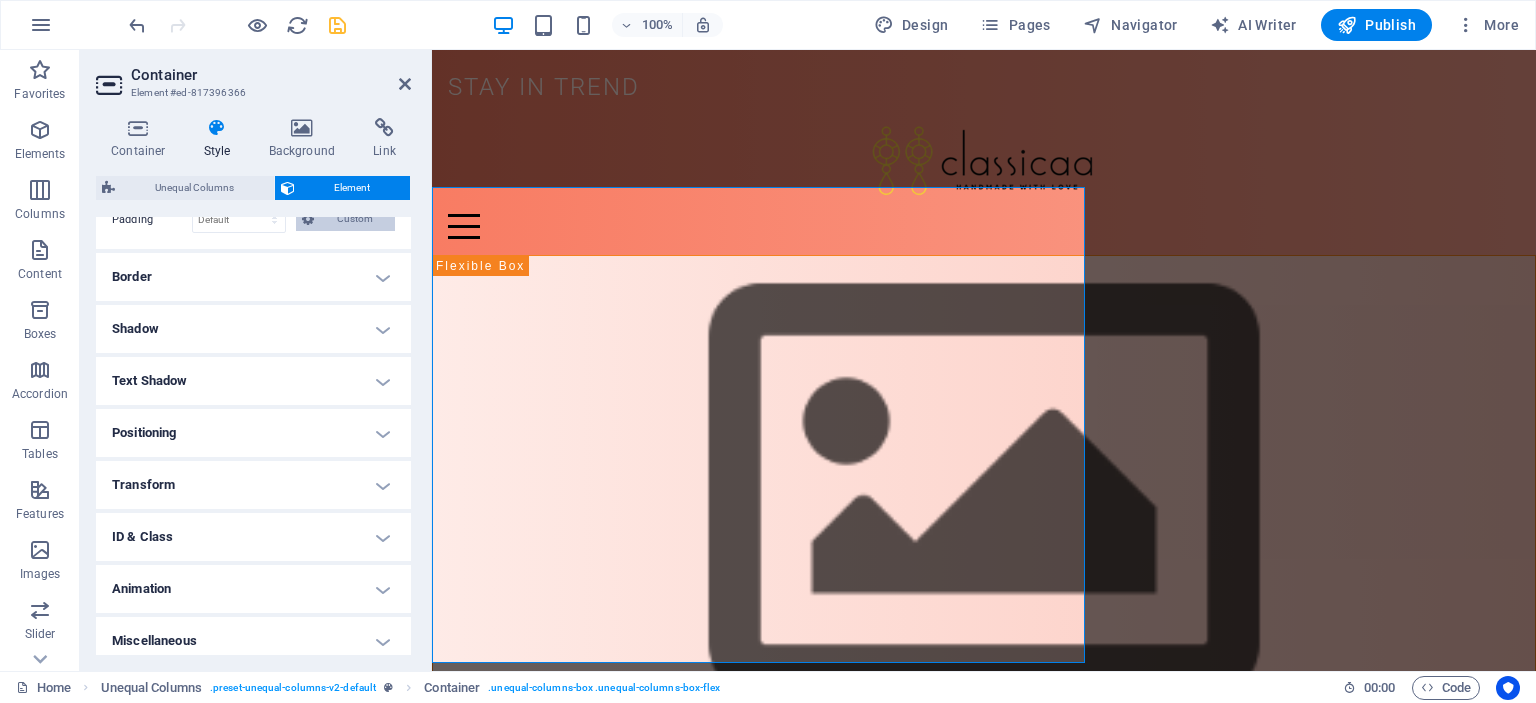 scroll, scrollTop: 0, scrollLeft: 0, axis: both 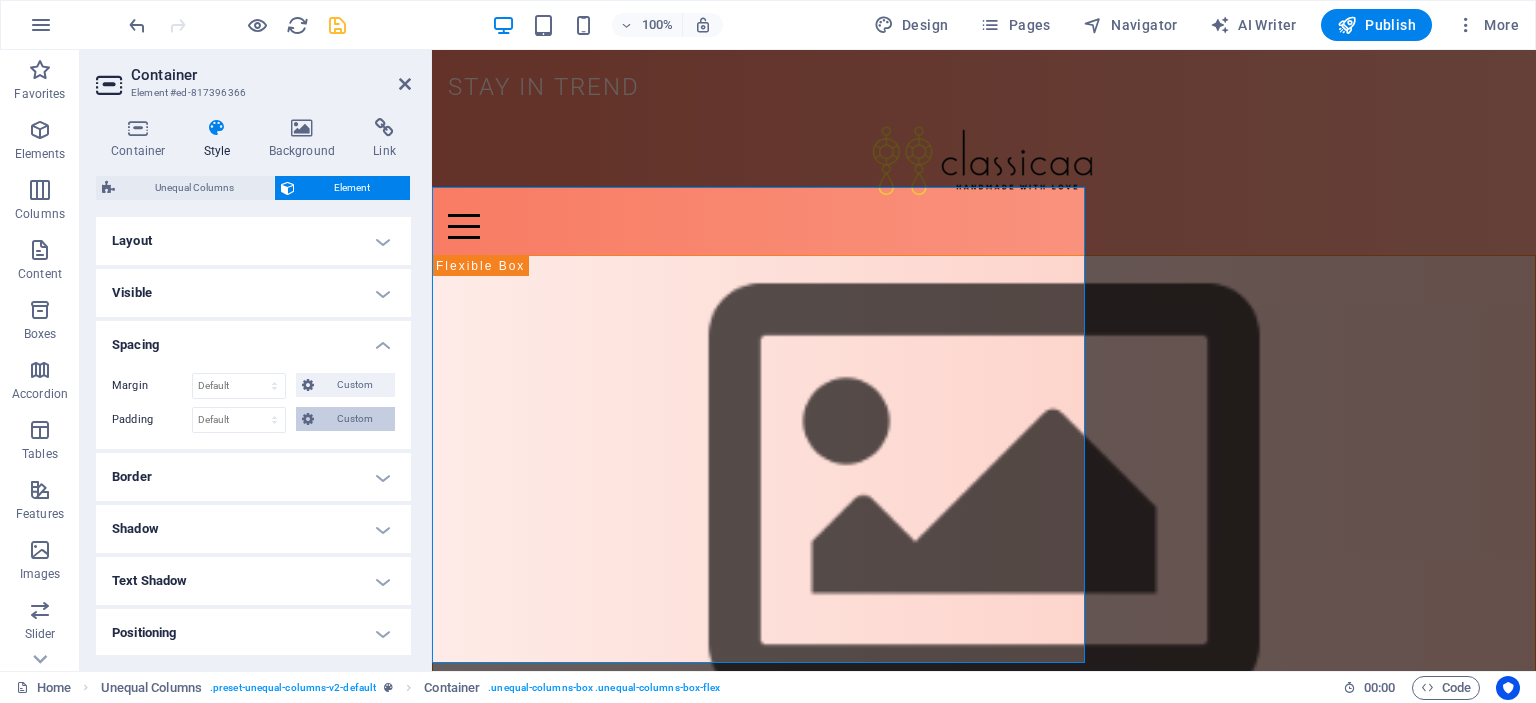 click on "Custom" at bounding box center [354, 419] 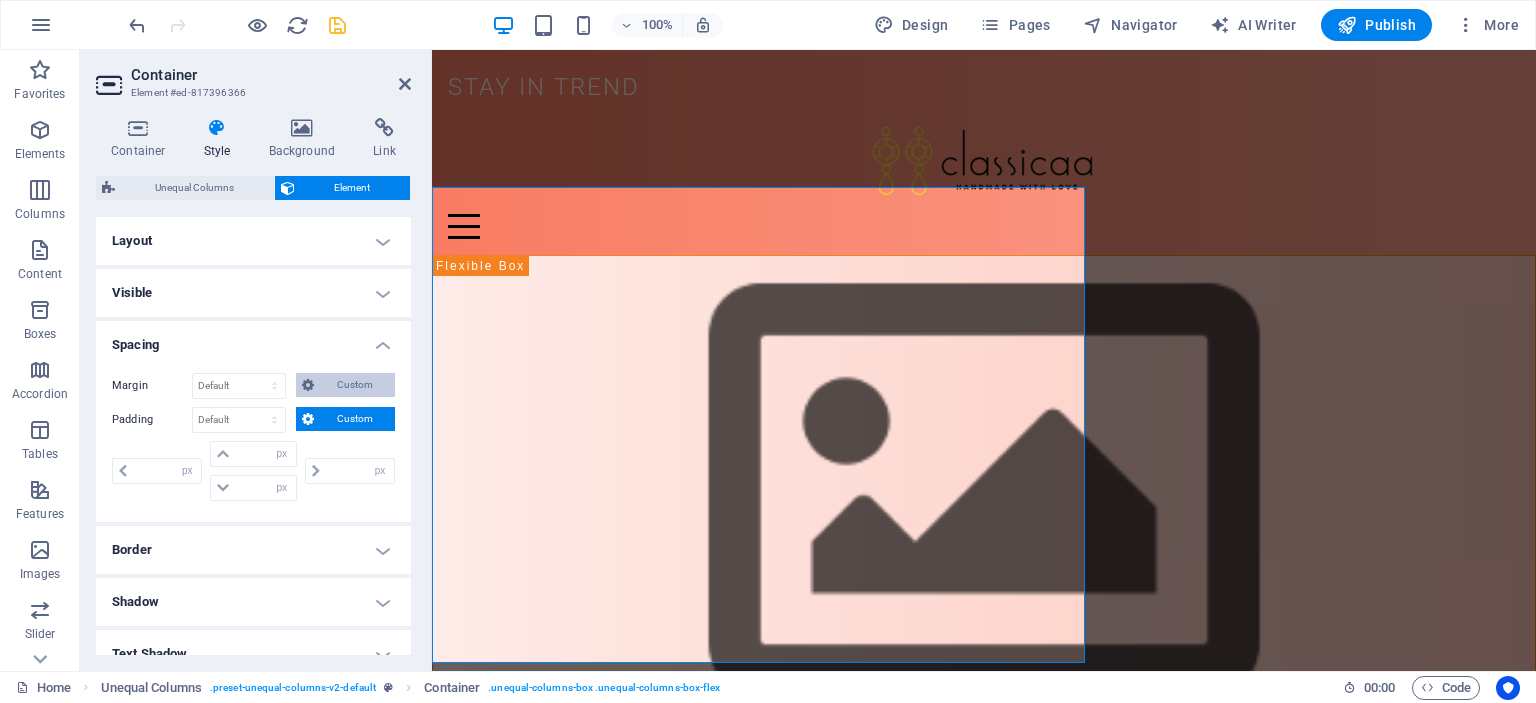 click on "Custom" at bounding box center [354, 385] 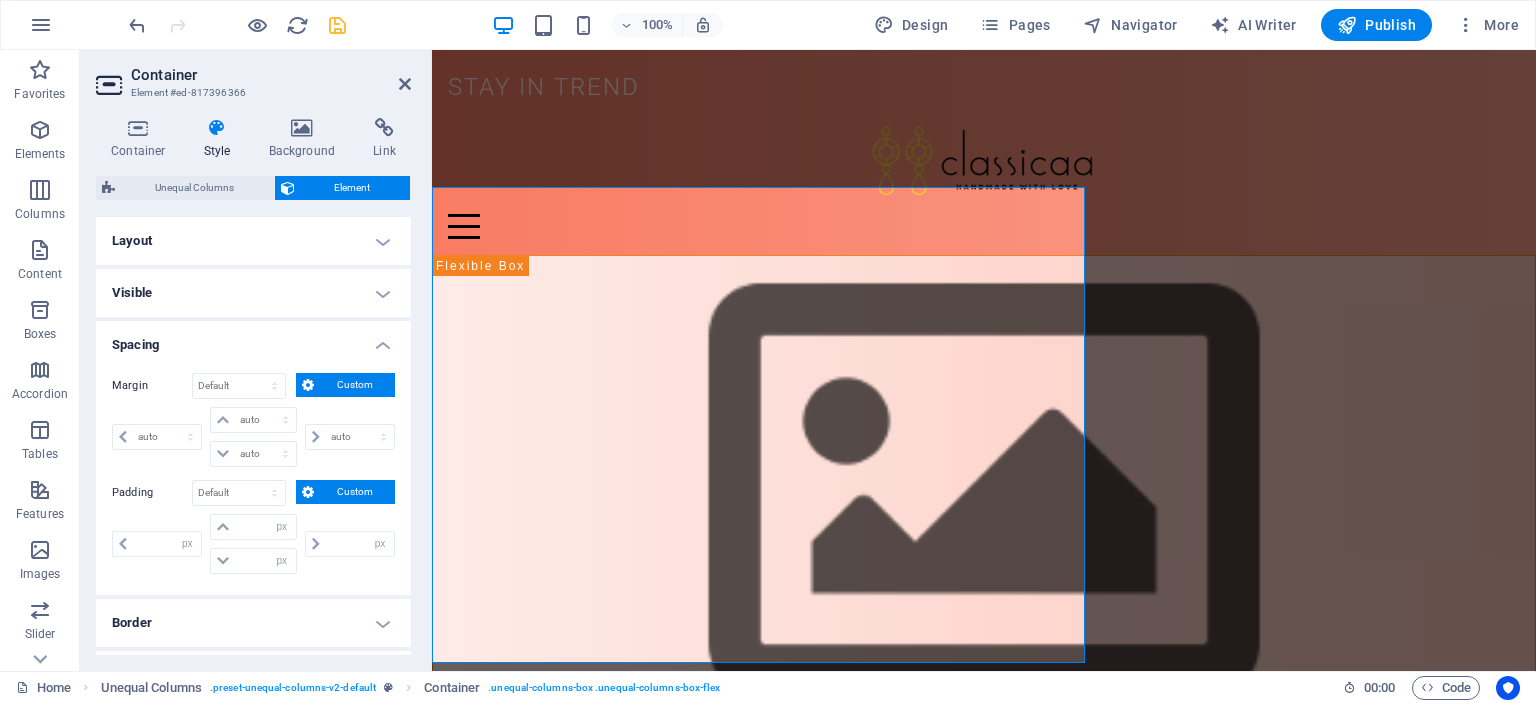 click on "Custom" at bounding box center (354, 385) 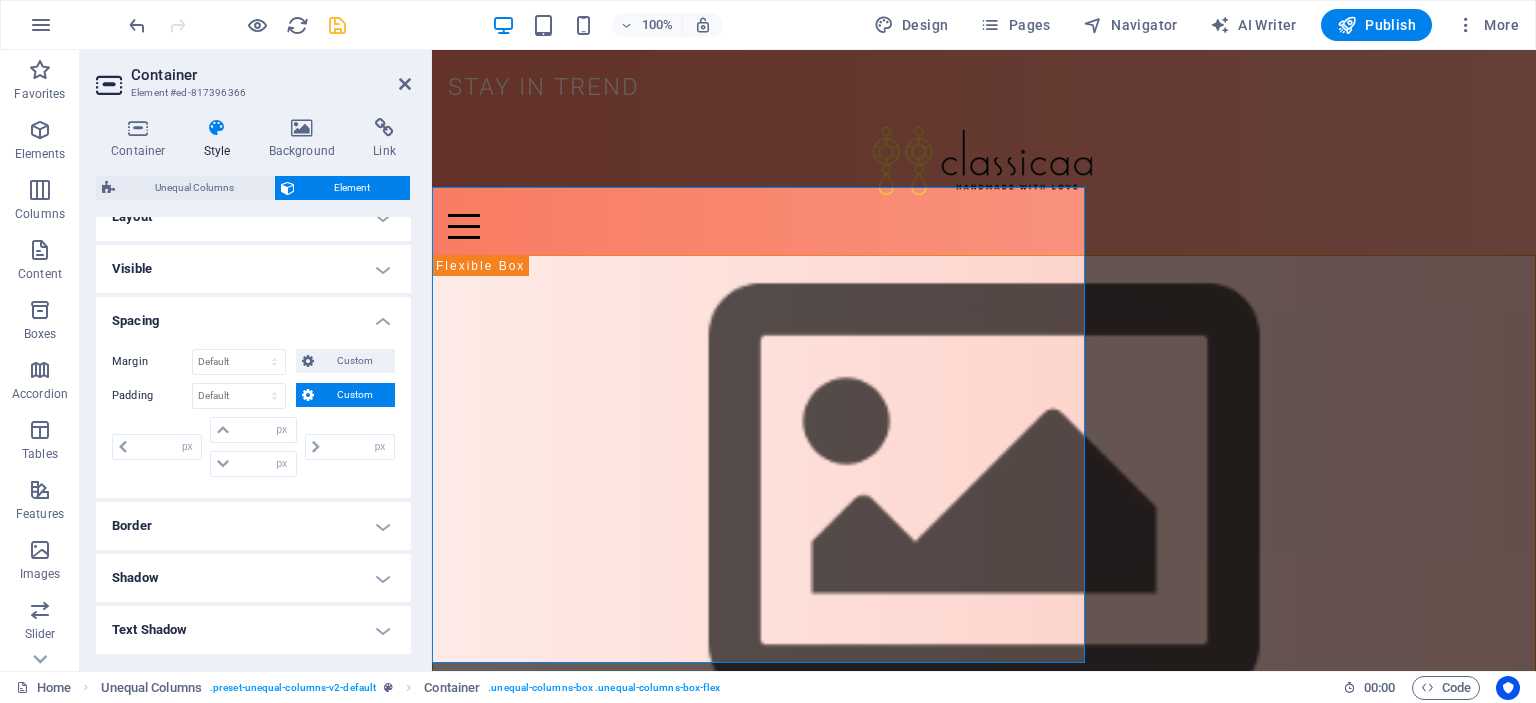 scroll, scrollTop: 0, scrollLeft: 0, axis: both 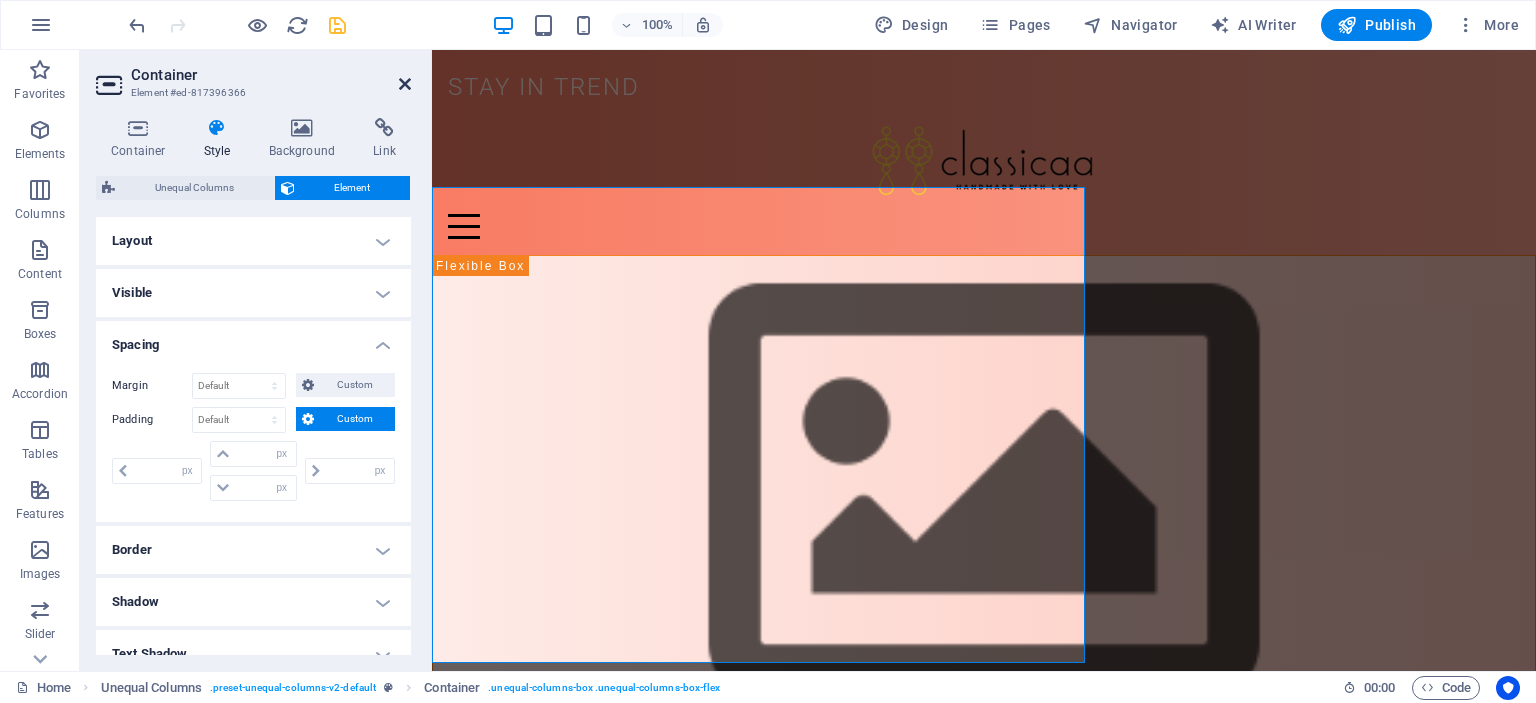 drag, startPoint x: 404, startPoint y: 85, endPoint x: 245, endPoint y: 62, distance: 160.6549 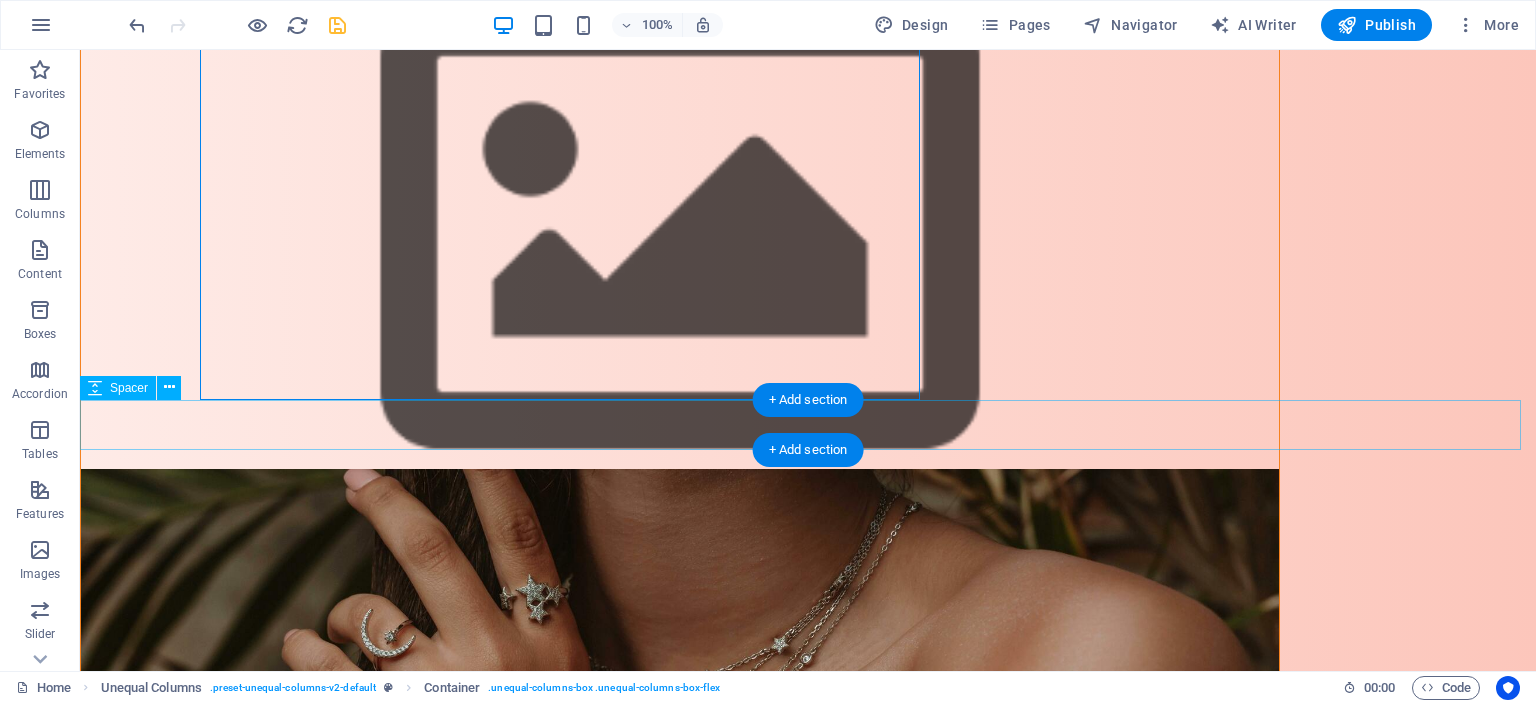 scroll, scrollTop: 0, scrollLeft: 0, axis: both 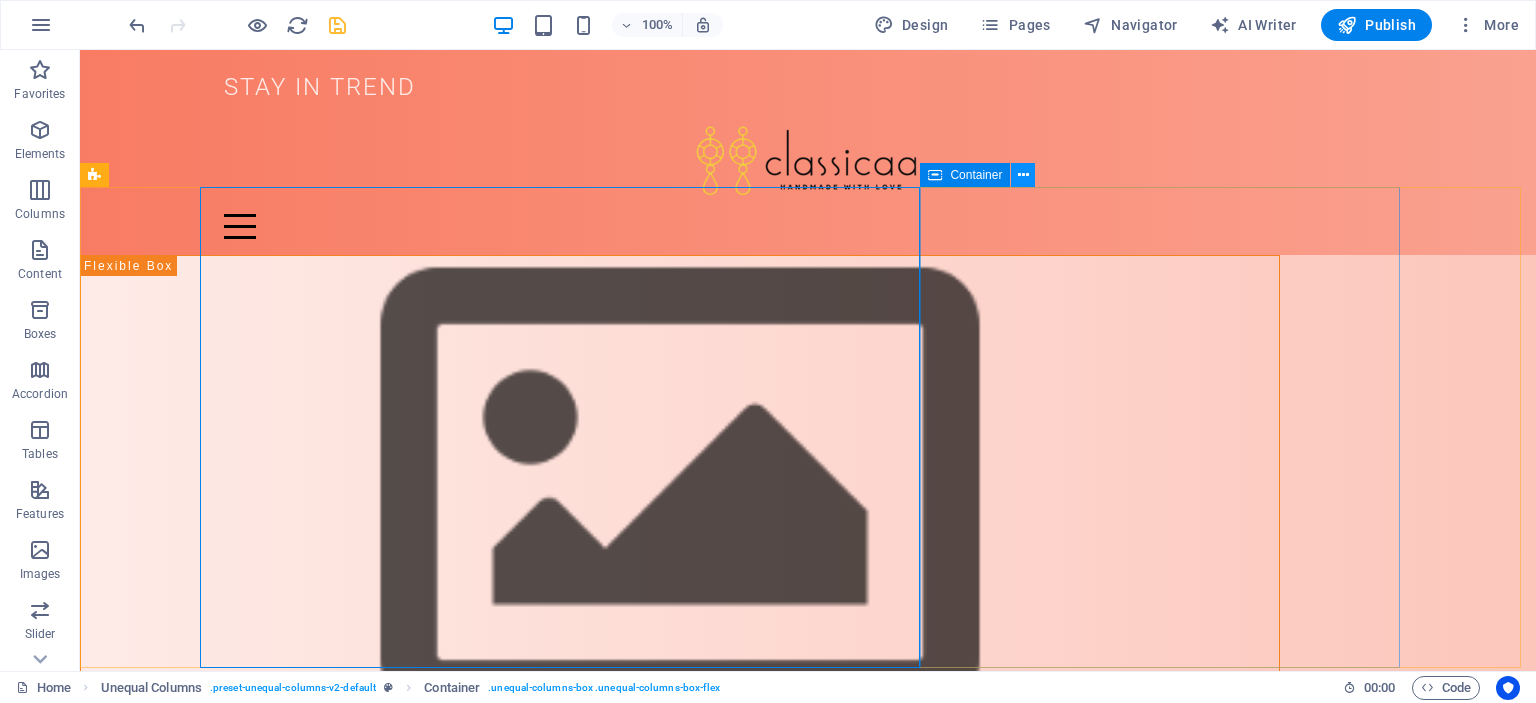 click at bounding box center [1023, 175] 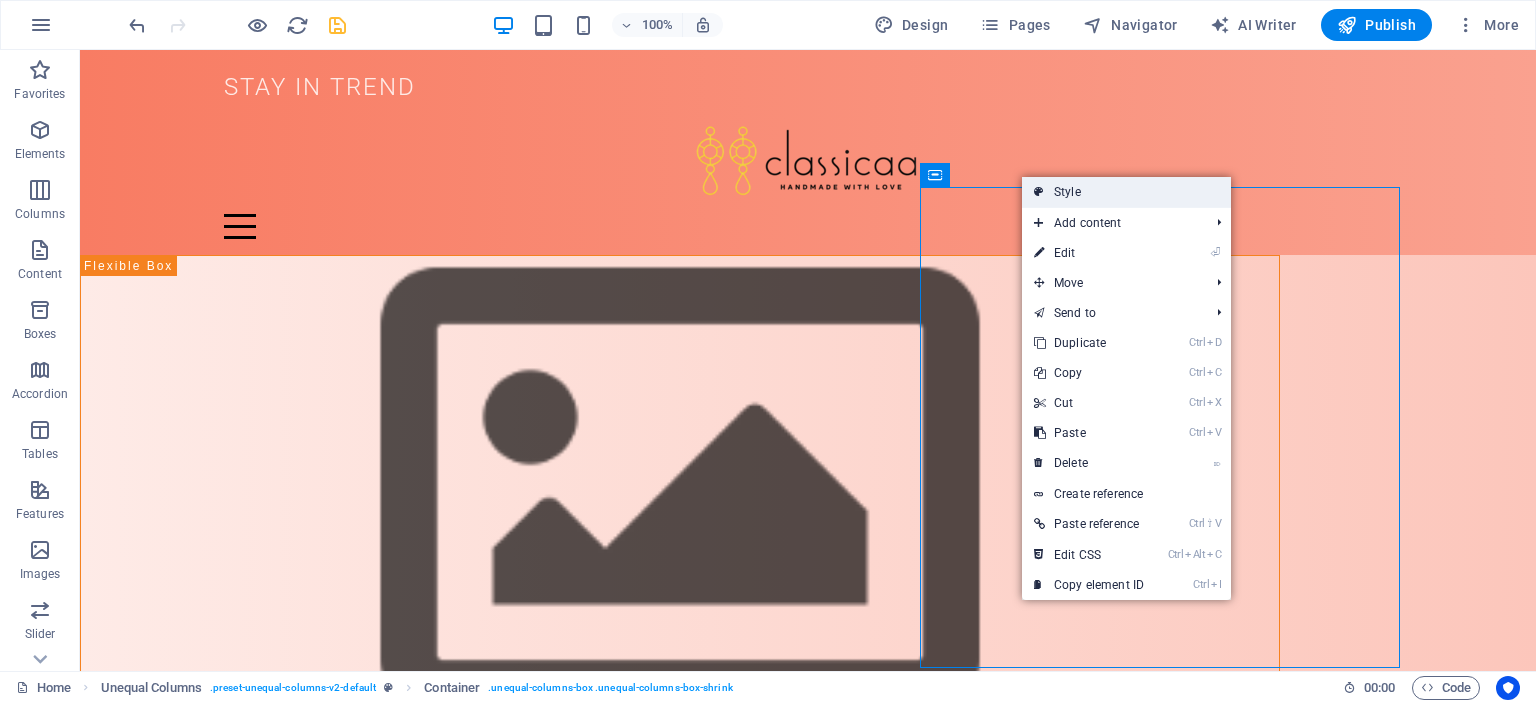 click at bounding box center [1039, 192] 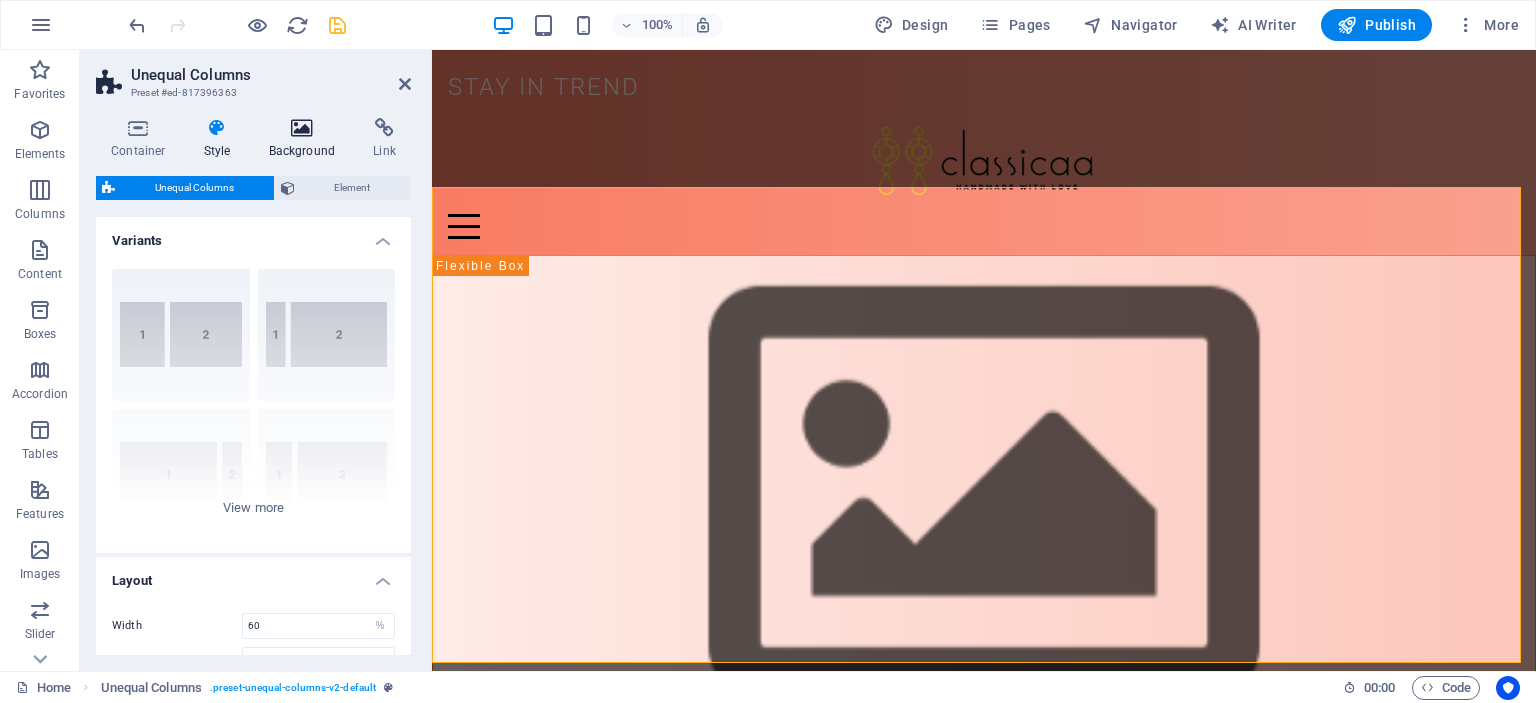 click on "Background" at bounding box center [306, 139] 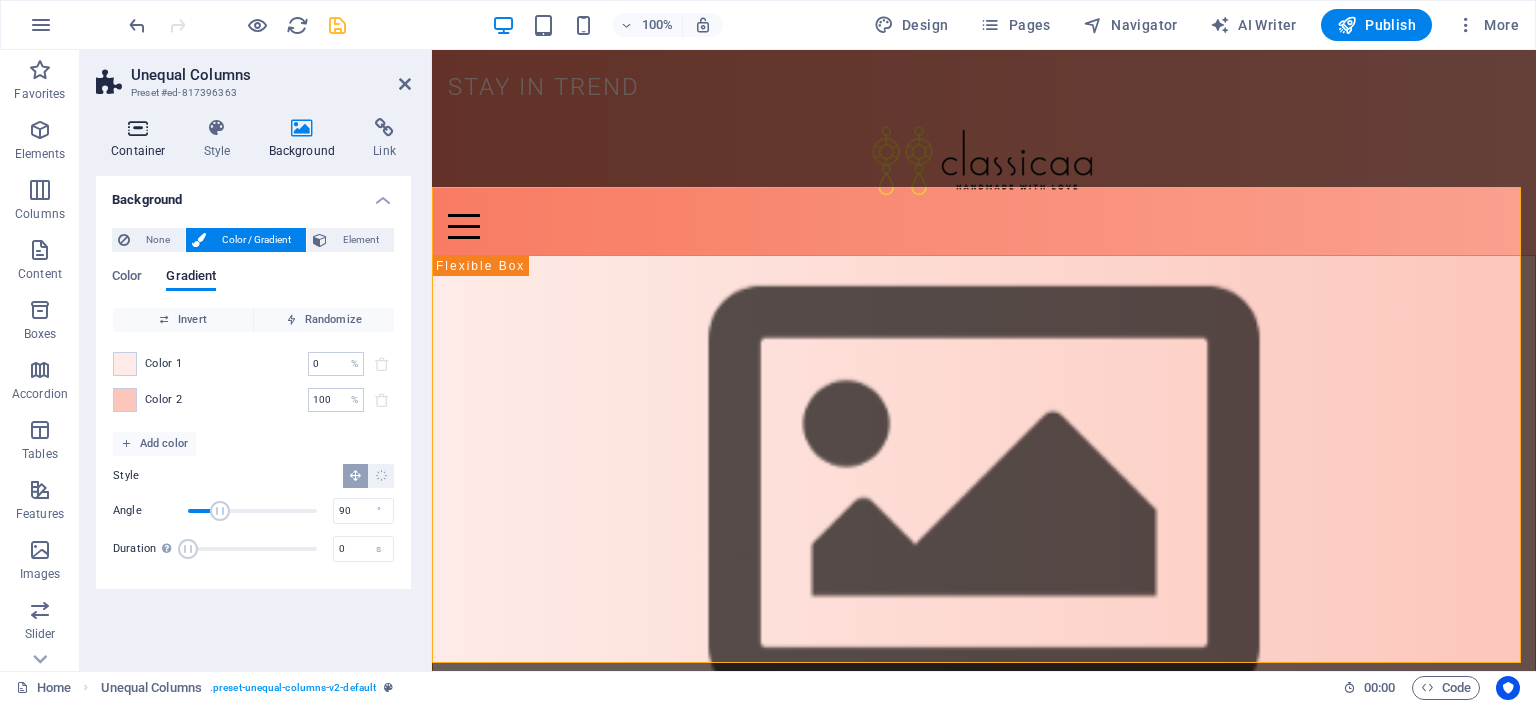 click on "Container" at bounding box center (142, 139) 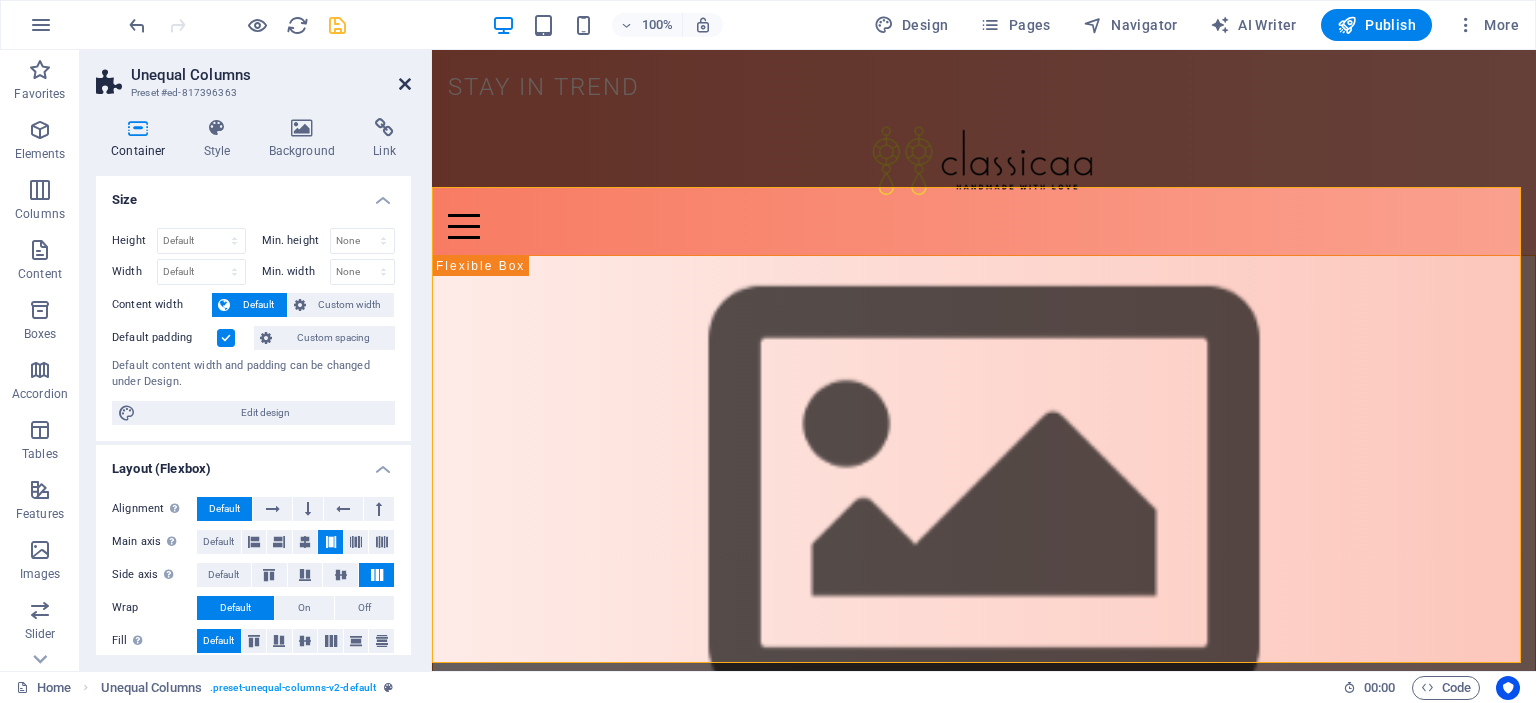 drag, startPoint x: 404, startPoint y: 87, endPoint x: 818, endPoint y: 156, distance: 419.7106 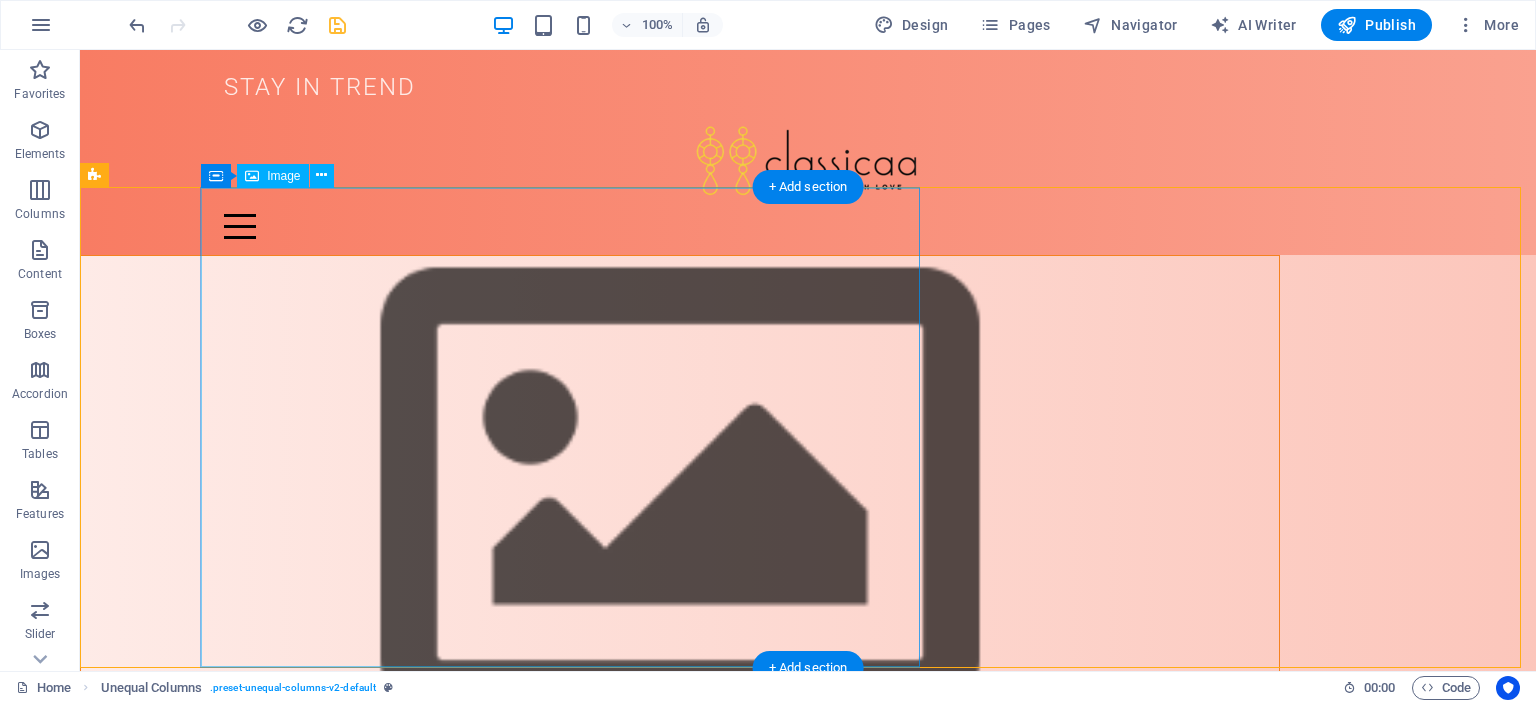 click at bounding box center (680, 1136) 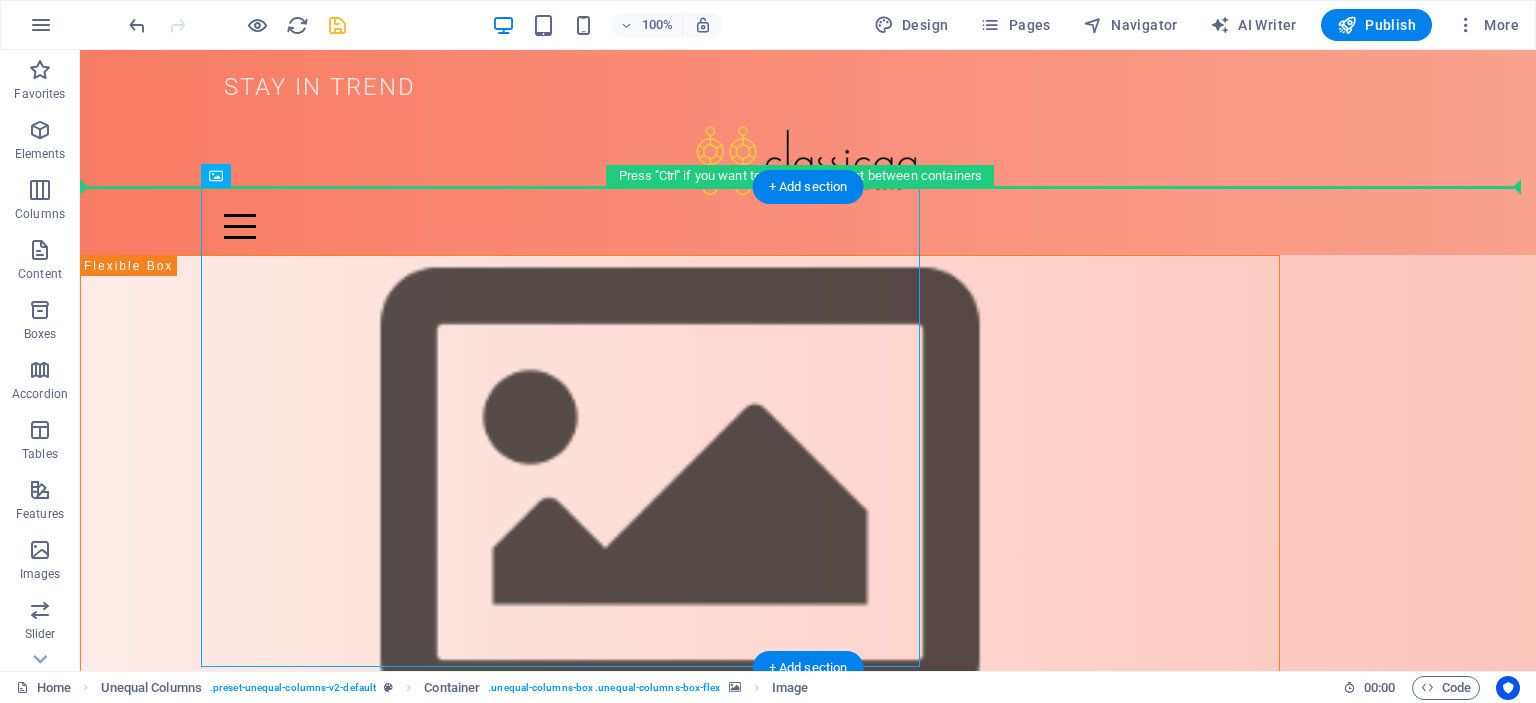 drag, startPoint x: 228, startPoint y: 259, endPoint x: 123, endPoint y: 259, distance: 105 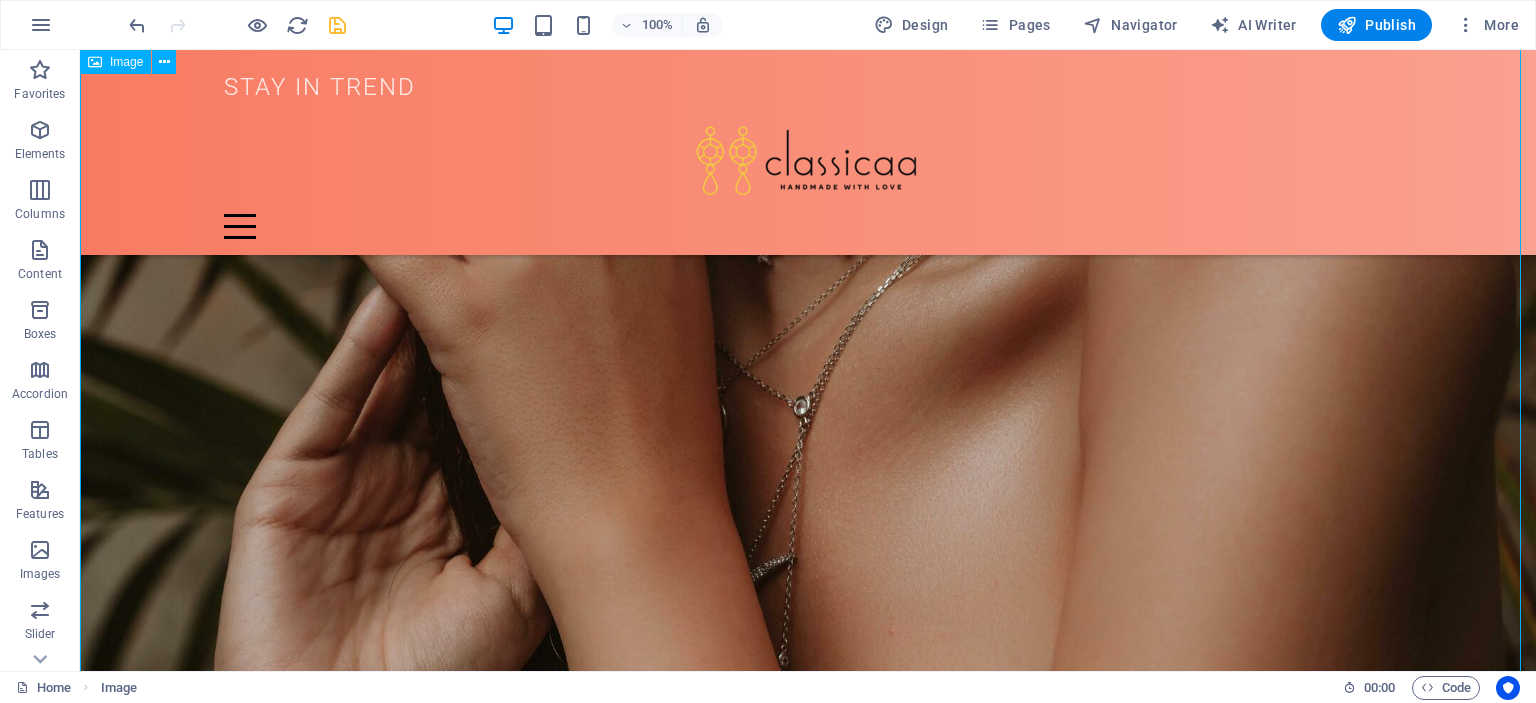 scroll, scrollTop: 0, scrollLeft: 0, axis: both 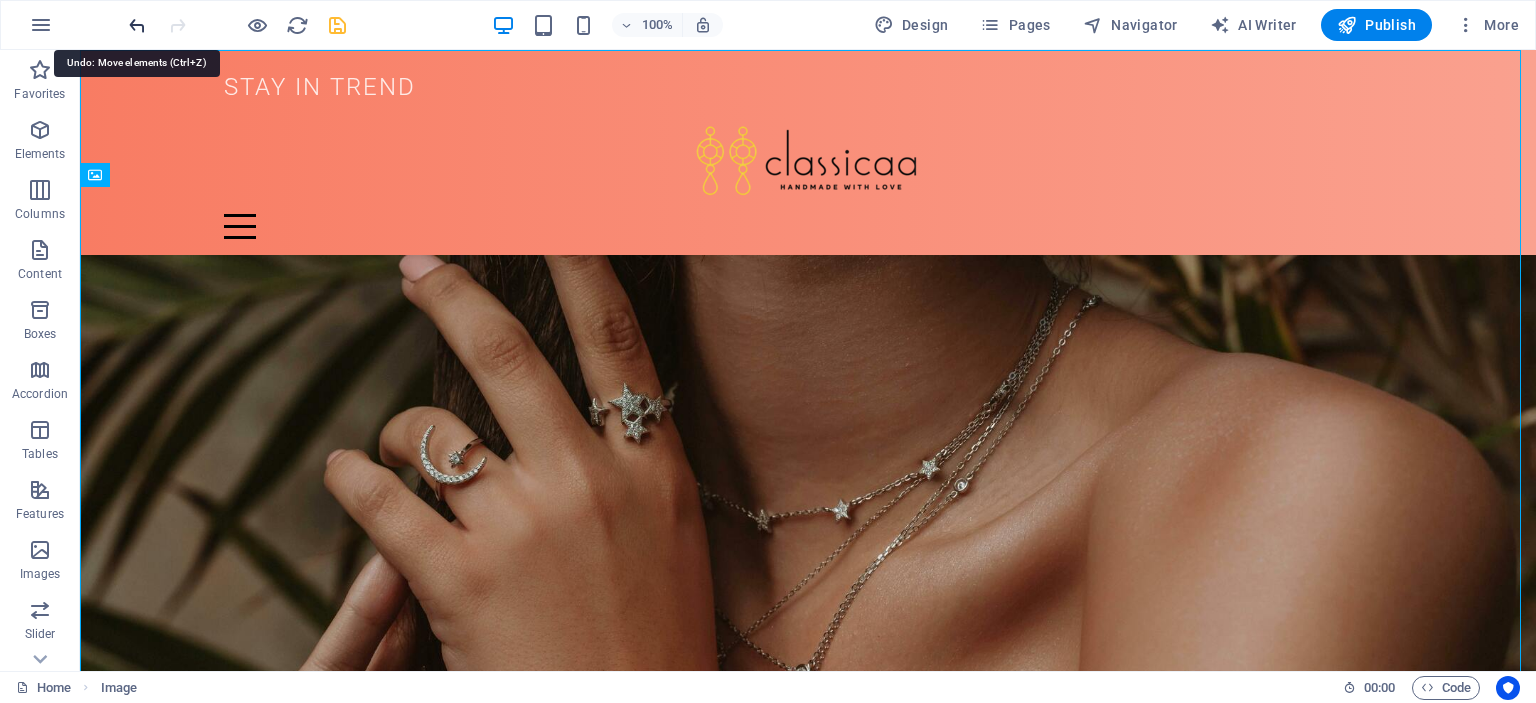 click at bounding box center [137, 25] 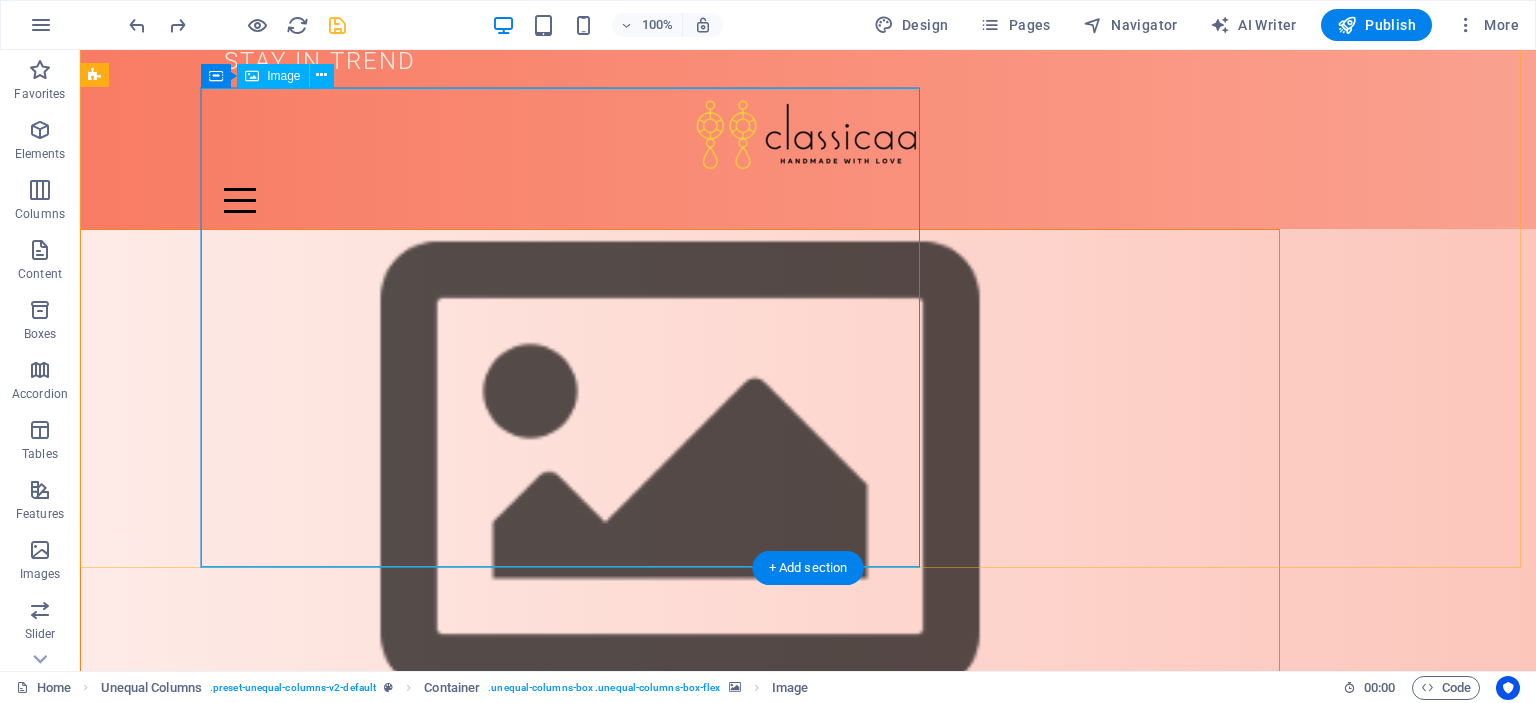 scroll, scrollTop: 0, scrollLeft: 0, axis: both 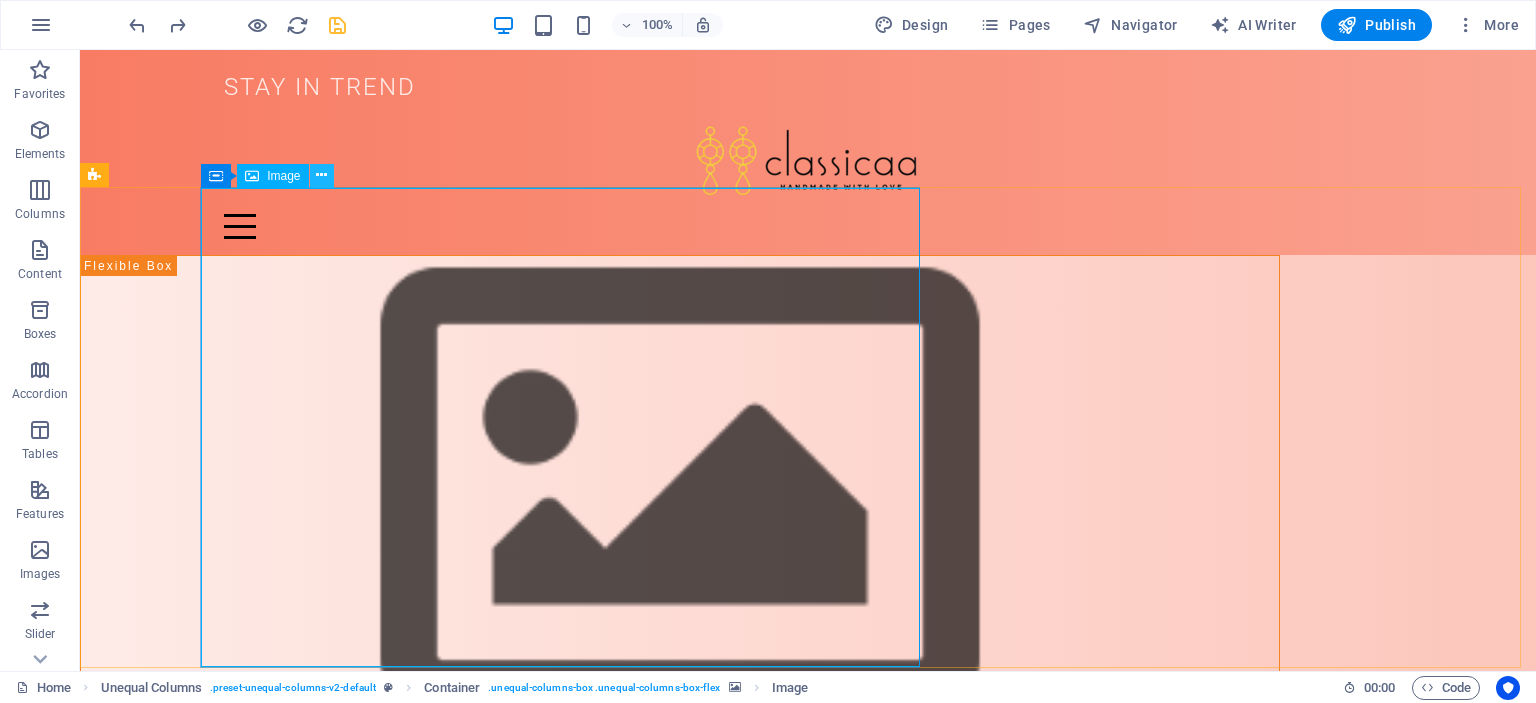 click at bounding box center (321, 175) 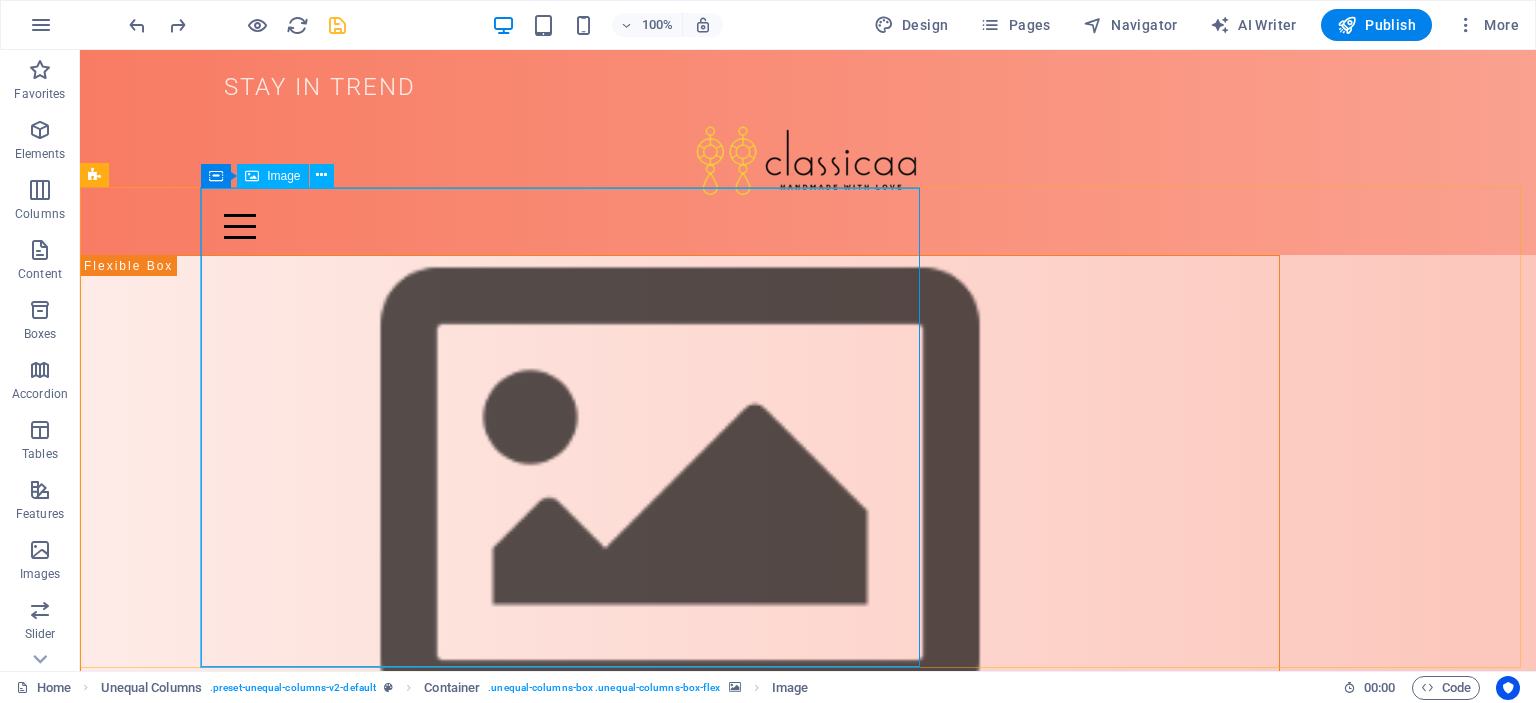 click on "Image" at bounding box center [283, 176] 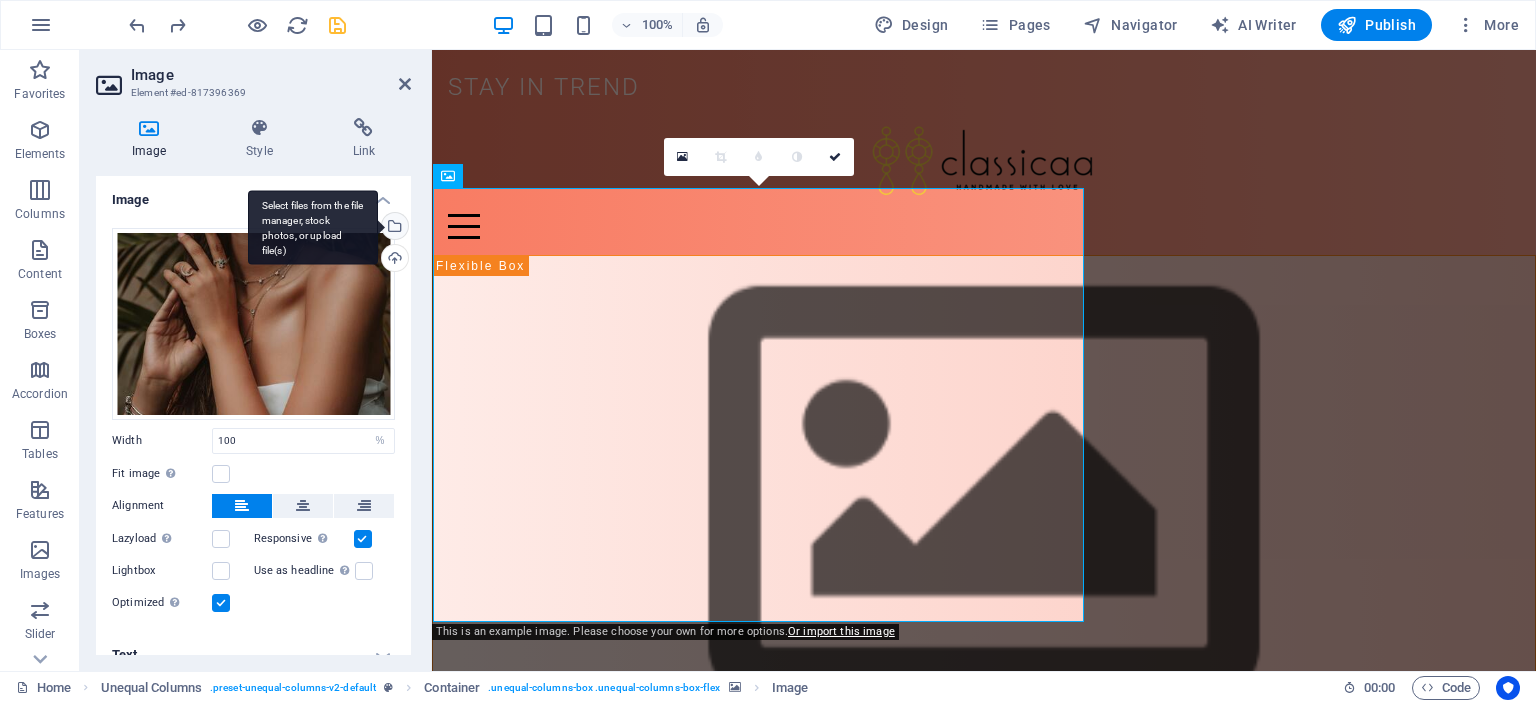 click on "Select files from the file manager, stock photos, or upload file(s)" at bounding box center [313, 227] 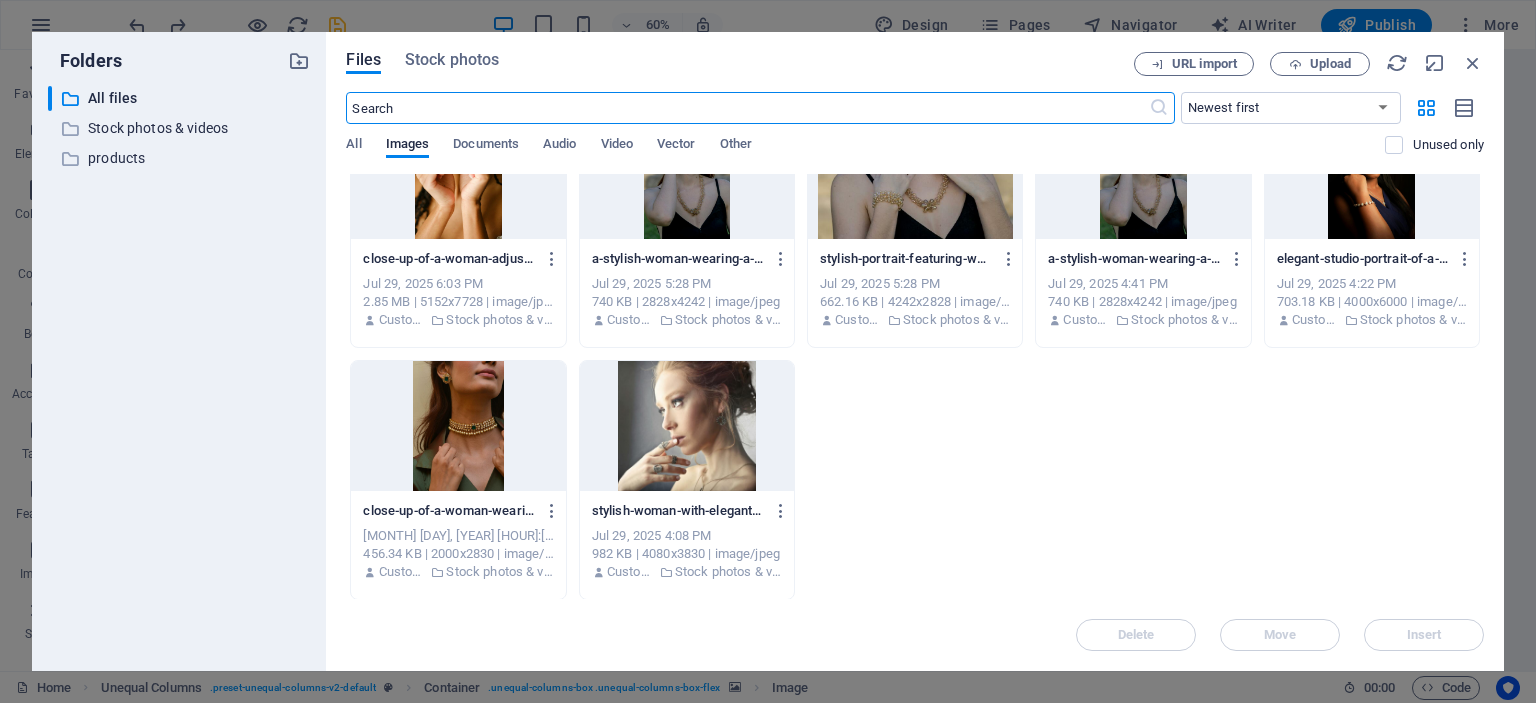 scroll, scrollTop: 423, scrollLeft: 0, axis: vertical 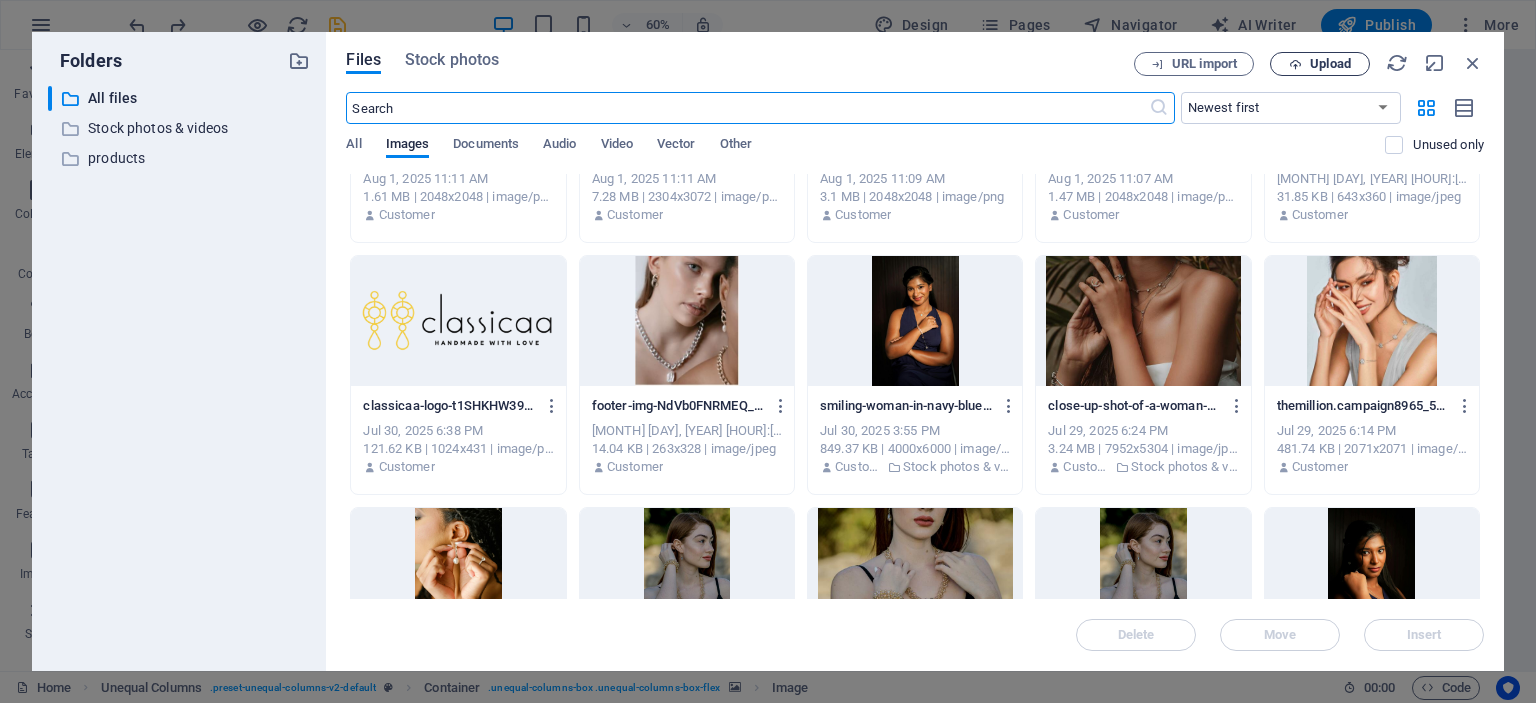 click on "Upload" at bounding box center [1320, 64] 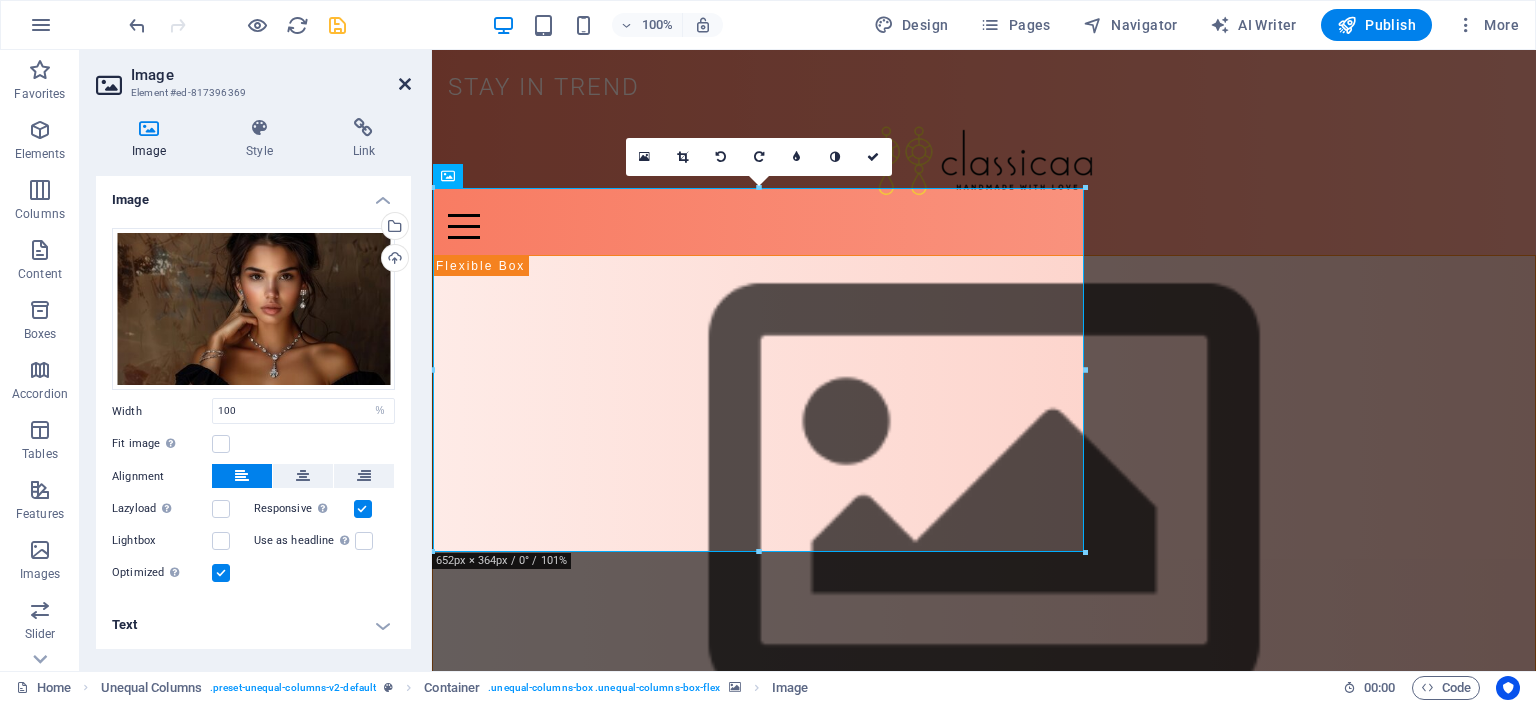 drag, startPoint x: 402, startPoint y: 84, endPoint x: 321, endPoint y: 36, distance: 94.15413 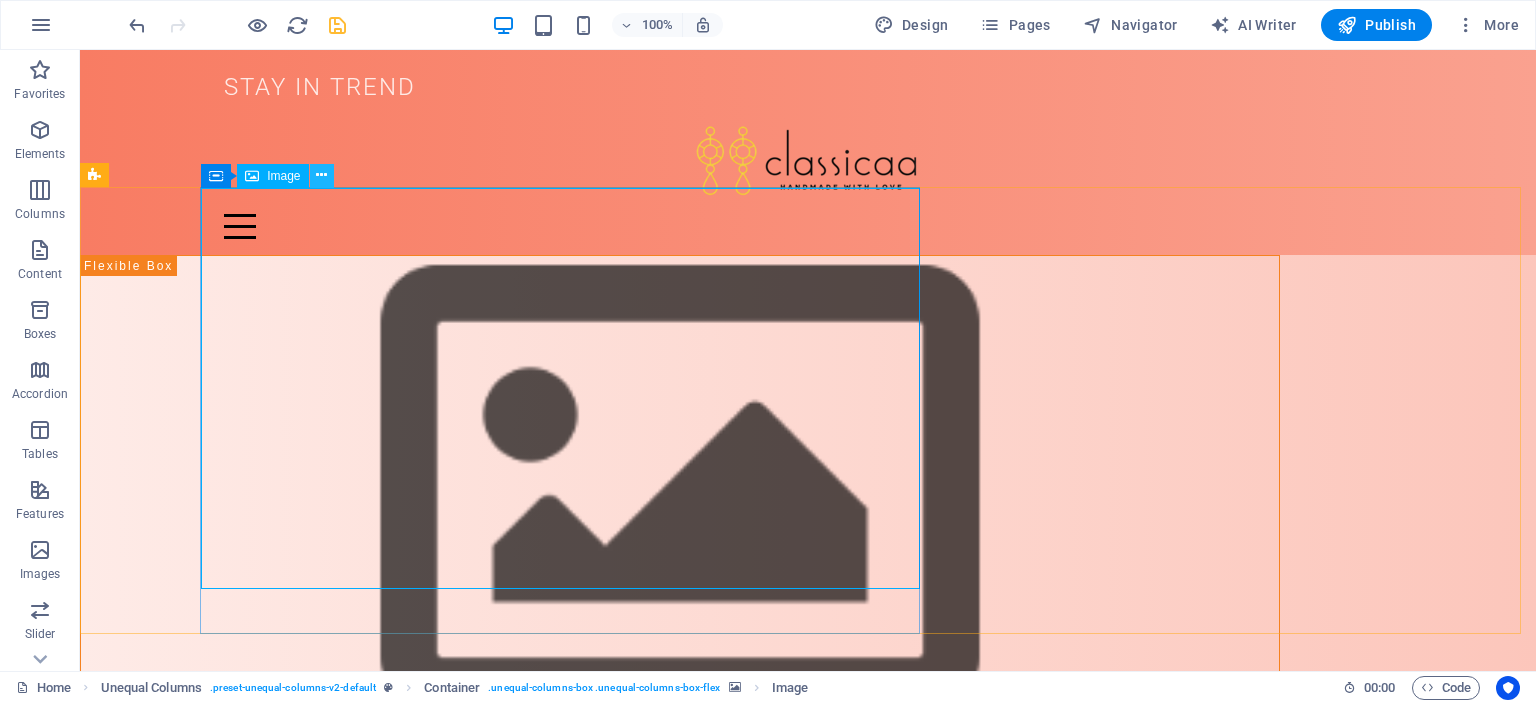click at bounding box center (322, 176) 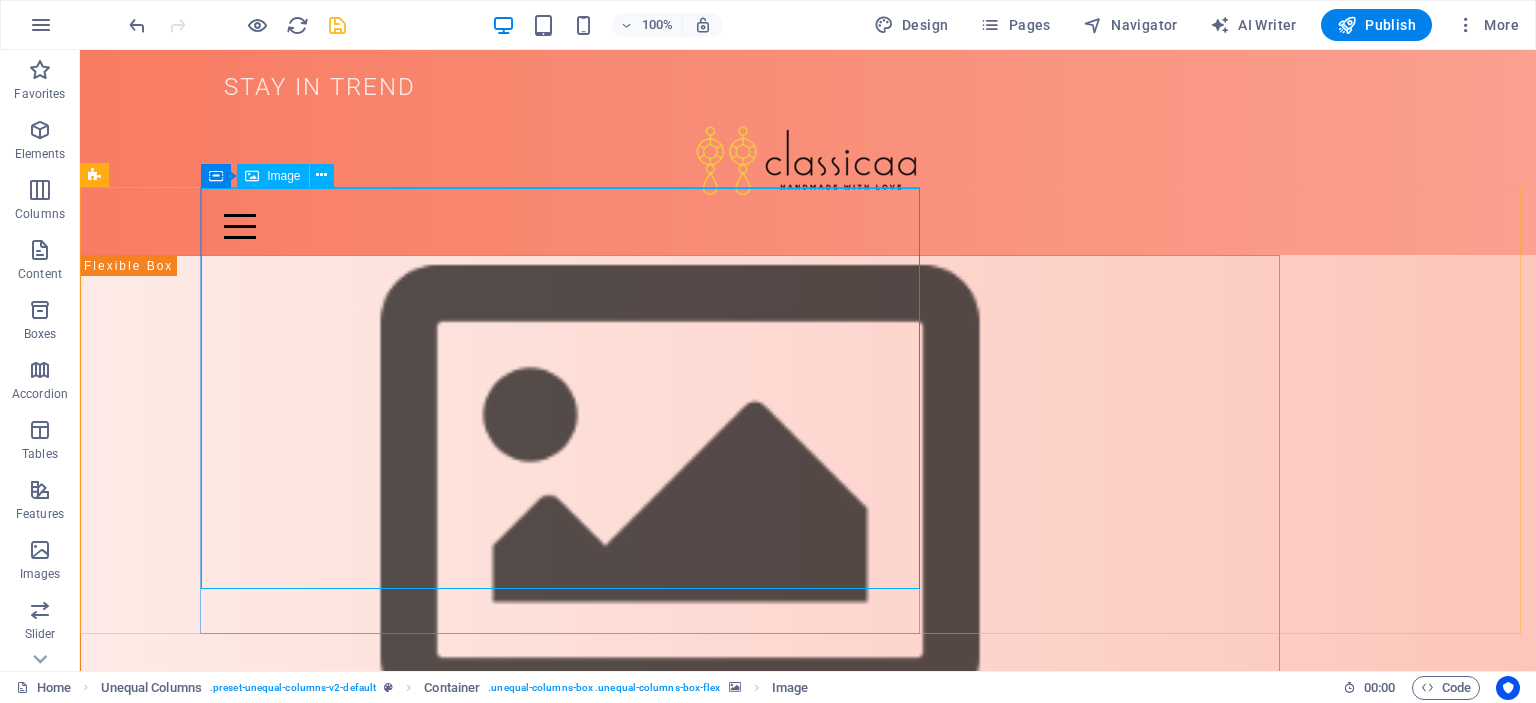 click on "Image" at bounding box center [283, 176] 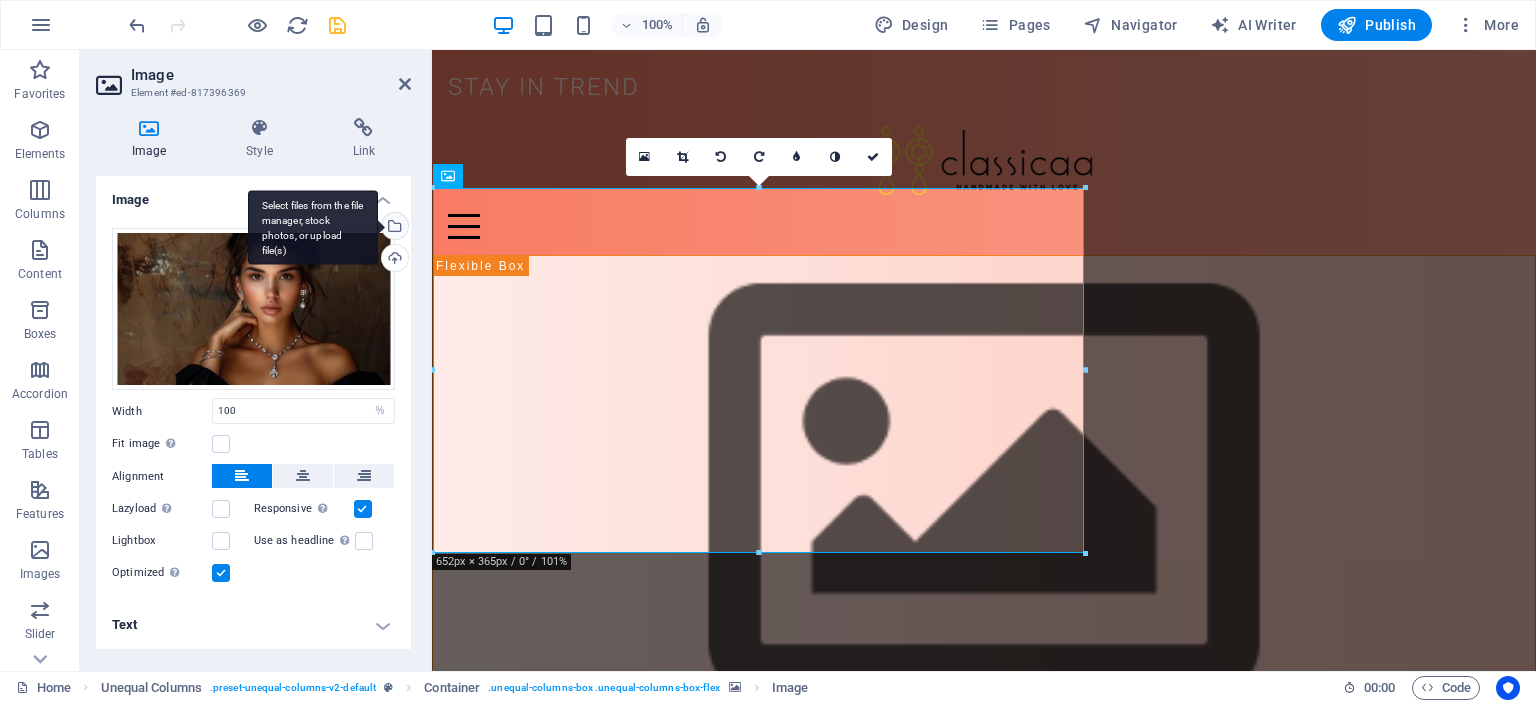 click on "Select files from the file manager, stock photos, or upload file(s)" at bounding box center [393, 228] 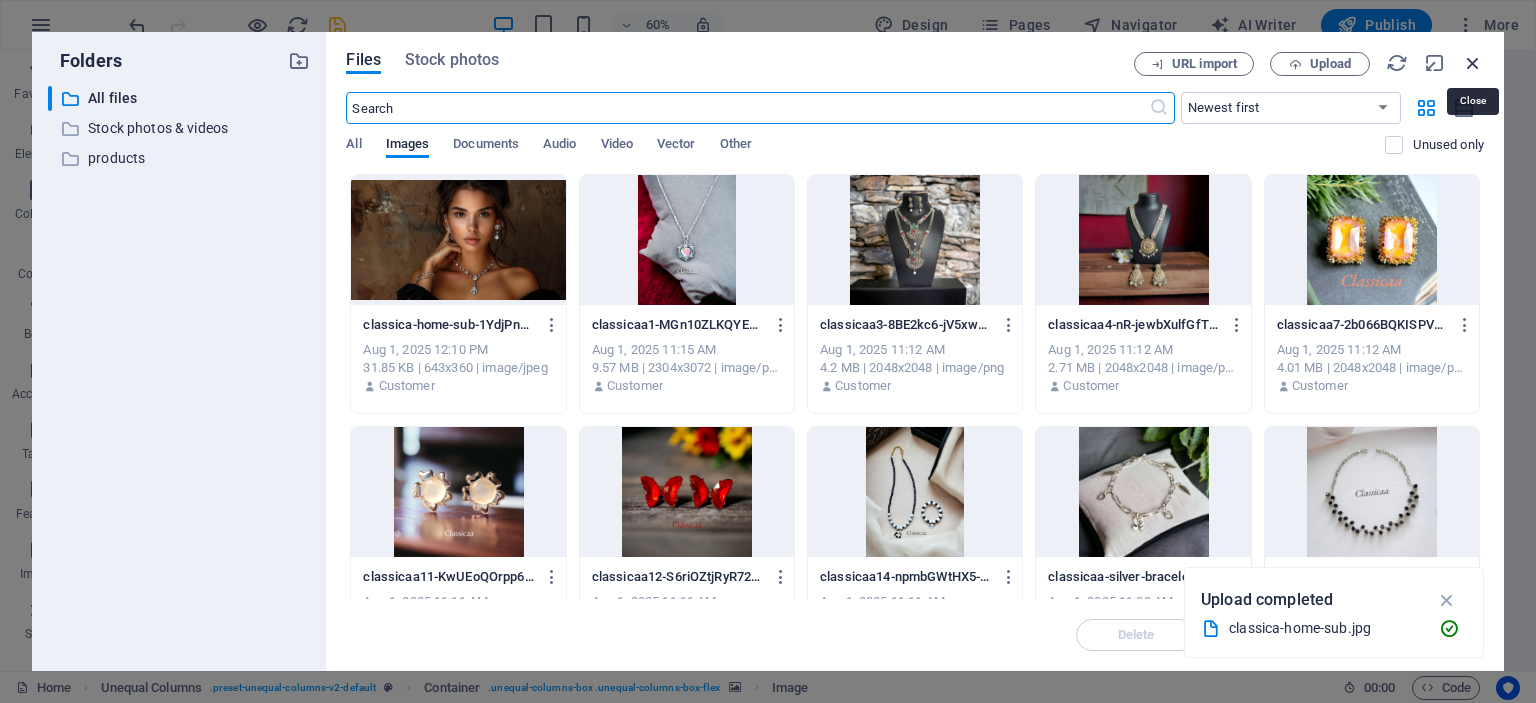click at bounding box center [1473, 63] 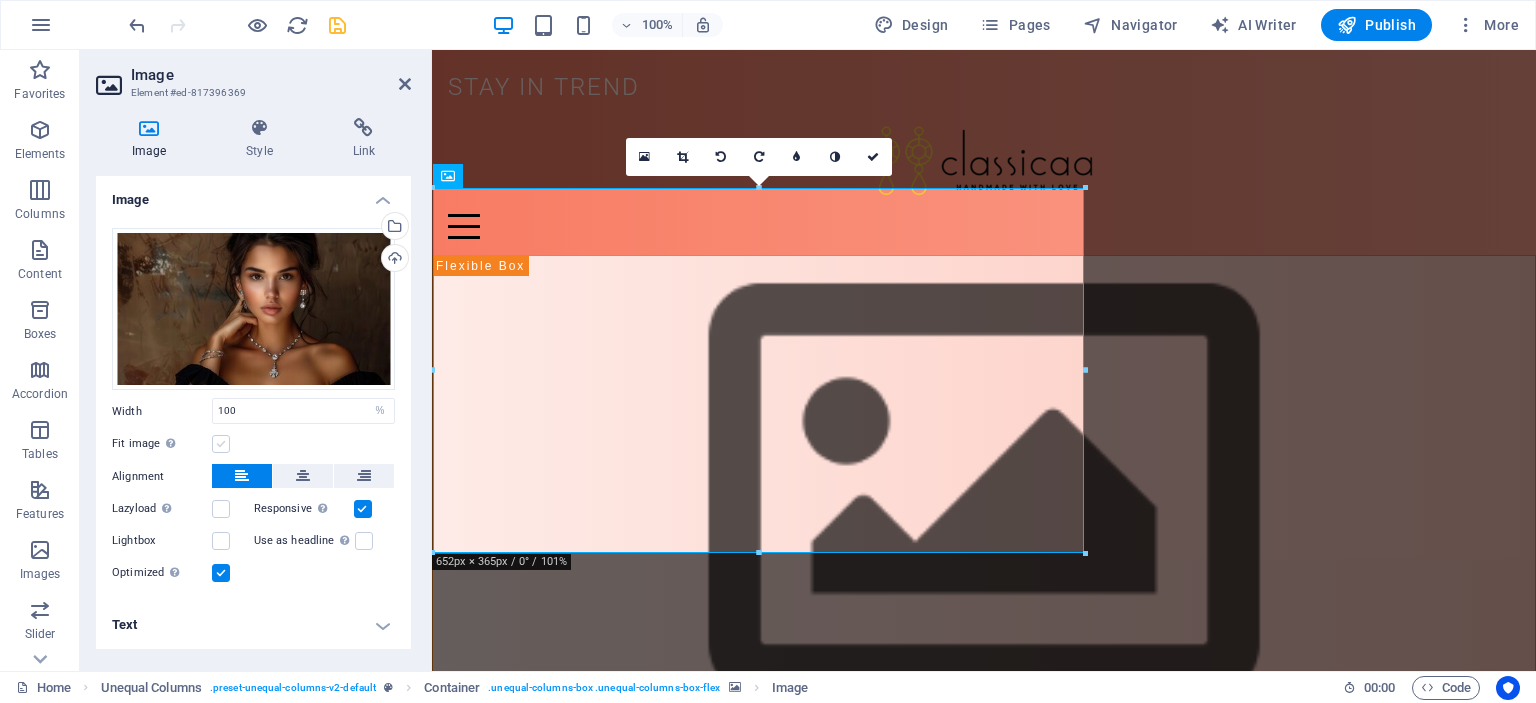 click at bounding box center (221, 444) 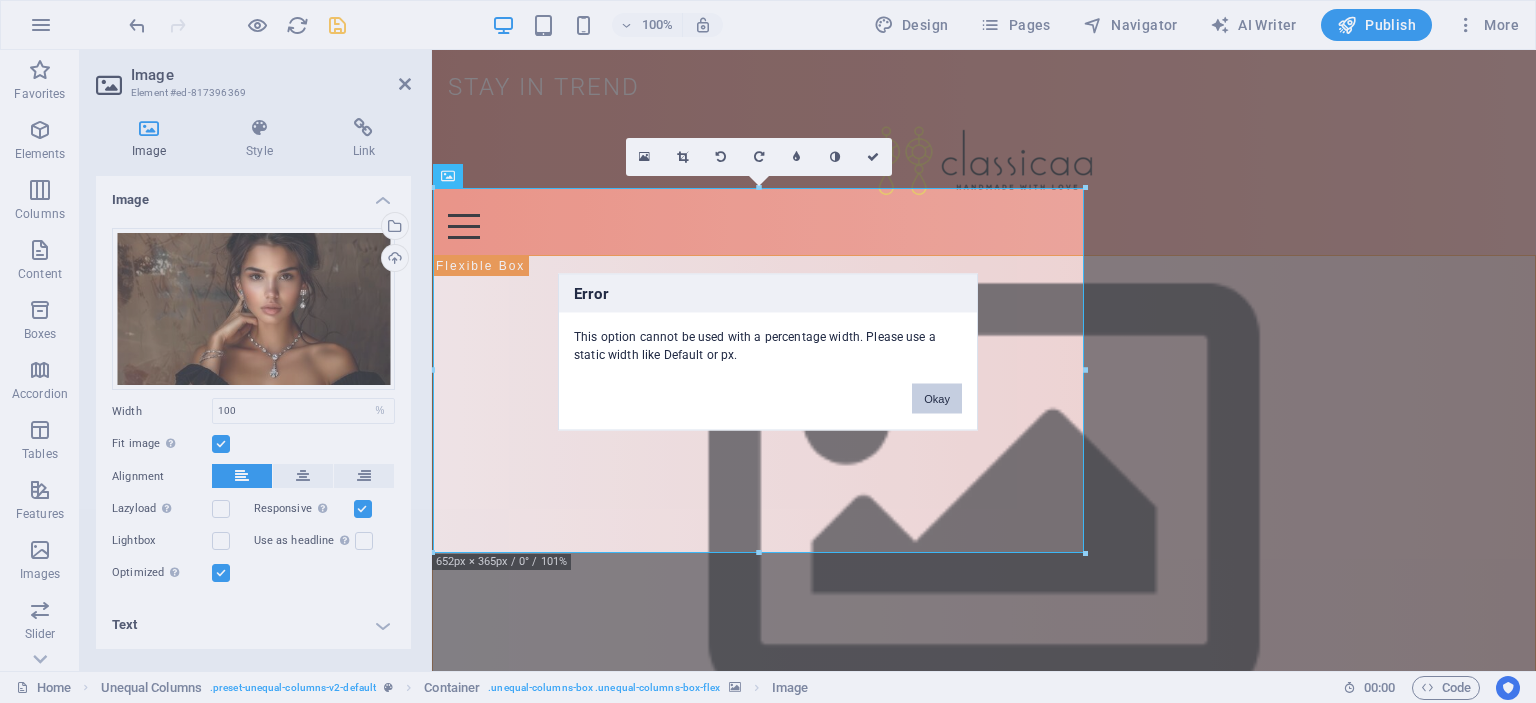 click on "Okay" at bounding box center [937, 398] 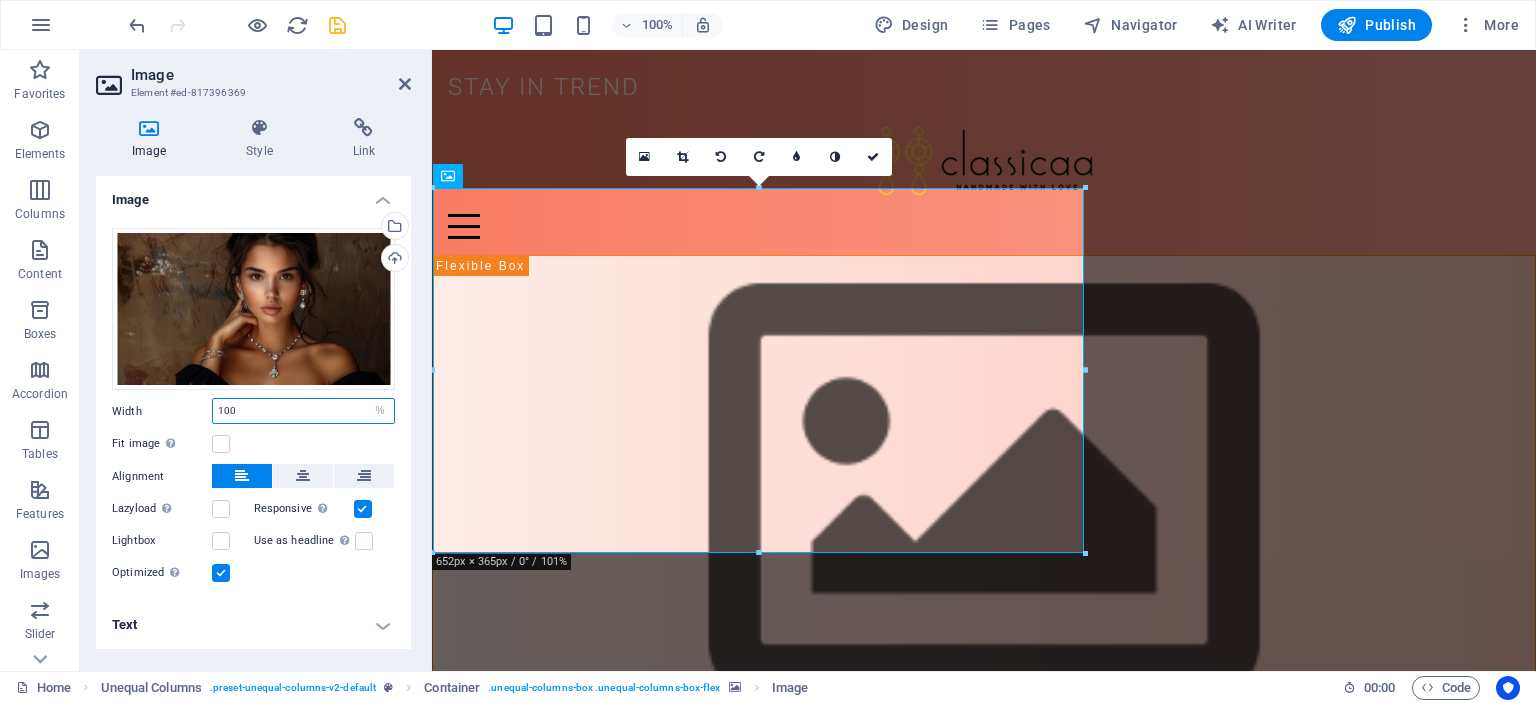 drag, startPoint x: 348, startPoint y: 409, endPoint x: 192, endPoint y: 402, distance: 156.15697 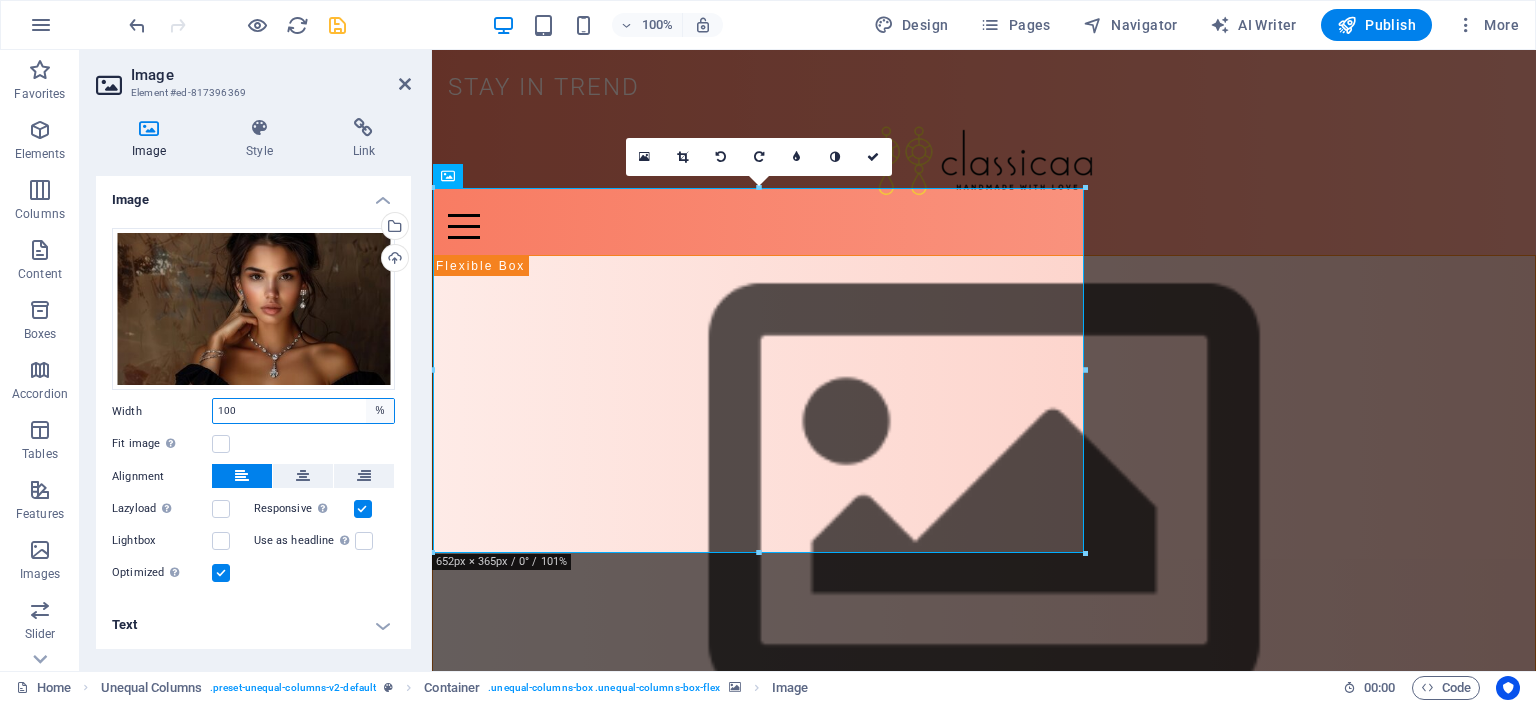 click on "Default auto px rem % em vh vw" at bounding box center [380, 411] 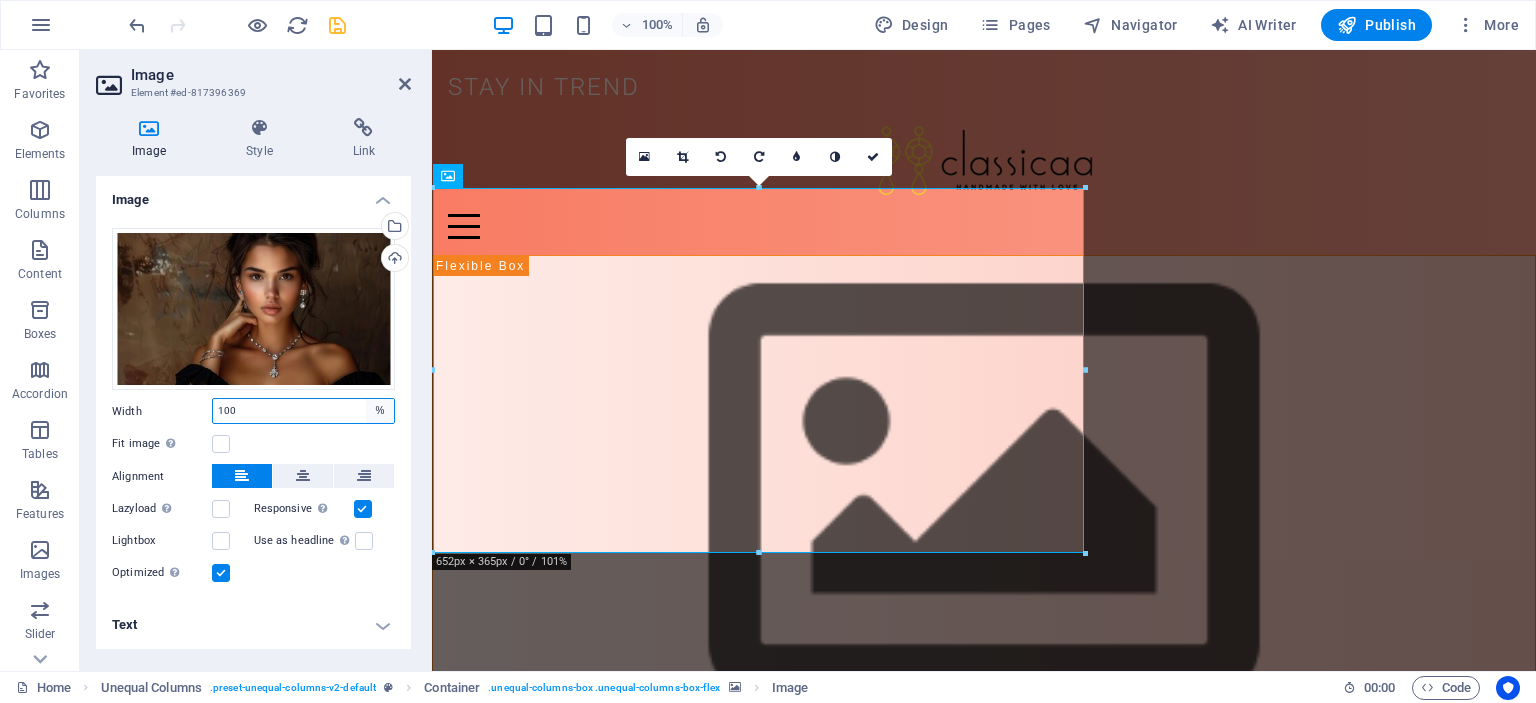 select on "default" 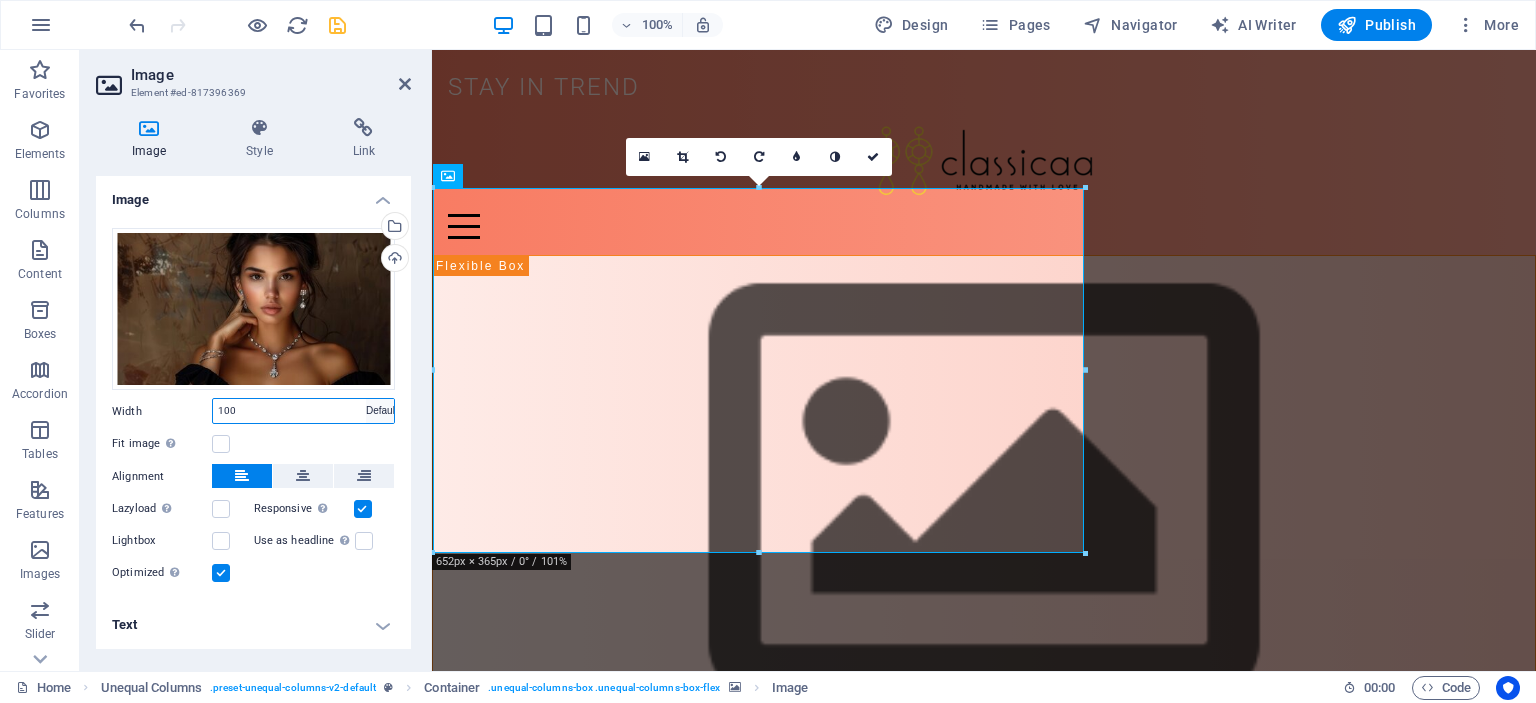 click on "Default auto px rem % em vh vw" at bounding box center (380, 411) 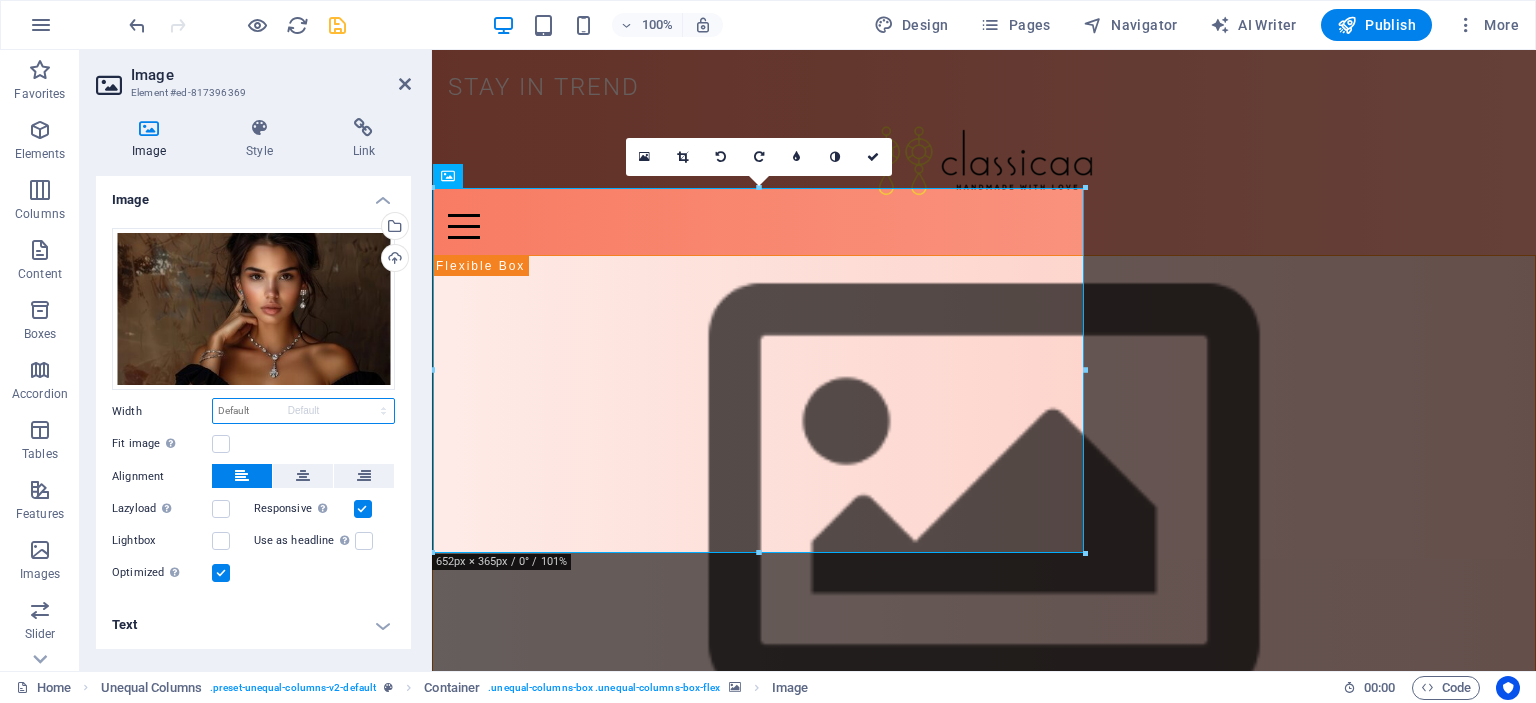 type 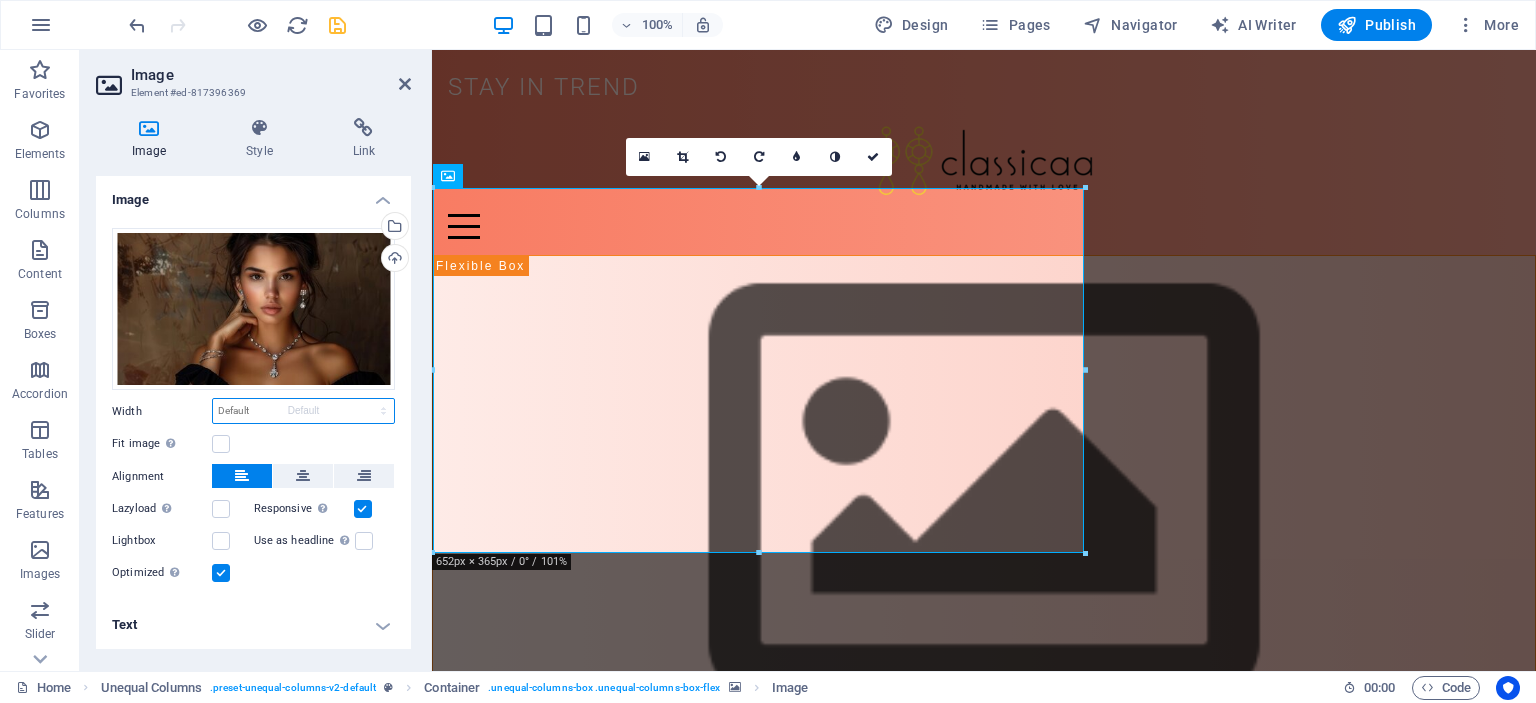 select on "DISABLED_OPTION_VALUE" 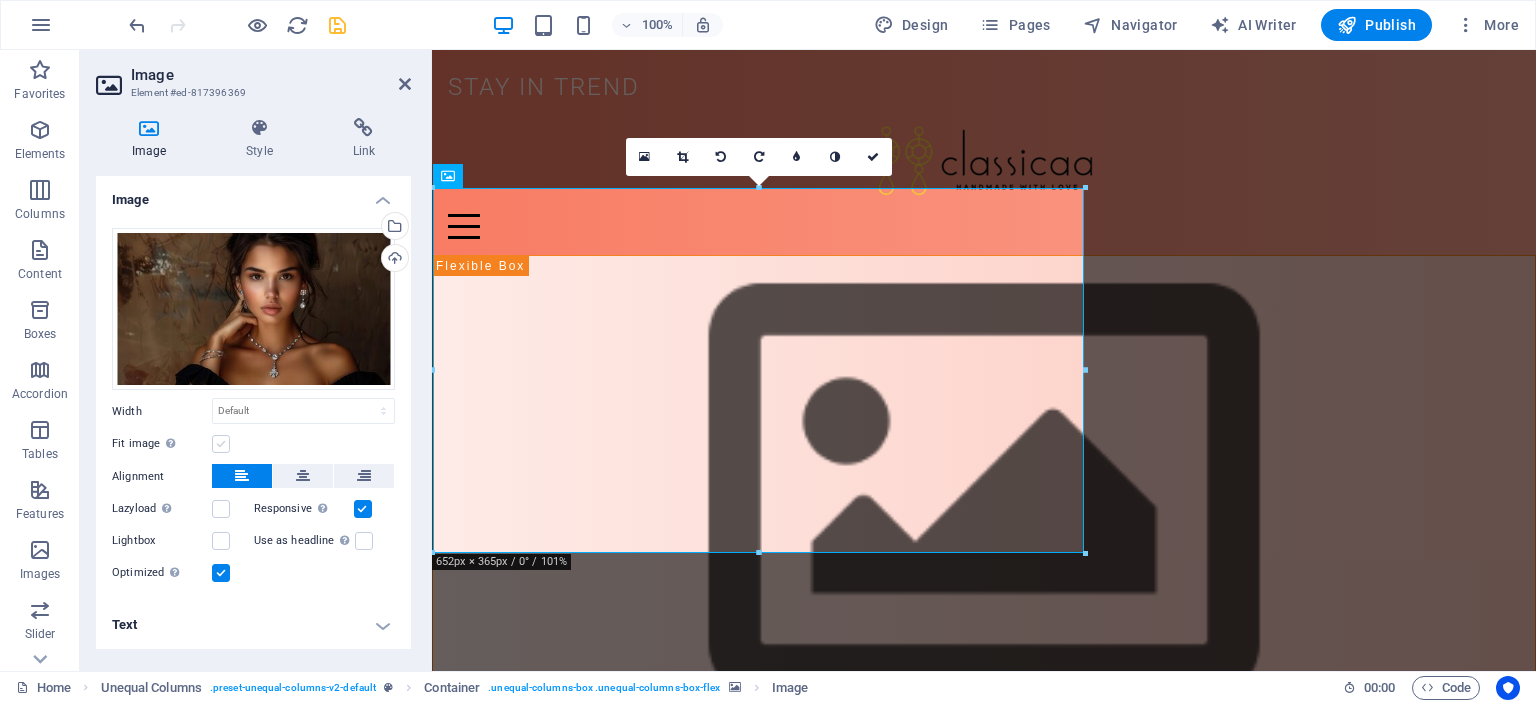 click at bounding box center (221, 444) 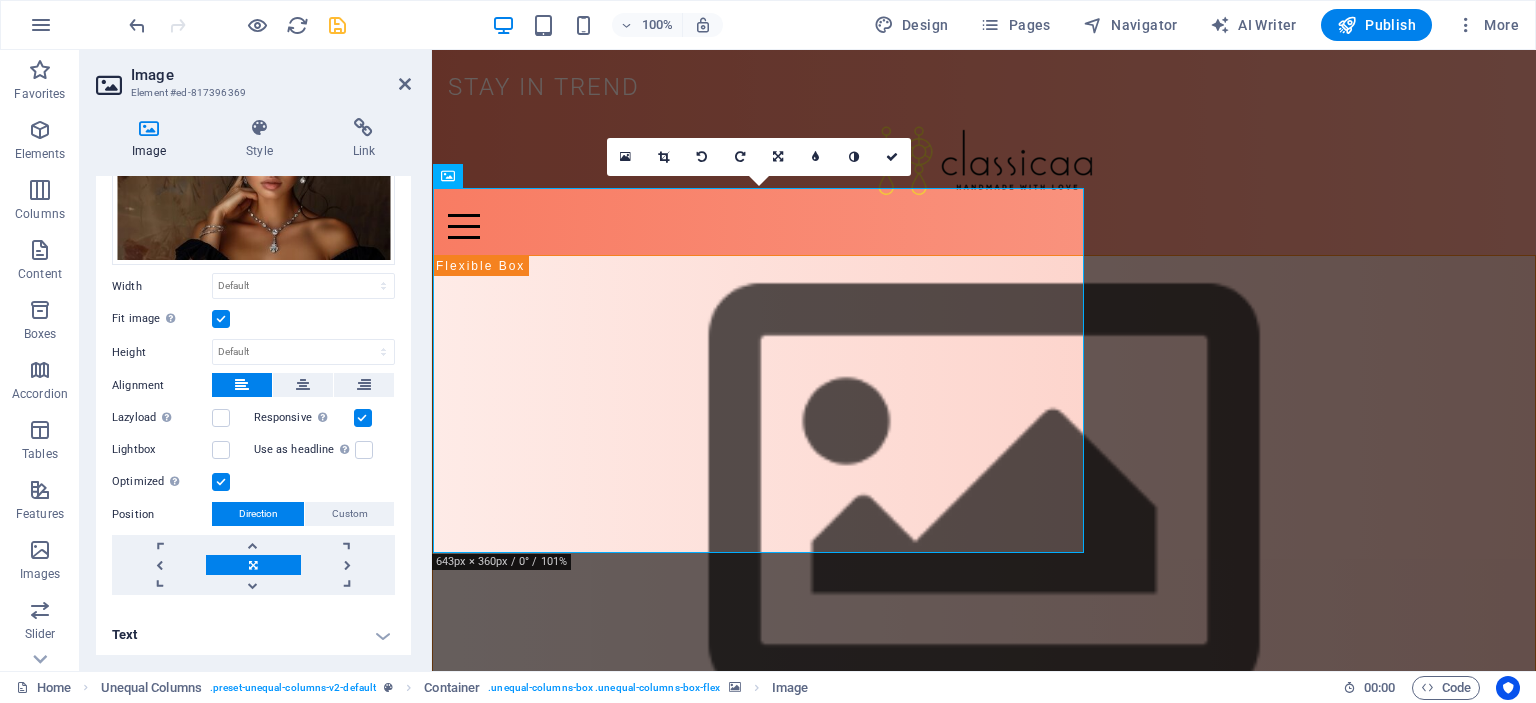 scroll, scrollTop: 26, scrollLeft: 0, axis: vertical 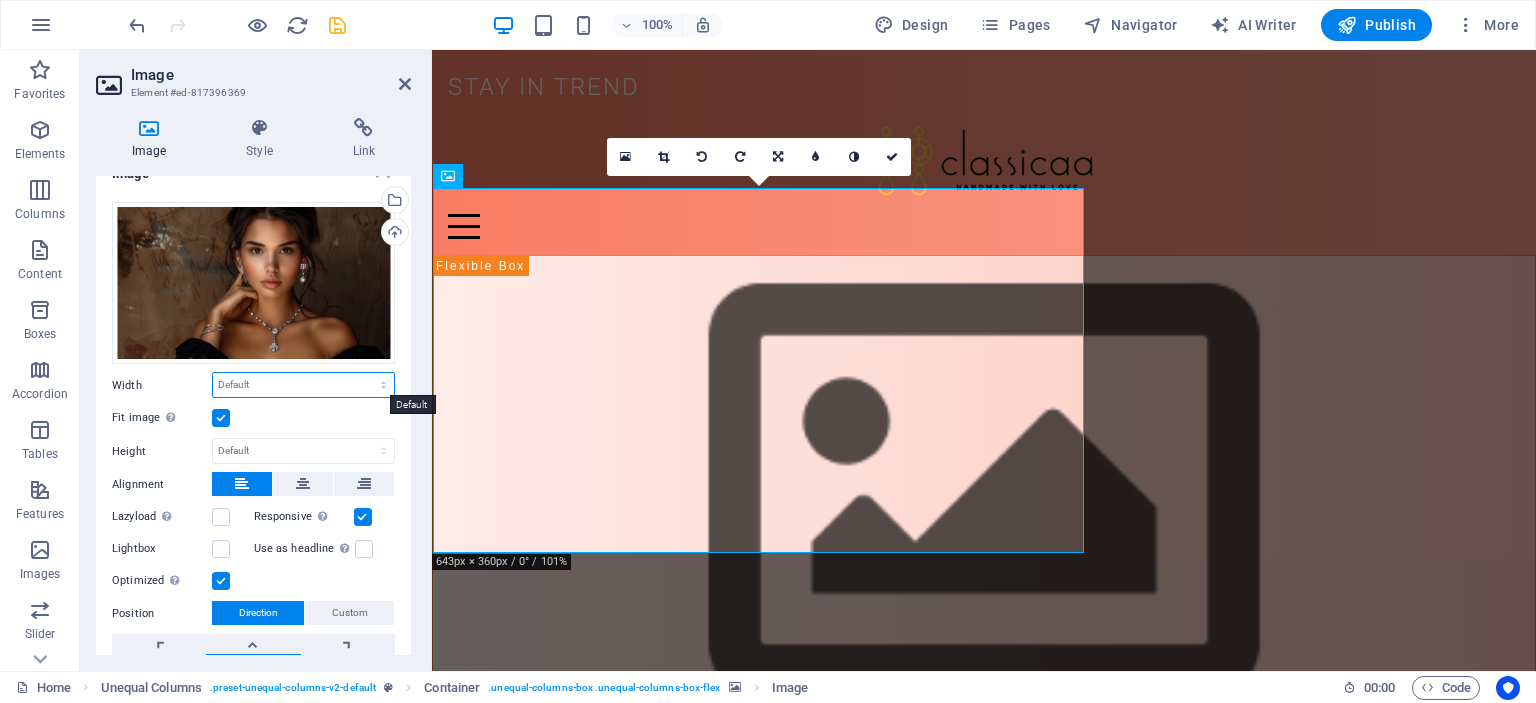 click on "Default auto px rem % em vh vw" at bounding box center (303, 385) 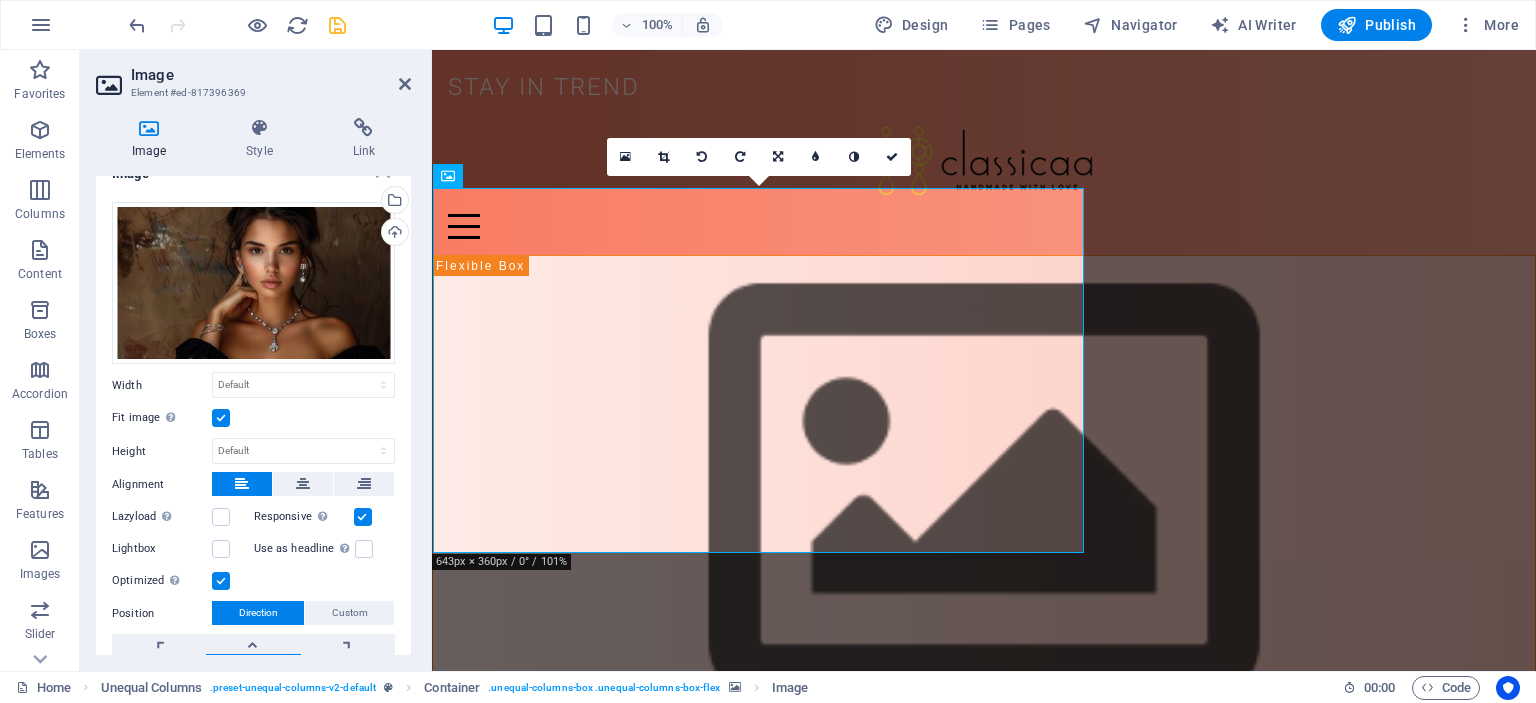 drag, startPoint x: 185, startPoint y: 383, endPoint x: 198, endPoint y: 463, distance: 81.04937 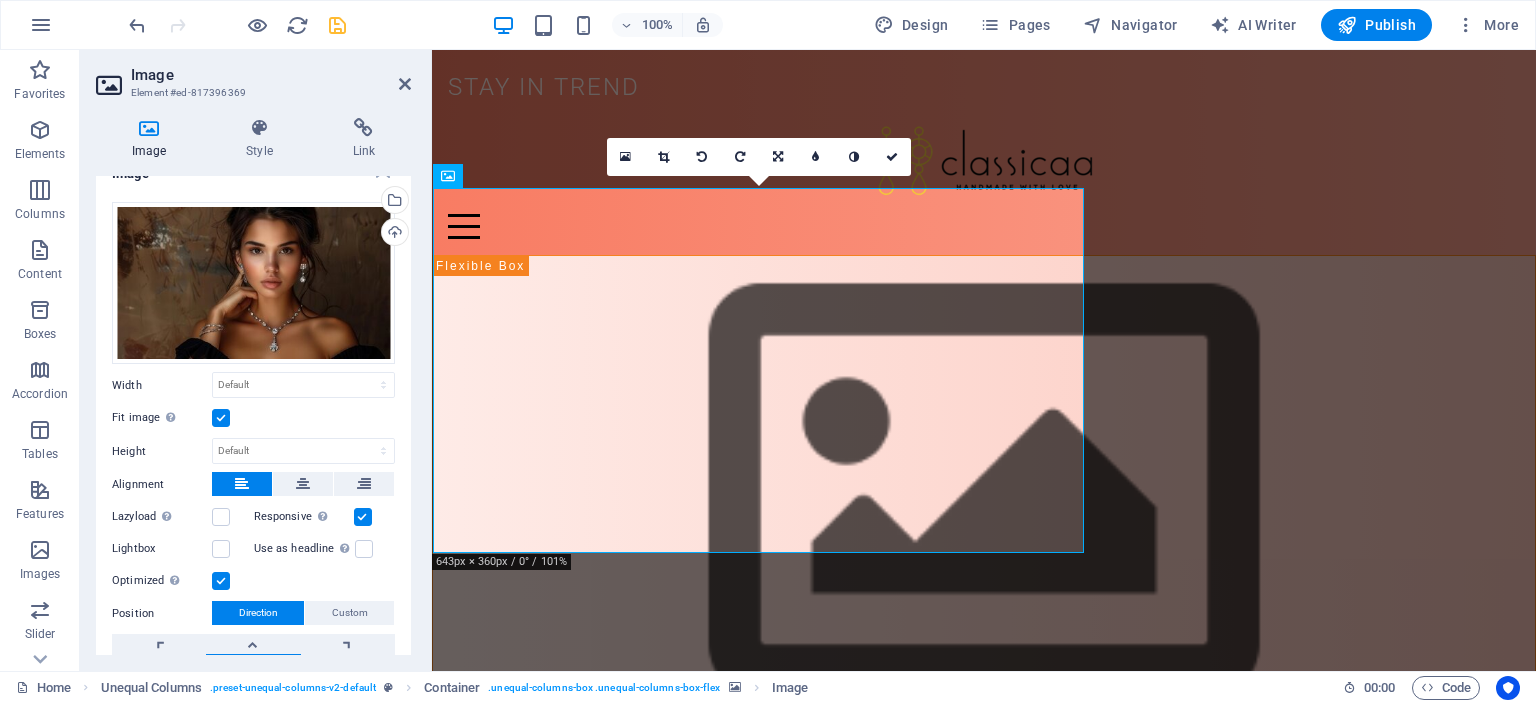 click on "Width" at bounding box center [162, 385] 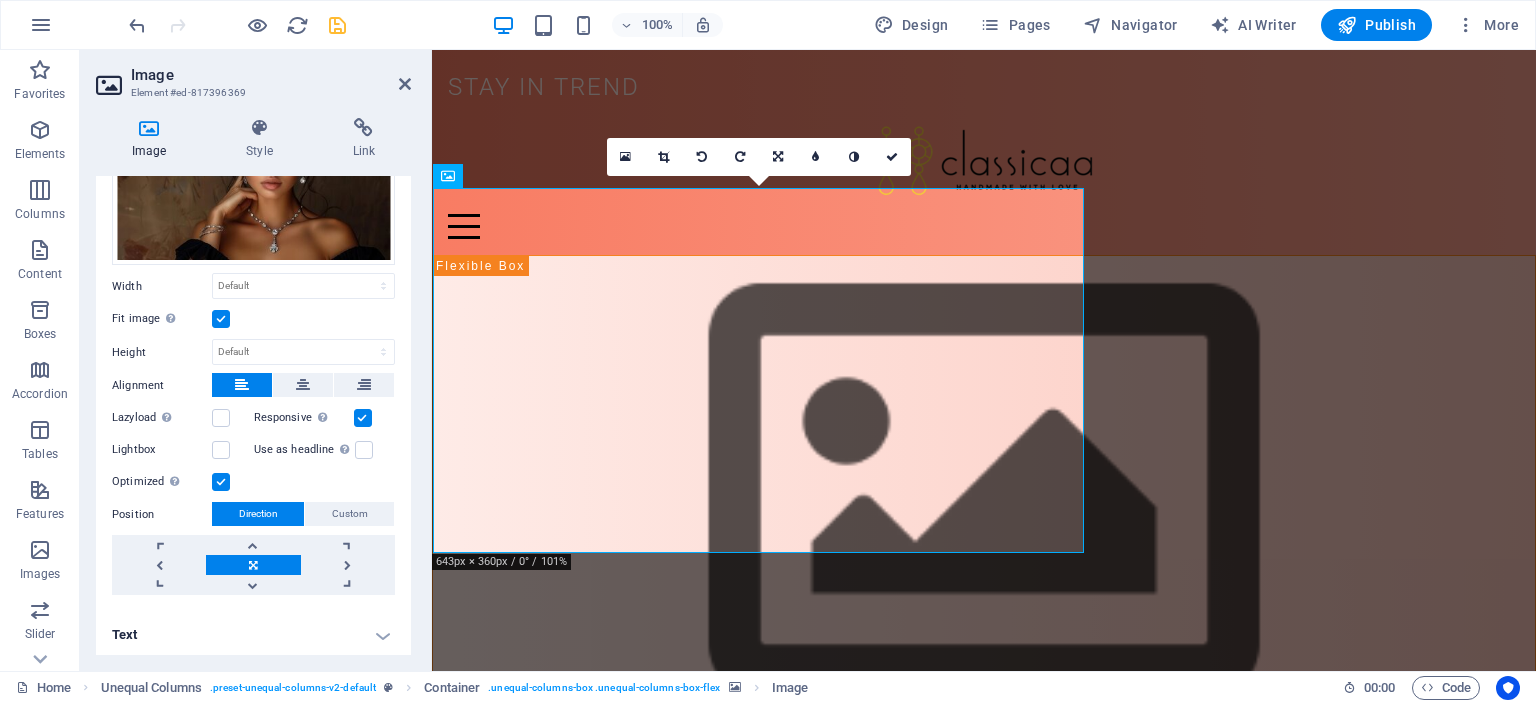 scroll, scrollTop: 25, scrollLeft: 0, axis: vertical 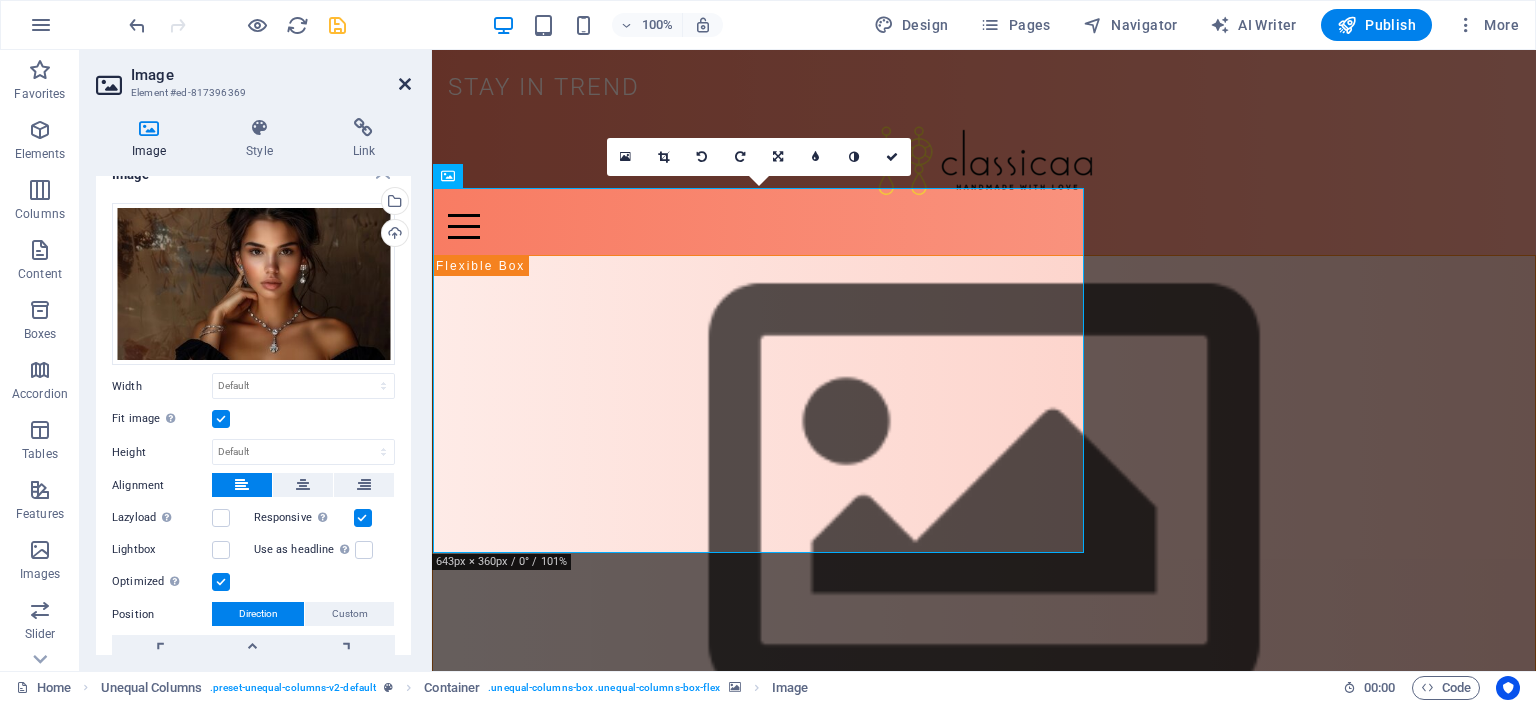 click at bounding box center (405, 84) 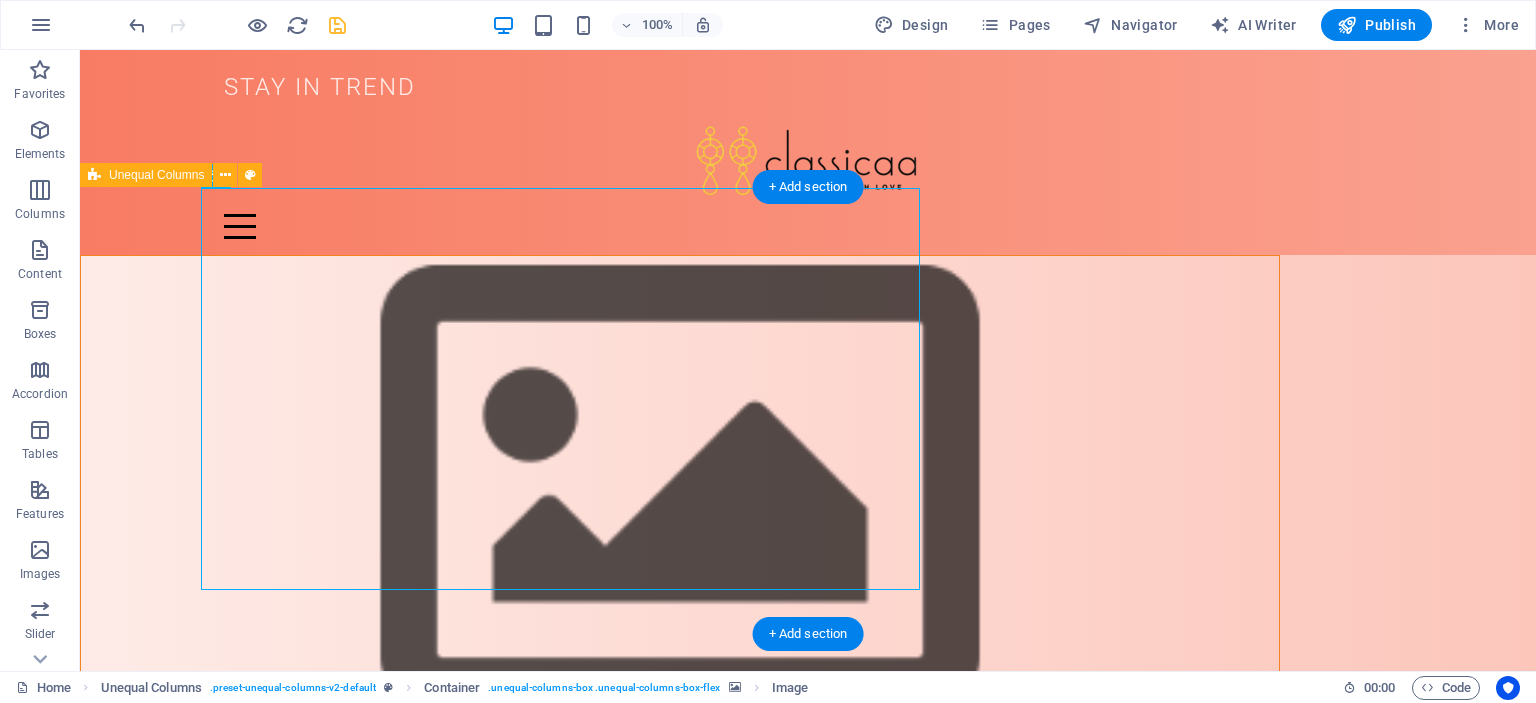 click at bounding box center (680, 1139) 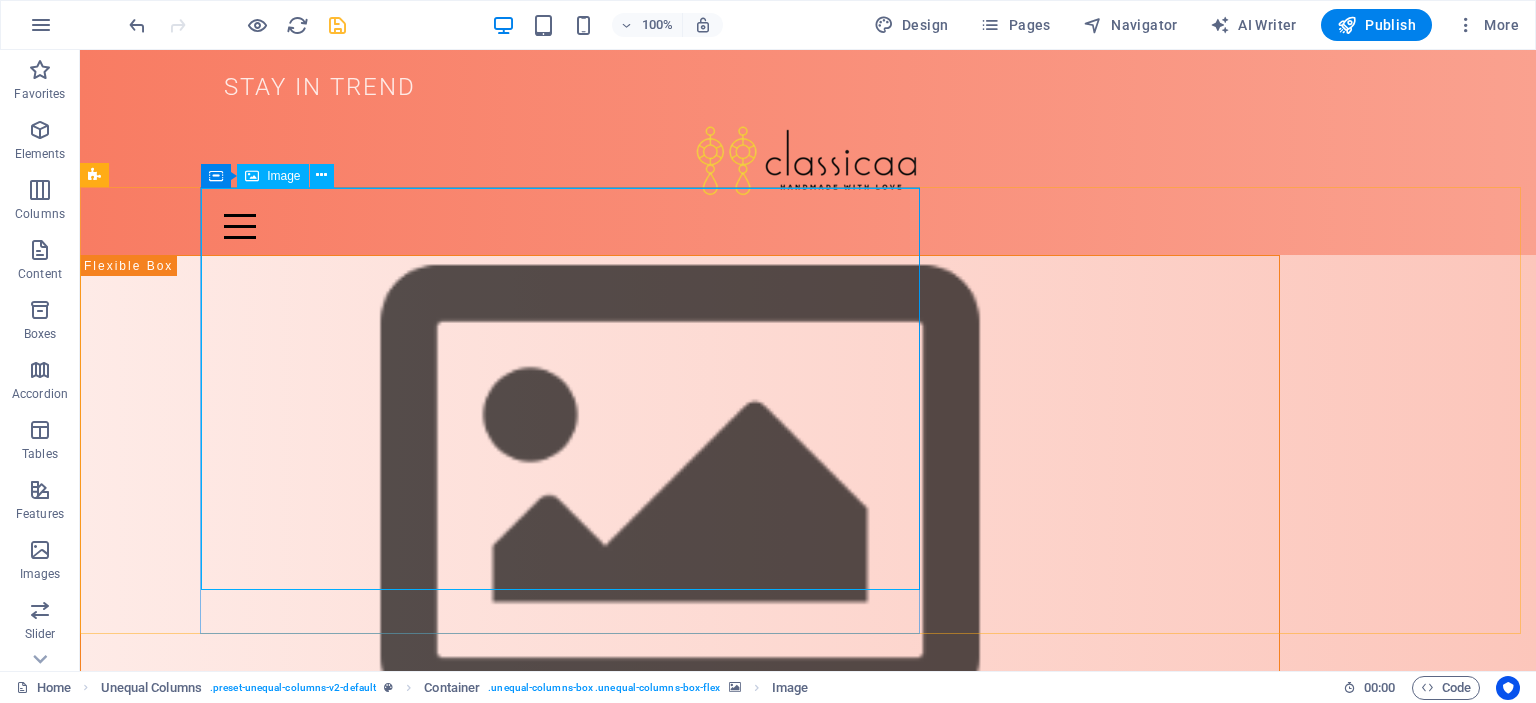 click on "Image" at bounding box center (283, 176) 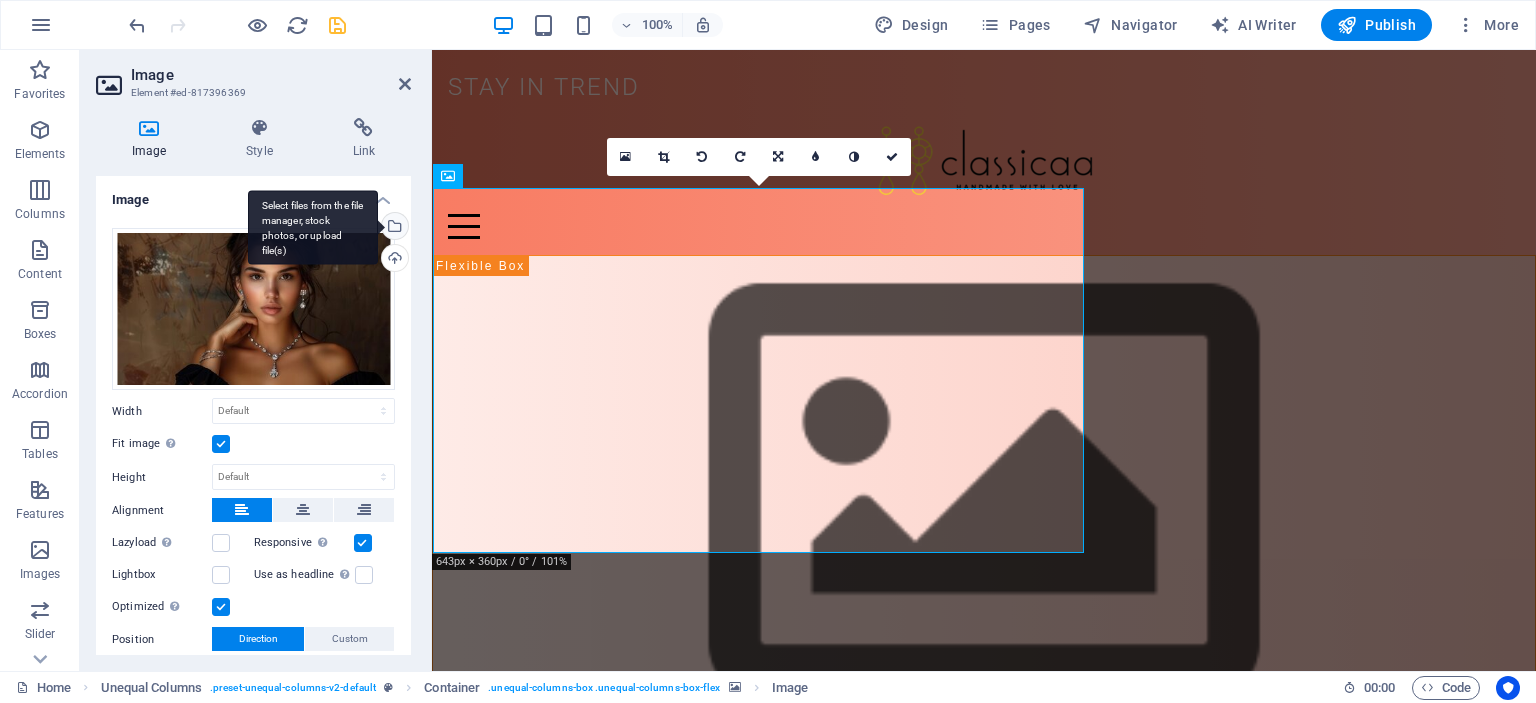 click on "Select files from the file manager, stock photos, or upload file(s)" at bounding box center [393, 228] 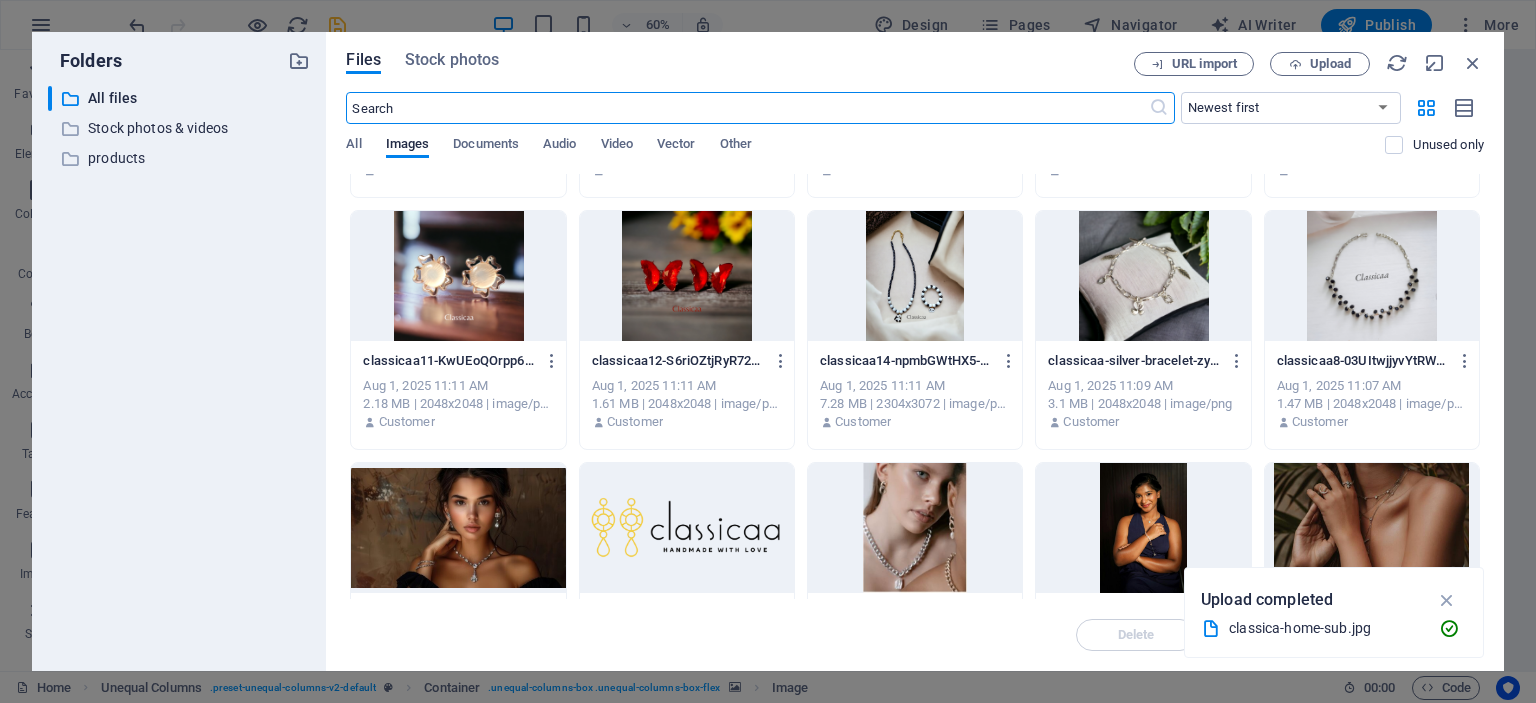 scroll, scrollTop: 323, scrollLeft: 0, axis: vertical 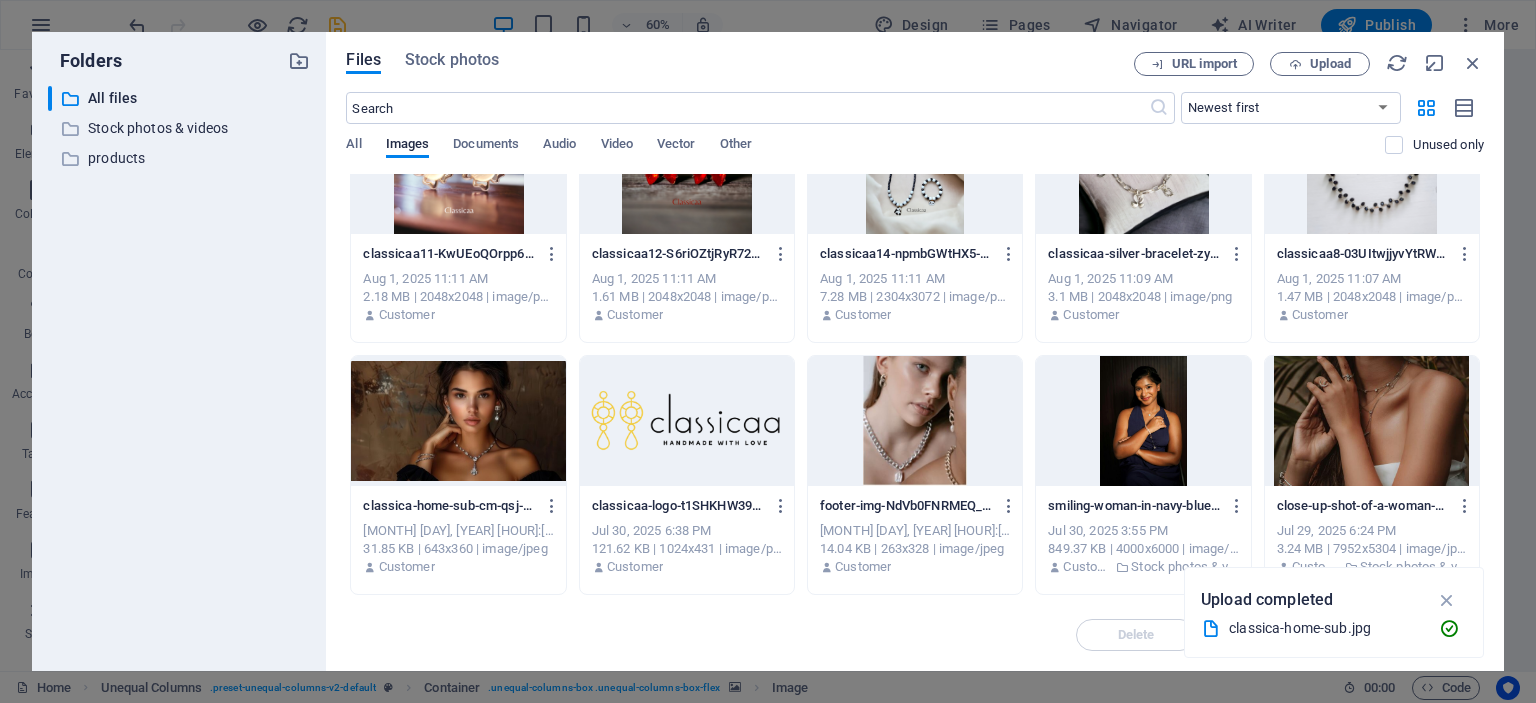 click at bounding box center [1372, 421] 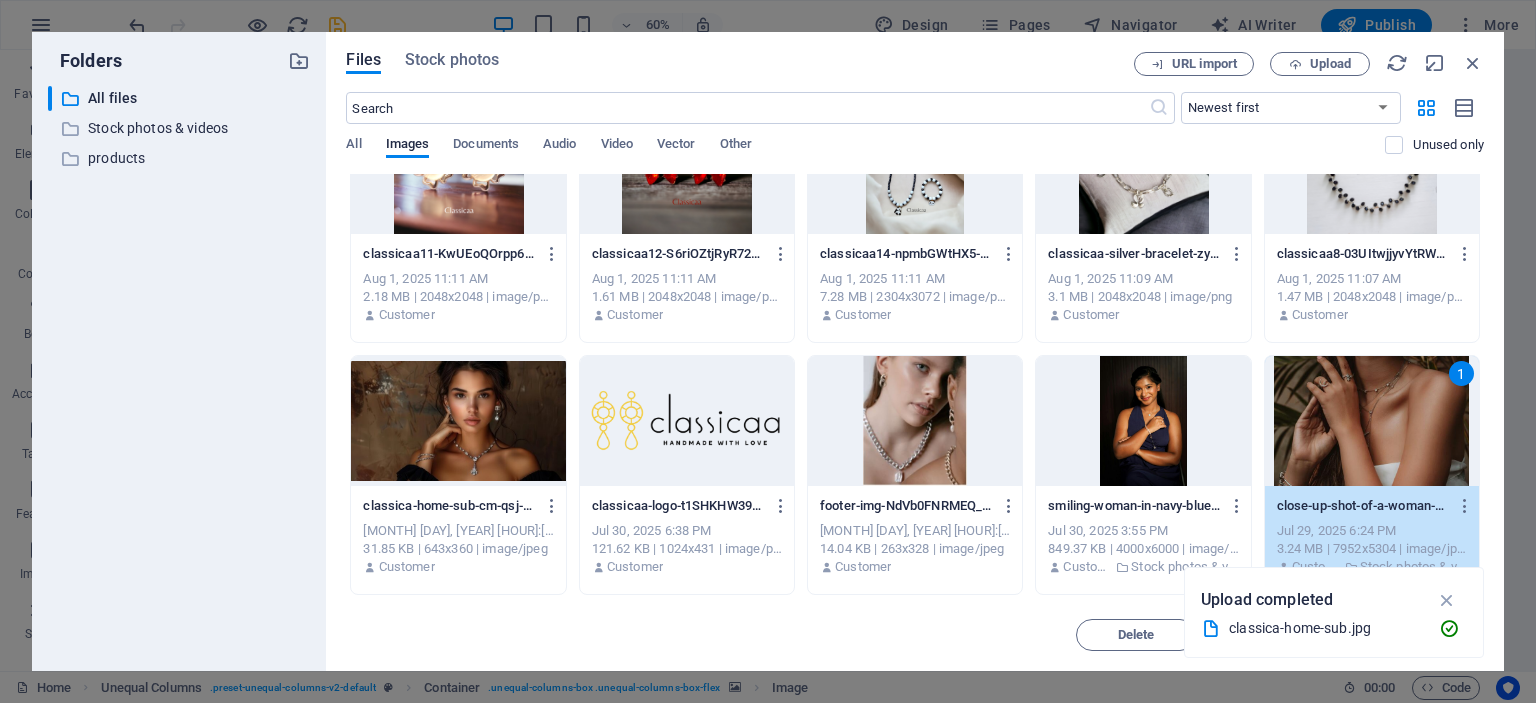 click on "1" at bounding box center [1372, 421] 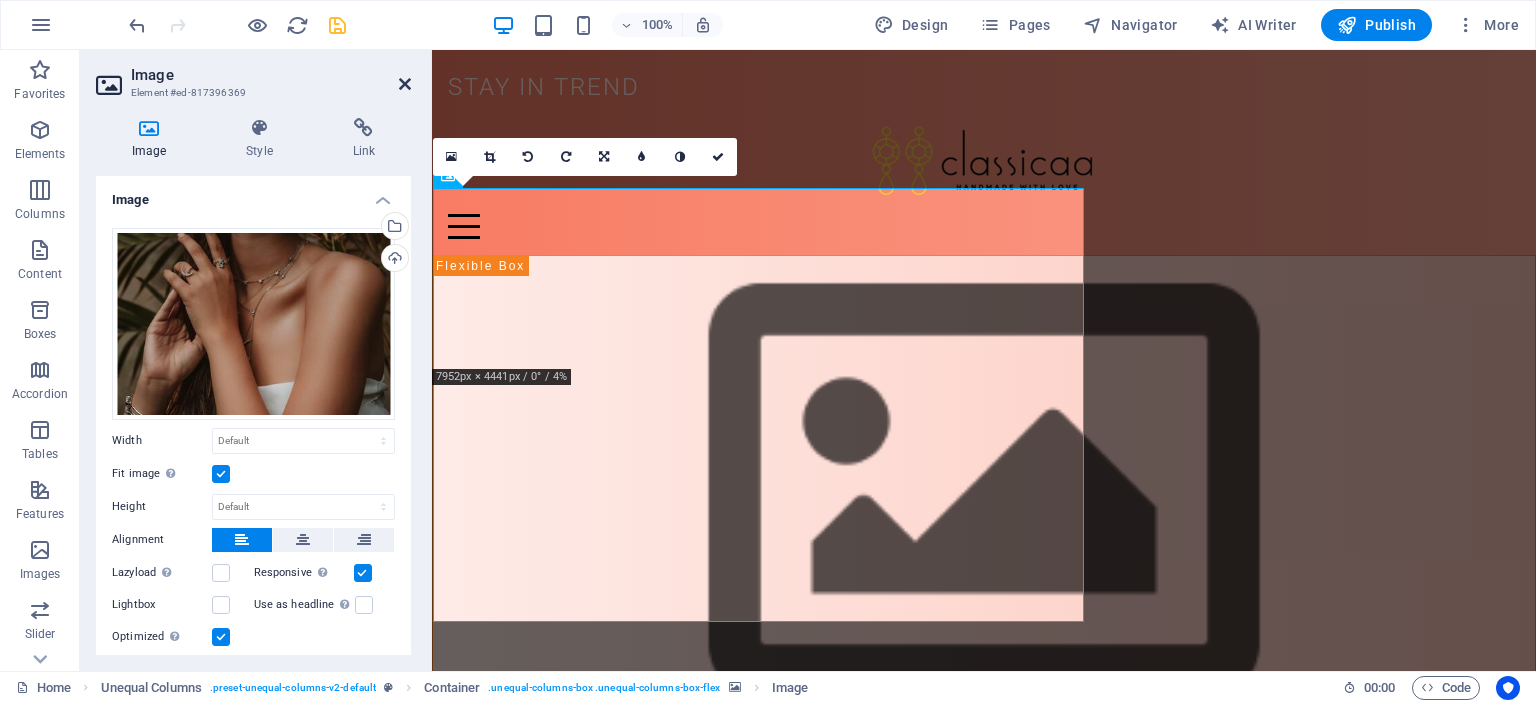 drag, startPoint x: 404, startPoint y: 84, endPoint x: 322, endPoint y: 39, distance: 93.53609 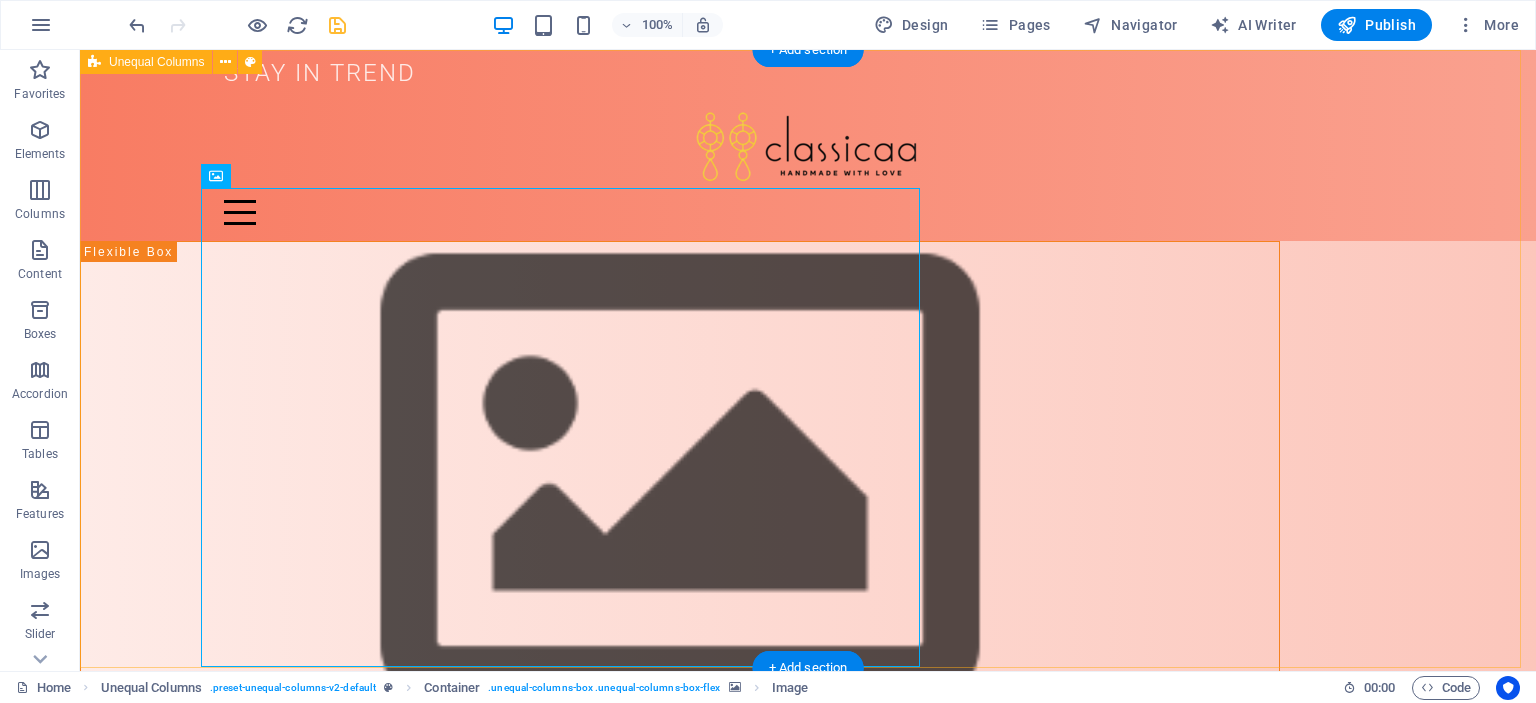 scroll, scrollTop: 0, scrollLeft: 0, axis: both 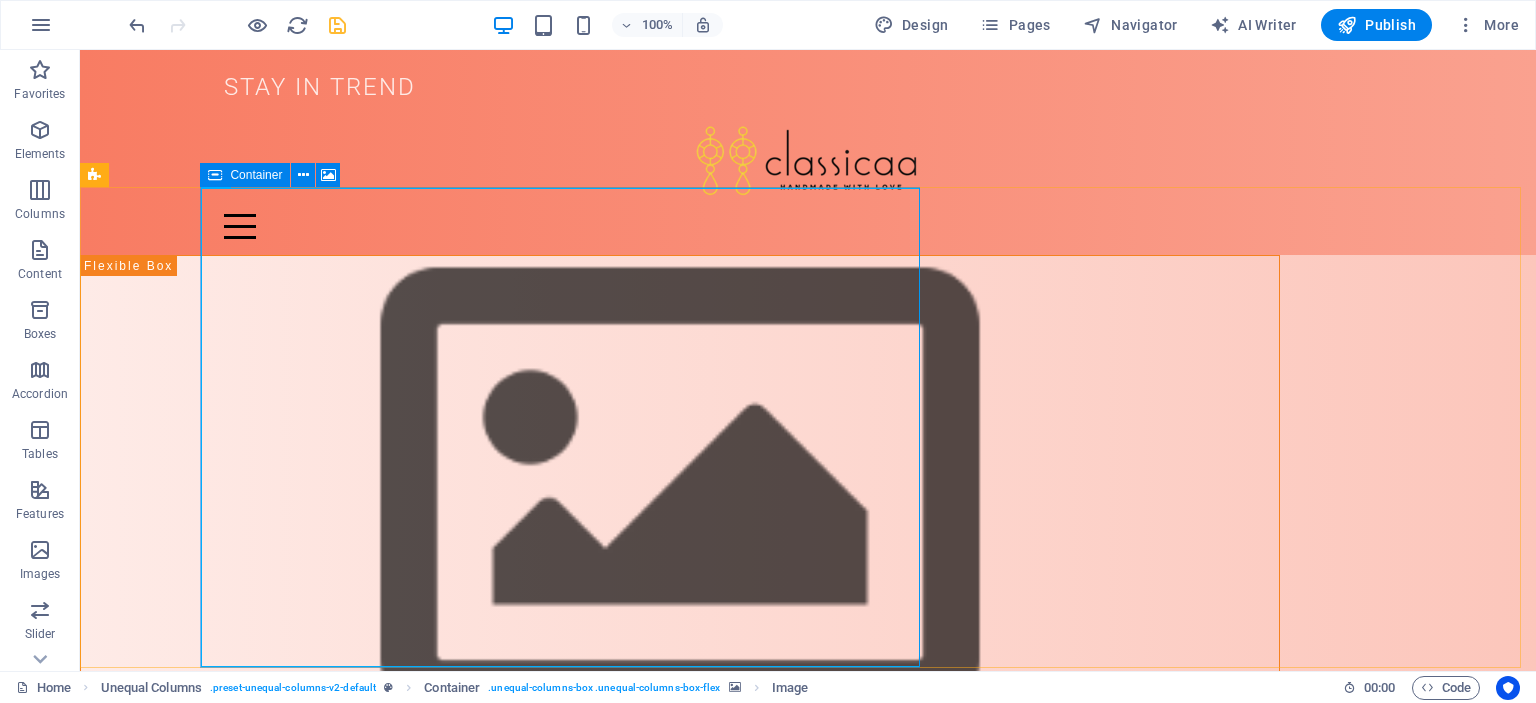 click on "Container" at bounding box center [256, 175] 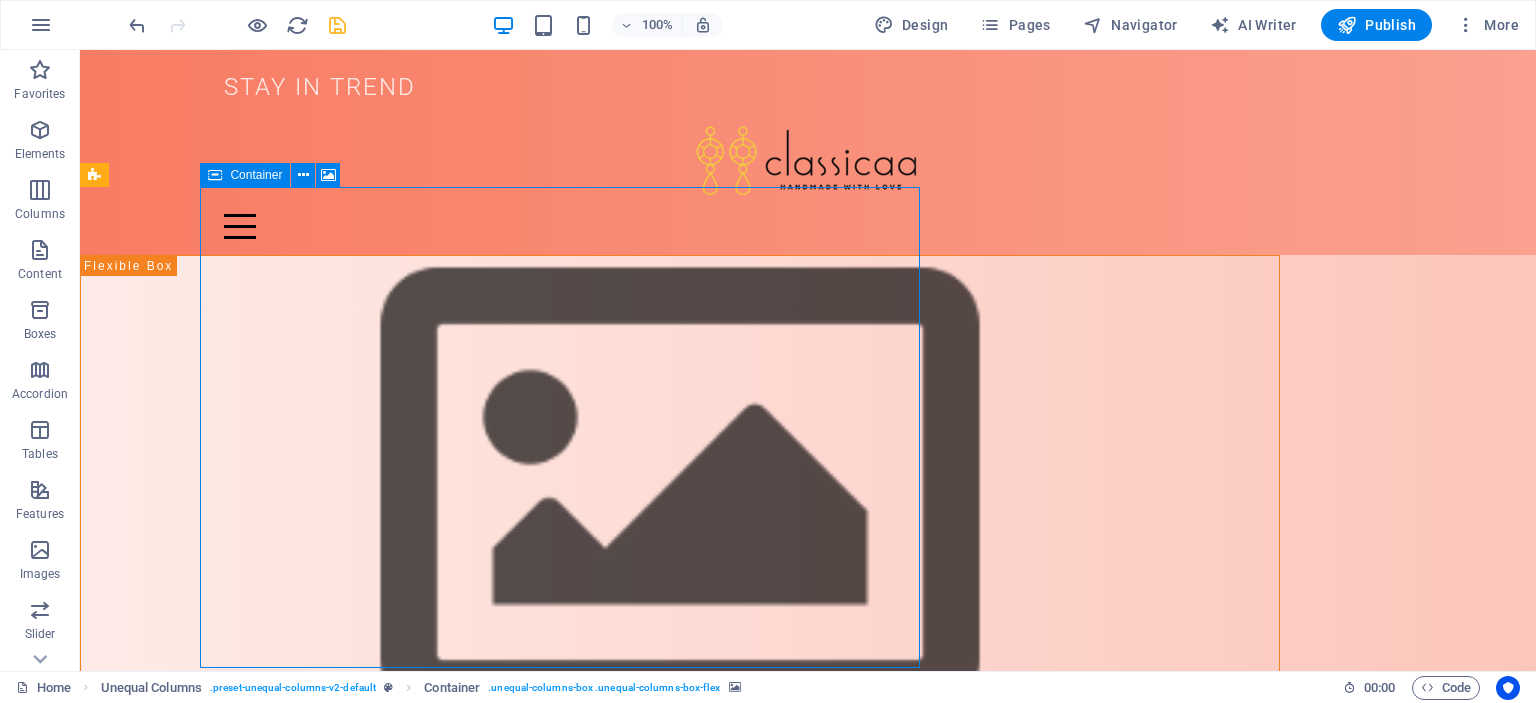 click on "Container" at bounding box center (256, 175) 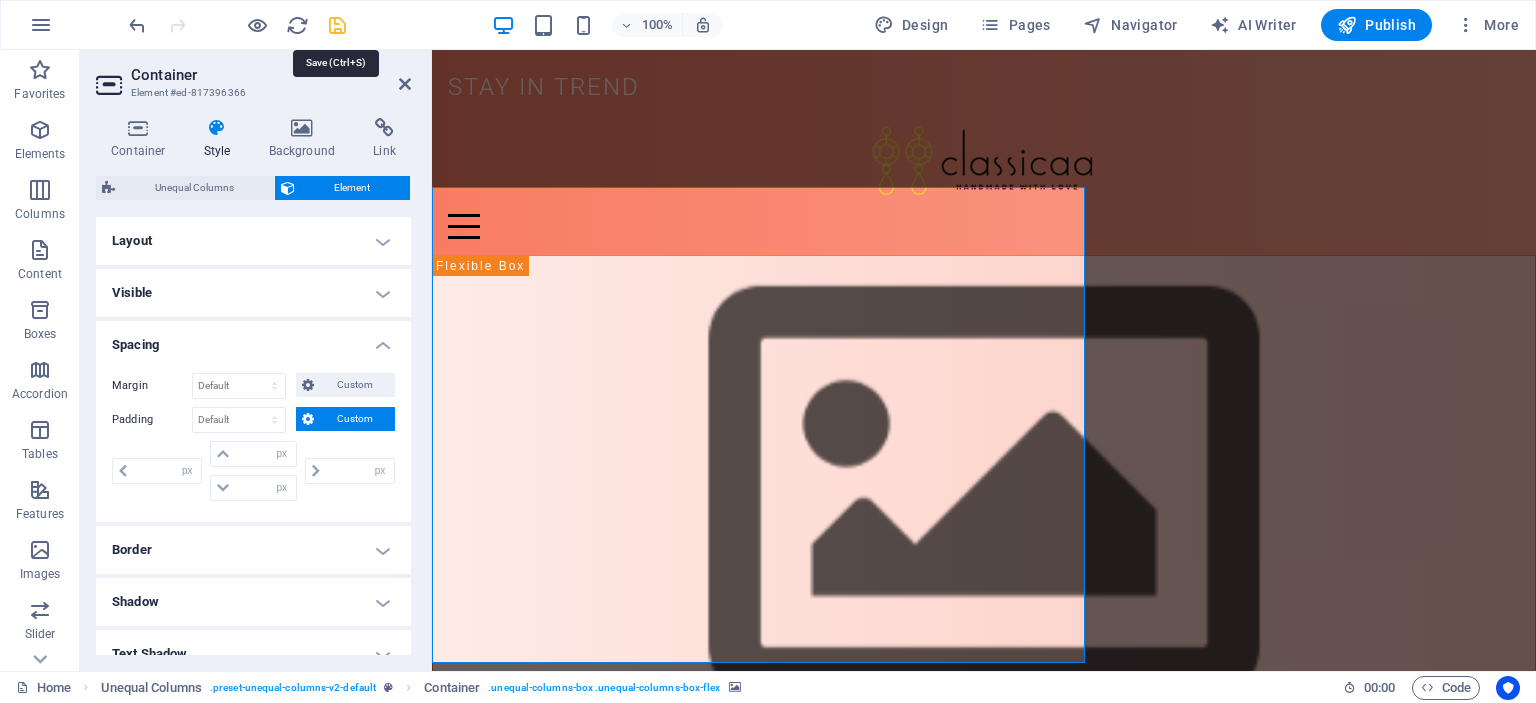 click at bounding box center [337, 25] 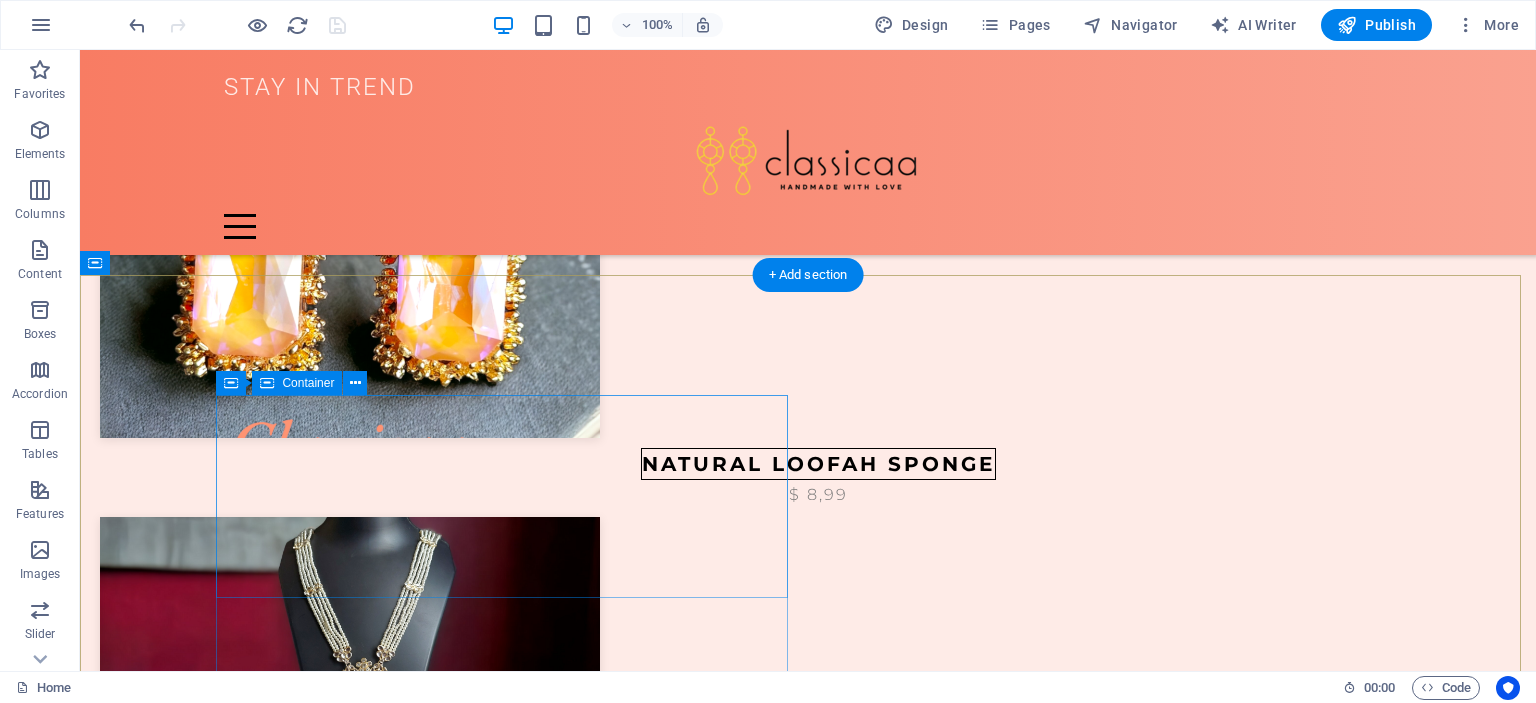 scroll, scrollTop: 4000, scrollLeft: 0, axis: vertical 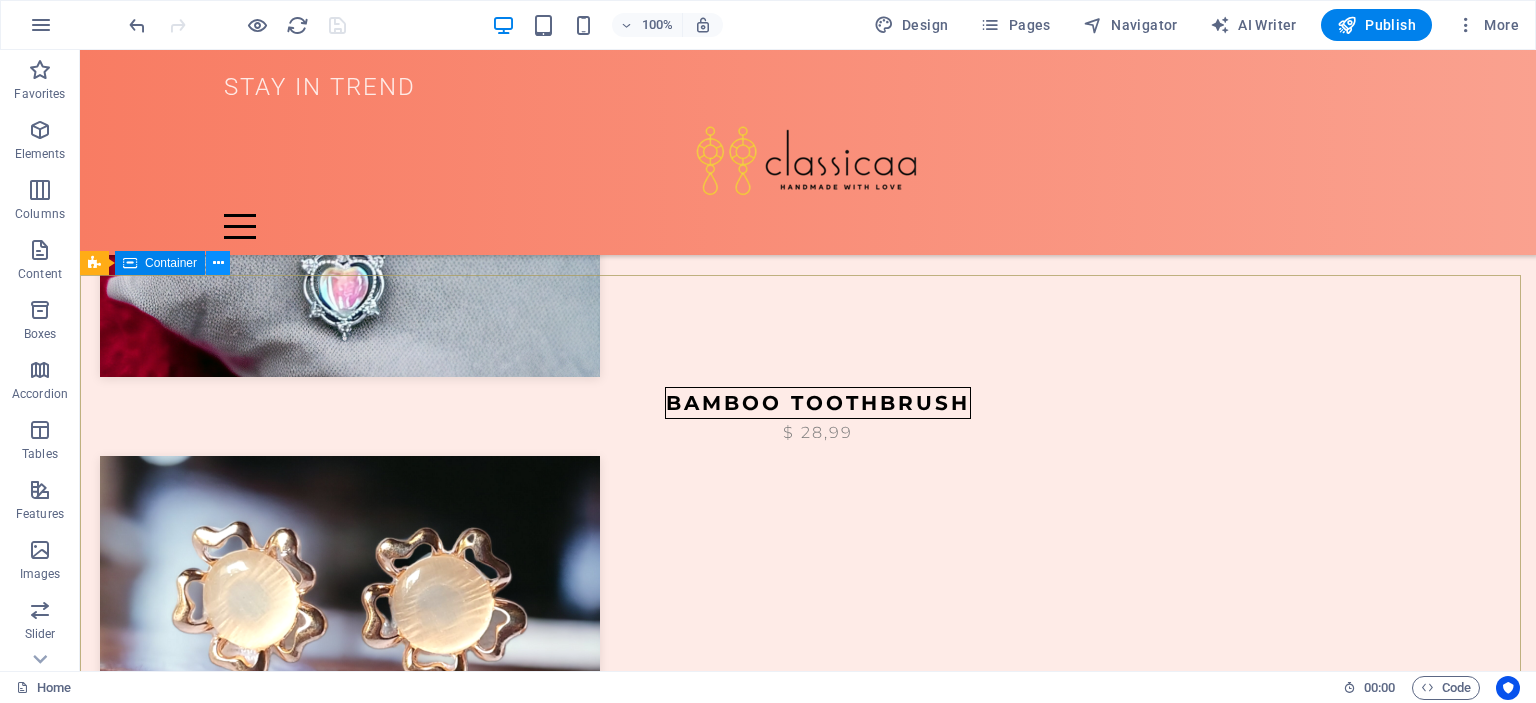 click at bounding box center (218, 263) 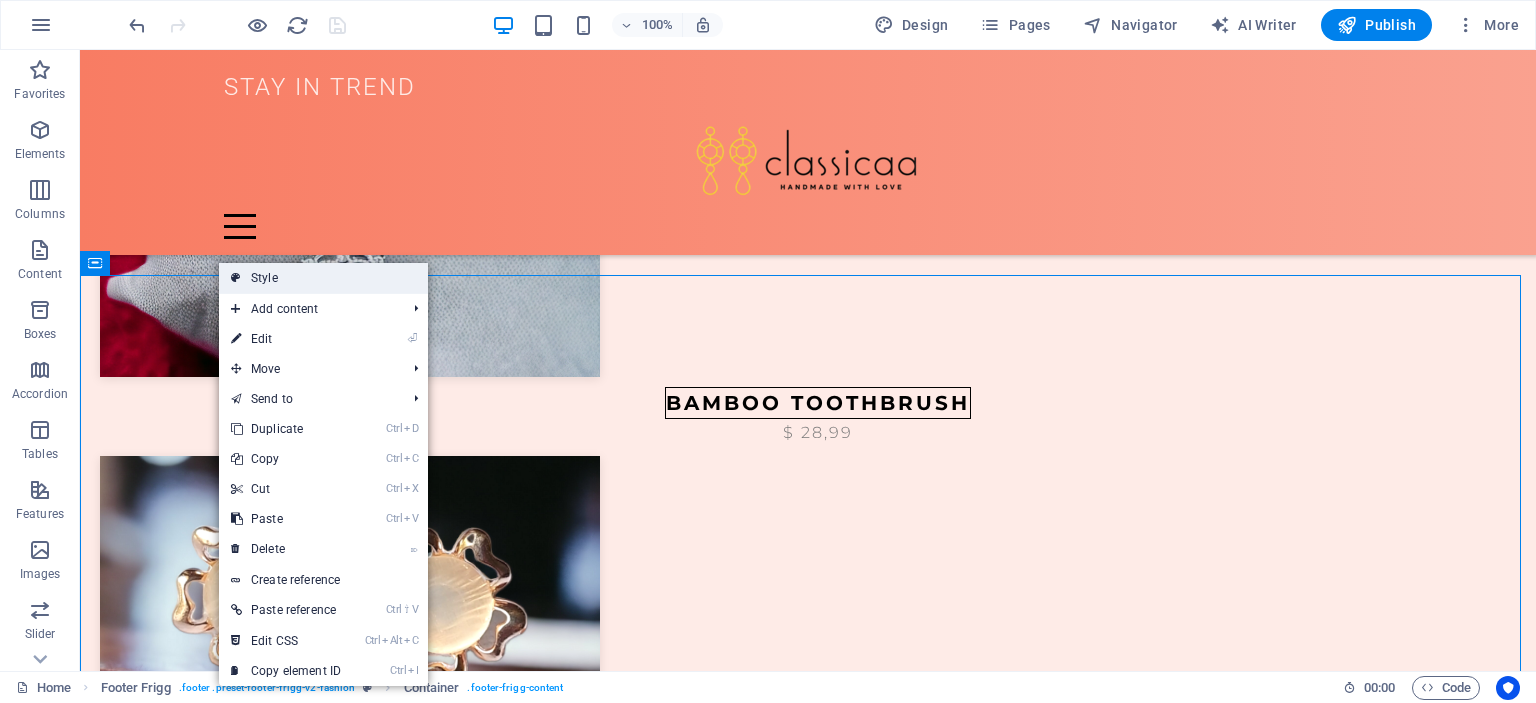 click at bounding box center [236, 278] 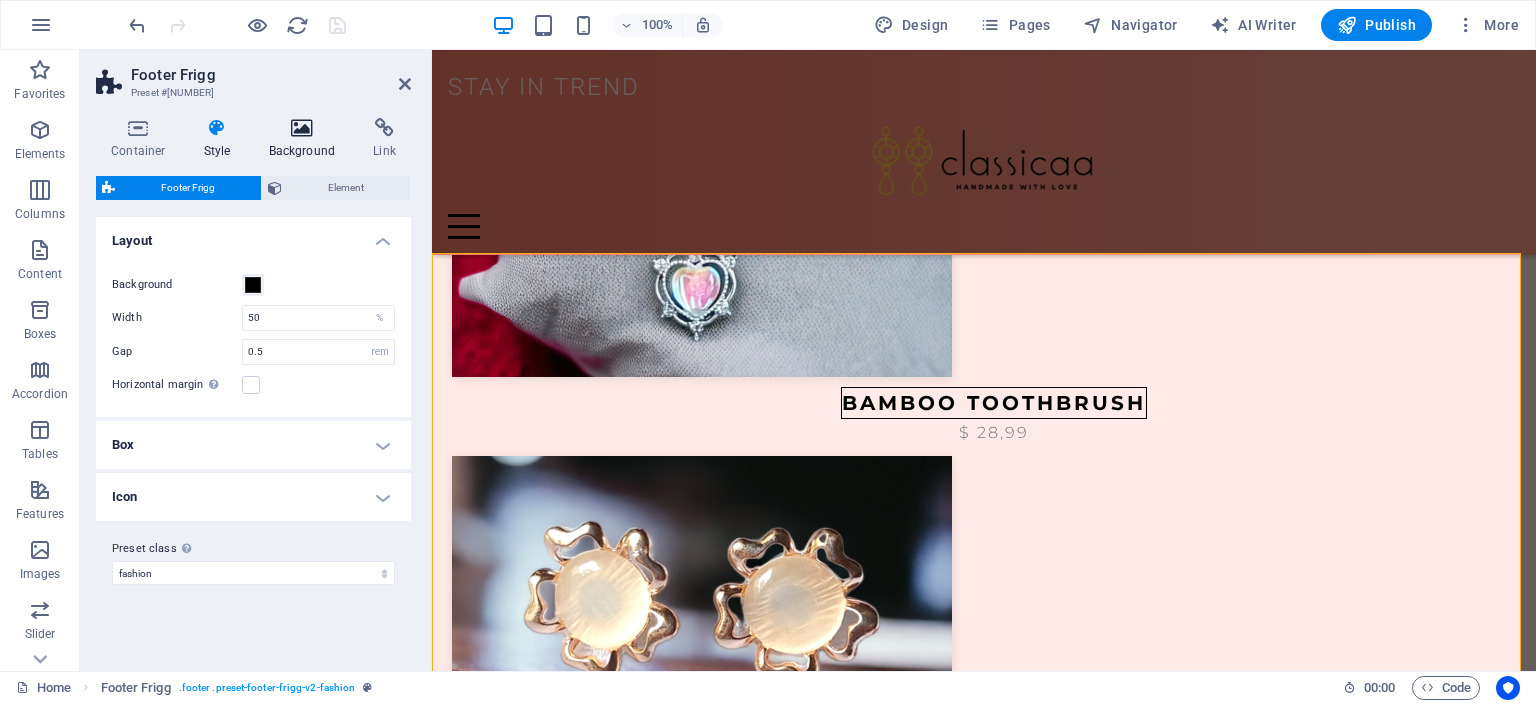 click on "Background" at bounding box center (306, 139) 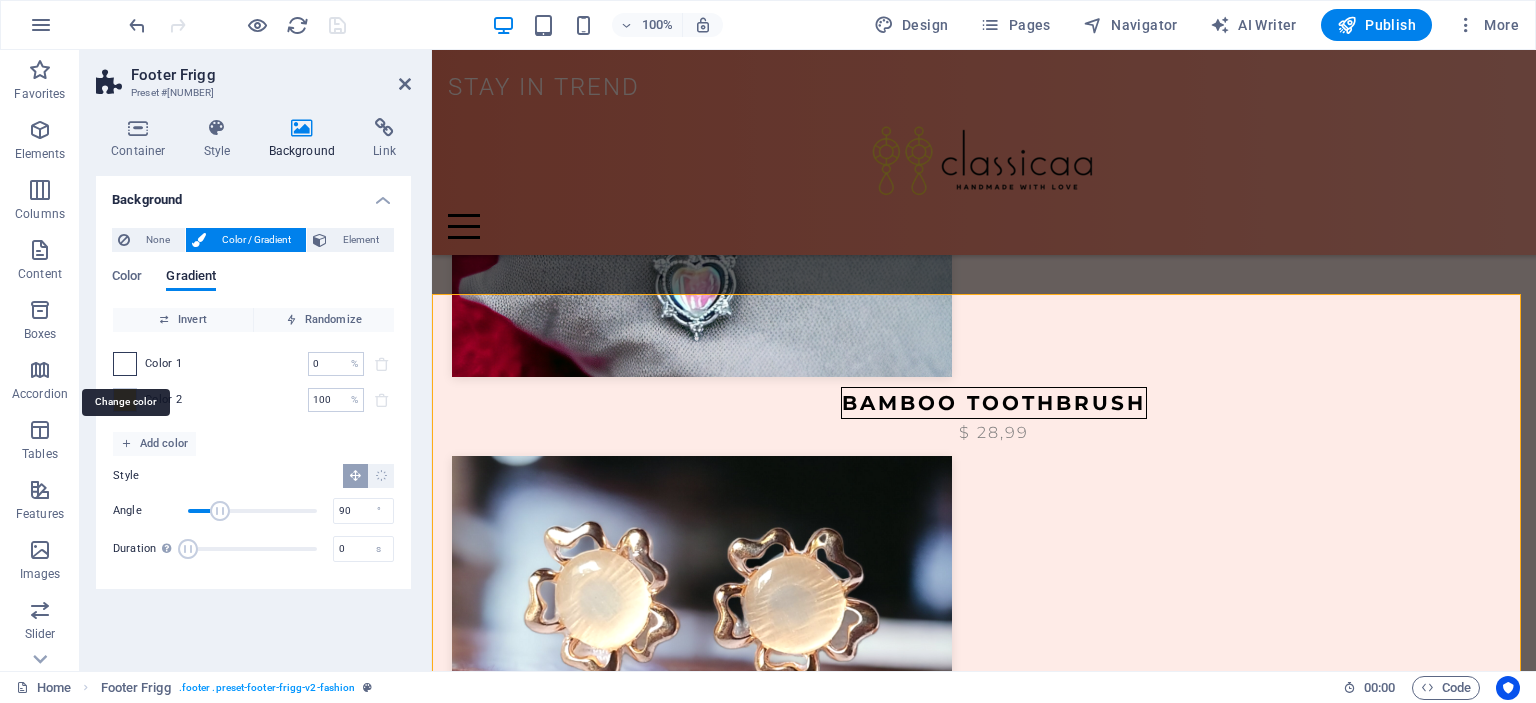 click at bounding box center [125, 364] 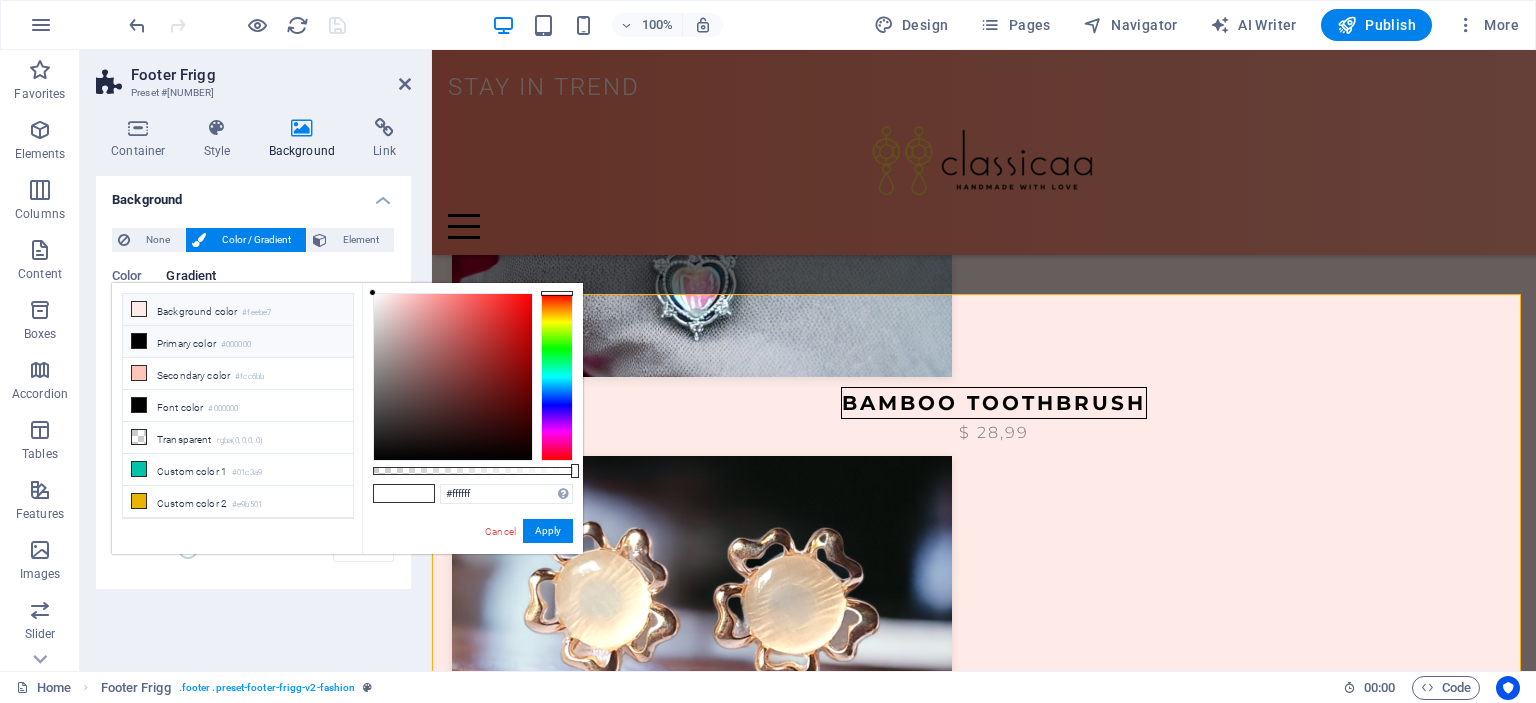 click at bounding box center [139, 309] 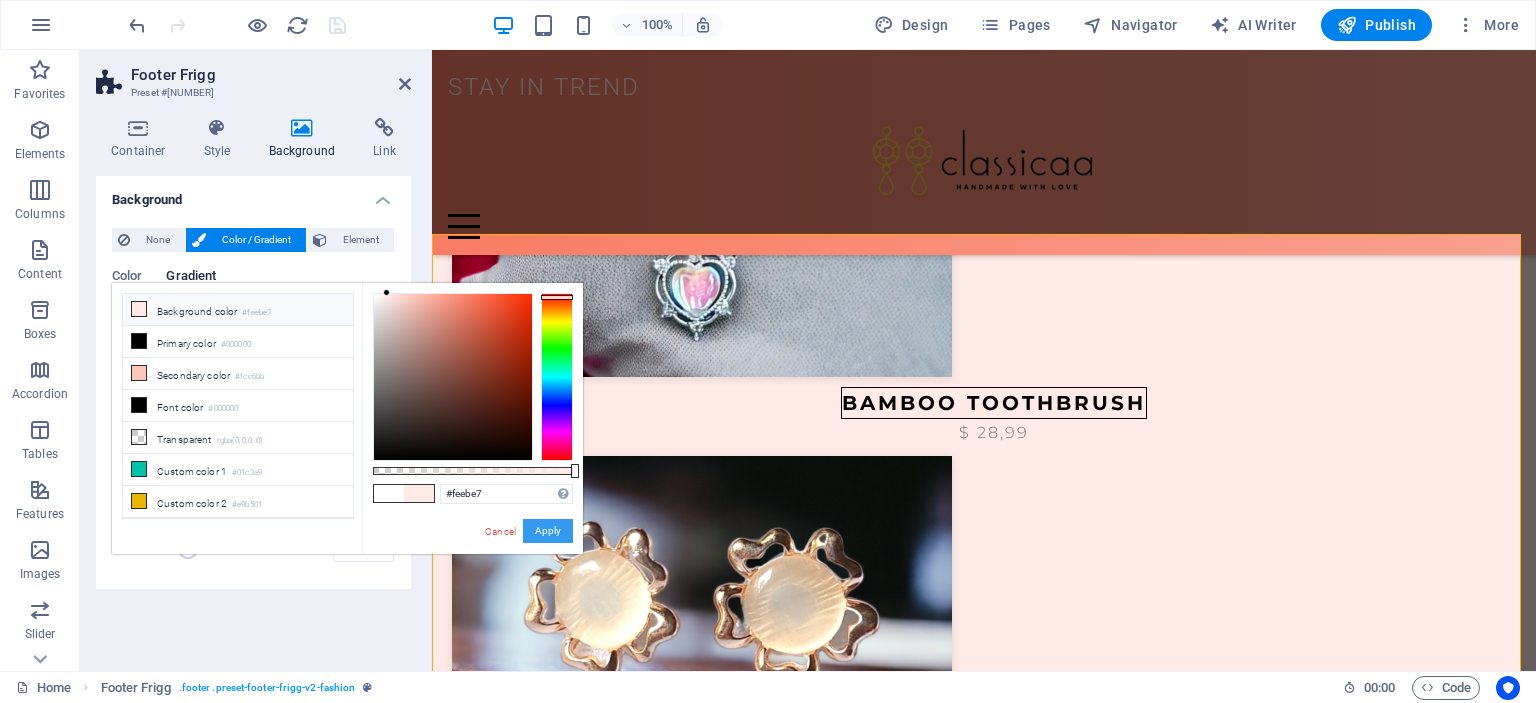 drag, startPoint x: 536, startPoint y: 533, endPoint x: 14, endPoint y: 459, distance: 527.2191 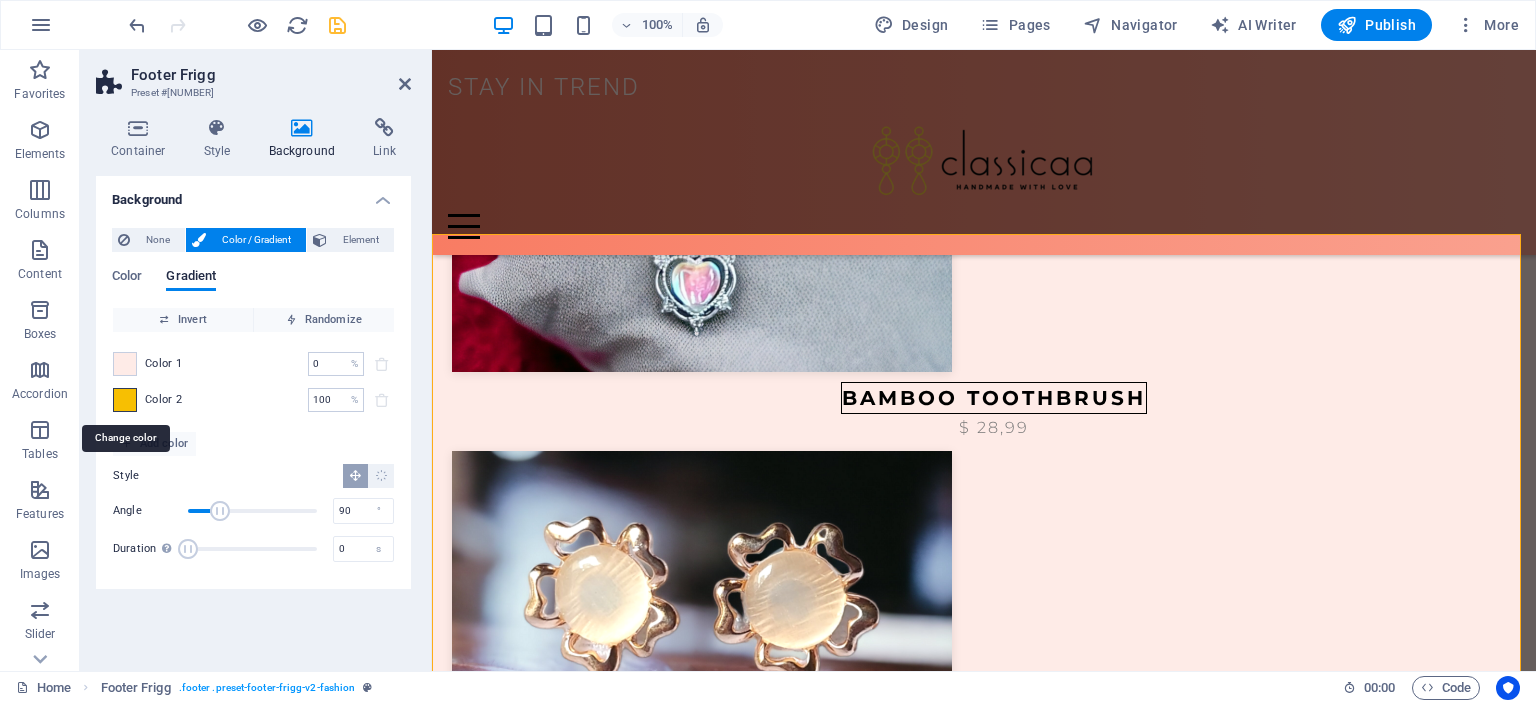 click at bounding box center [125, 400] 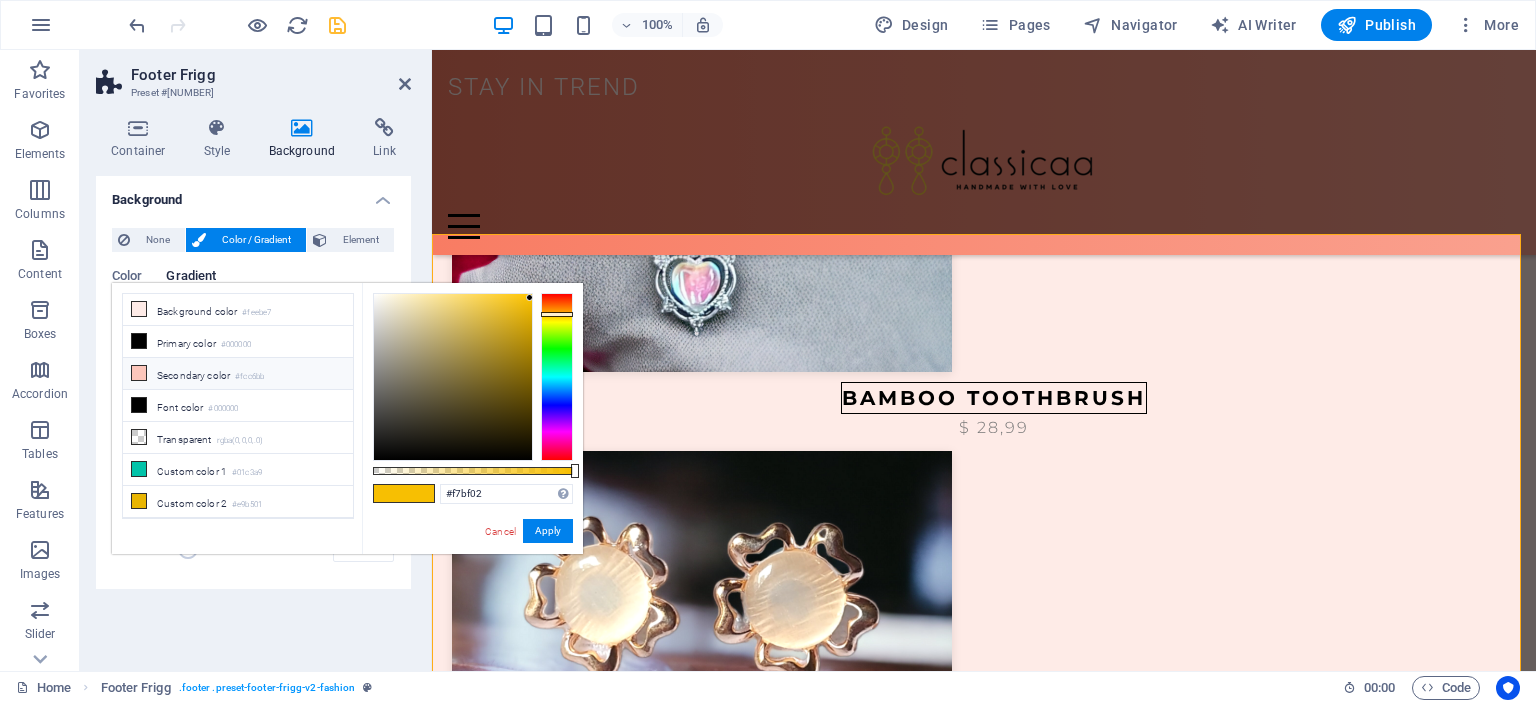 click at bounding box center [139, 373] 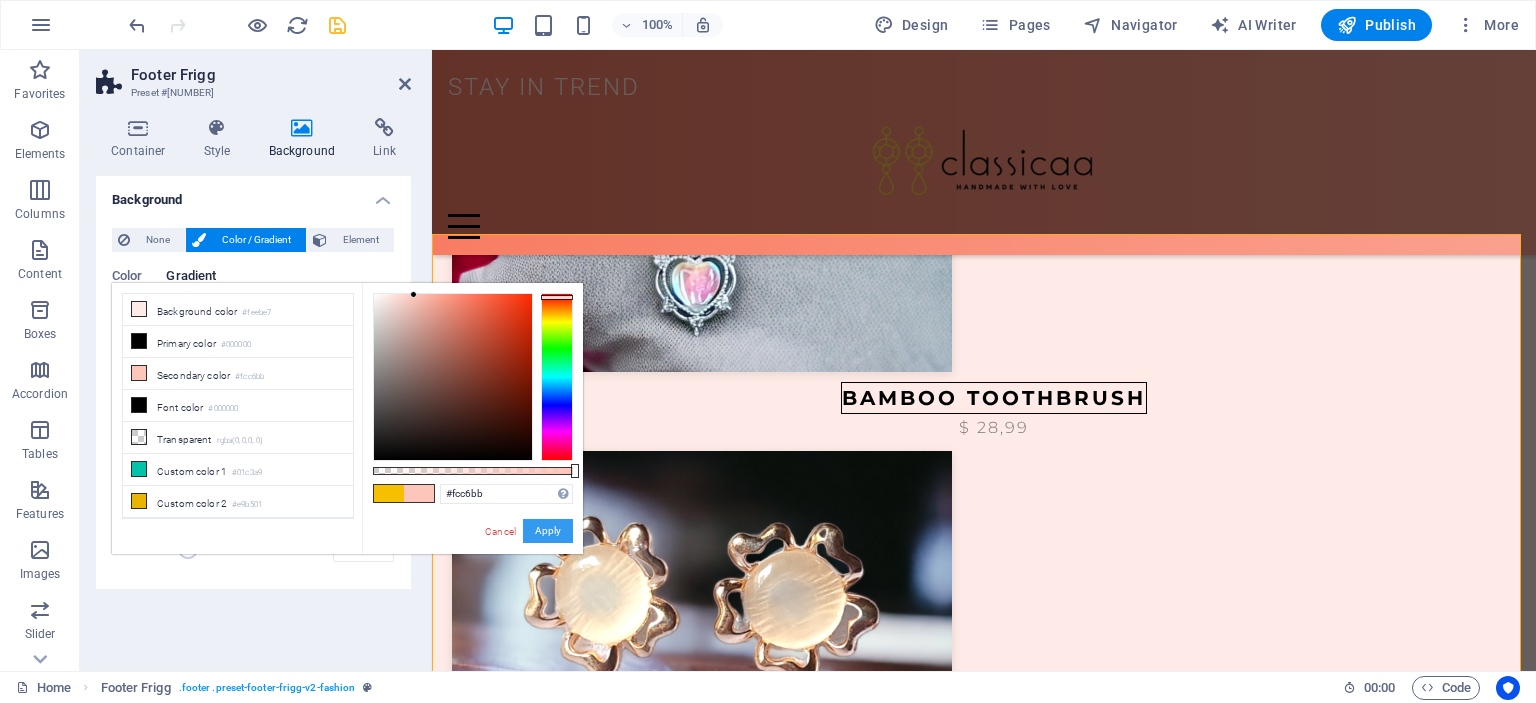 click on "Apply" at bounding box center [548, 531] 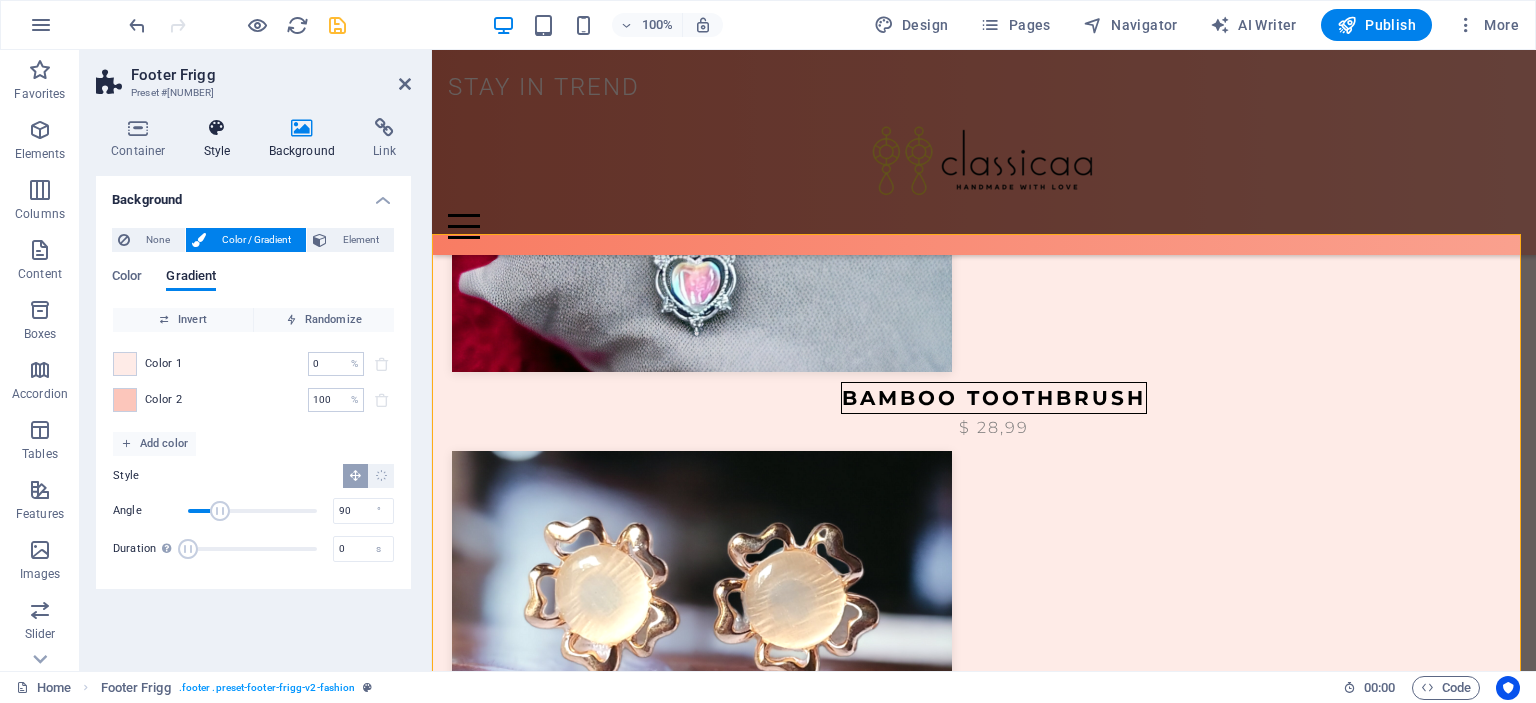 click on "Style" at bounding box center [221, 139] 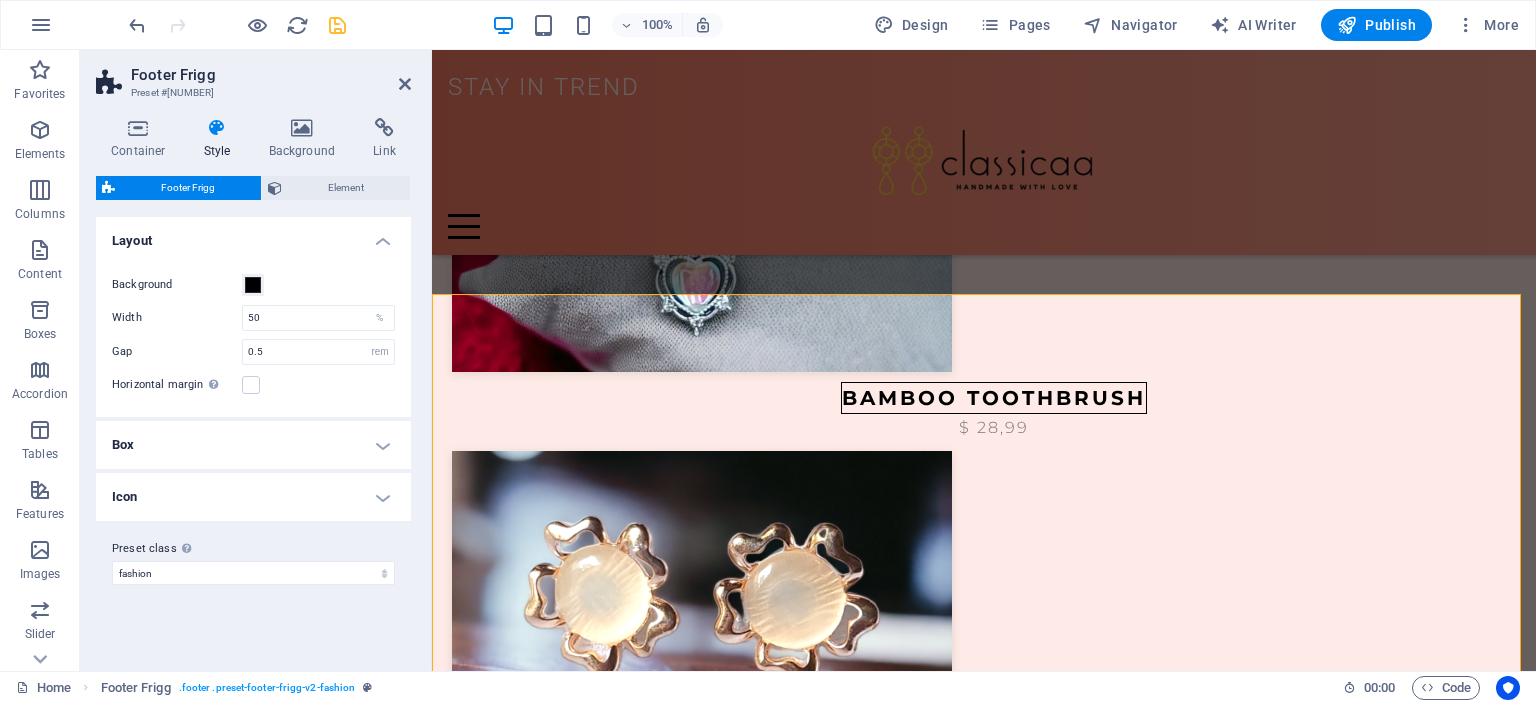 click on "Box" at bounding box center (253, 445) 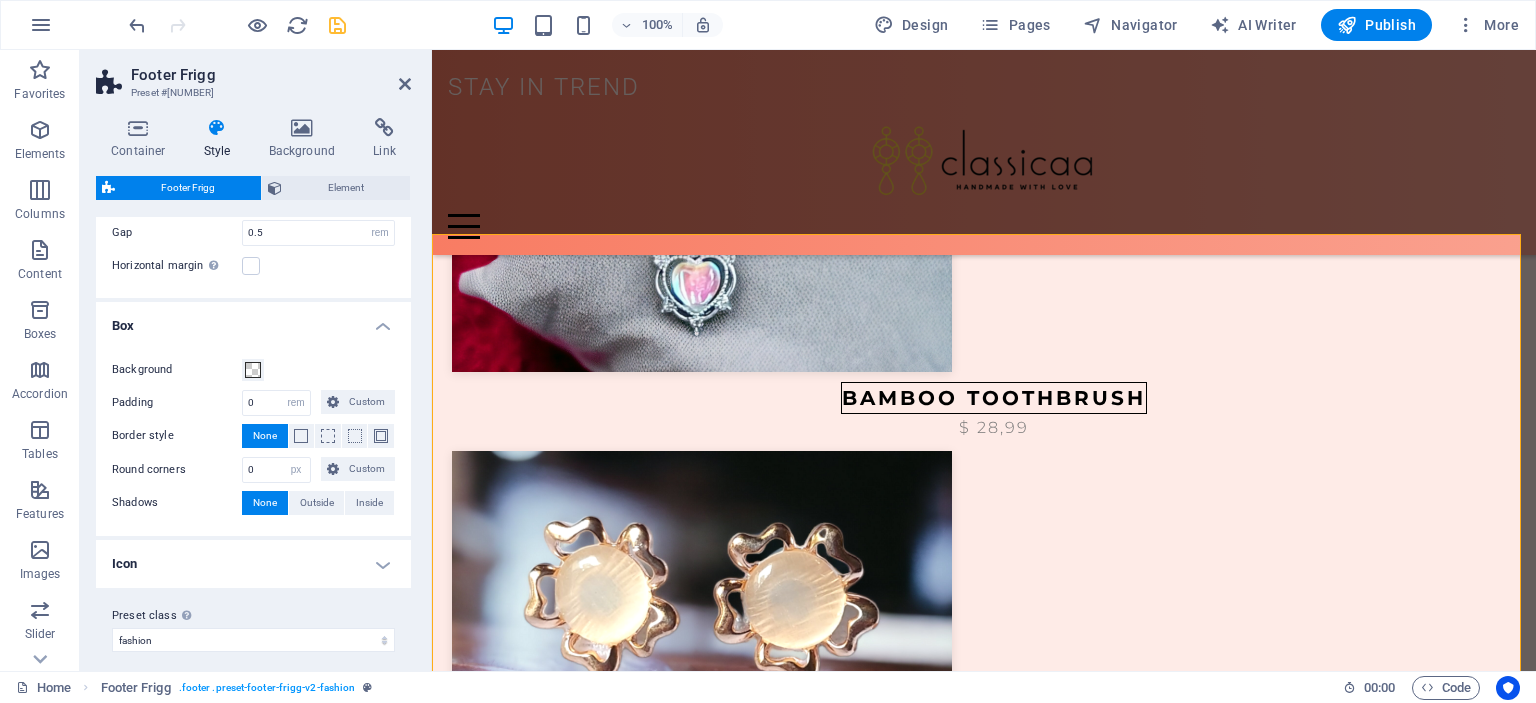 scroll, scrollTop: 129, scrollLeft: 0, axis: vertical 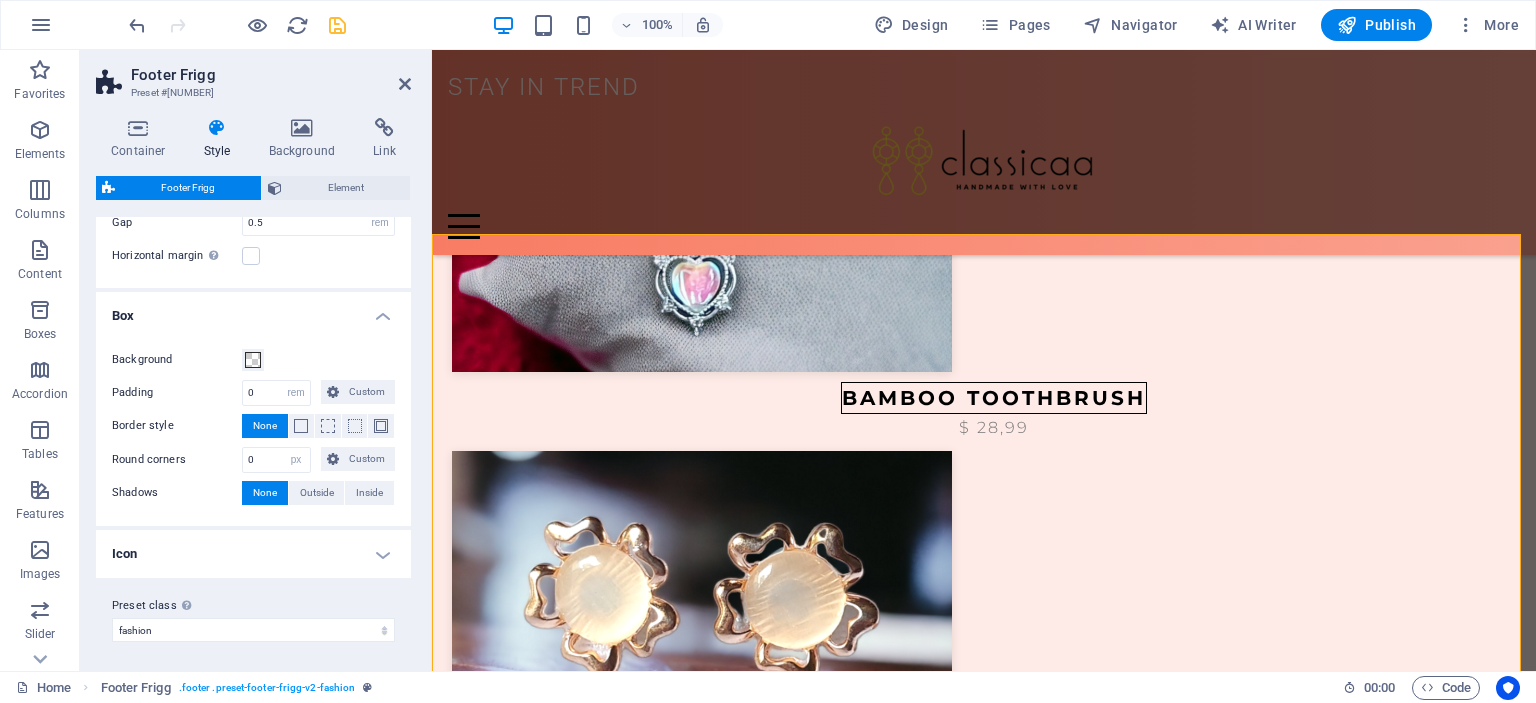 click on "Icon" at bounding box center [253, 554] 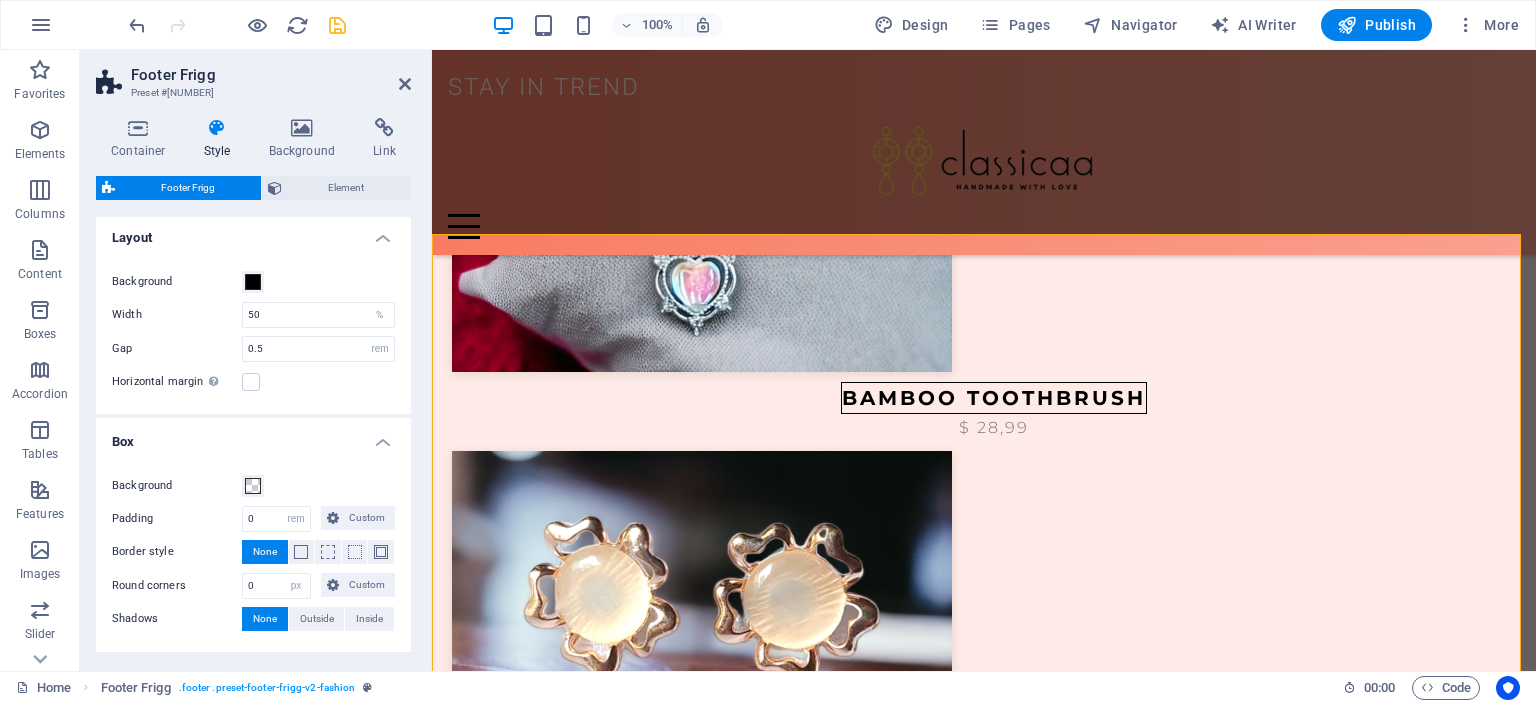 scroll, scrollTop: 0, scrollLeft: 0, axis: both 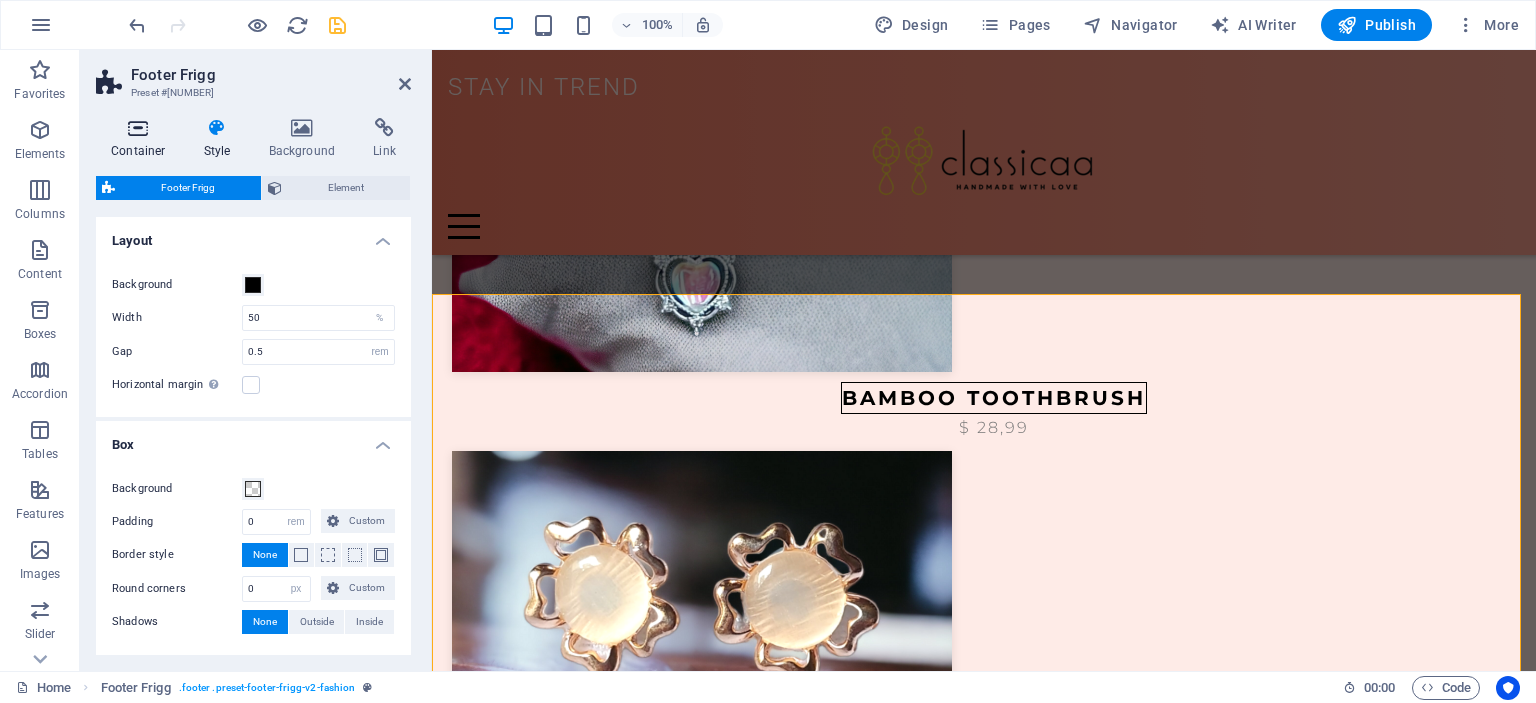 click at bounding box center (138, 128) 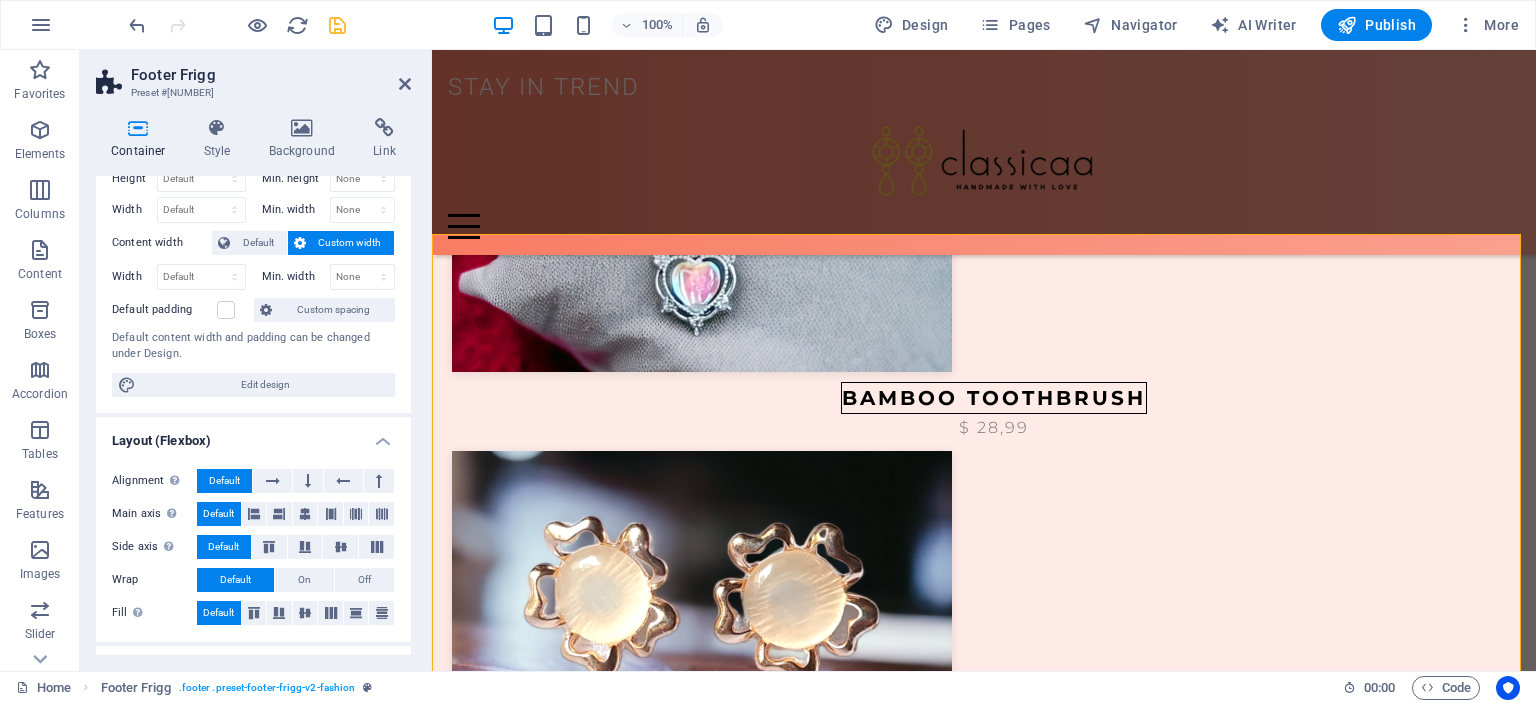 scroll, scrollTop: 28, scrollLeft: 0, axis: vertical 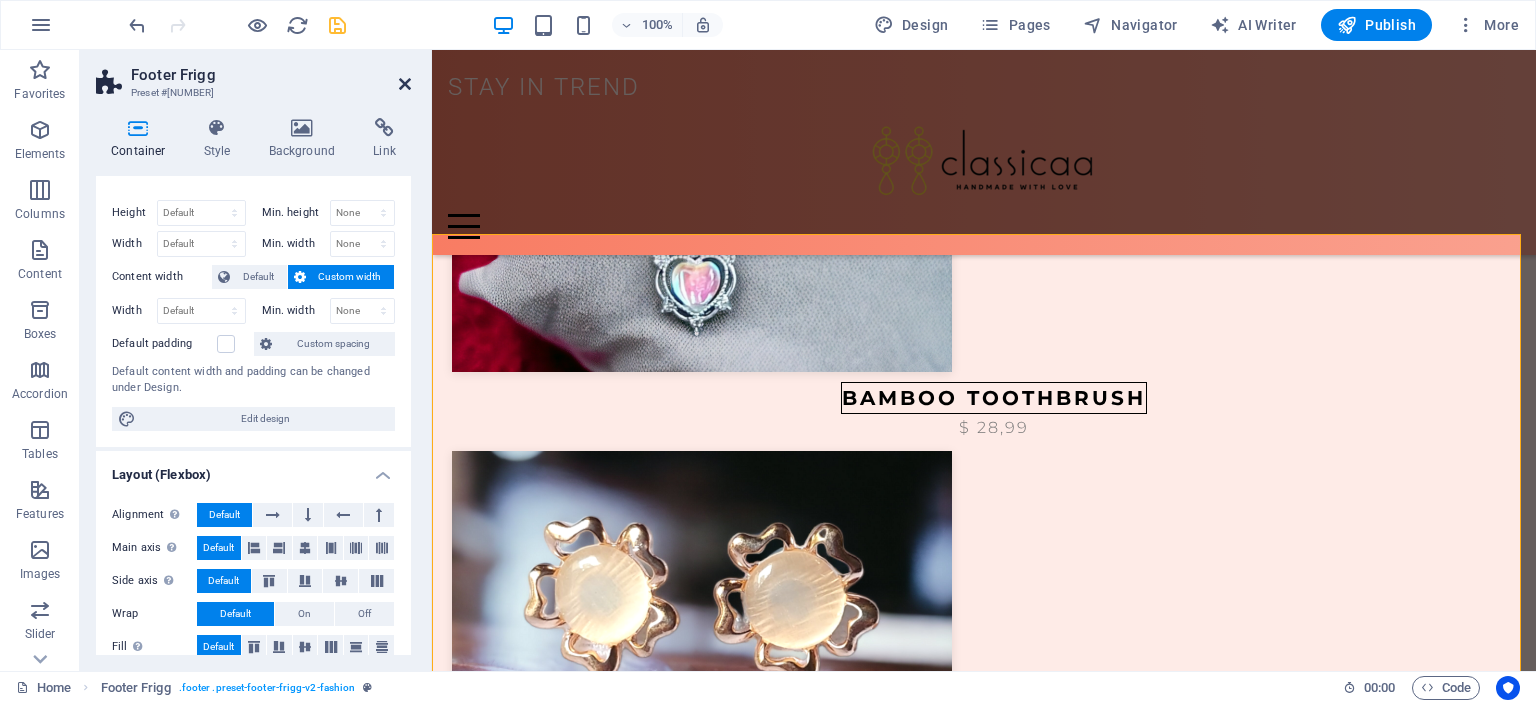 click at bounding box center (405, 84) 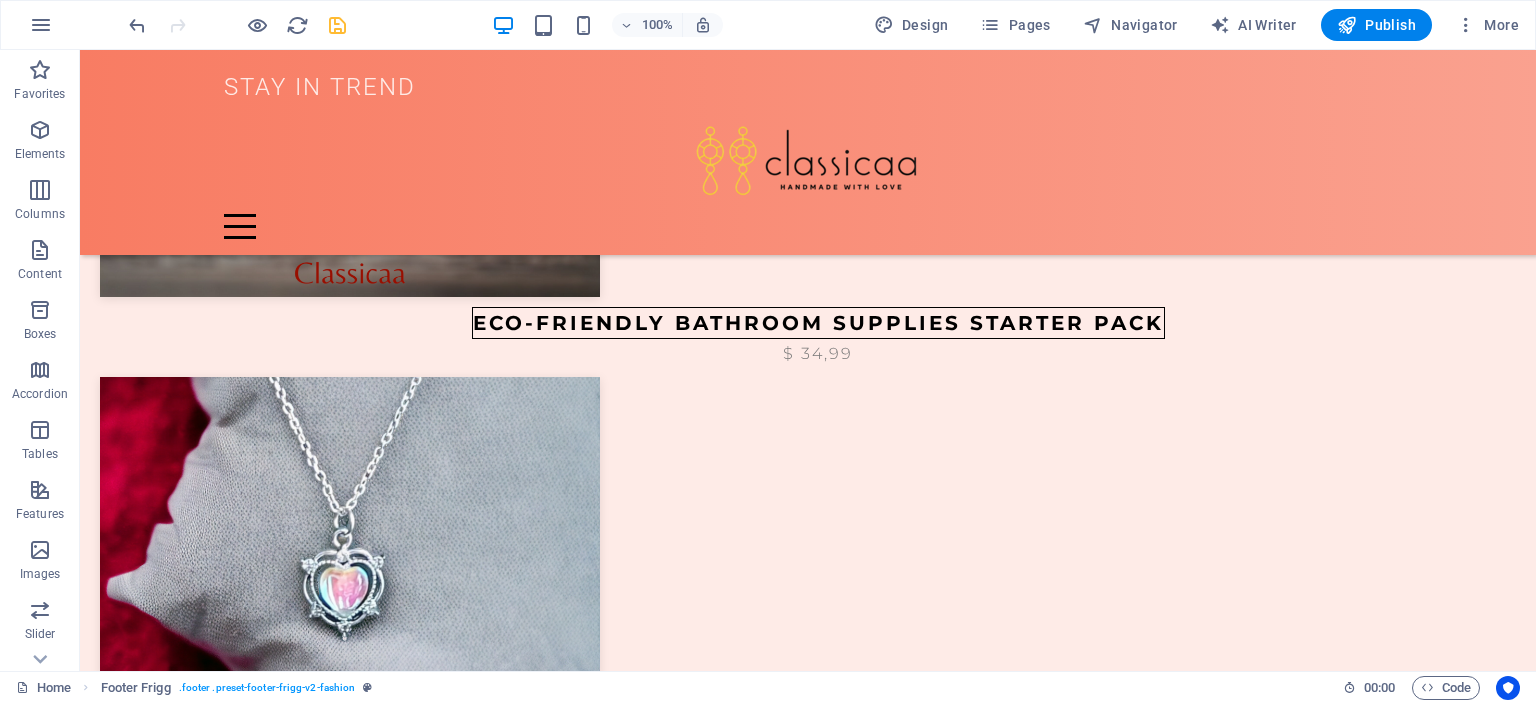 scroll, scrollTop: 3400, scrollLeft: 0, axis: vertical 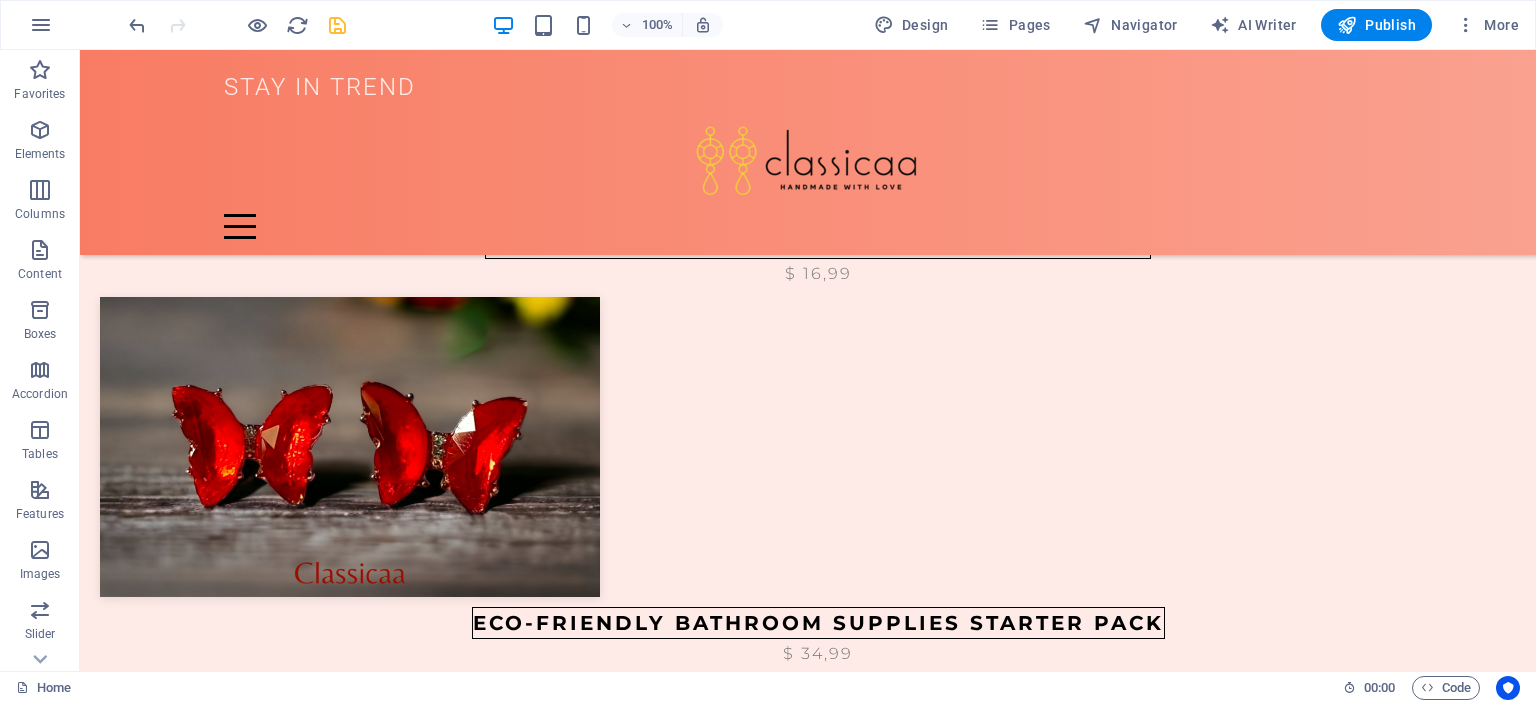 click at bounding box center [337, 25] 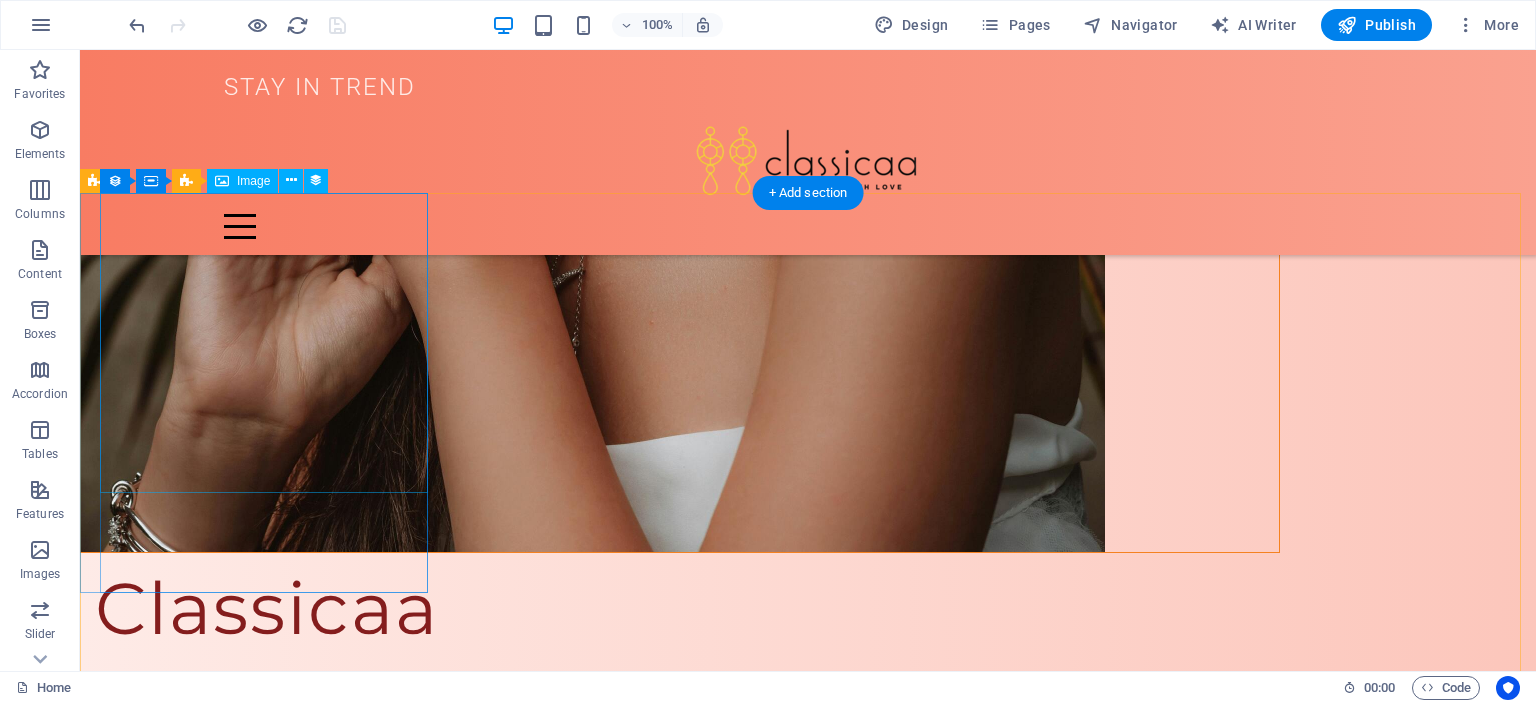 scroll, scrollTop: 600, scrollLeft: 0, axis: vertical 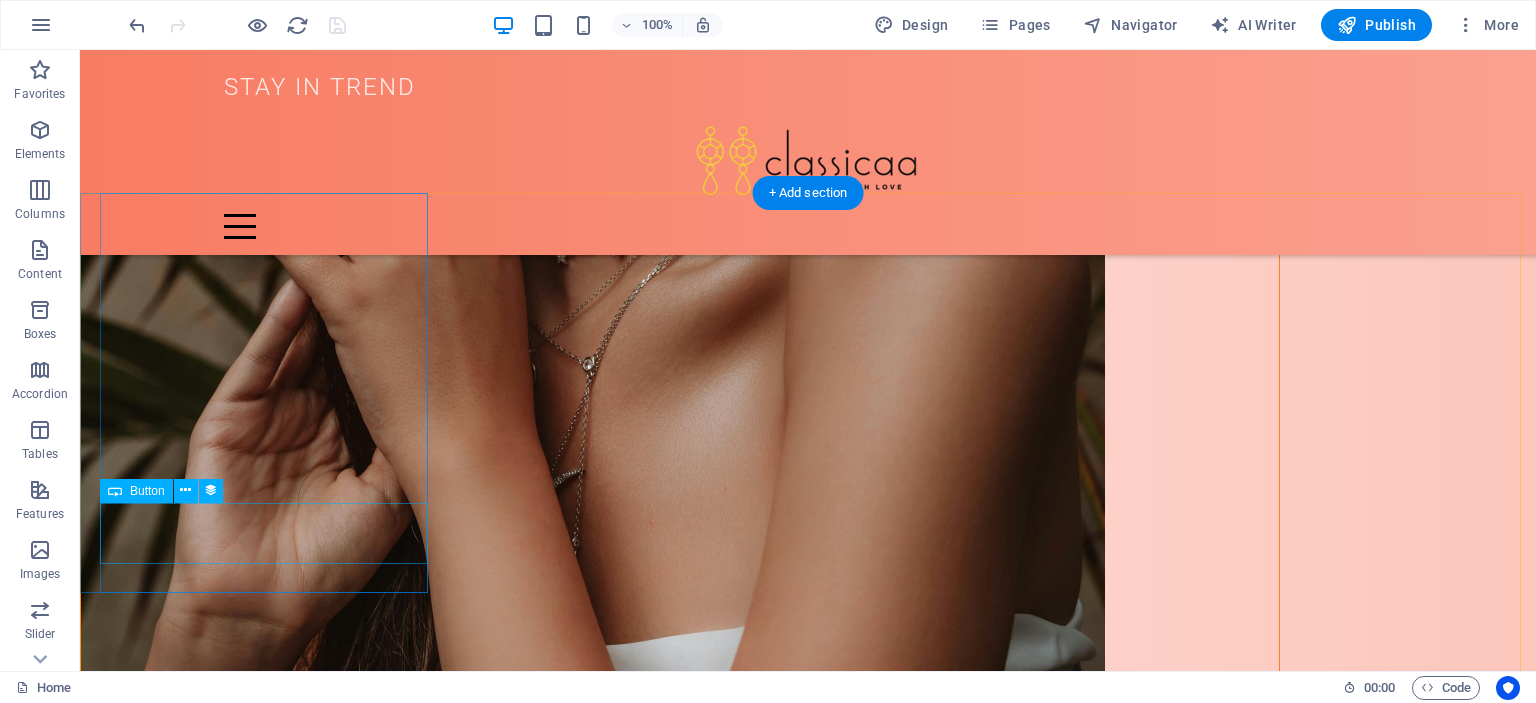 click on "Foldable Coffee-To-Go Mug" at bounding box center [818, 1525] 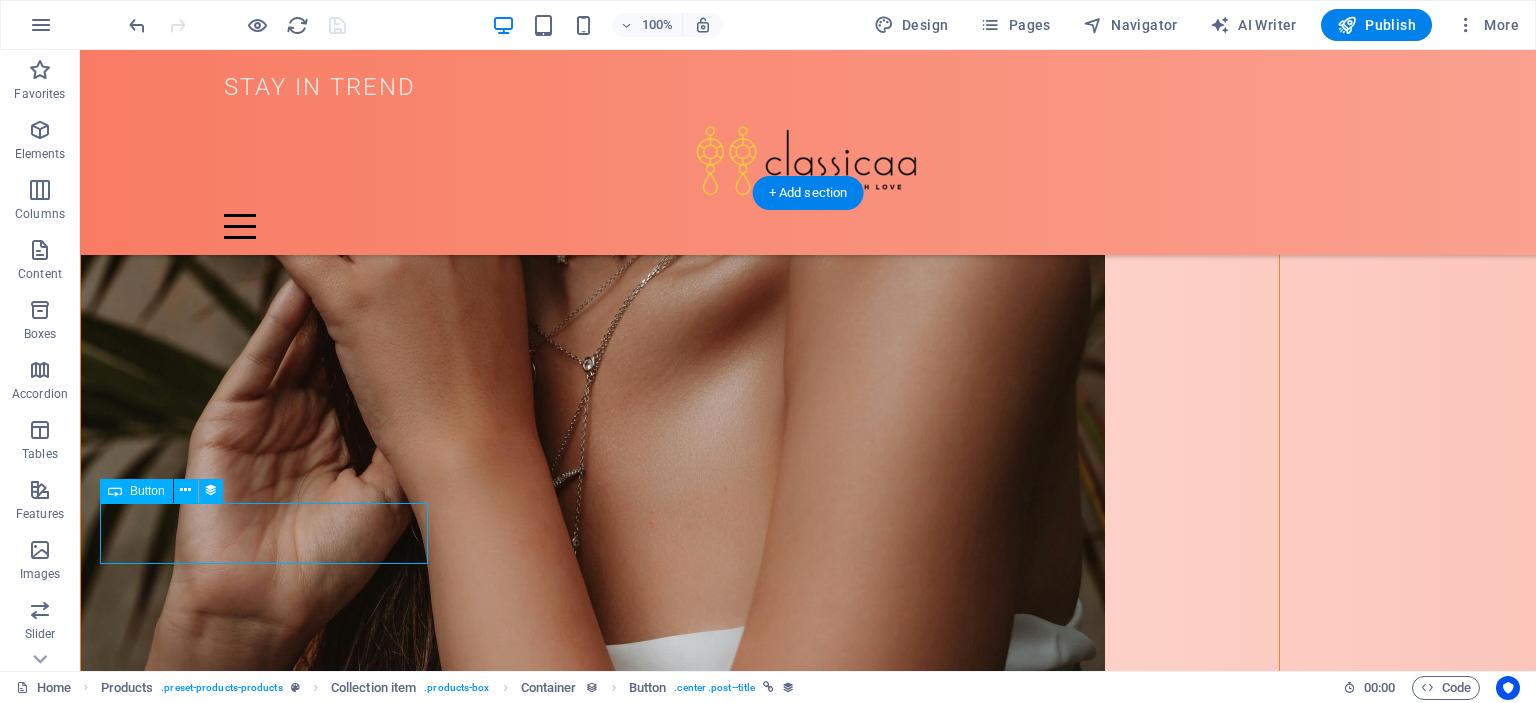 click on "Foldable Coffee-To-Go Mug" at bounding box center (818, 1525) 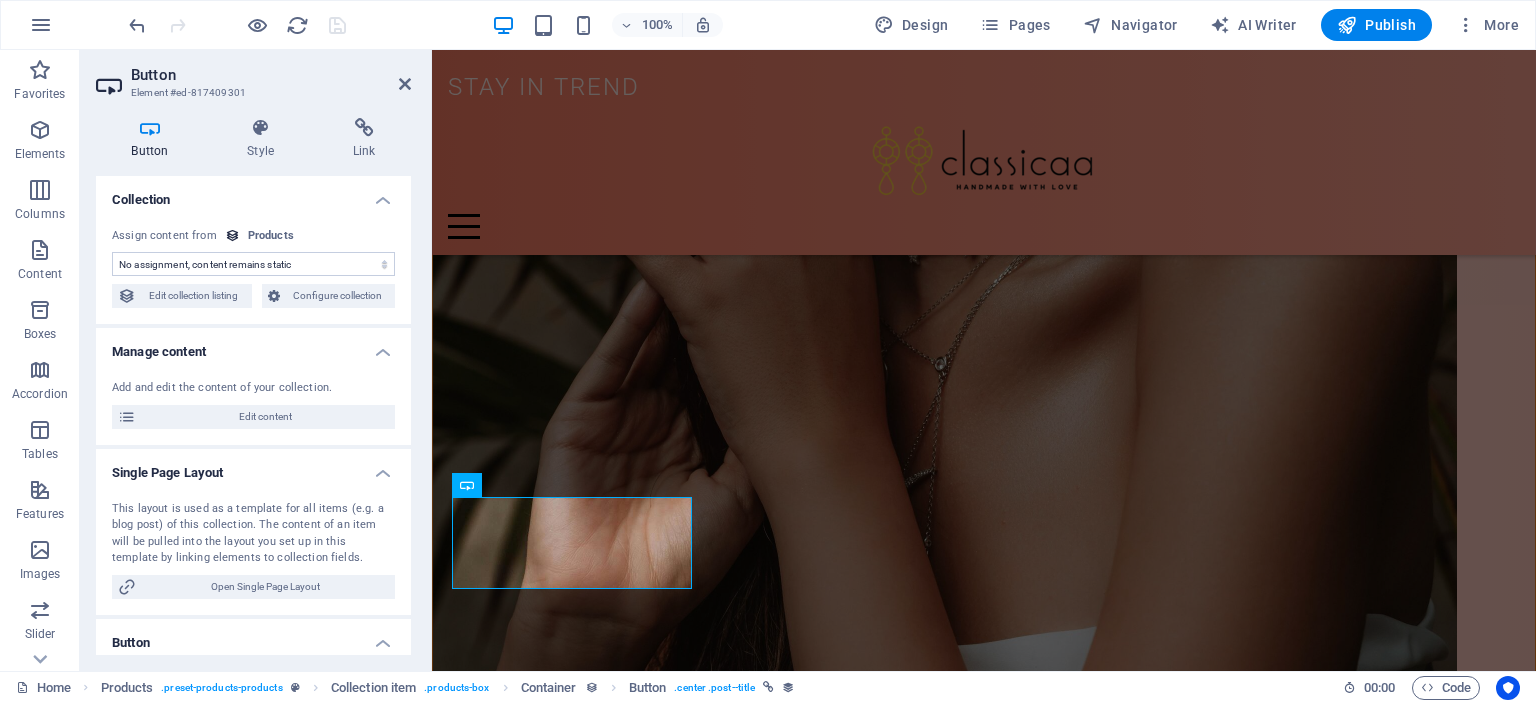 select on "name" 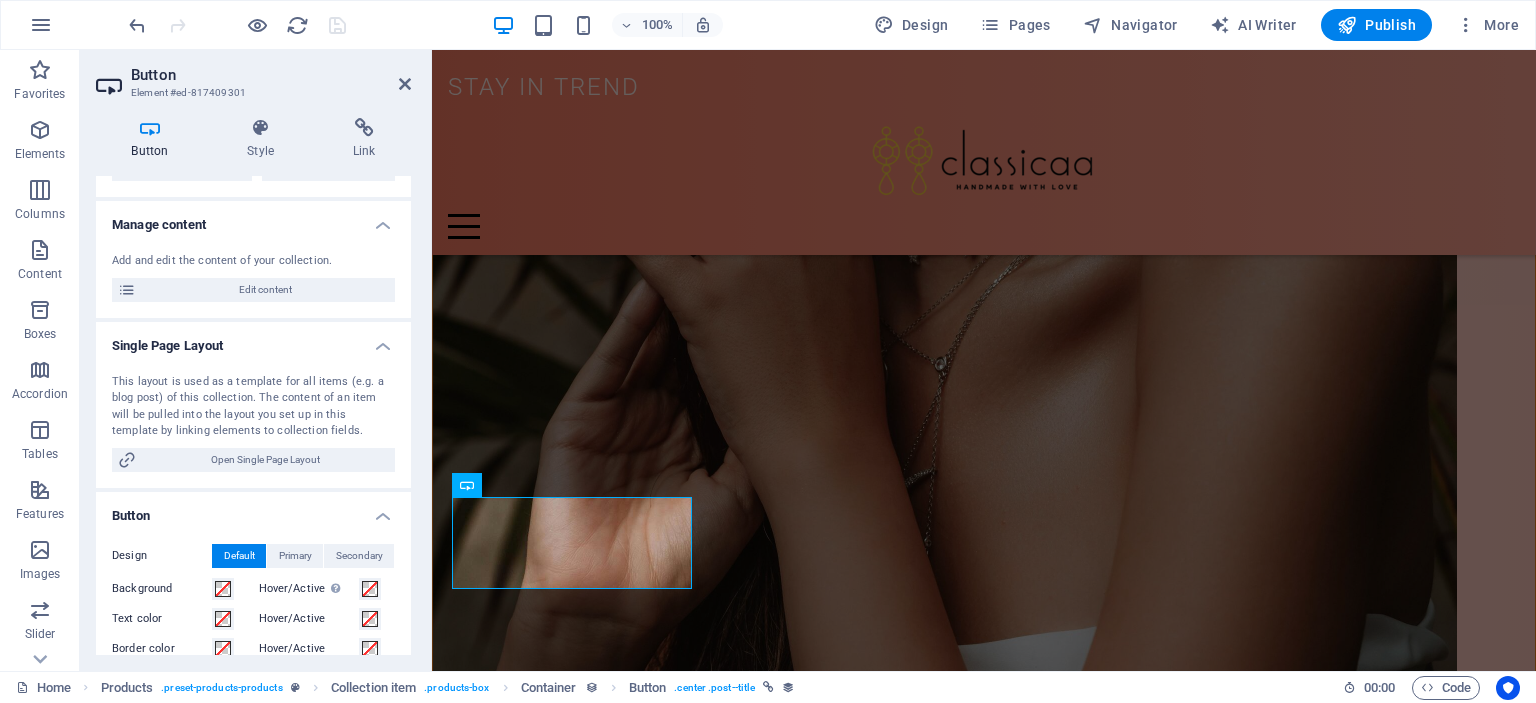 scroll, scrollTop: 0, scrollLeft: 0, axis: both 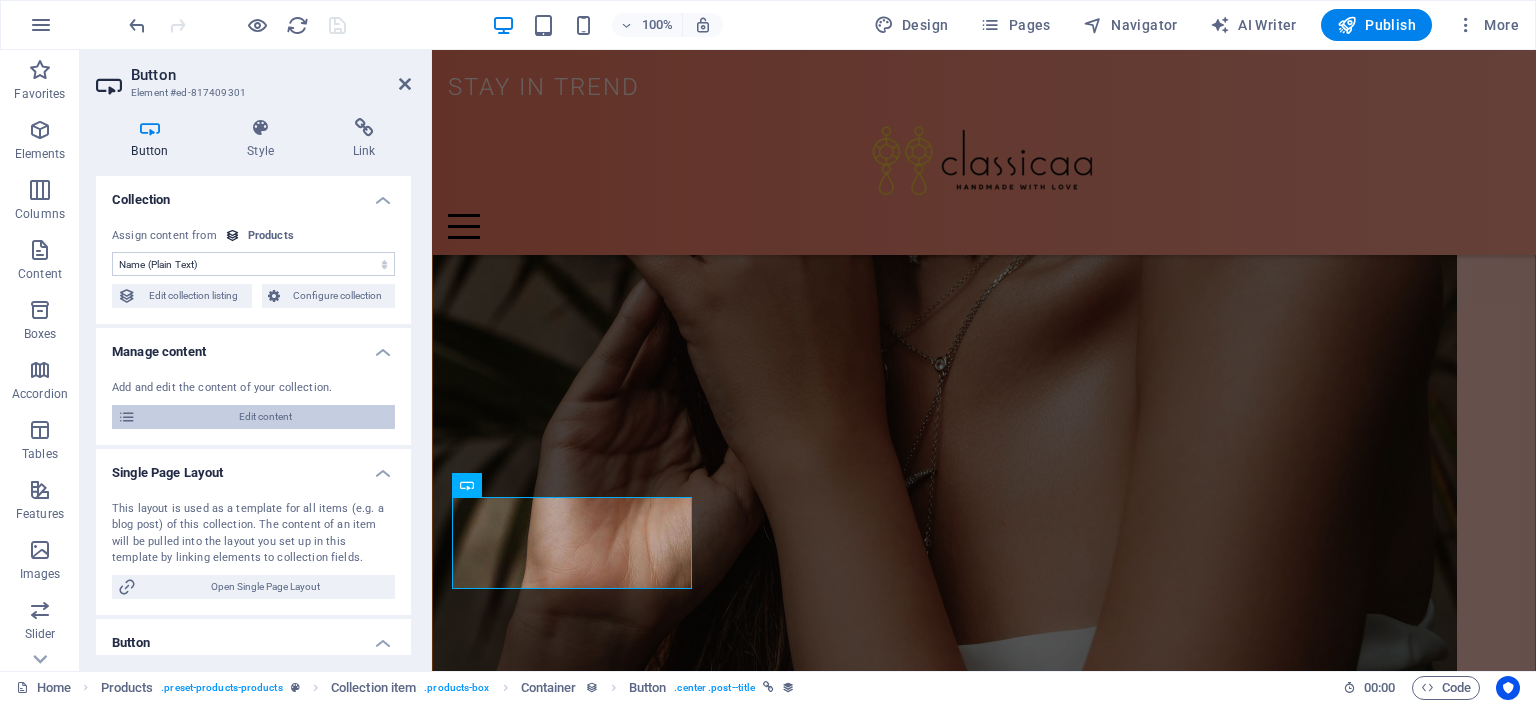 click on "Edit content" at bounding box center [265, 417] 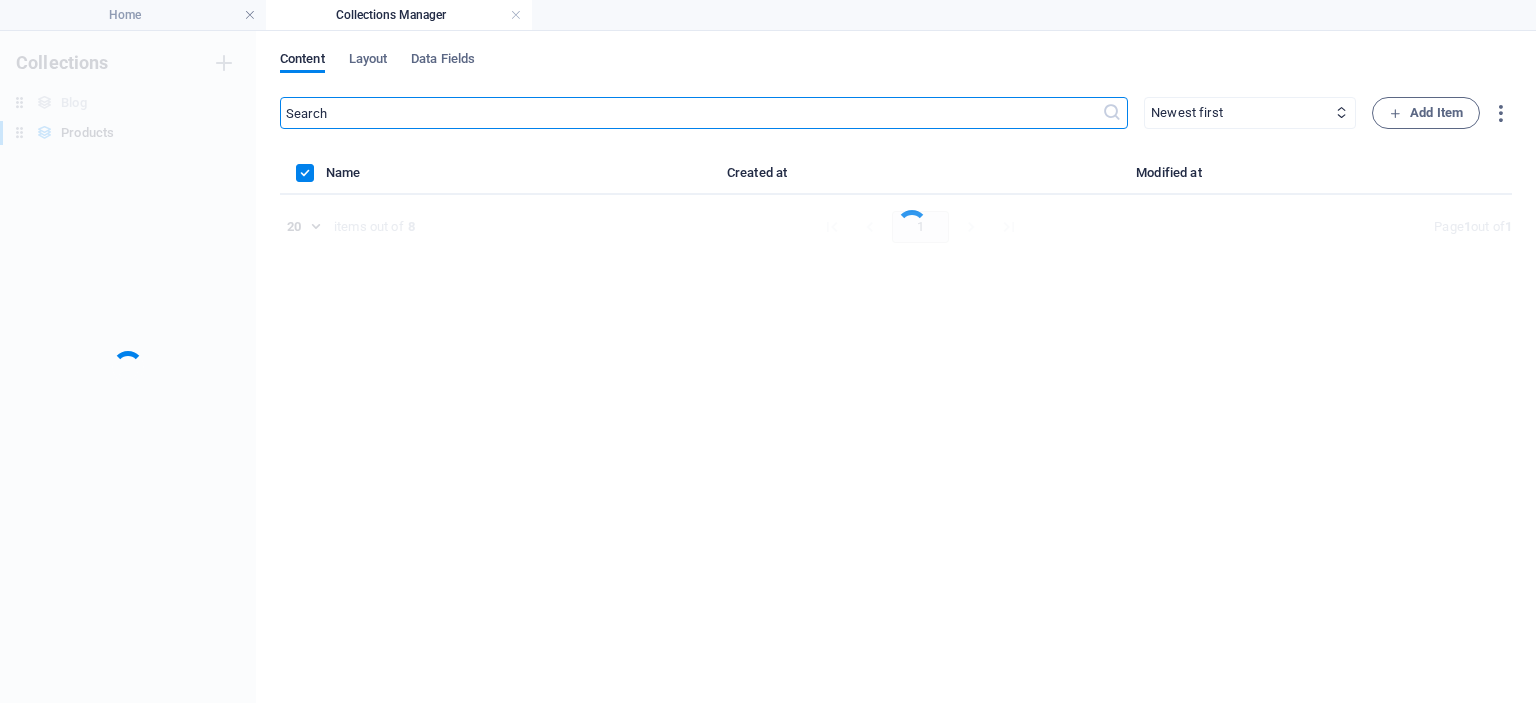 scroll, scrollTop: 0, scrollLeft: 0, axis: both 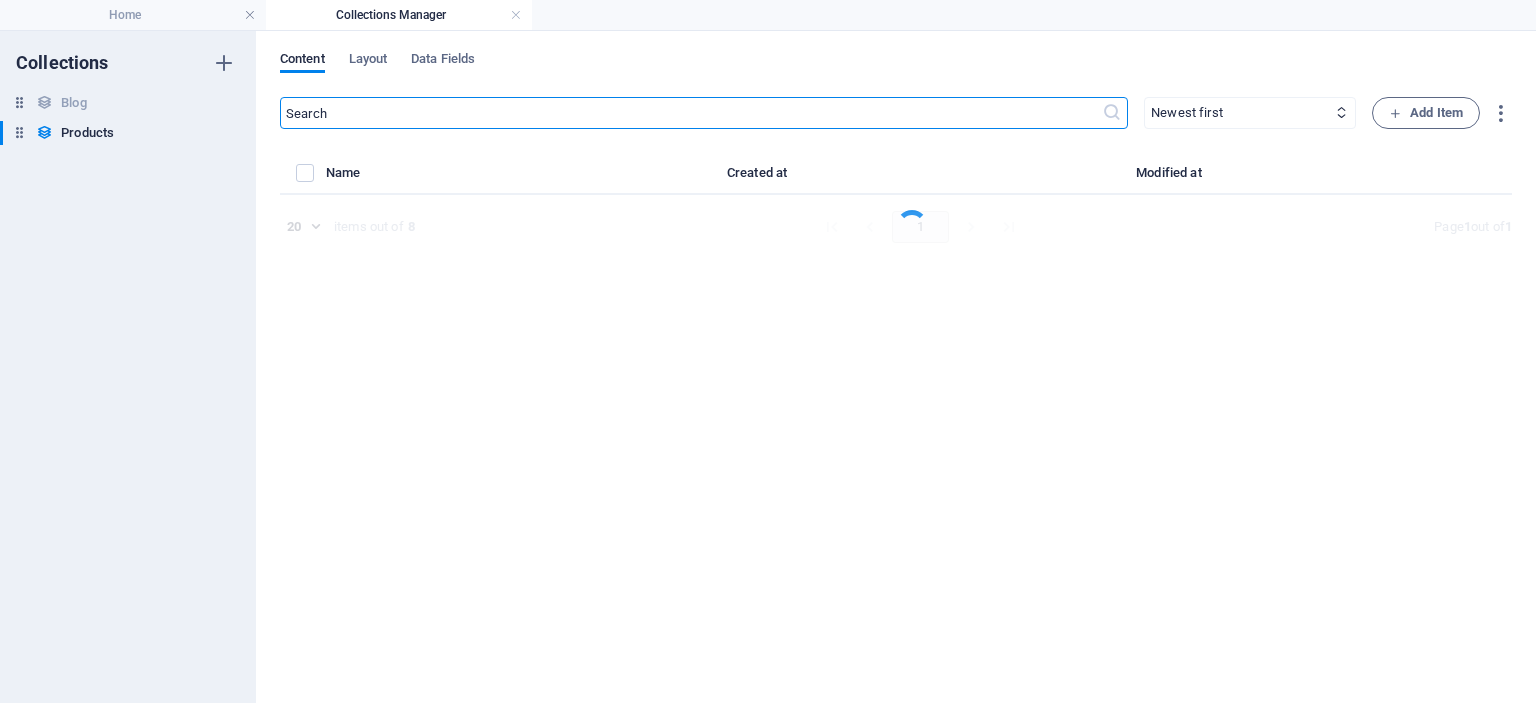 select on "Out of stock" 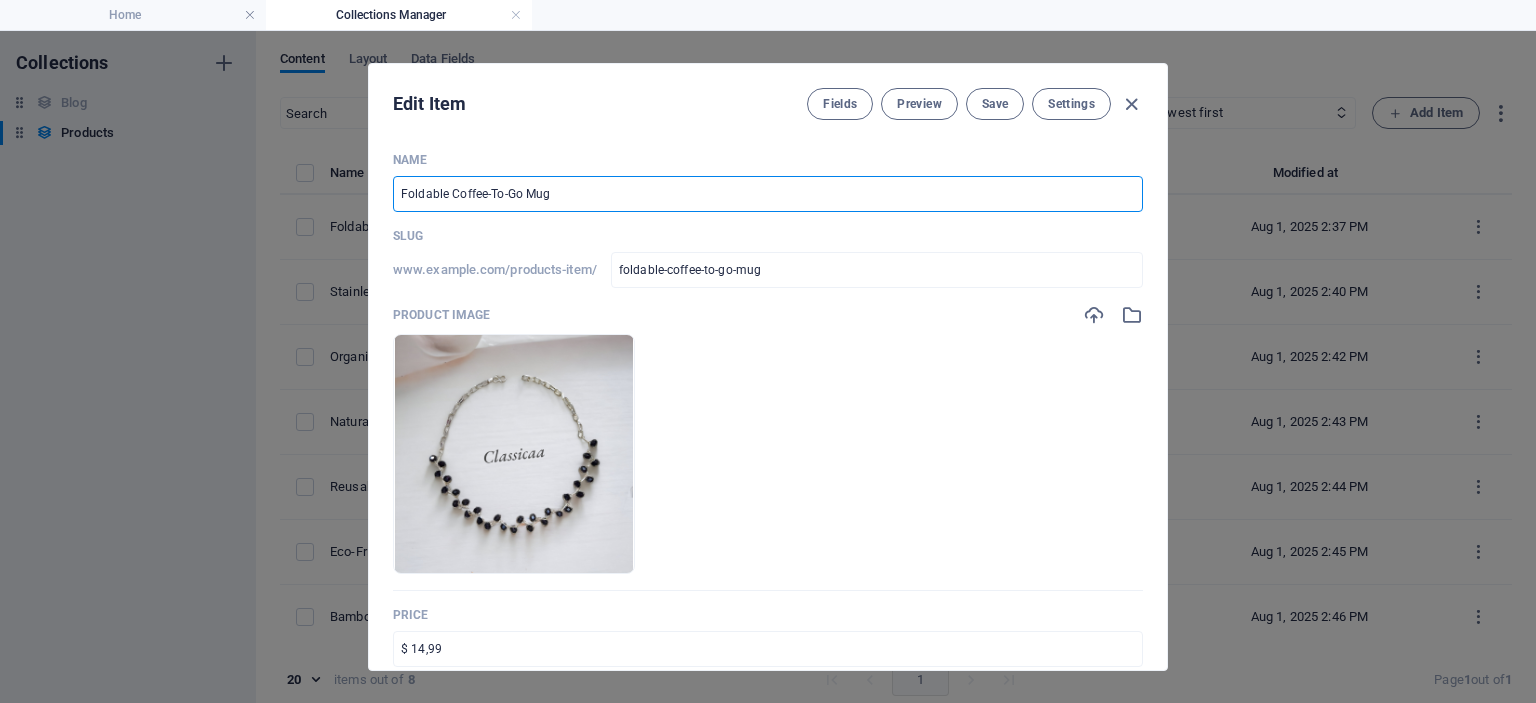 drag, startPoint x: 552, startPoint y: 199, endPoint x: 396, endPoint y: 181, distance: 157.03503 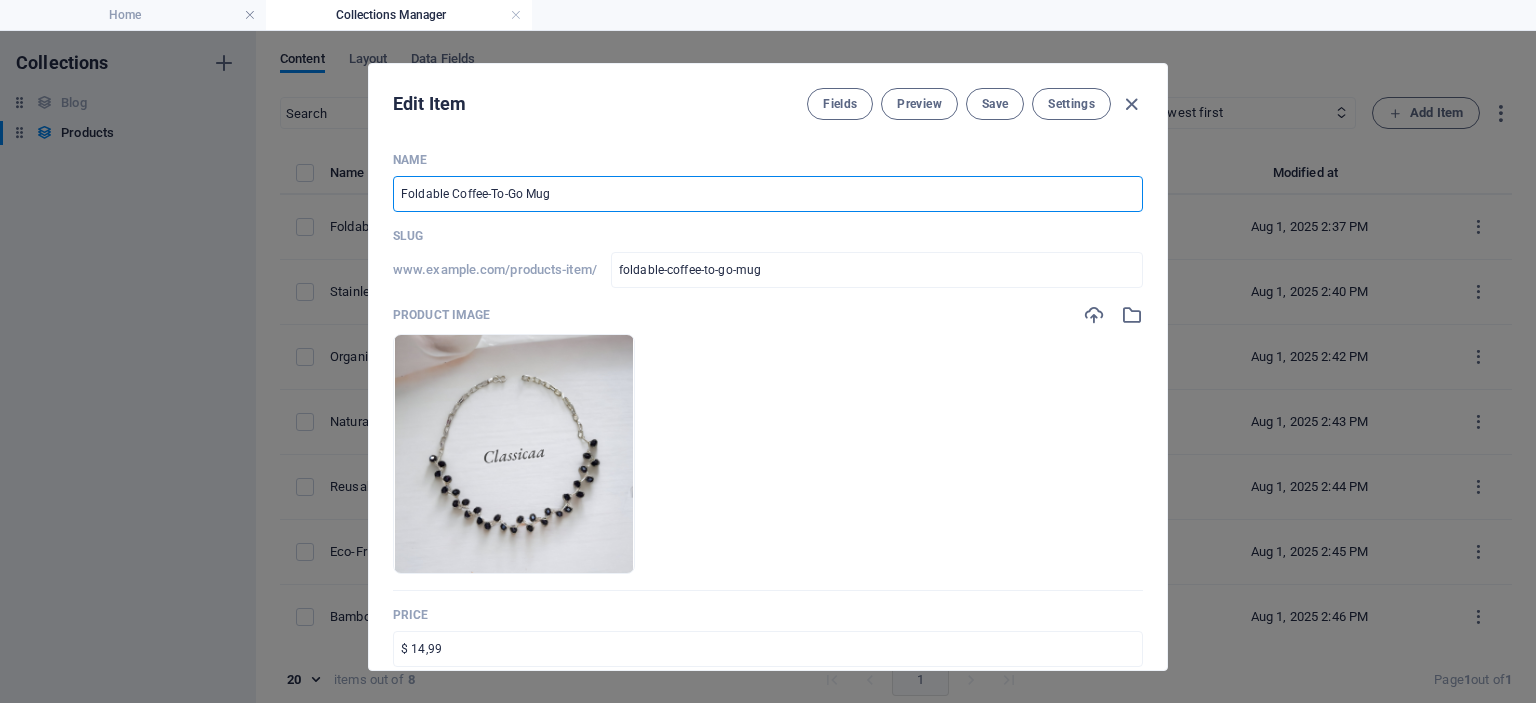 type on "H" 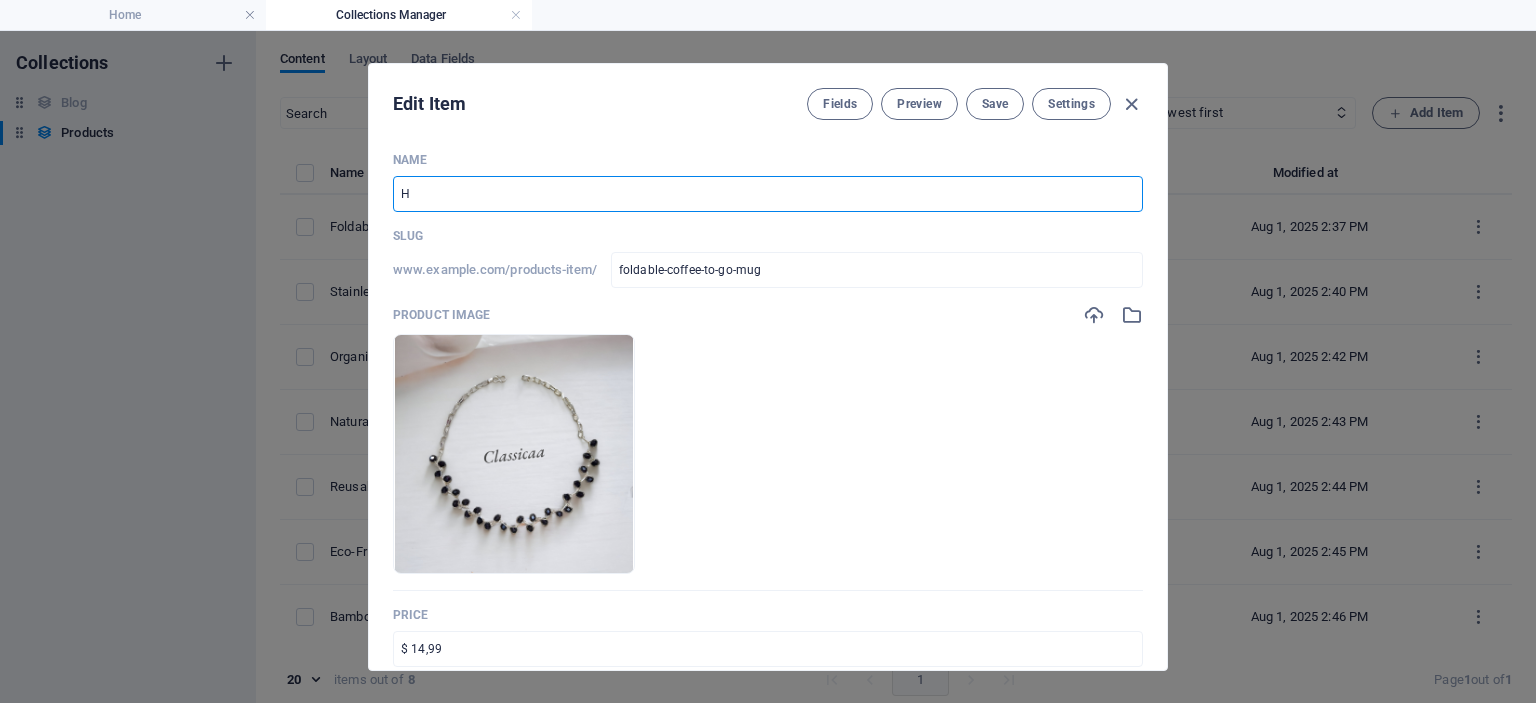 type on "h" 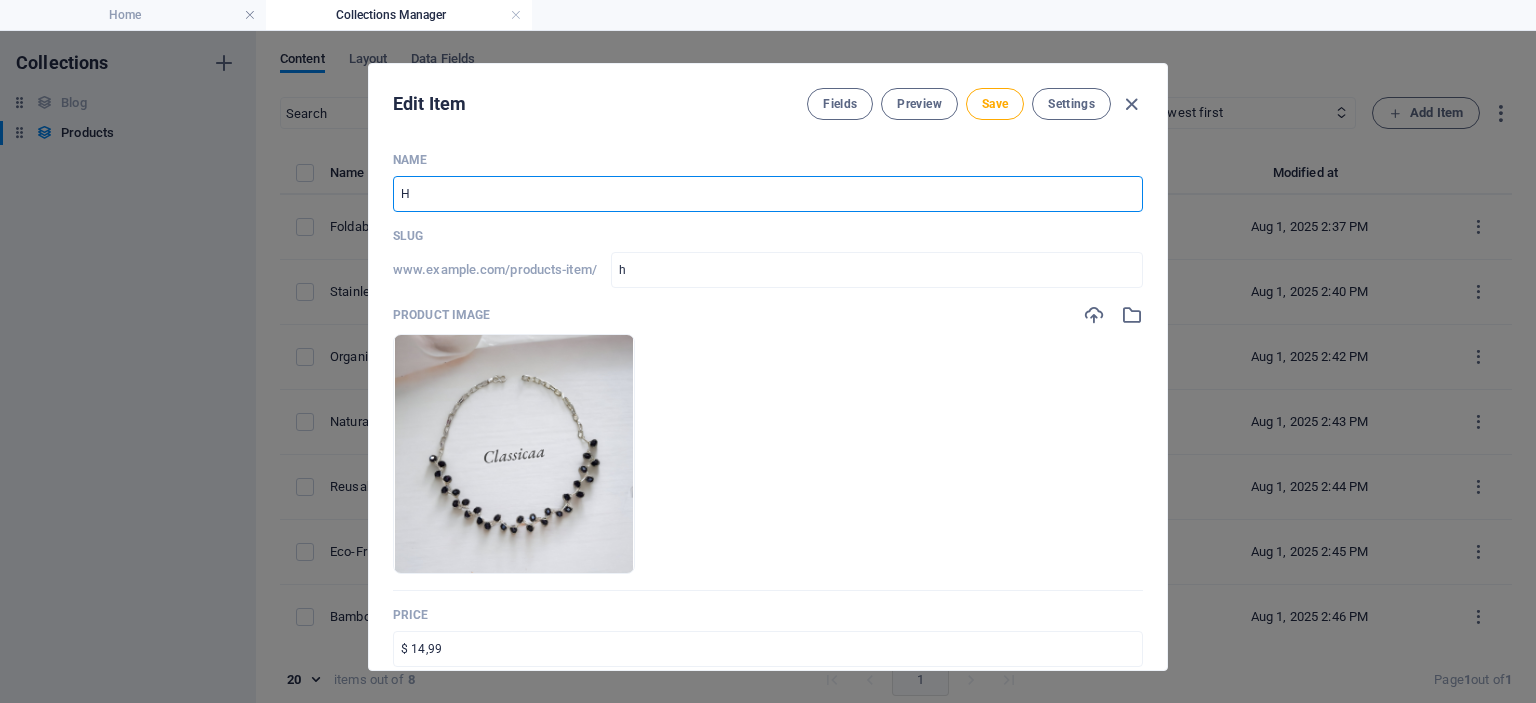 type on "Hd" 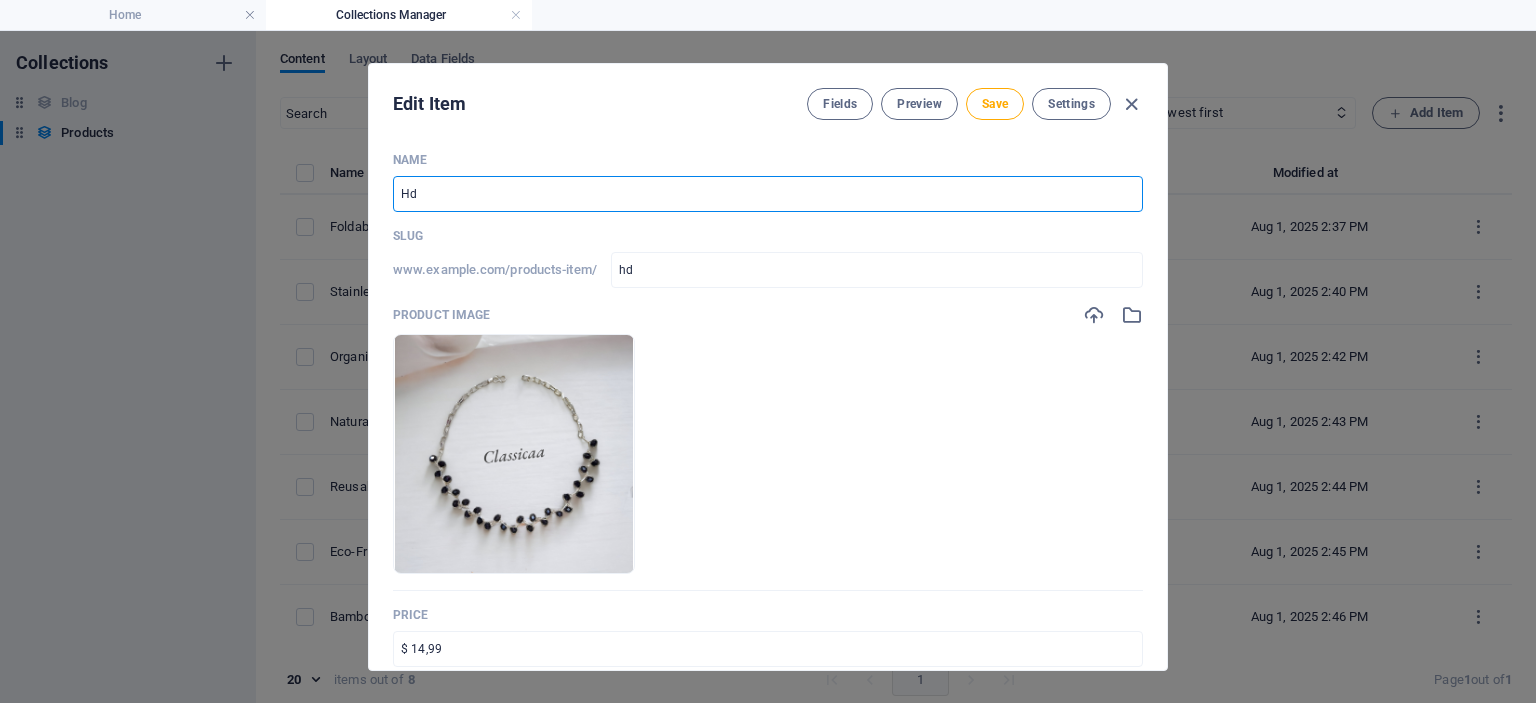 type on "Hdn" 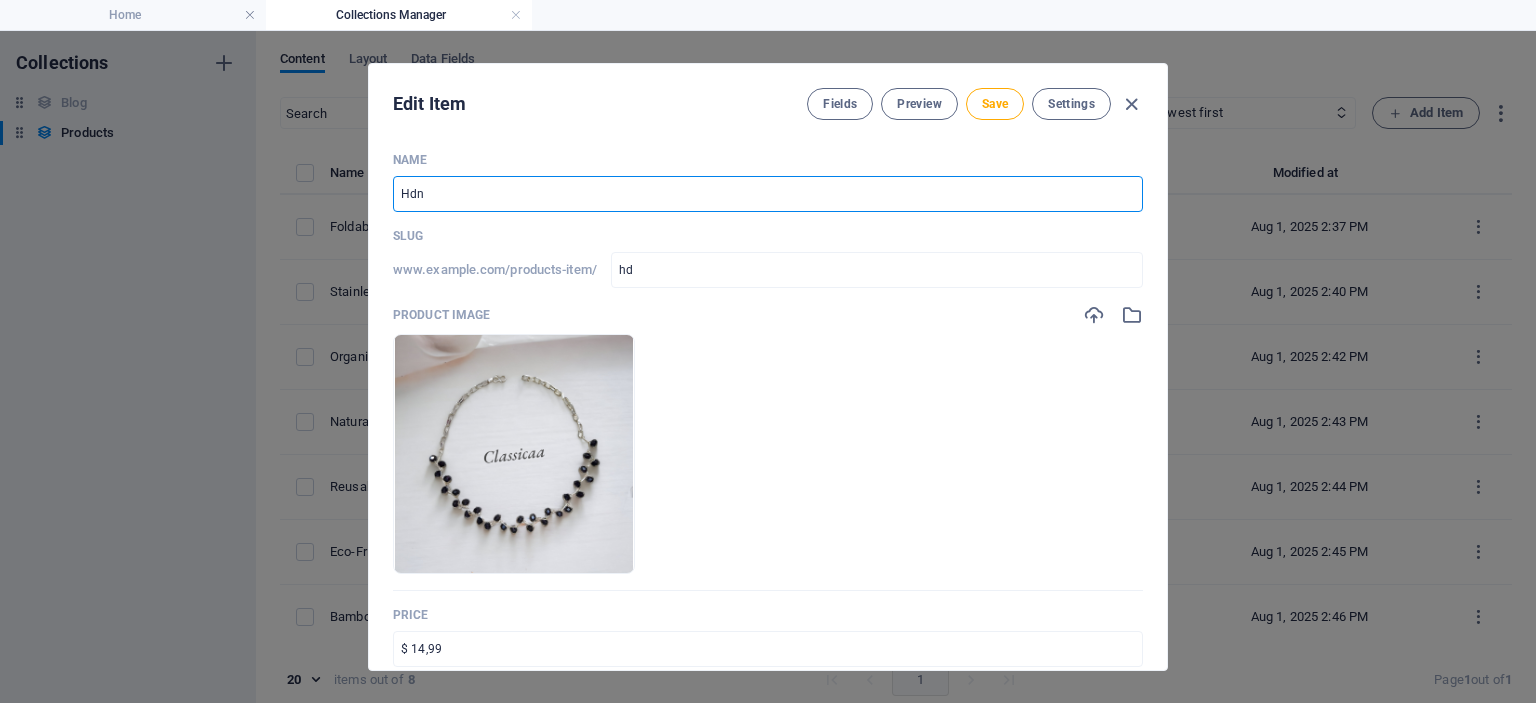 type on "hdn" 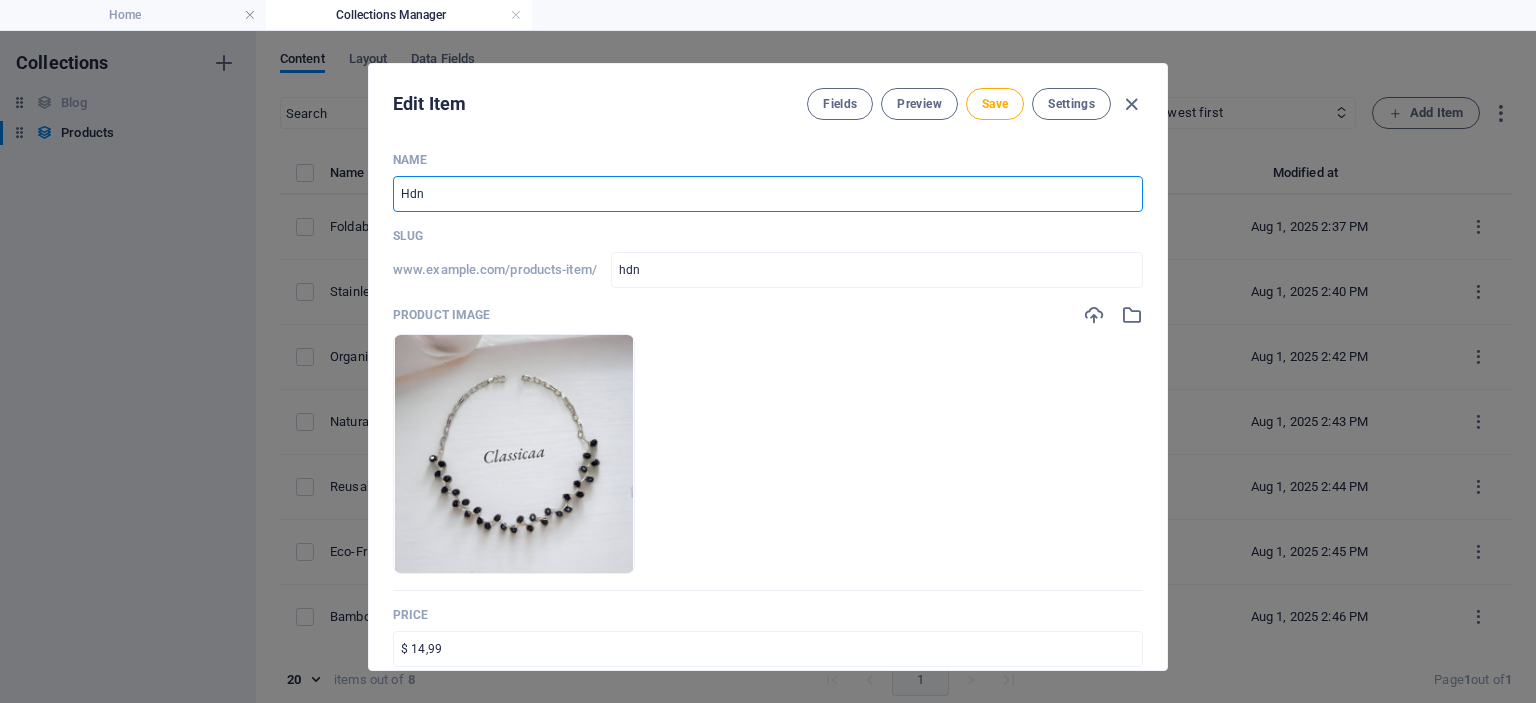 type on "Hdnd" 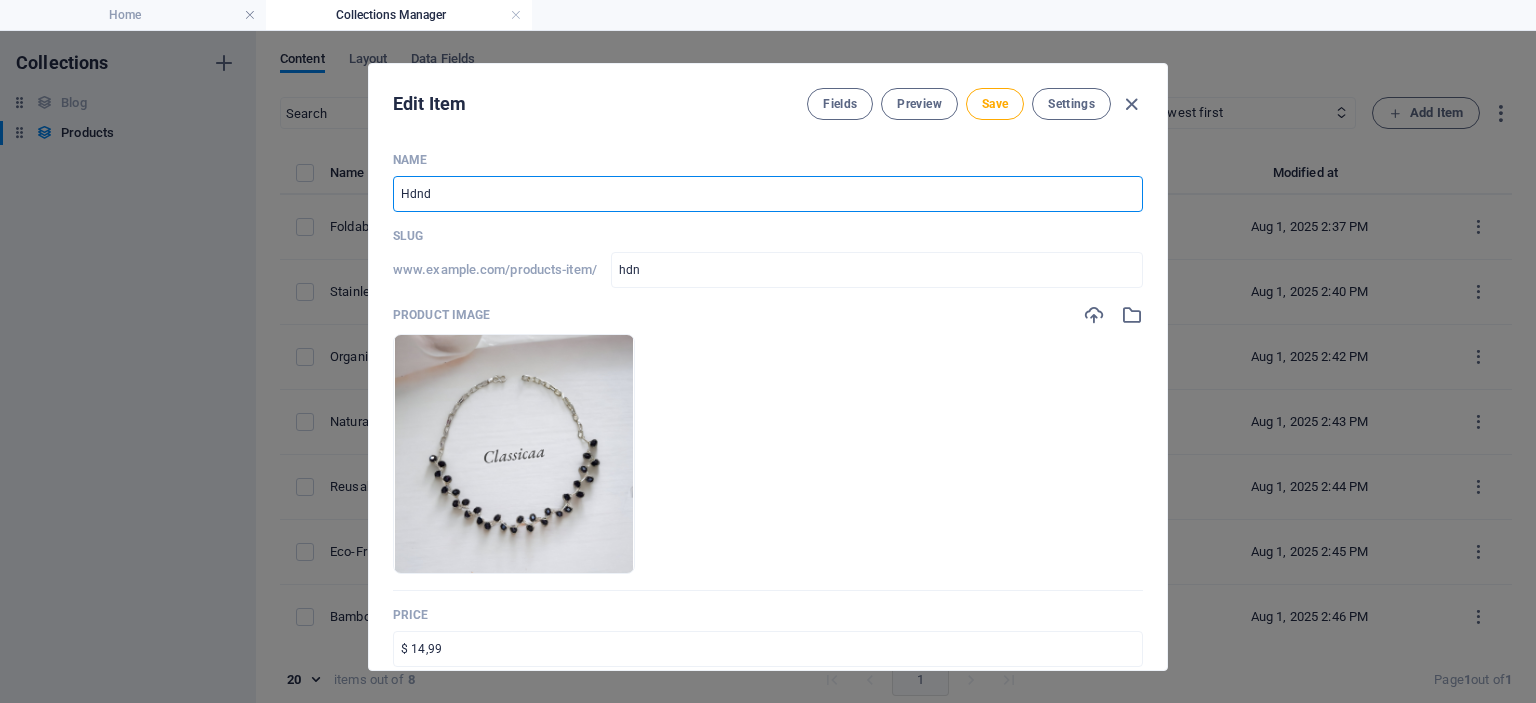 type on "hdnd" 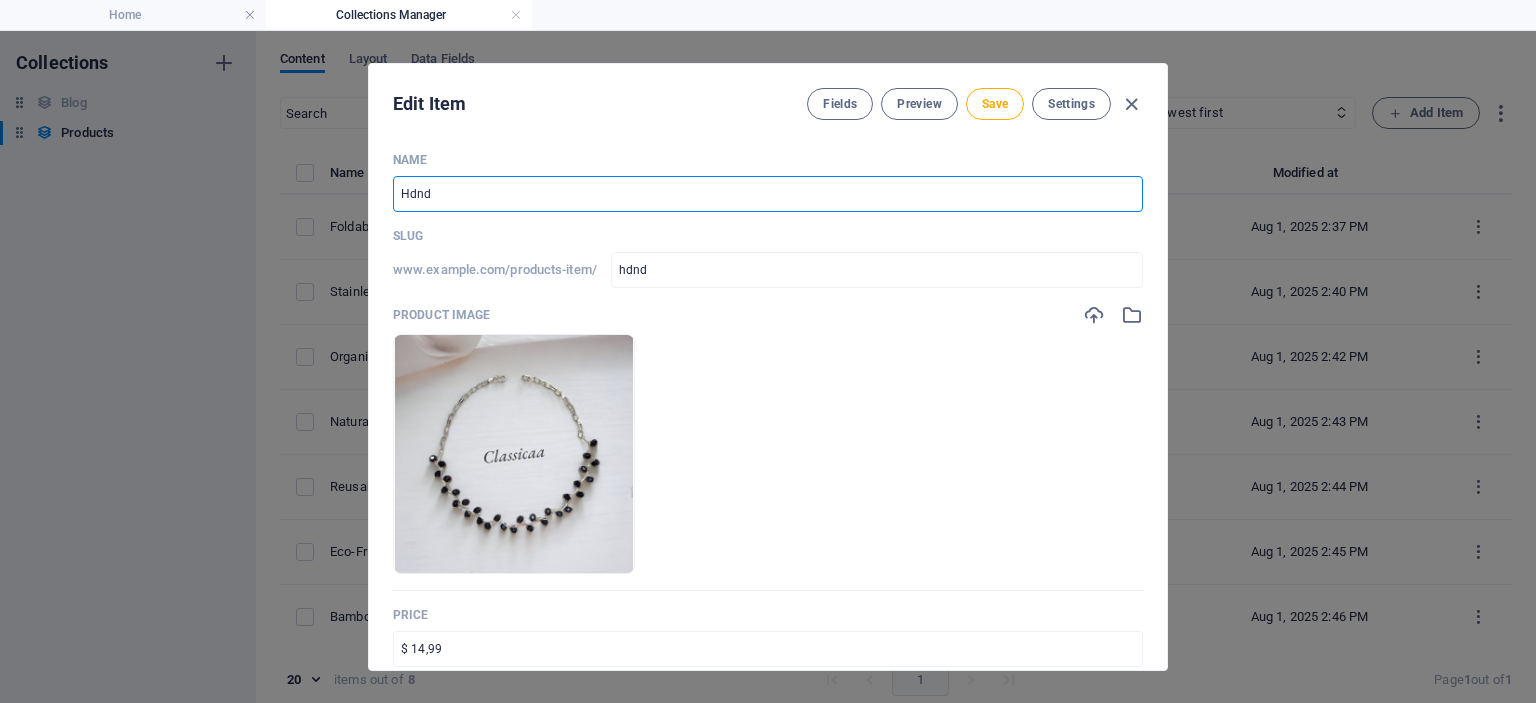 type on "Hdn" 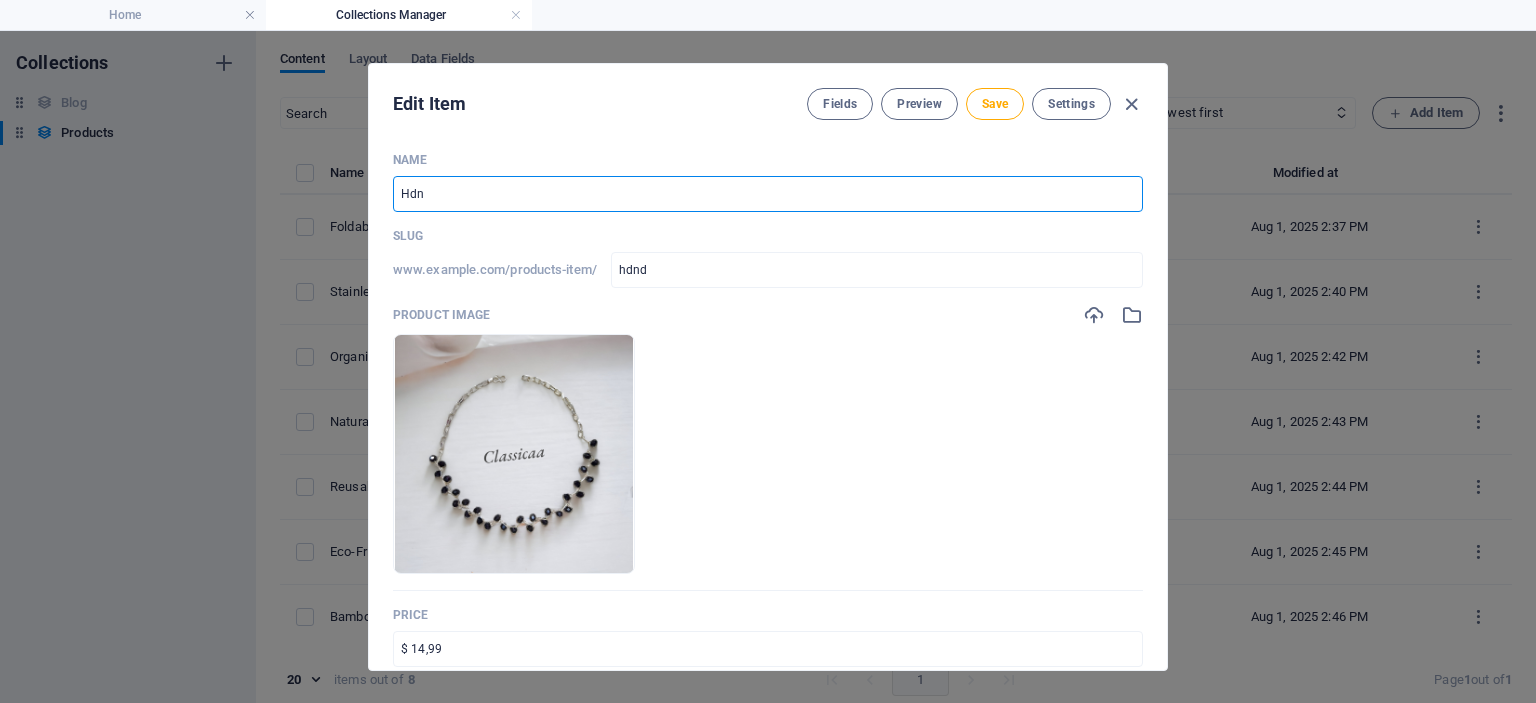 type on "hdn" 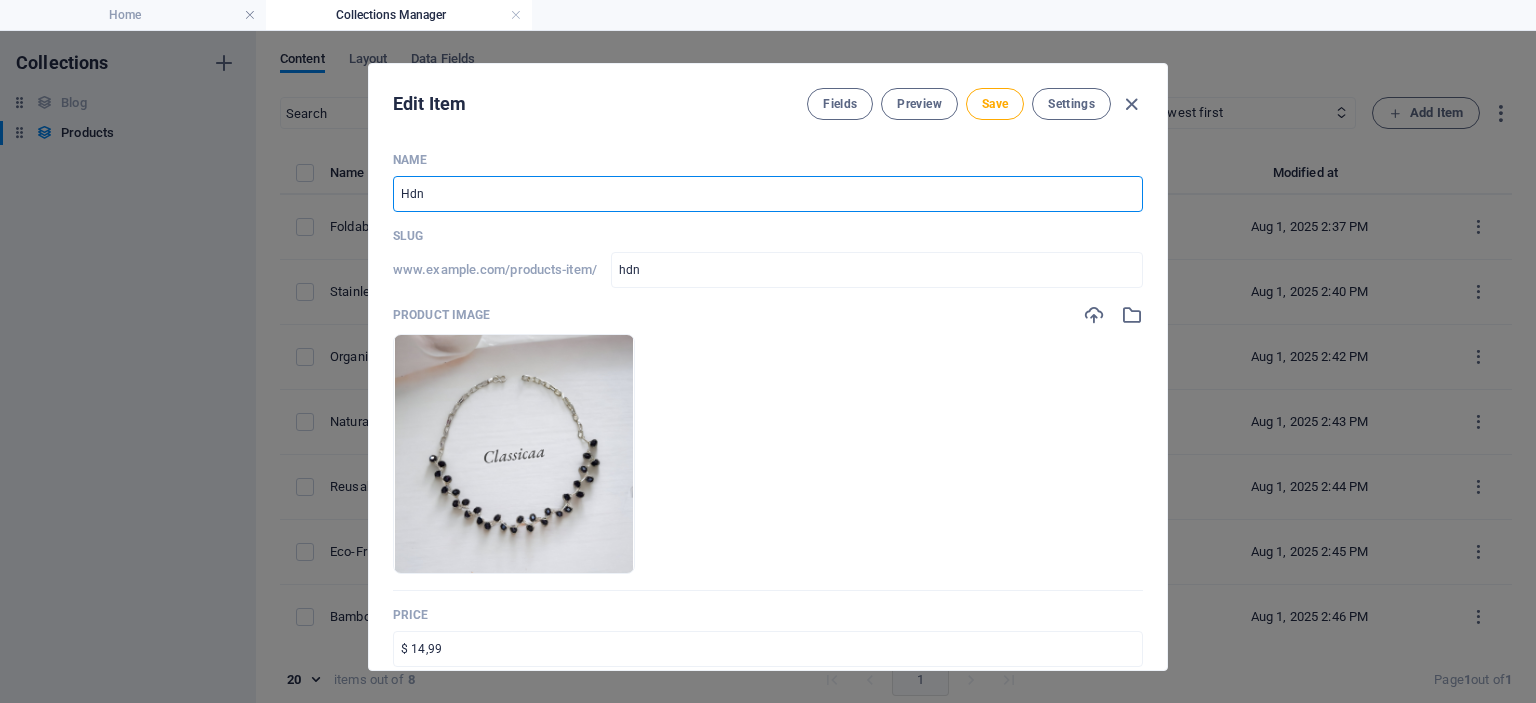 type on "Hd" 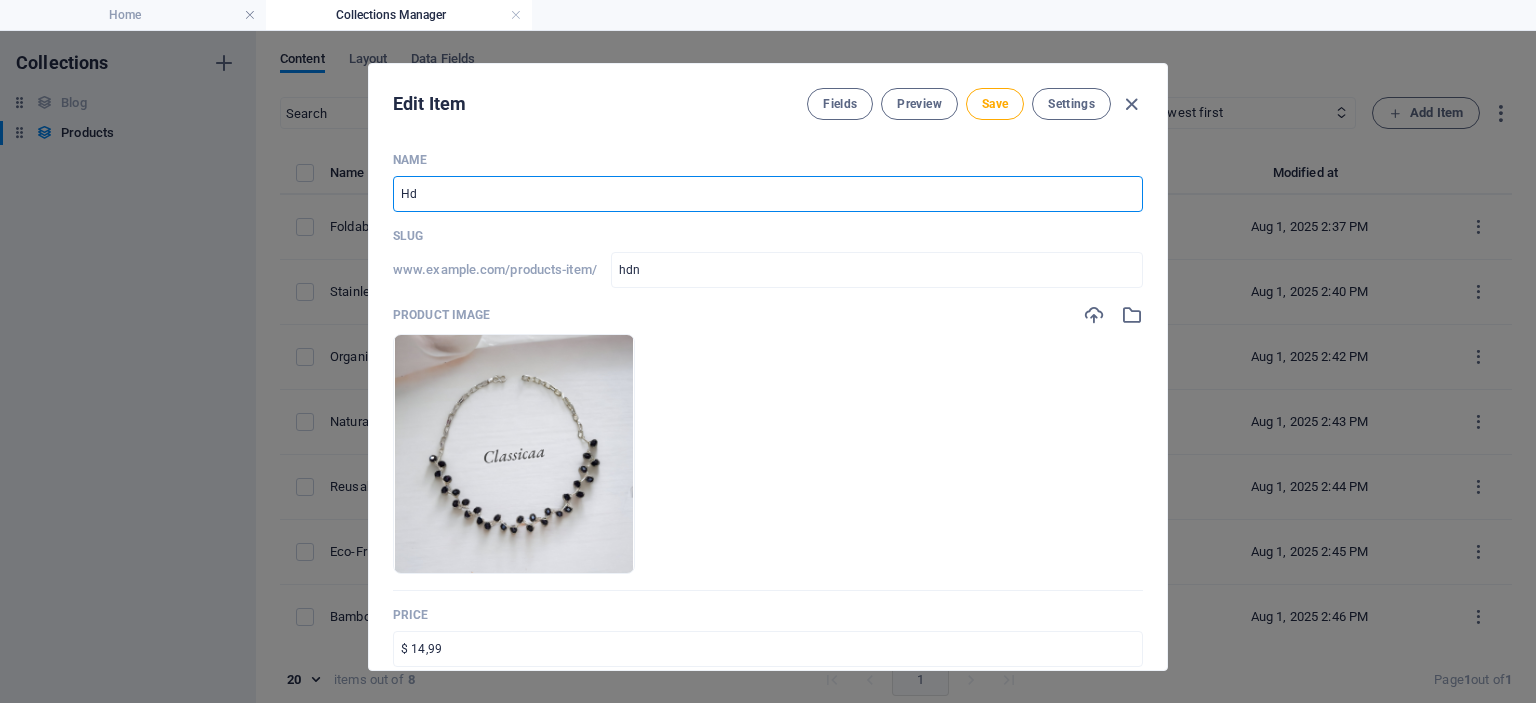 type on "hd" 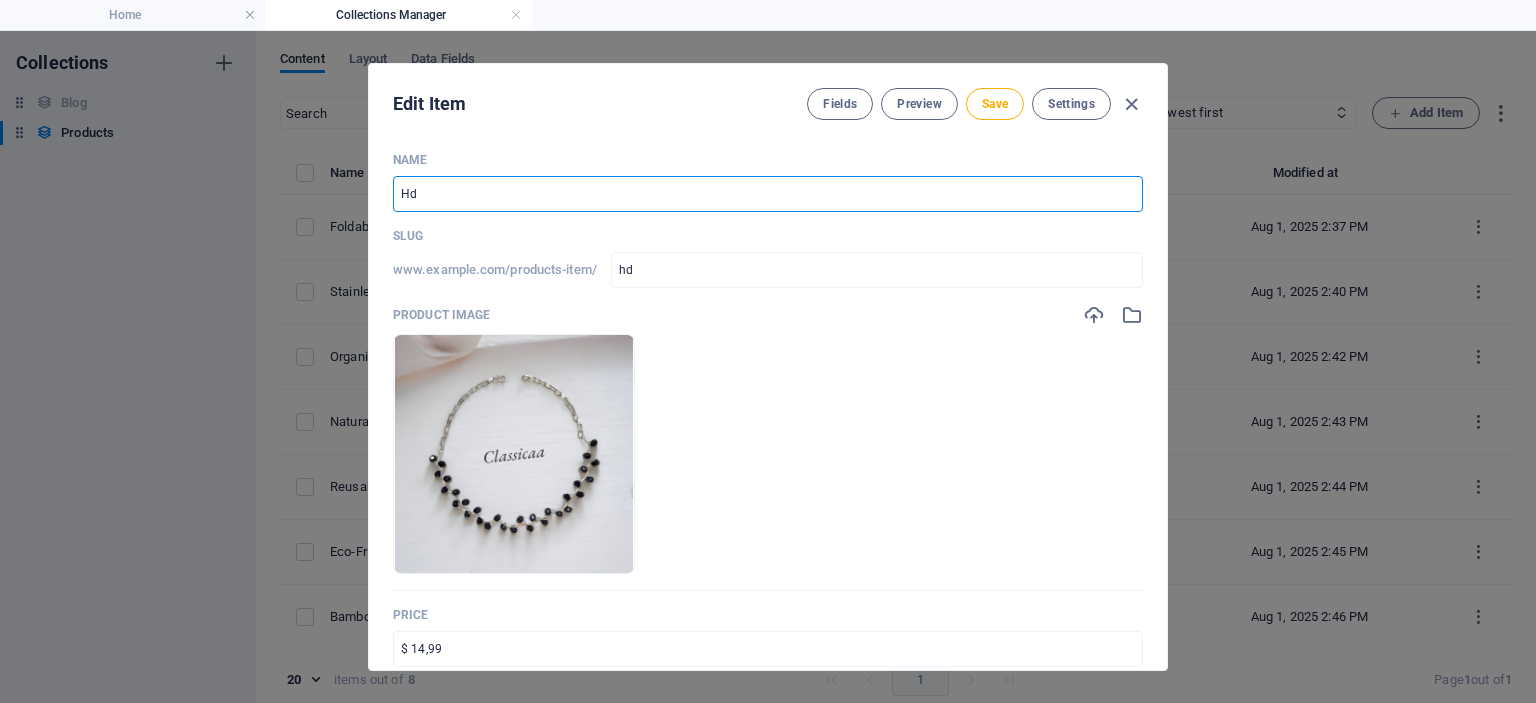 type on "H" 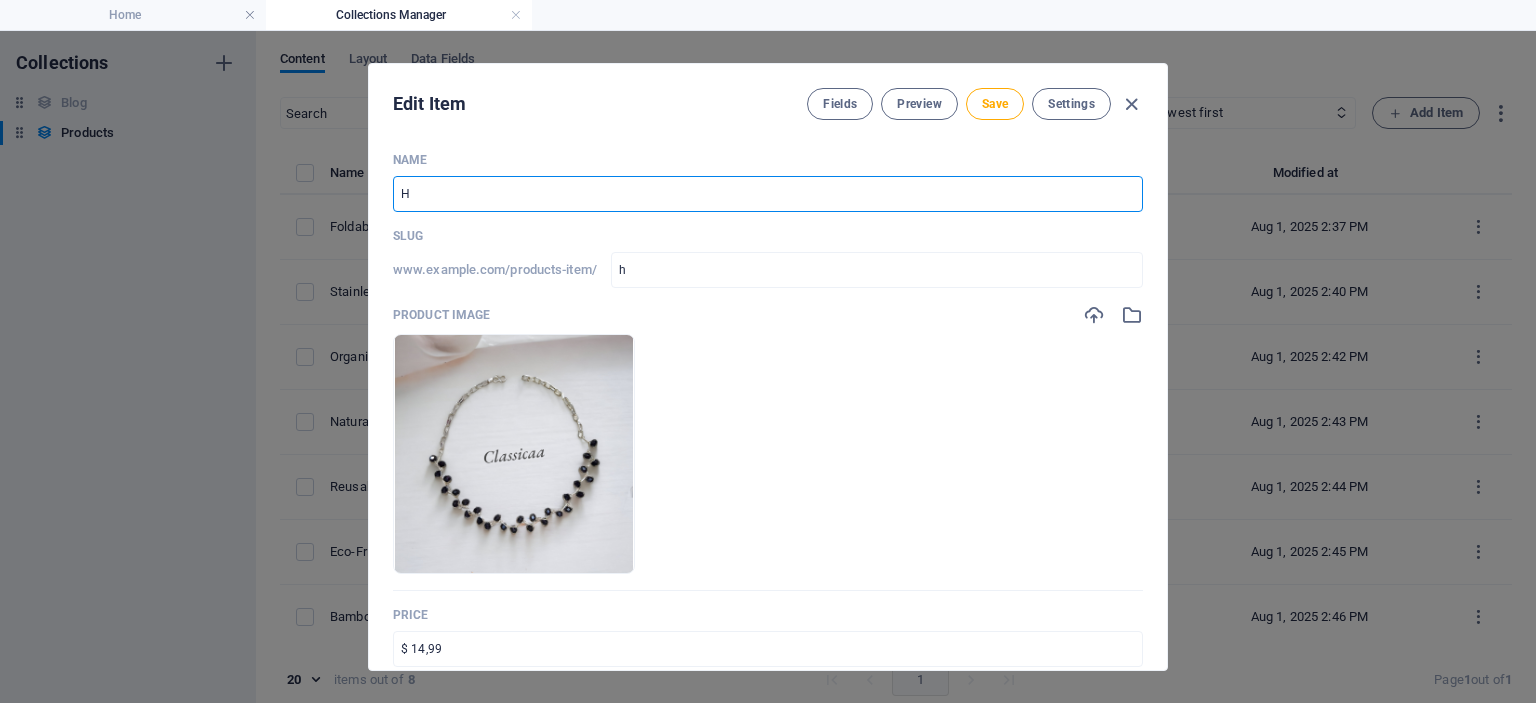 type on "Ha" 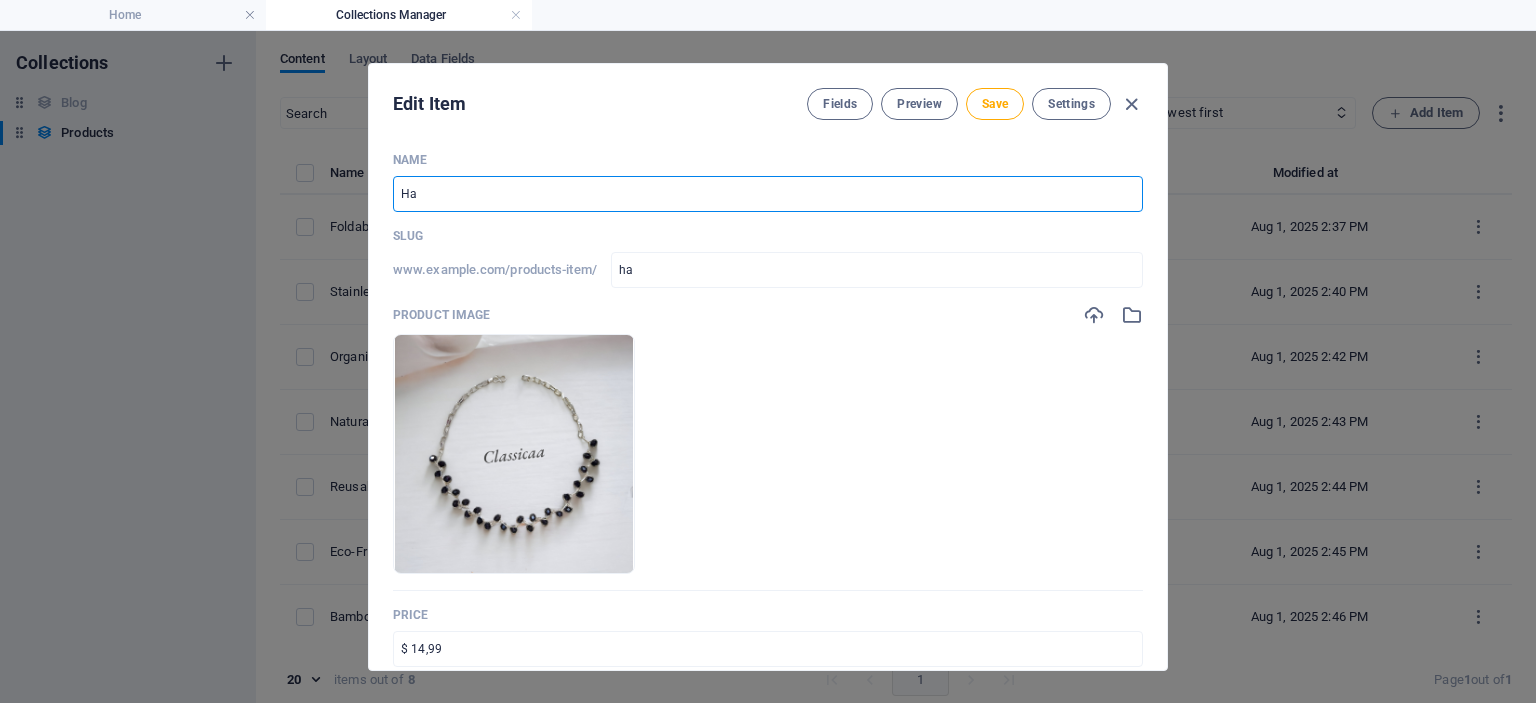 type on "Han" 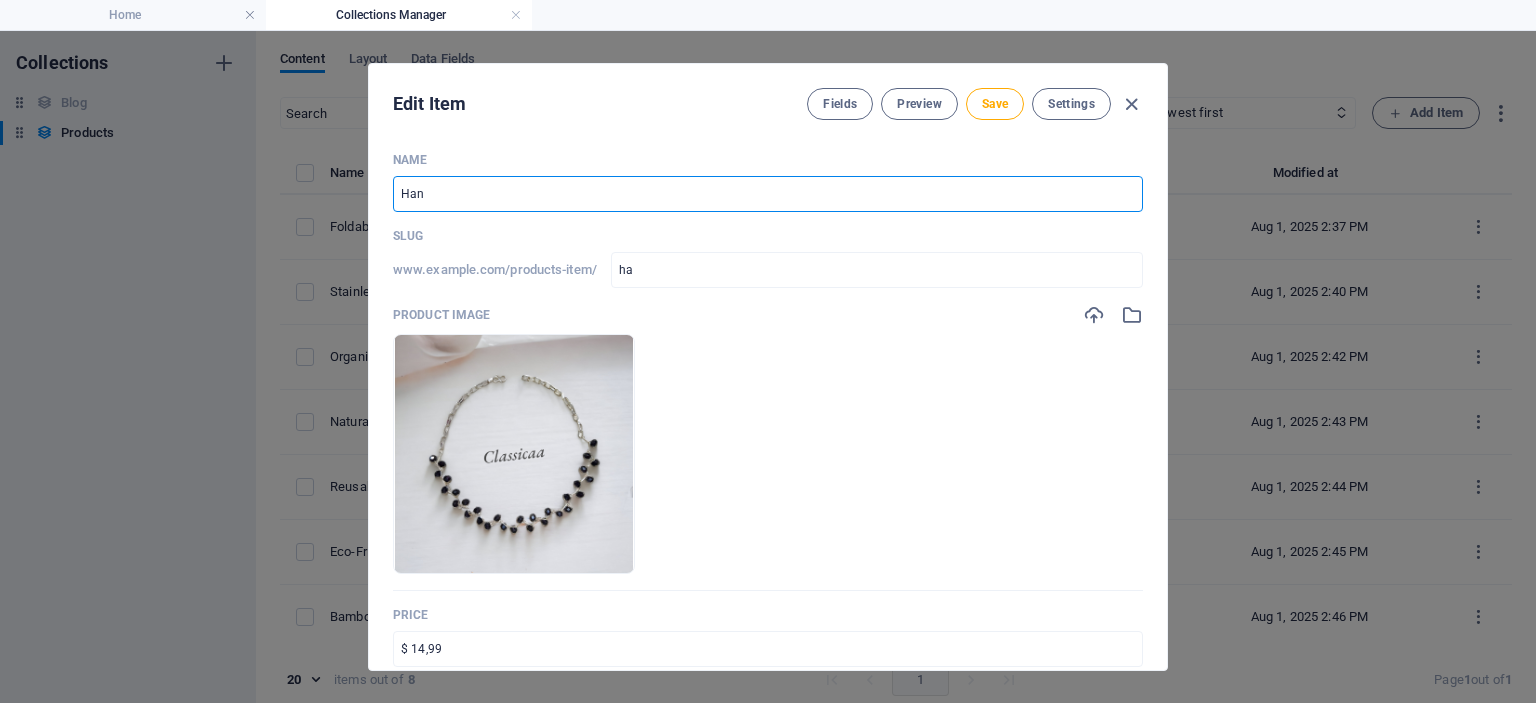 type on "han" 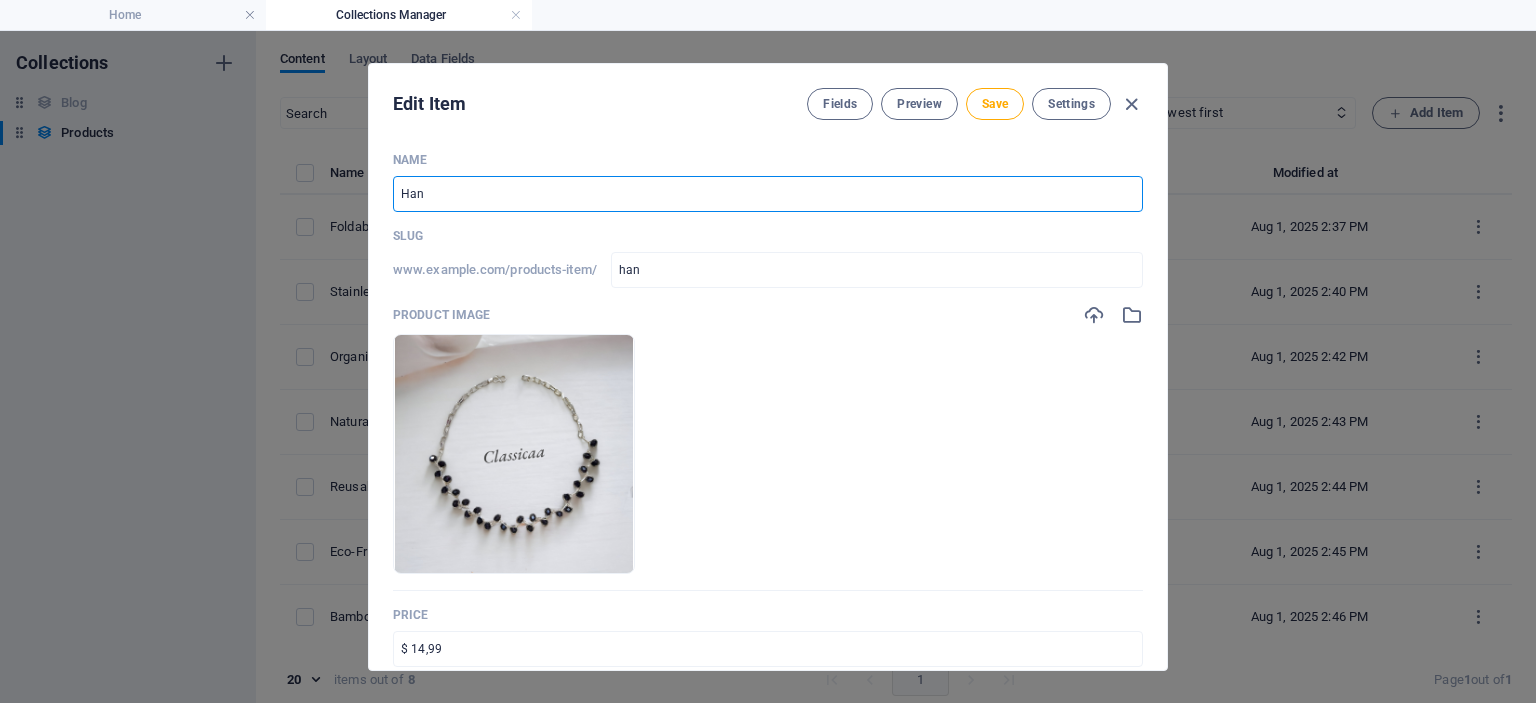 type on "Hand" 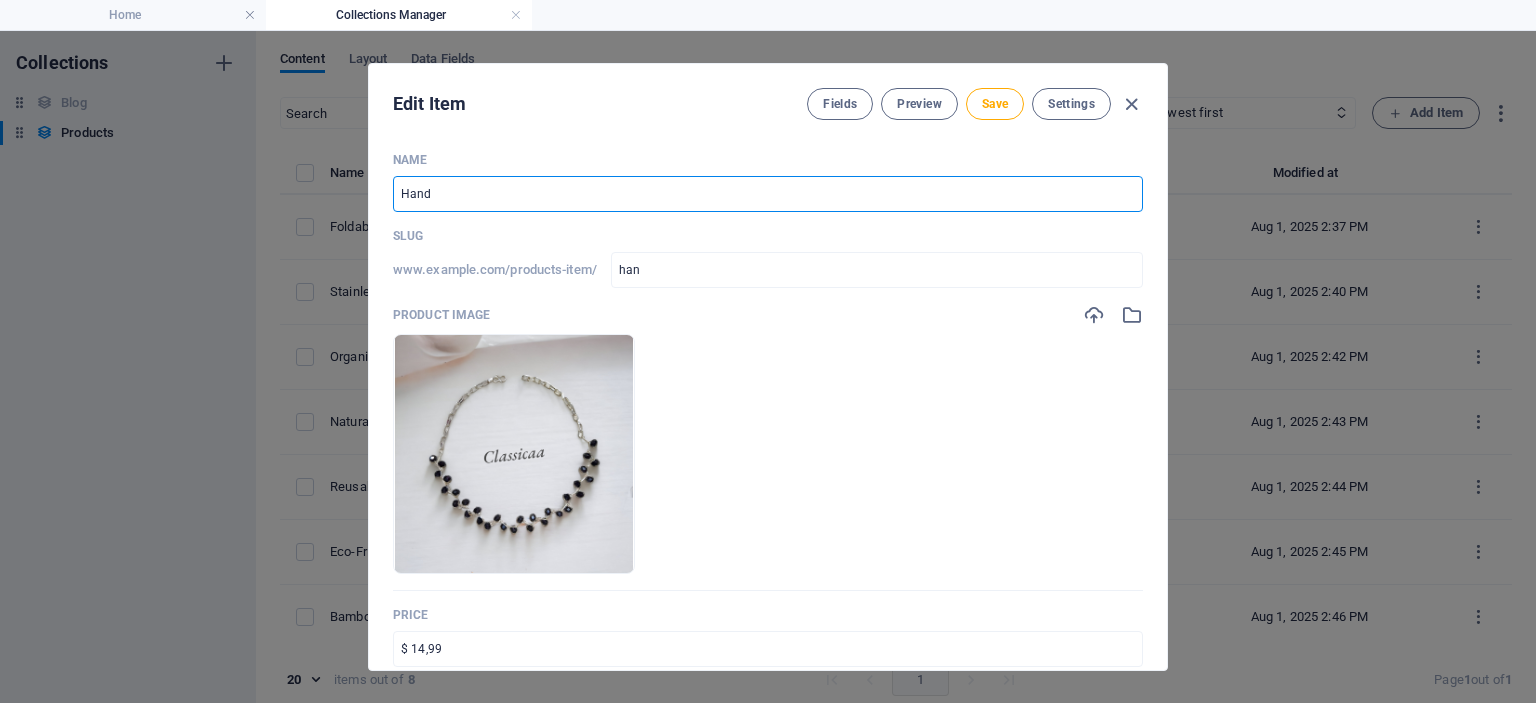 type on "hand" 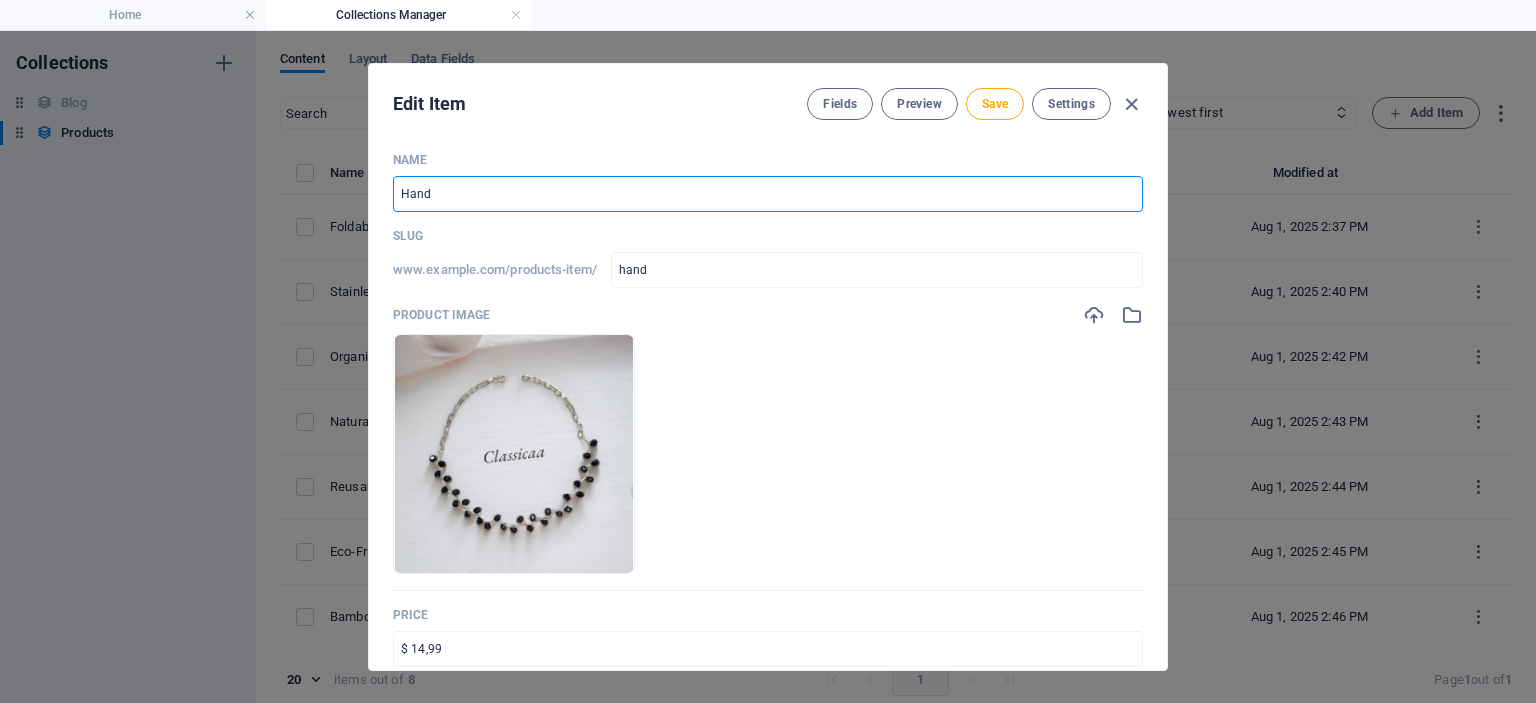 type on "Handm" 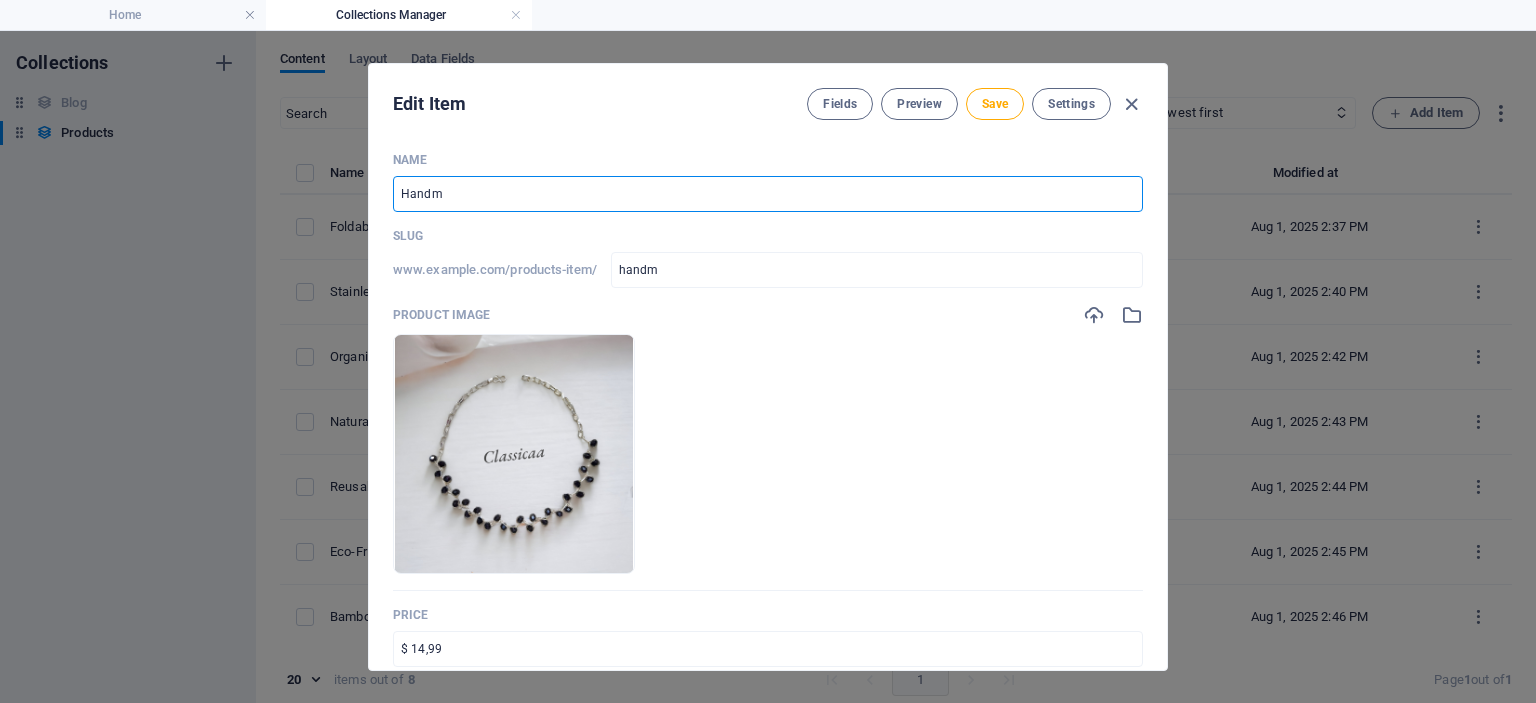 type on "Handma" 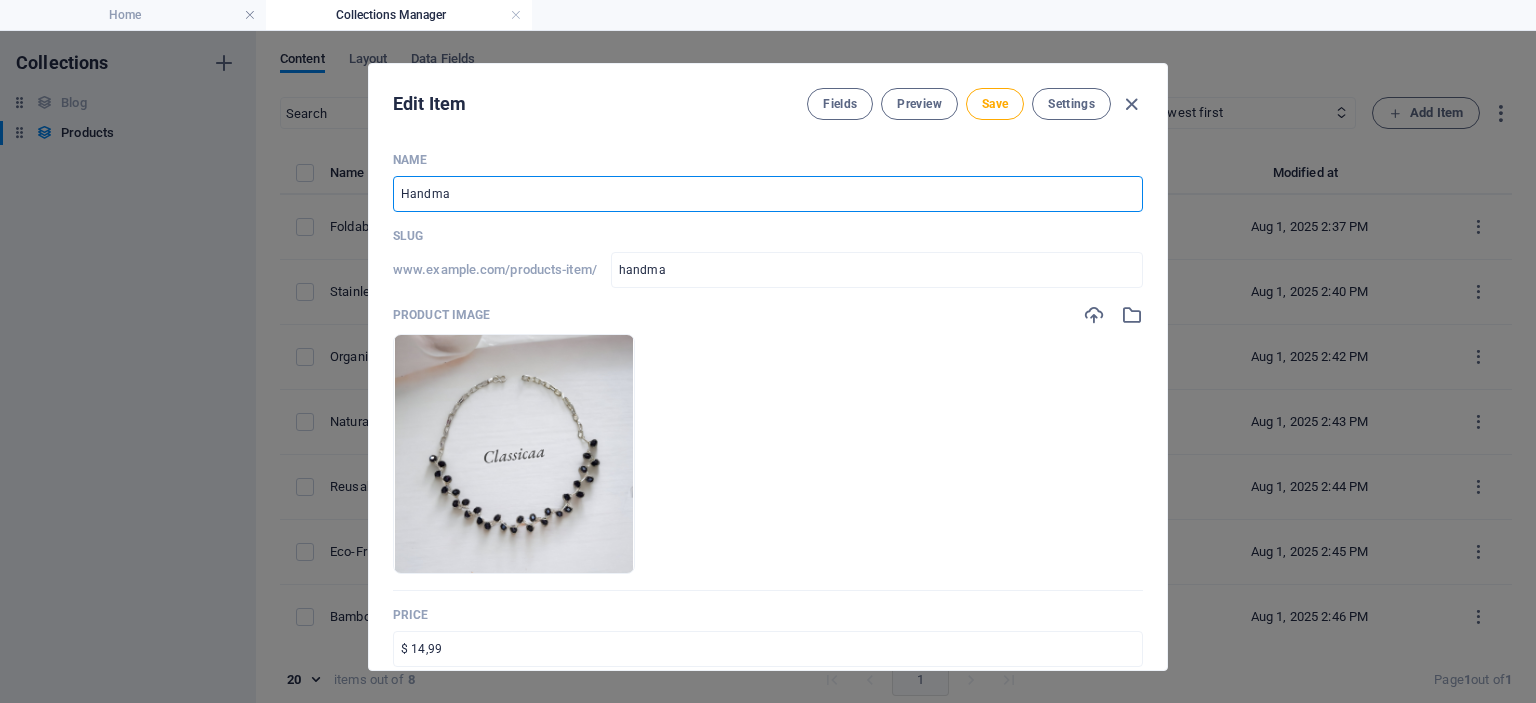type on "Handmad" 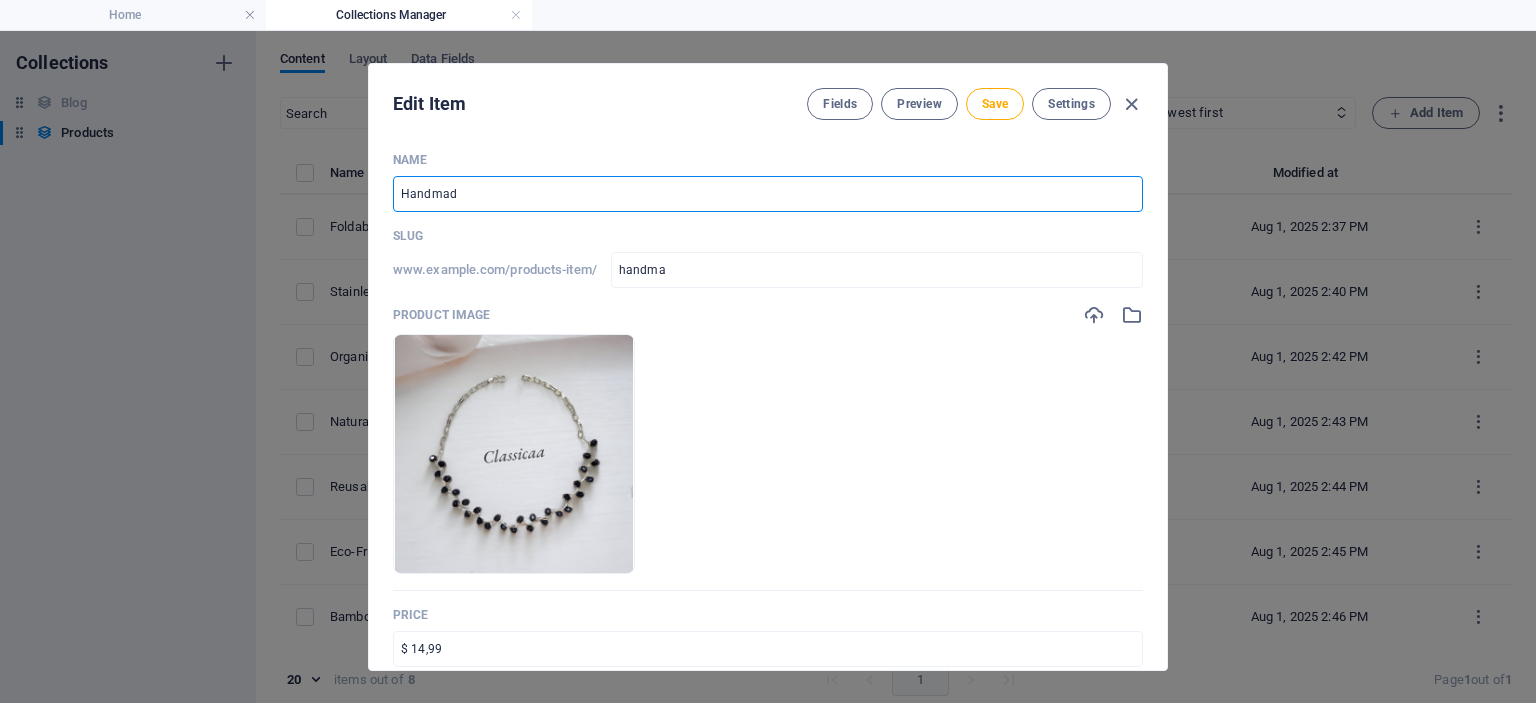 type on "handmad" 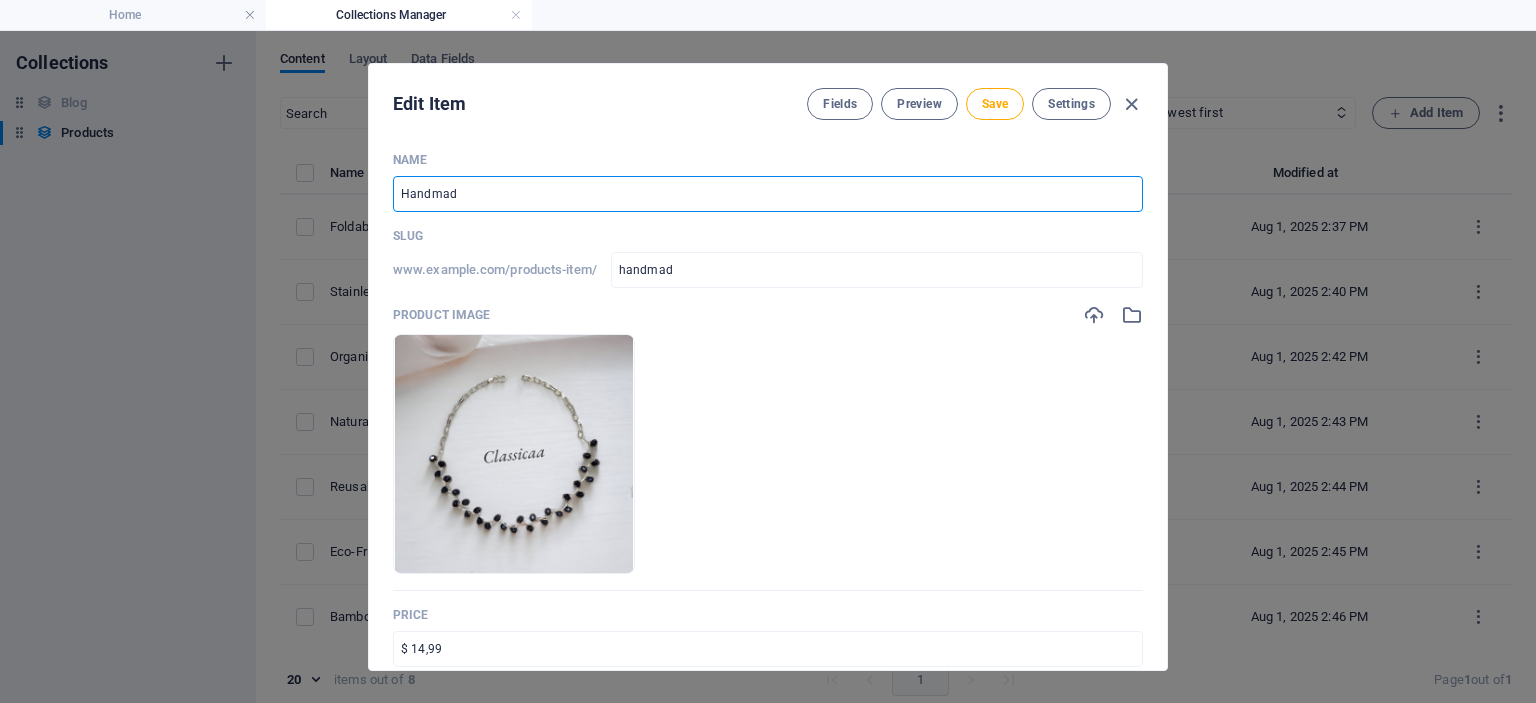 type on "Handmade" 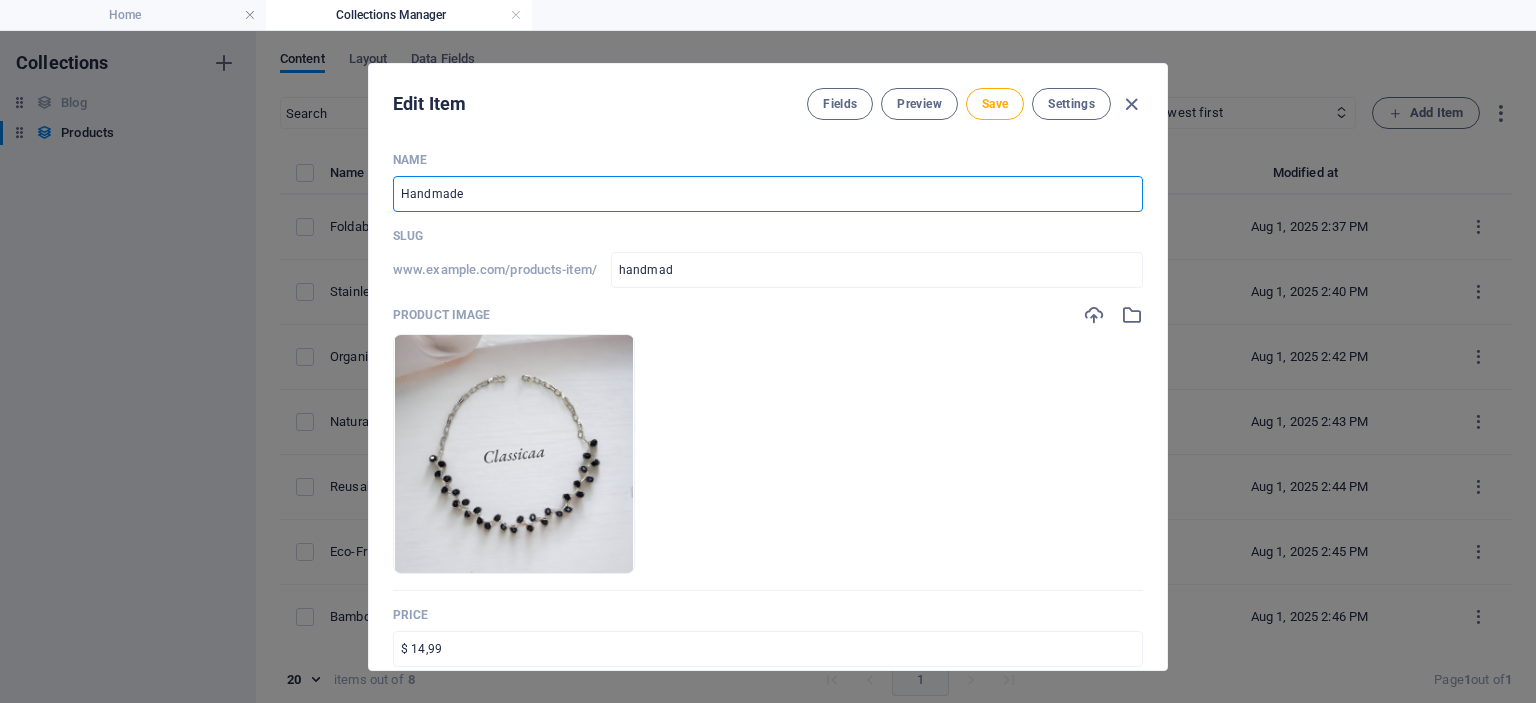 type on "handmade" 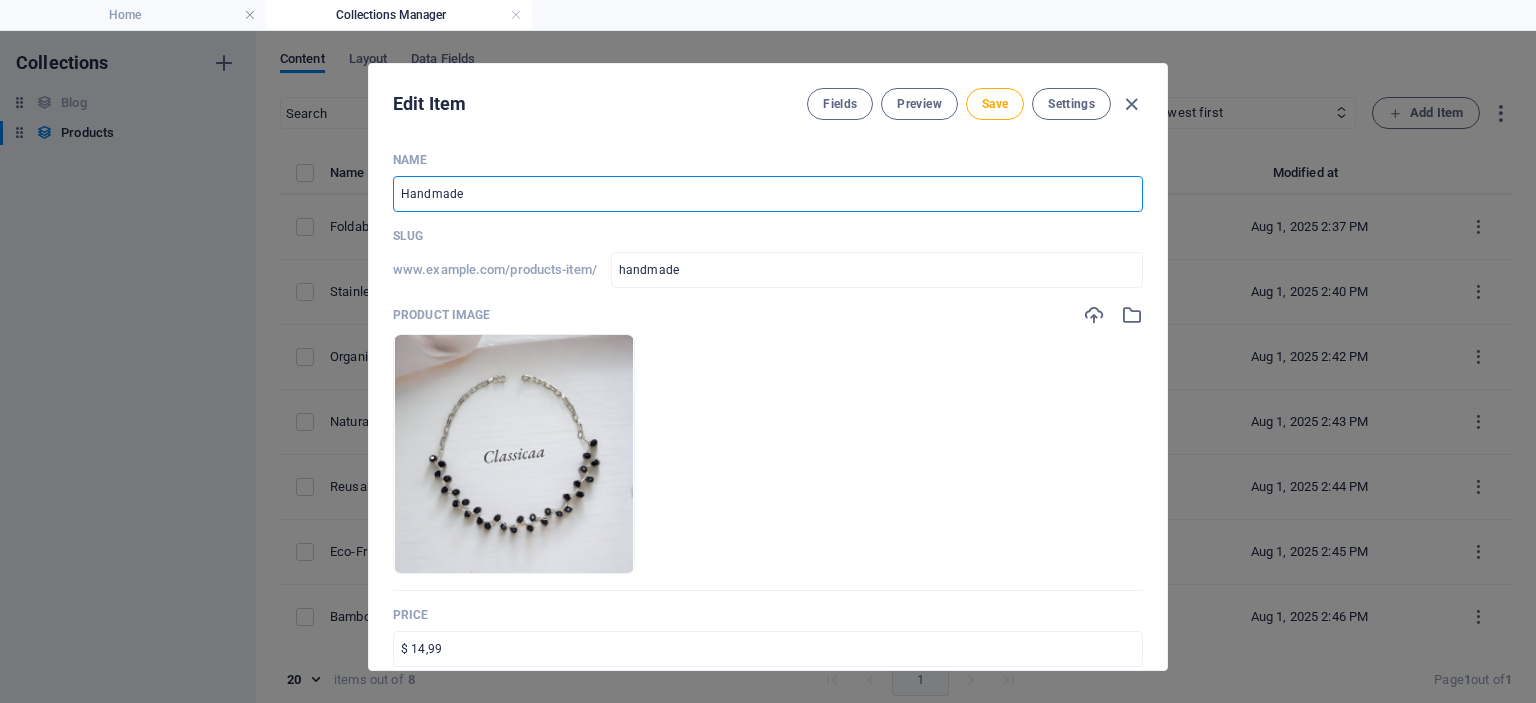 type on "Handmade N" 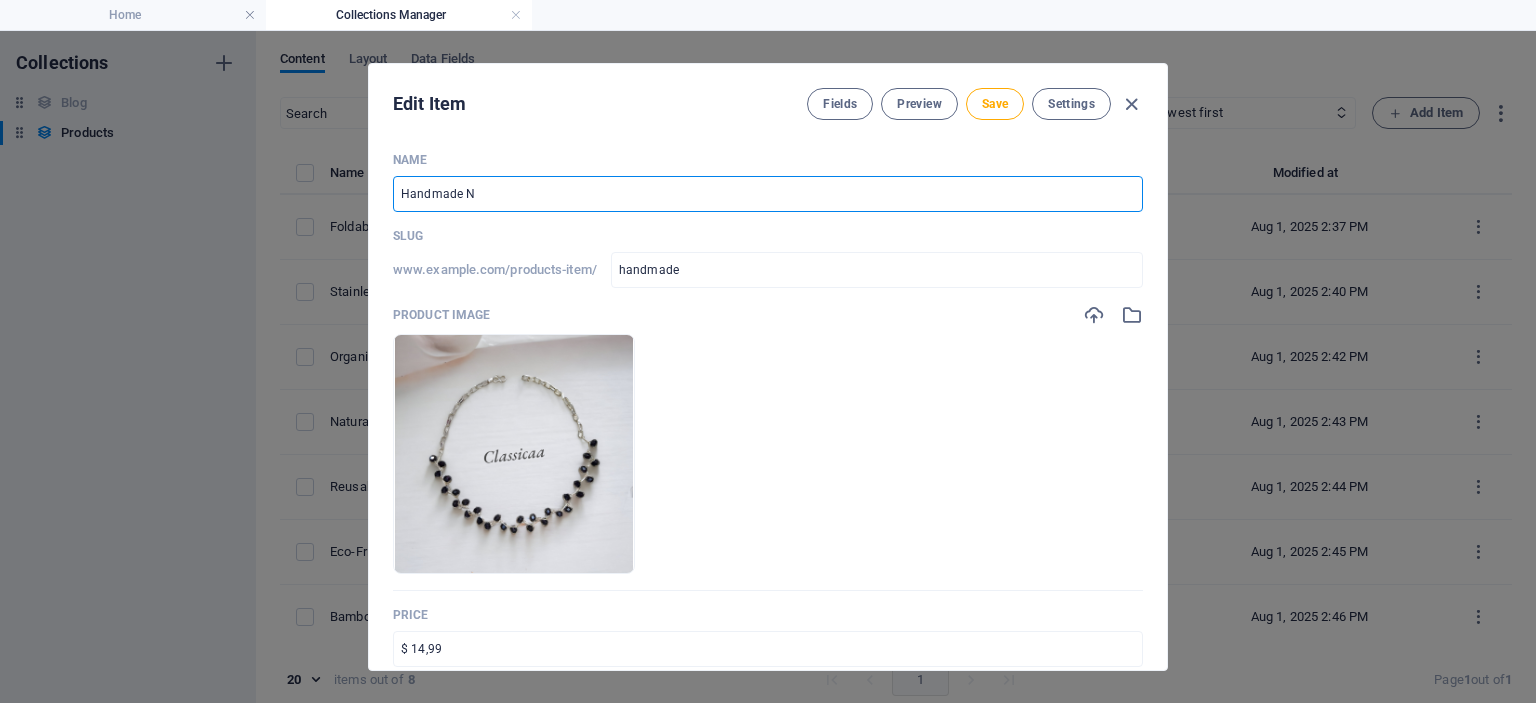 type on "handmade-n" 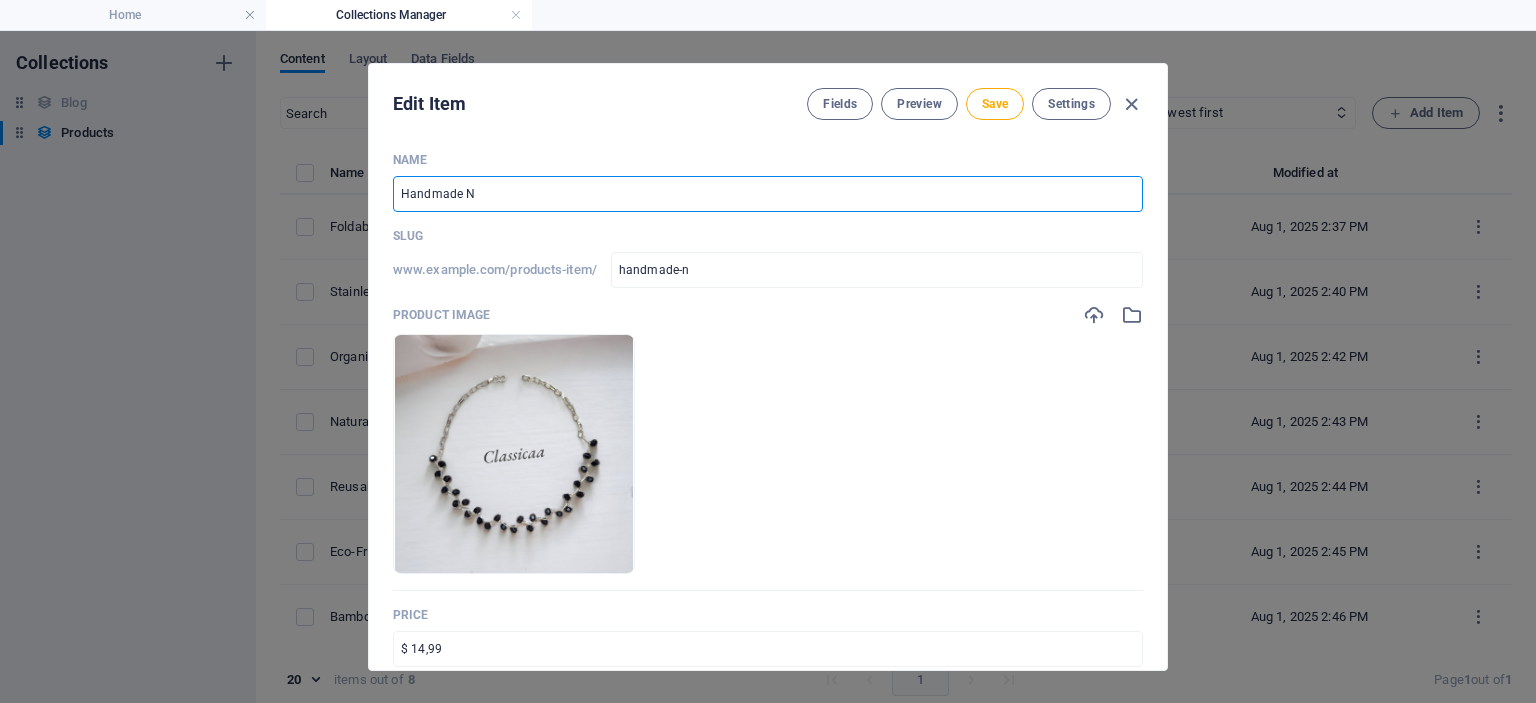 type on "Handmade Na" 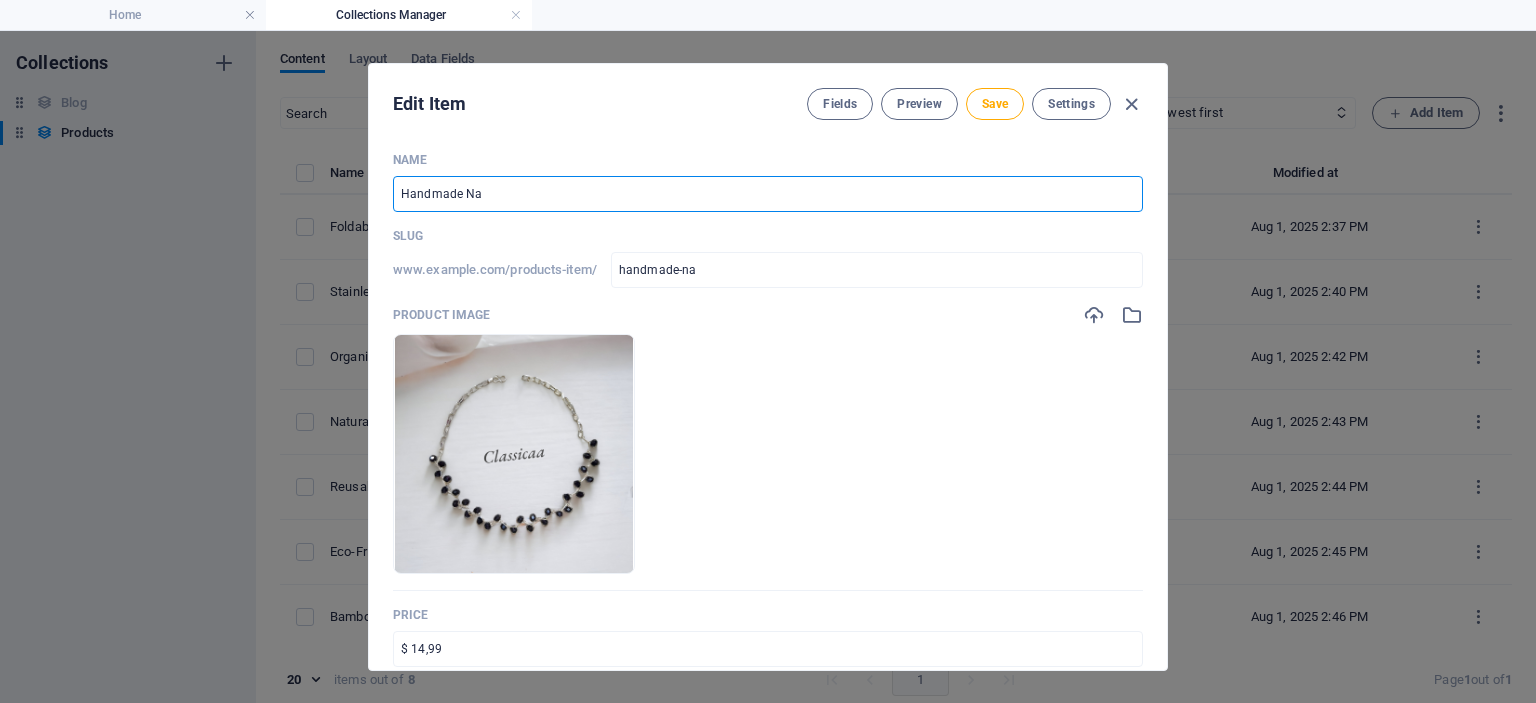type on "Handmade Nac" 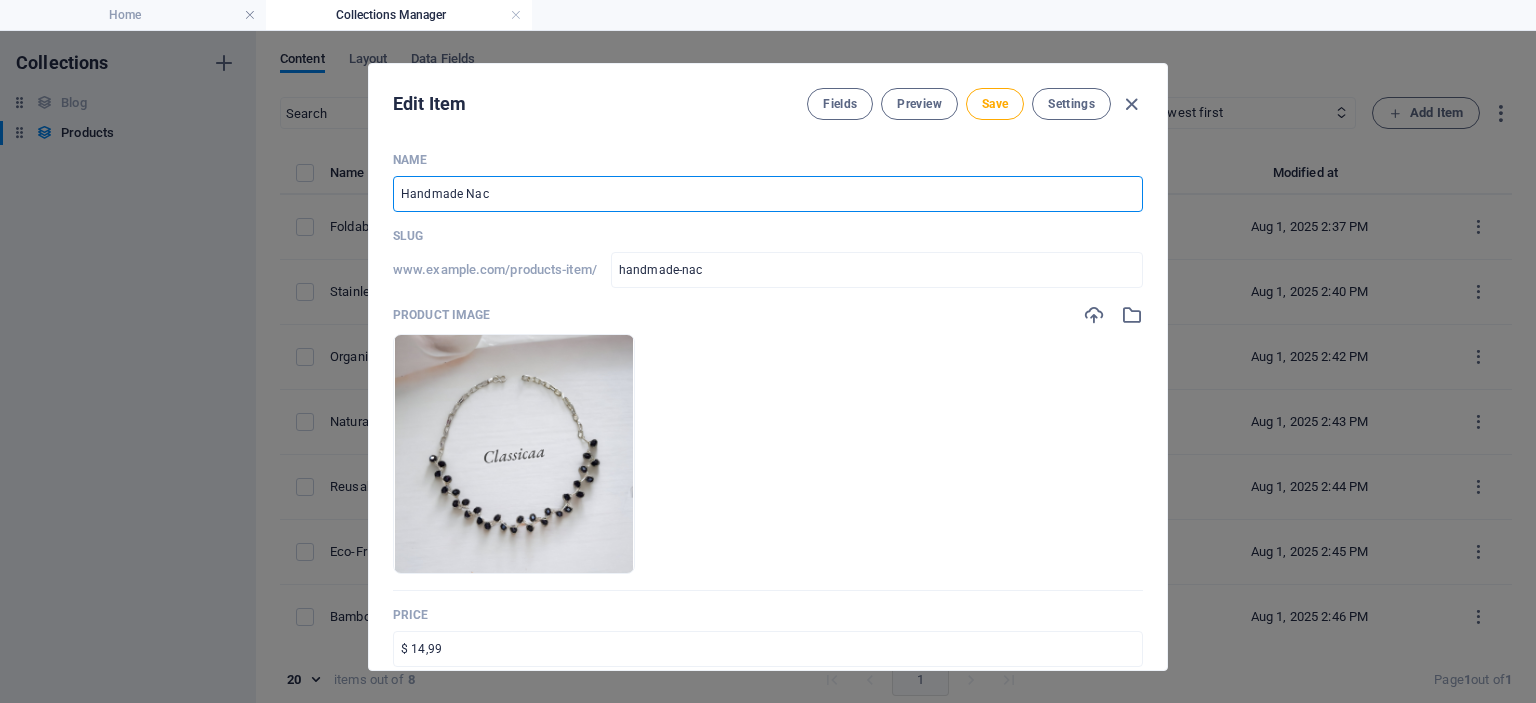 type on "Handmade Na" 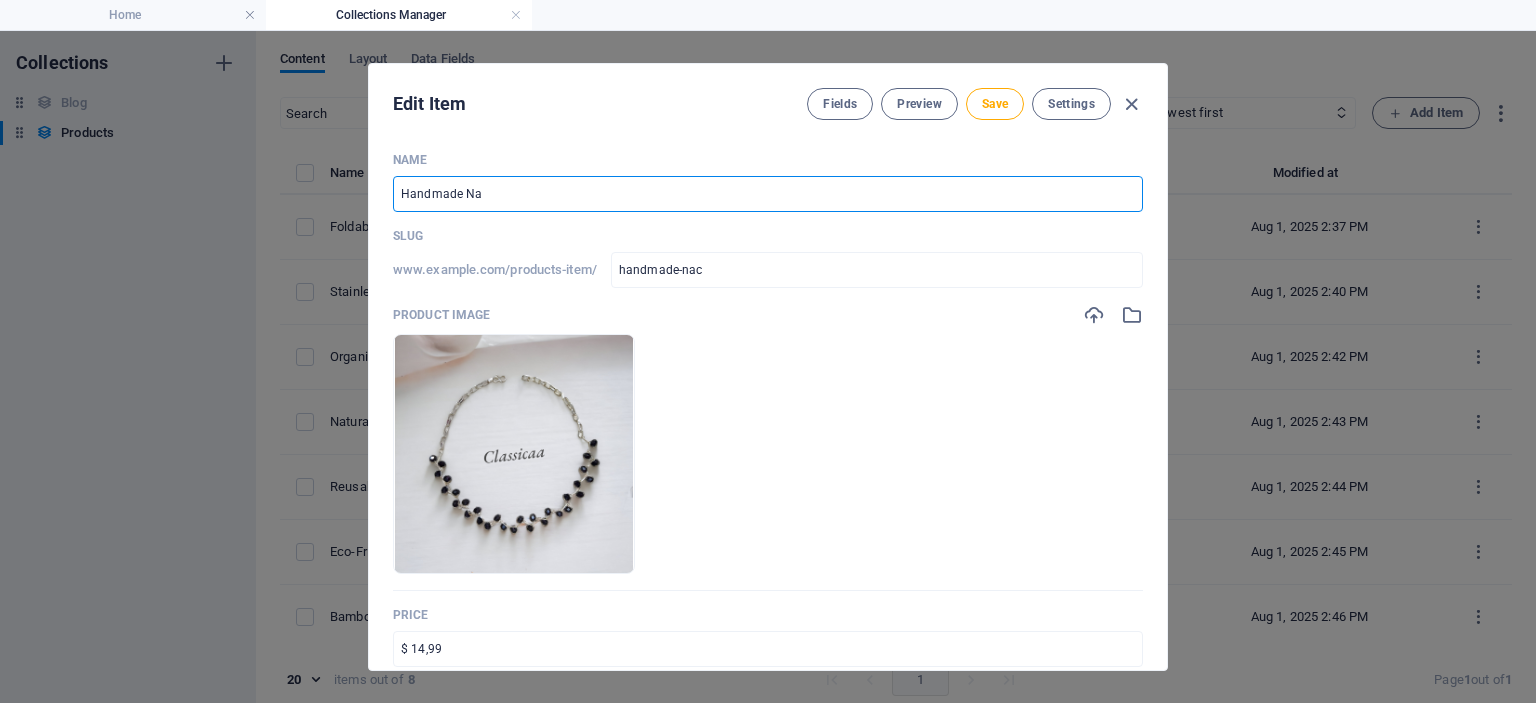 type on "handmade-na" 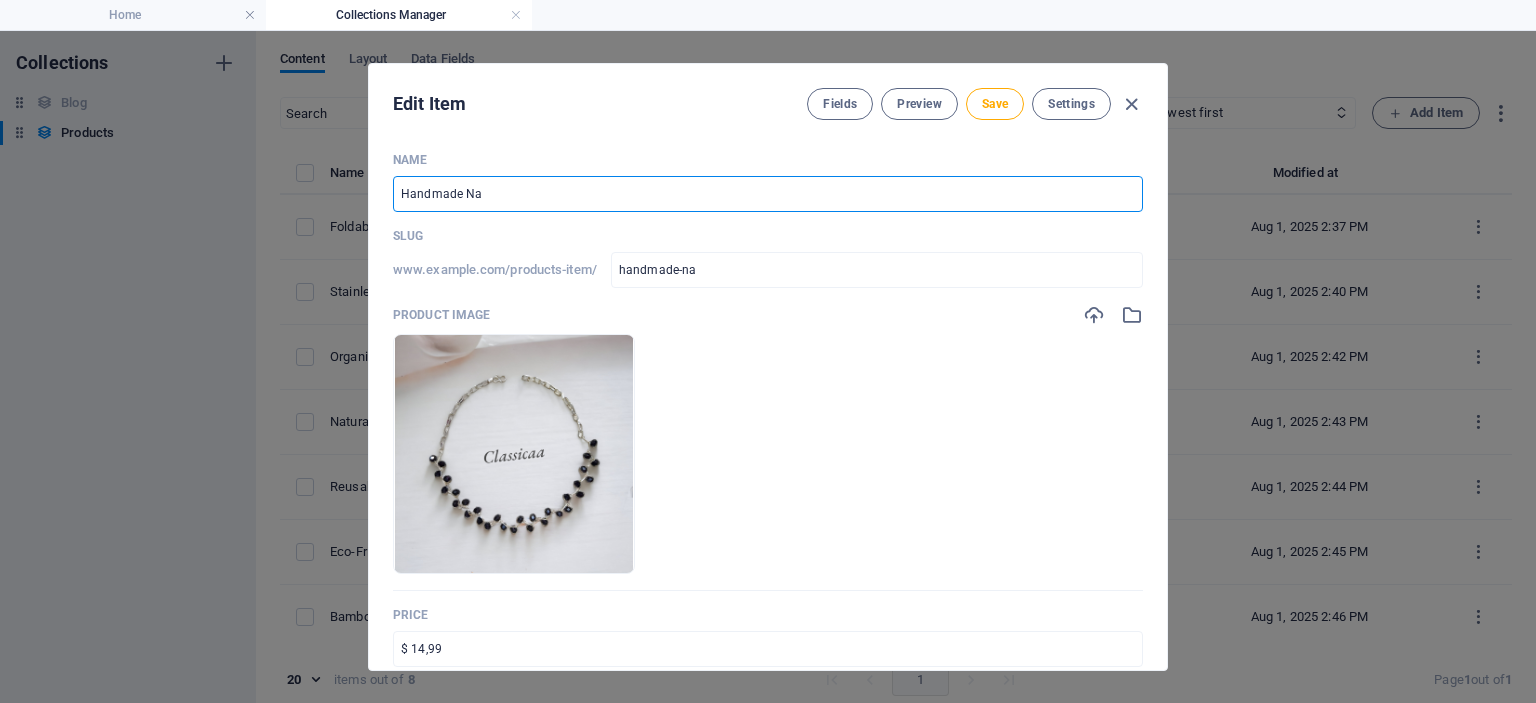 type on "Handmade N" 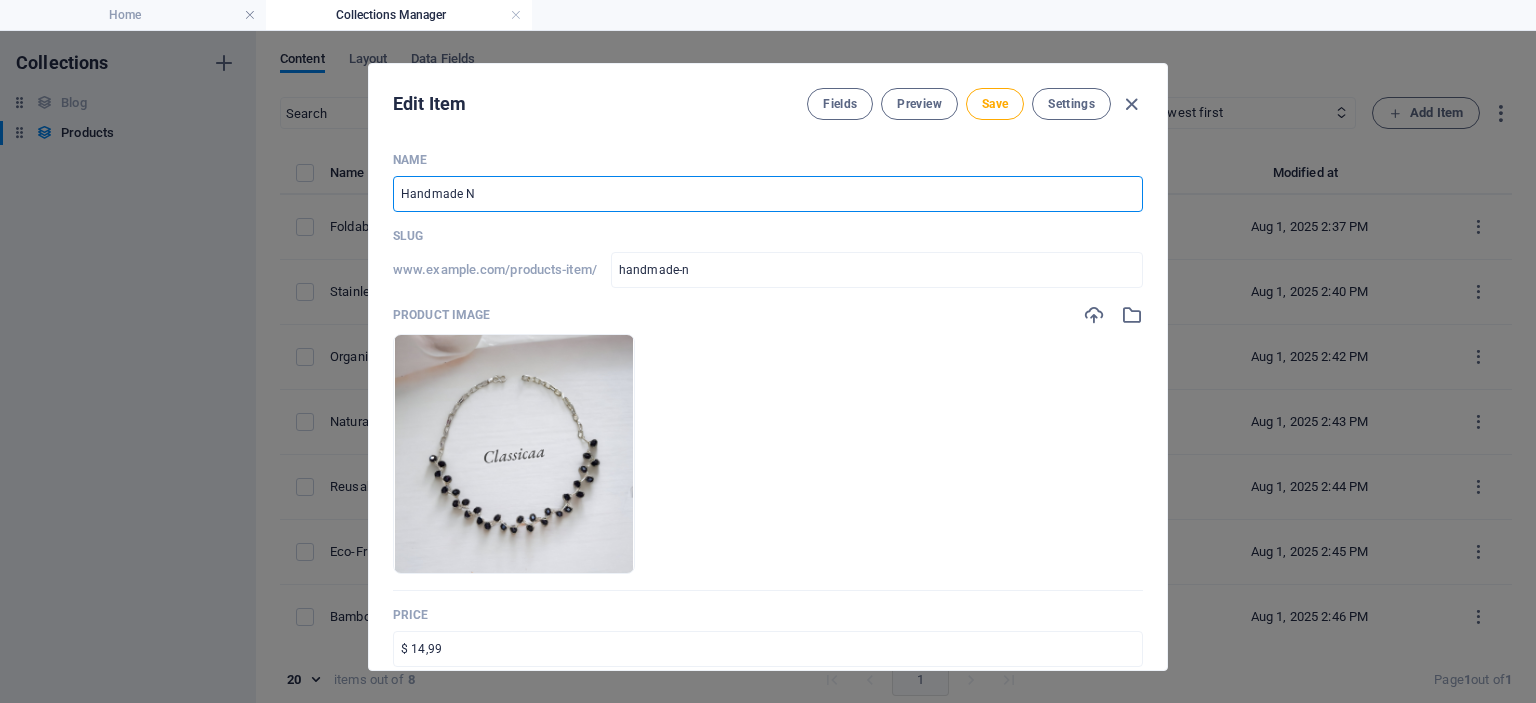 type on "Handmade Ne" 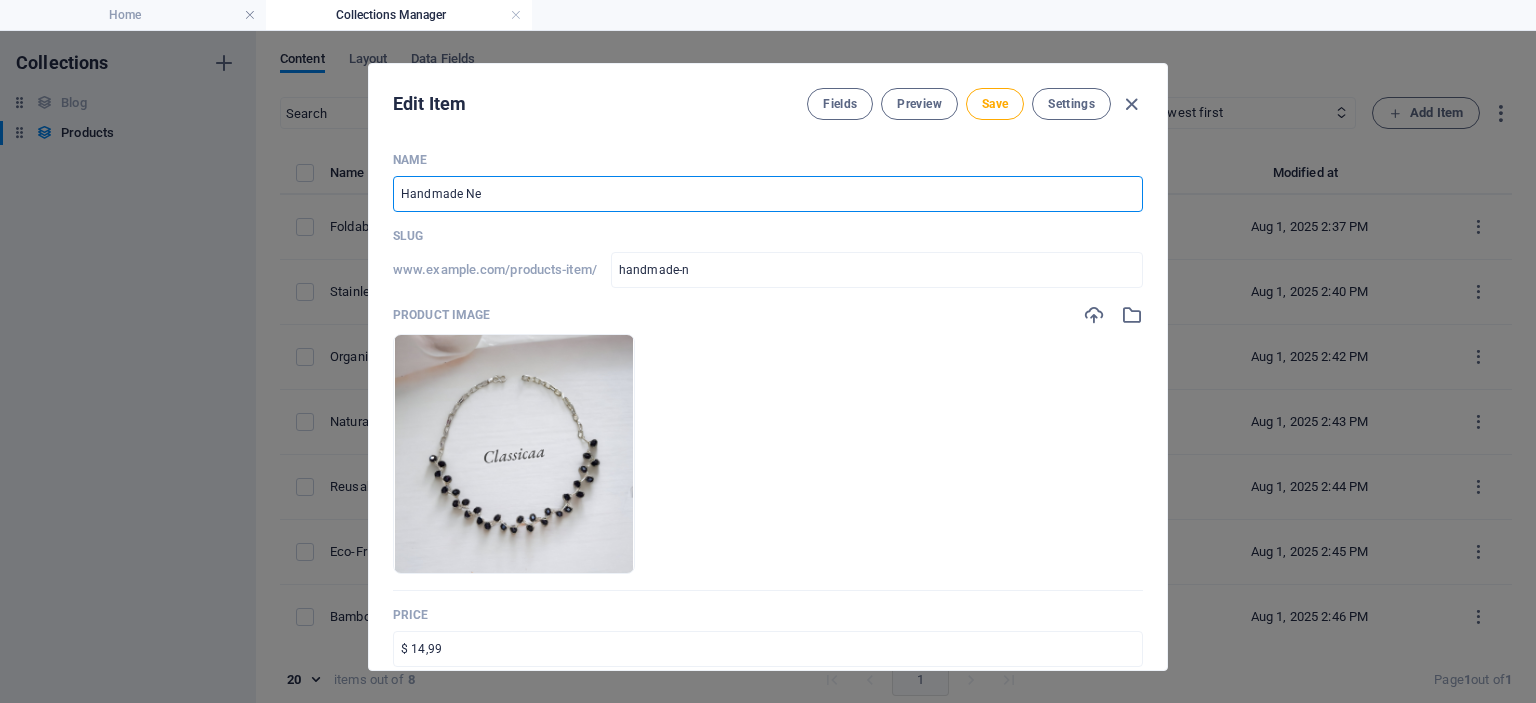 type on "handmade-ne" 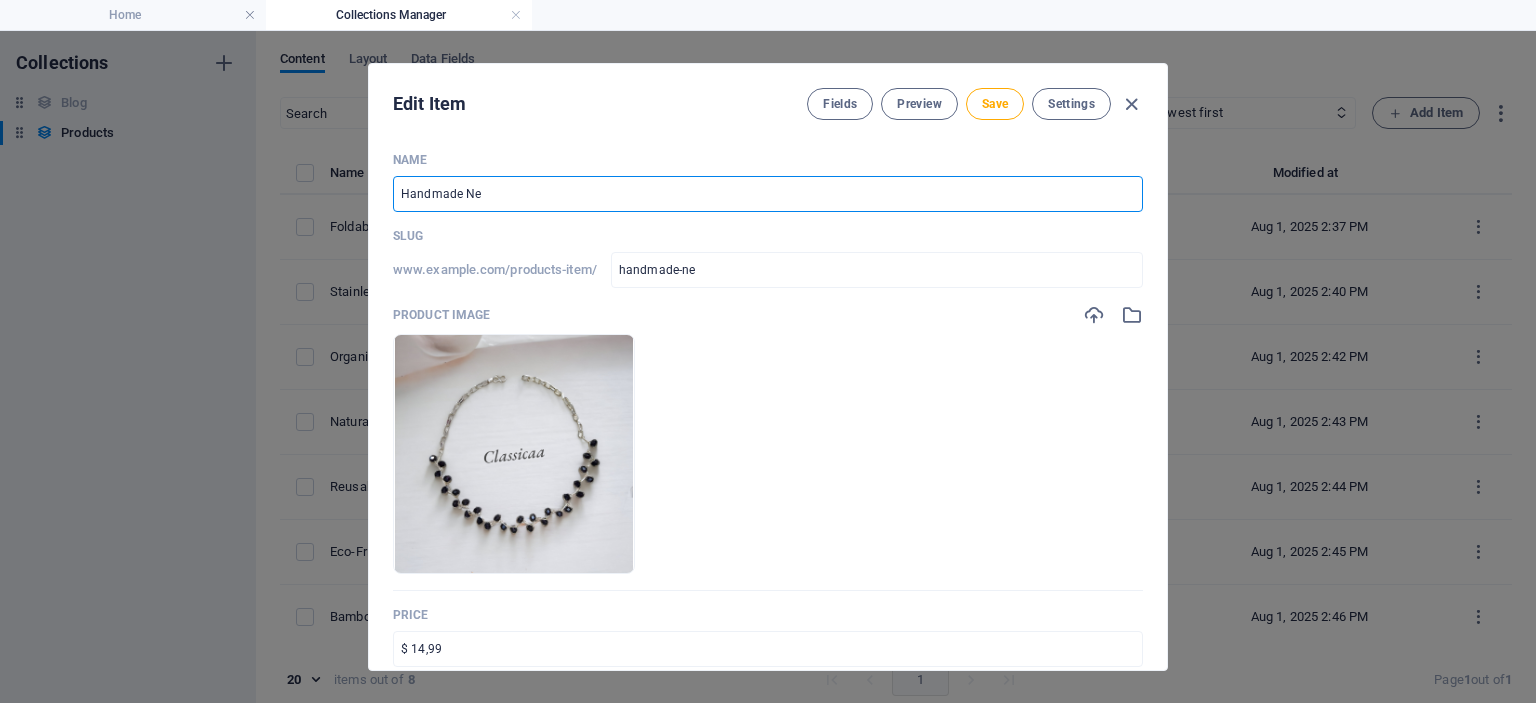 type on "Handmade Nec" 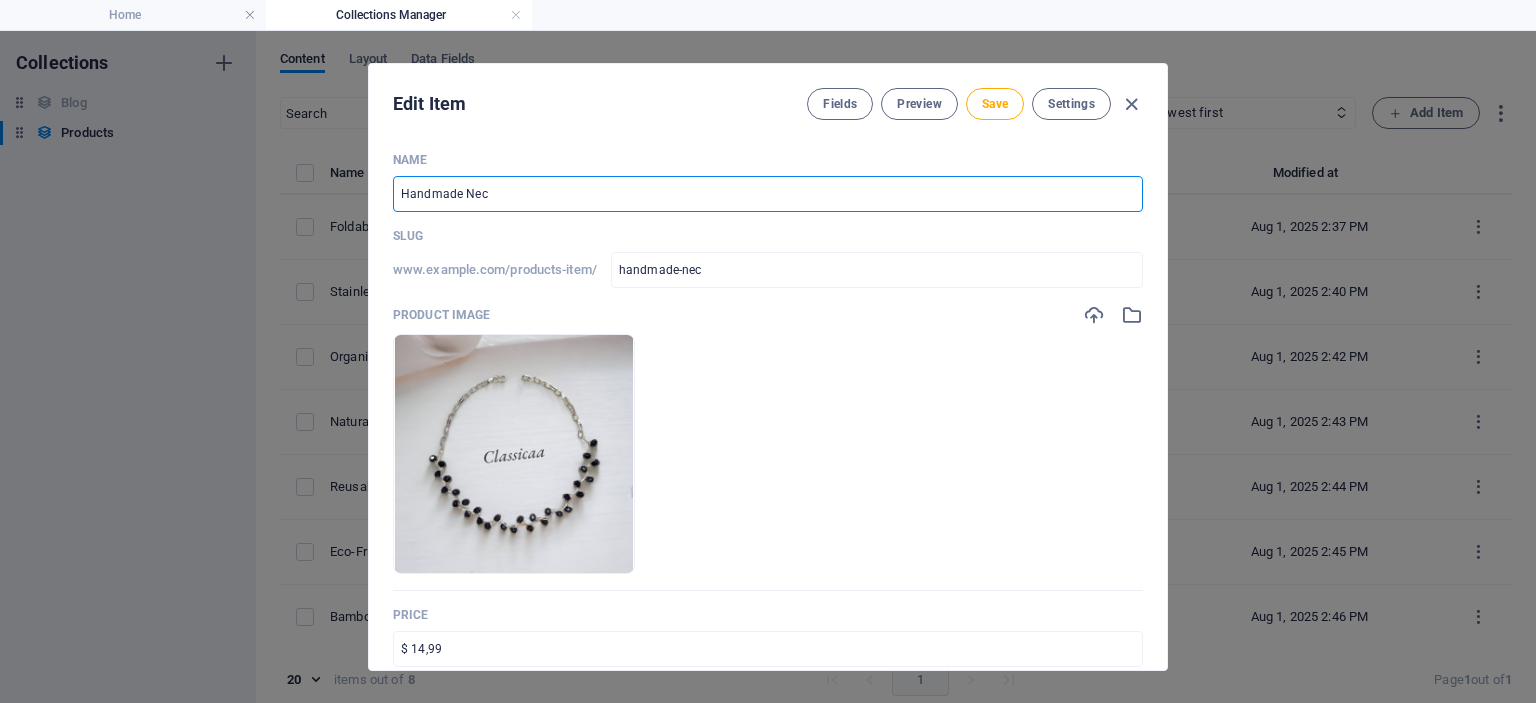 type on "Handmade Neck" 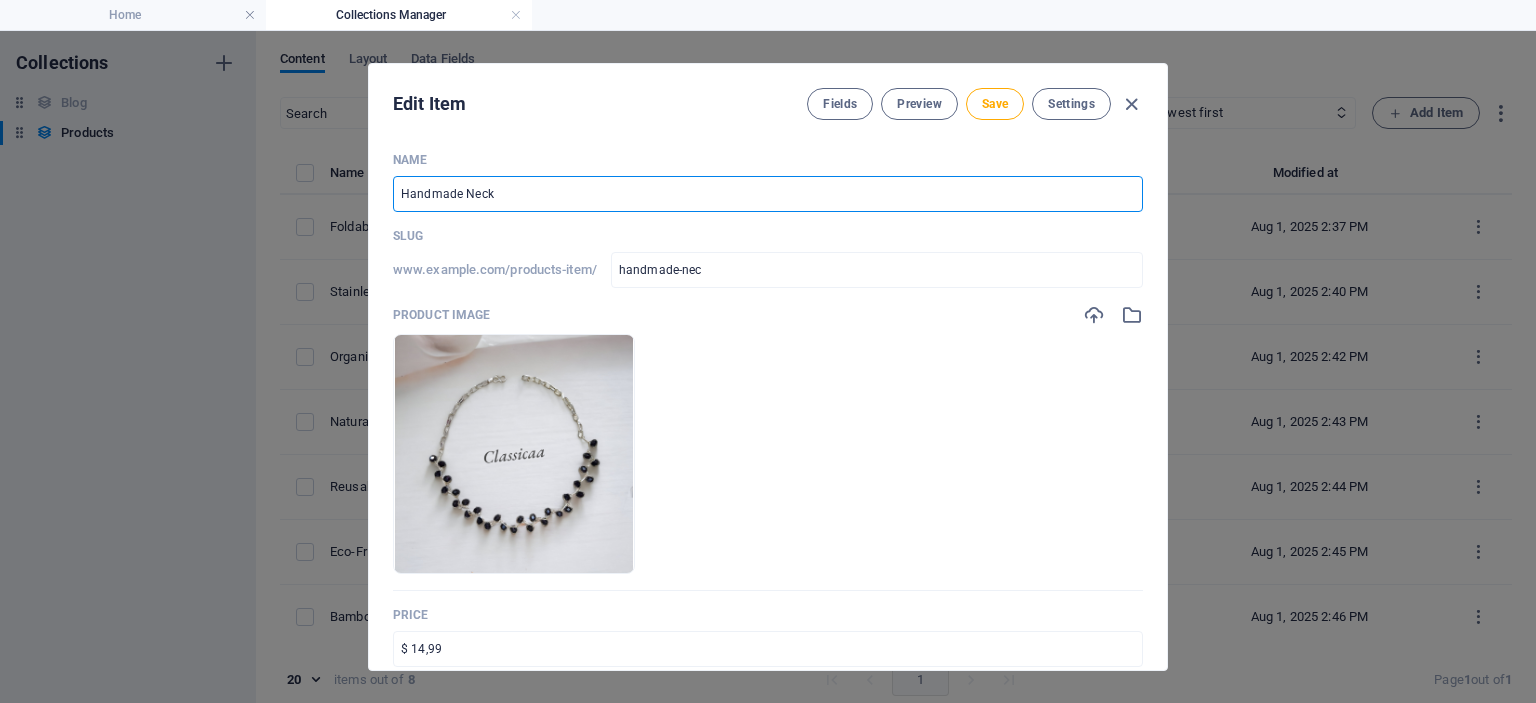 type on "handmade-neck" 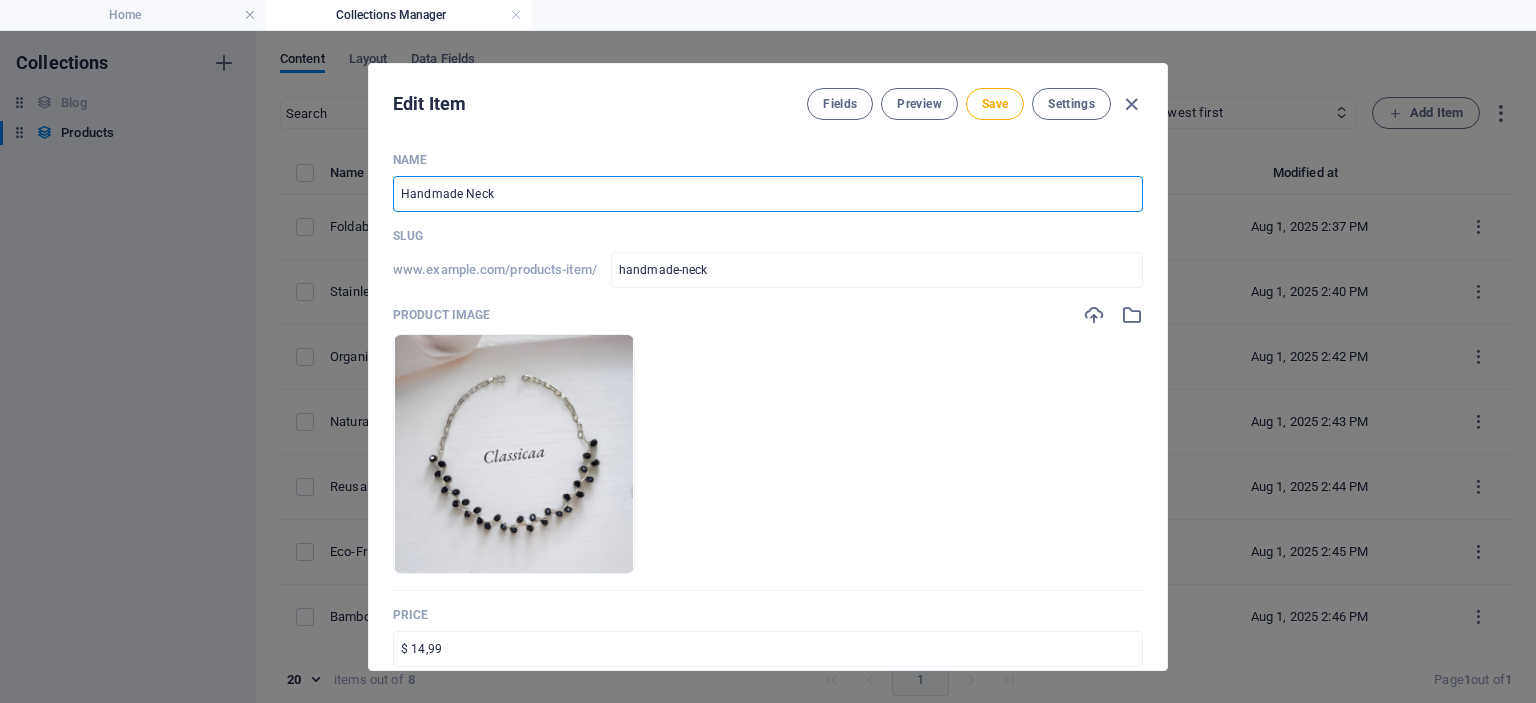 type on "handmade-neck" 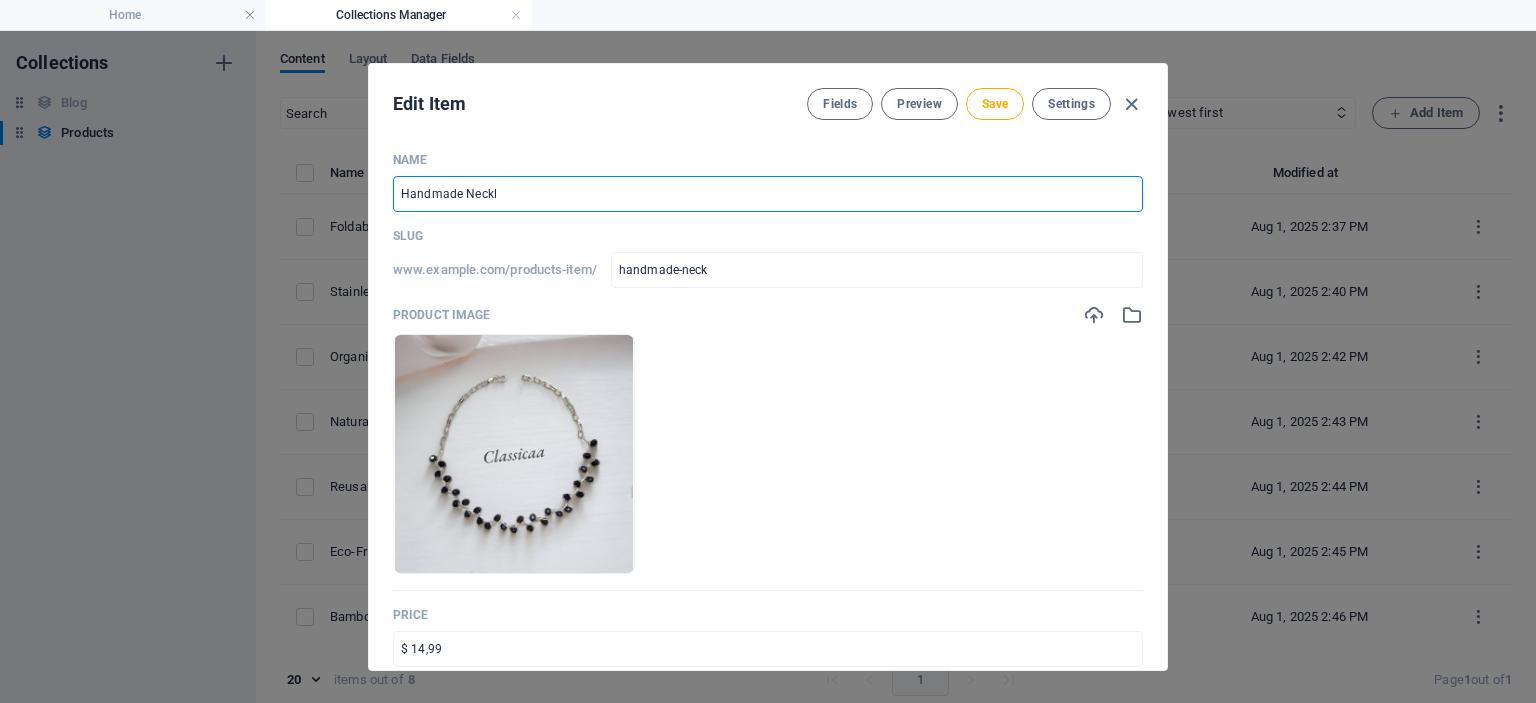 type on "handmade-neckl" 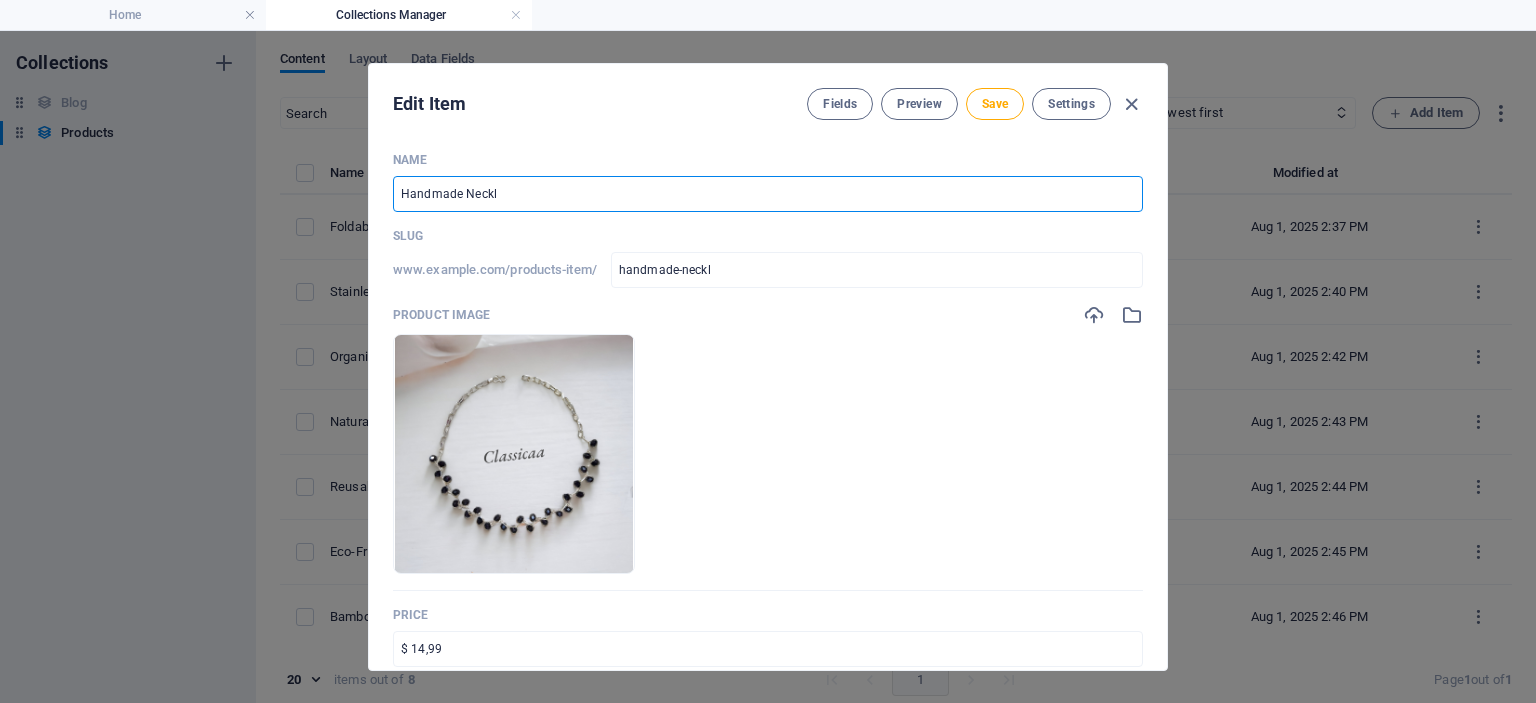 type on "Handmade Neckla" 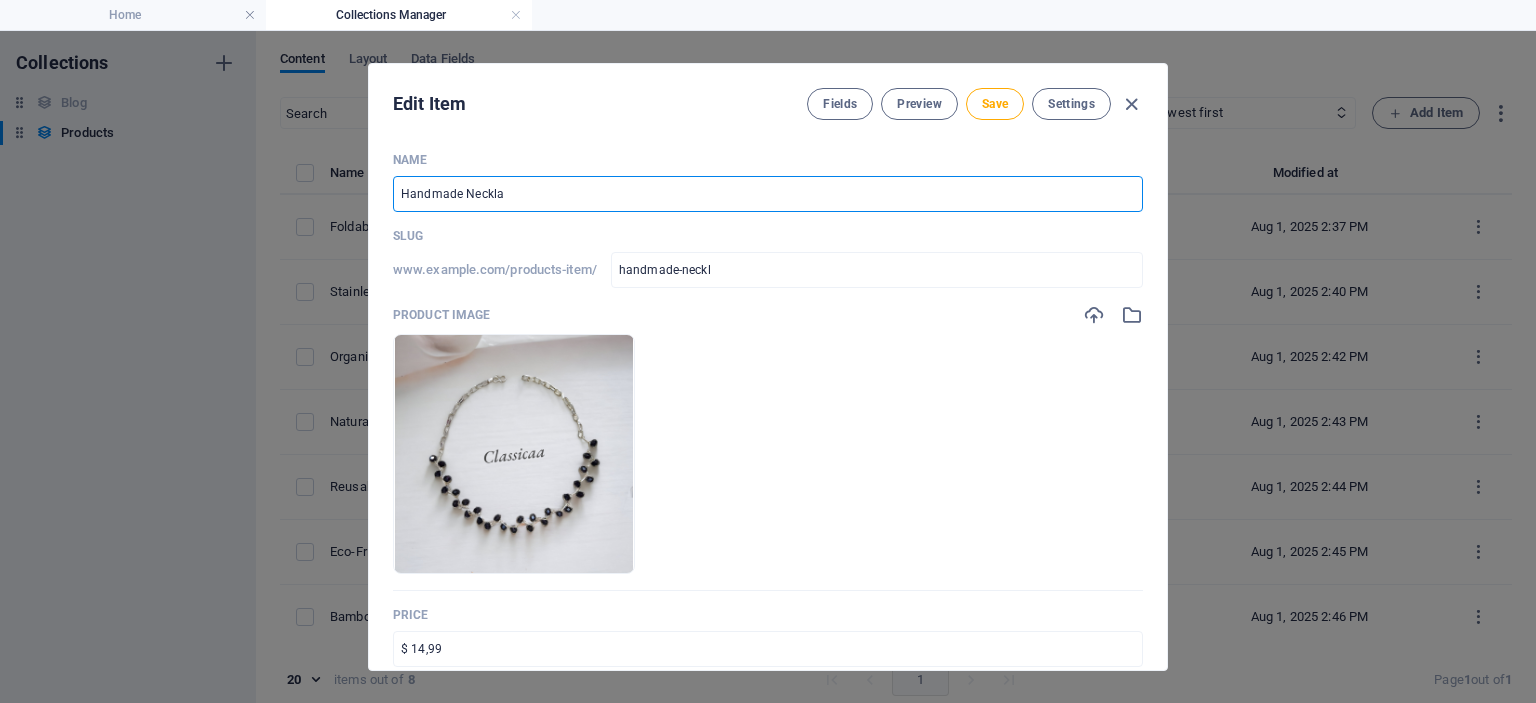 type on "handmade-neckla" 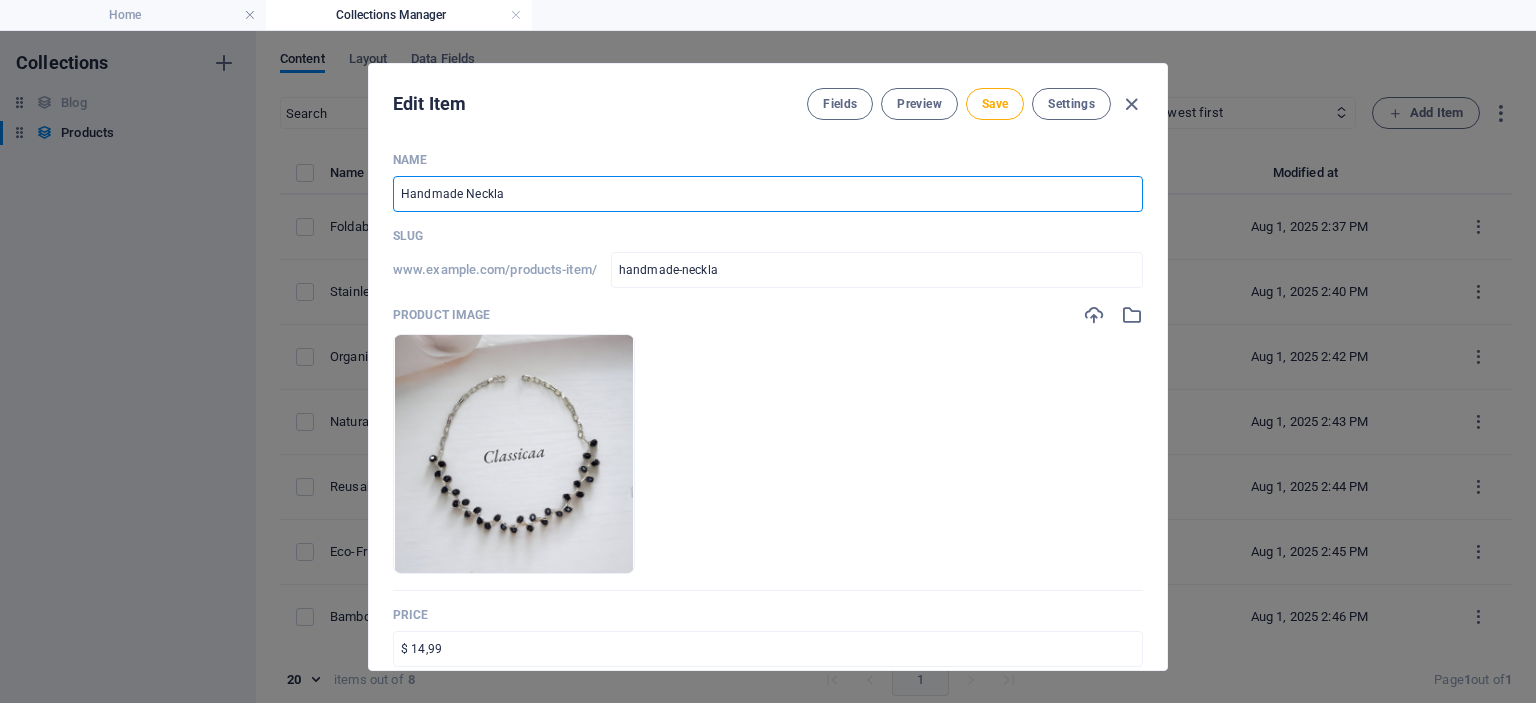 type on "Handmade Necklac" 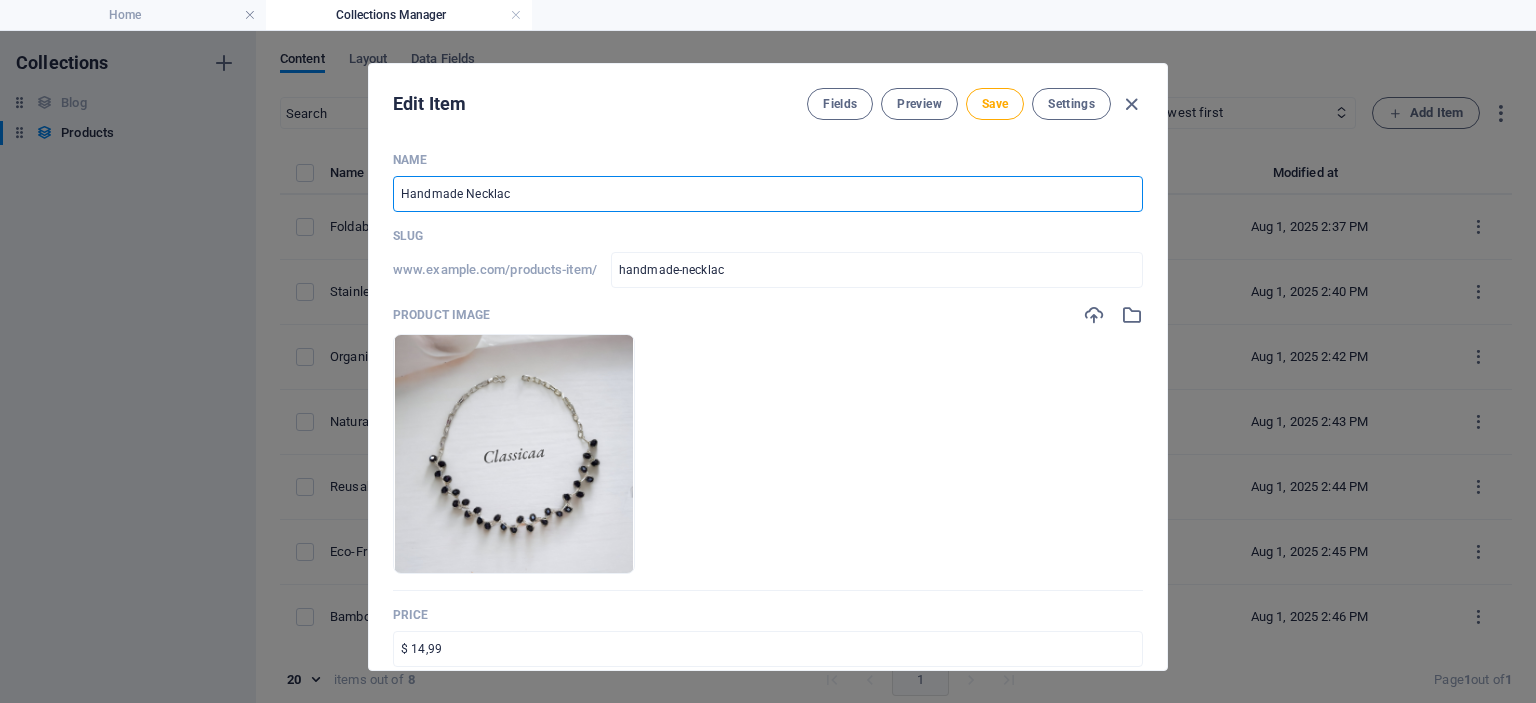 type on "Handmade Necklace" 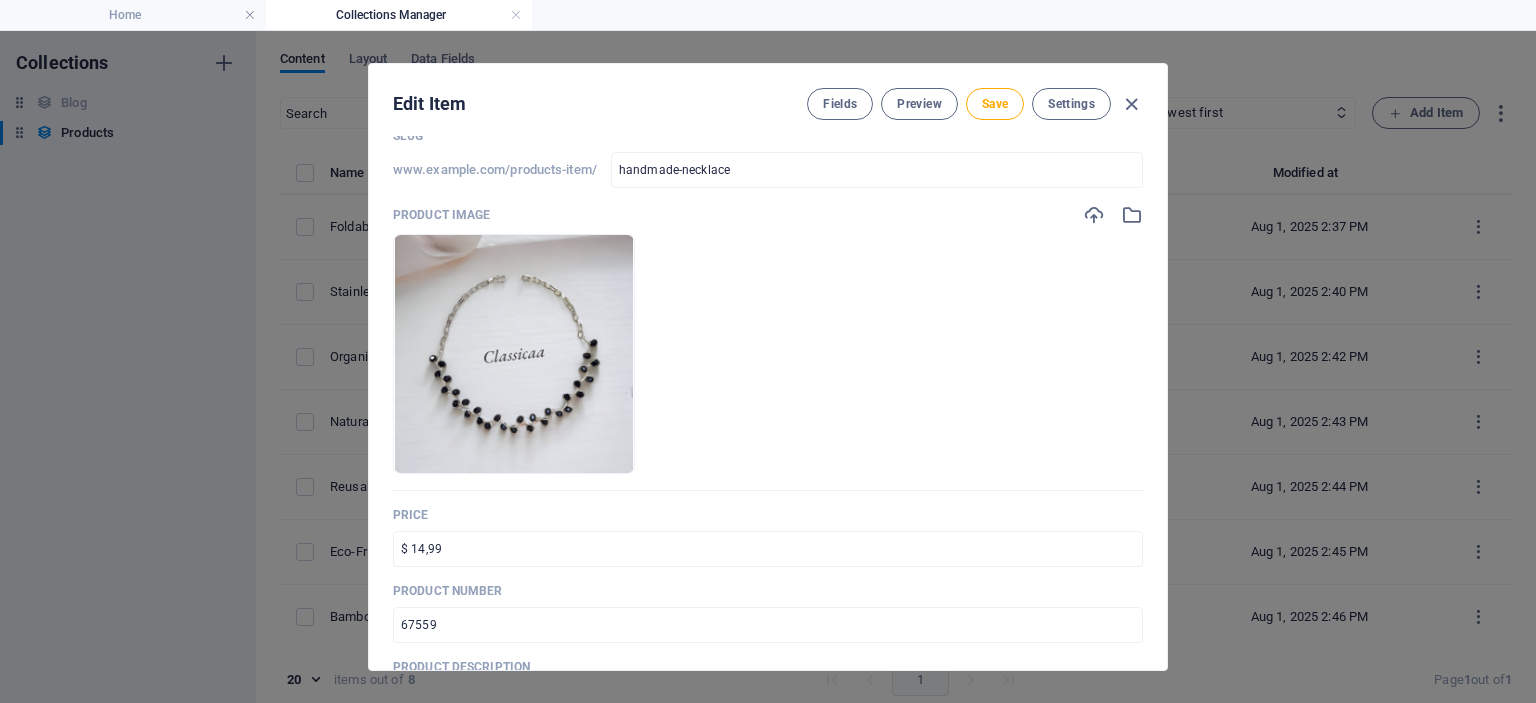scroll, scrollTop: 0, scrollLeft: 0, axis: both 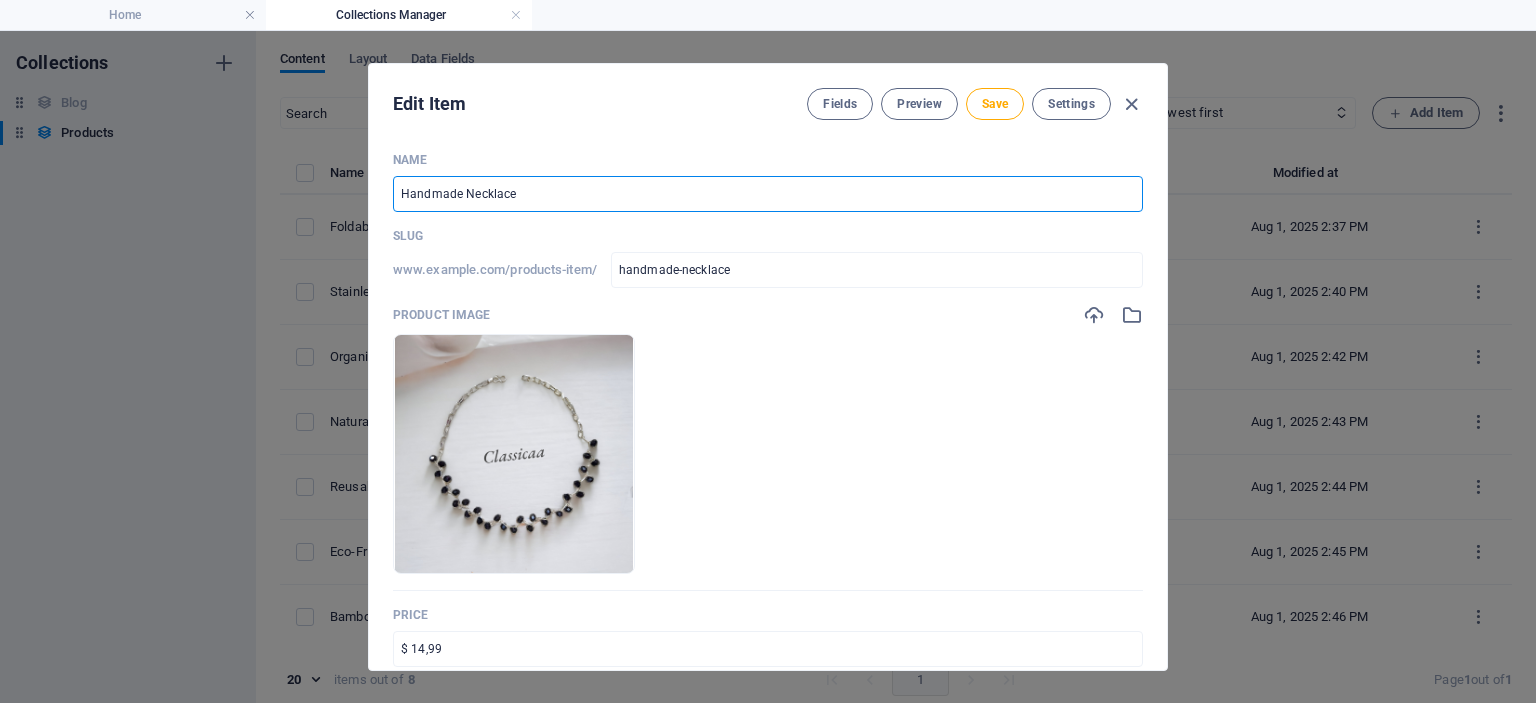 click on "Handmade Necklace" at bounding box center [768, 194] 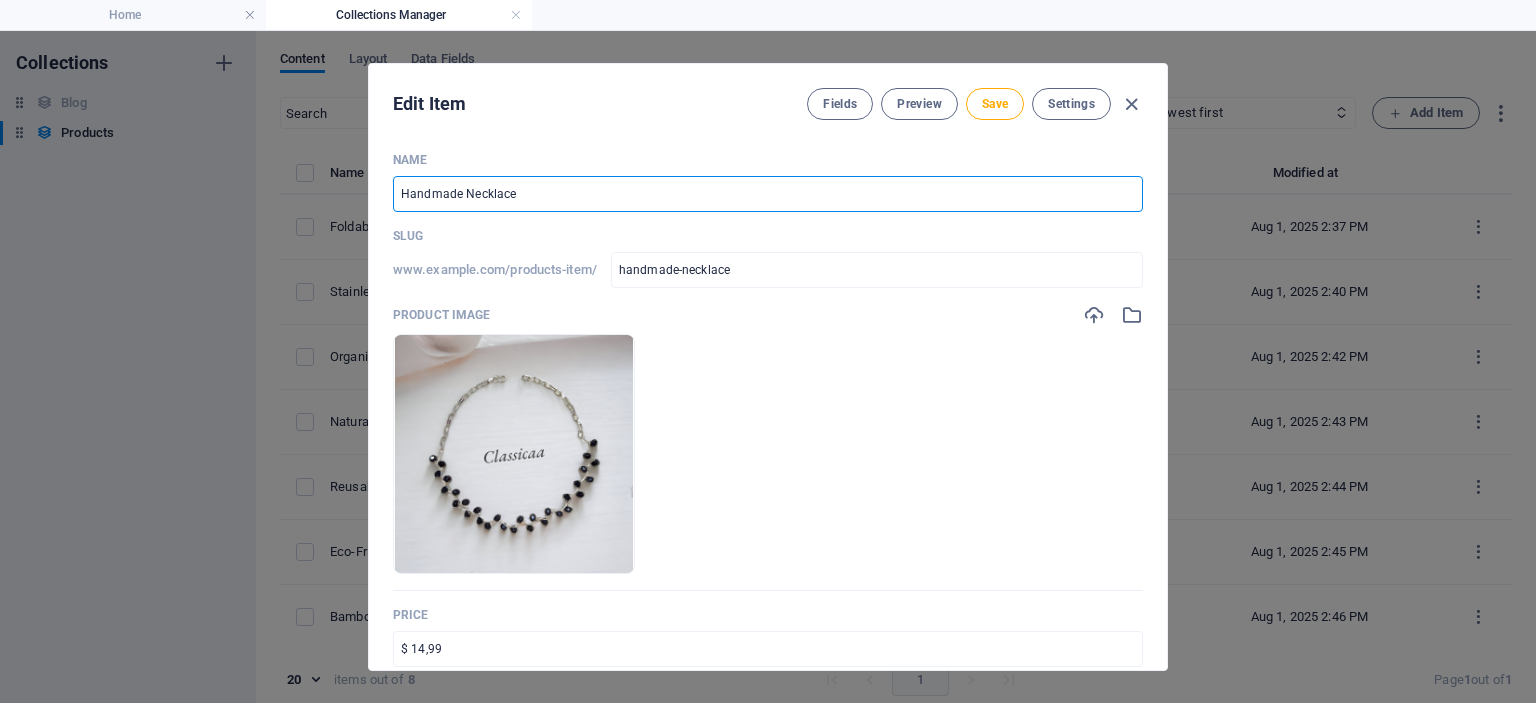 type on "XHandmade Necklace" 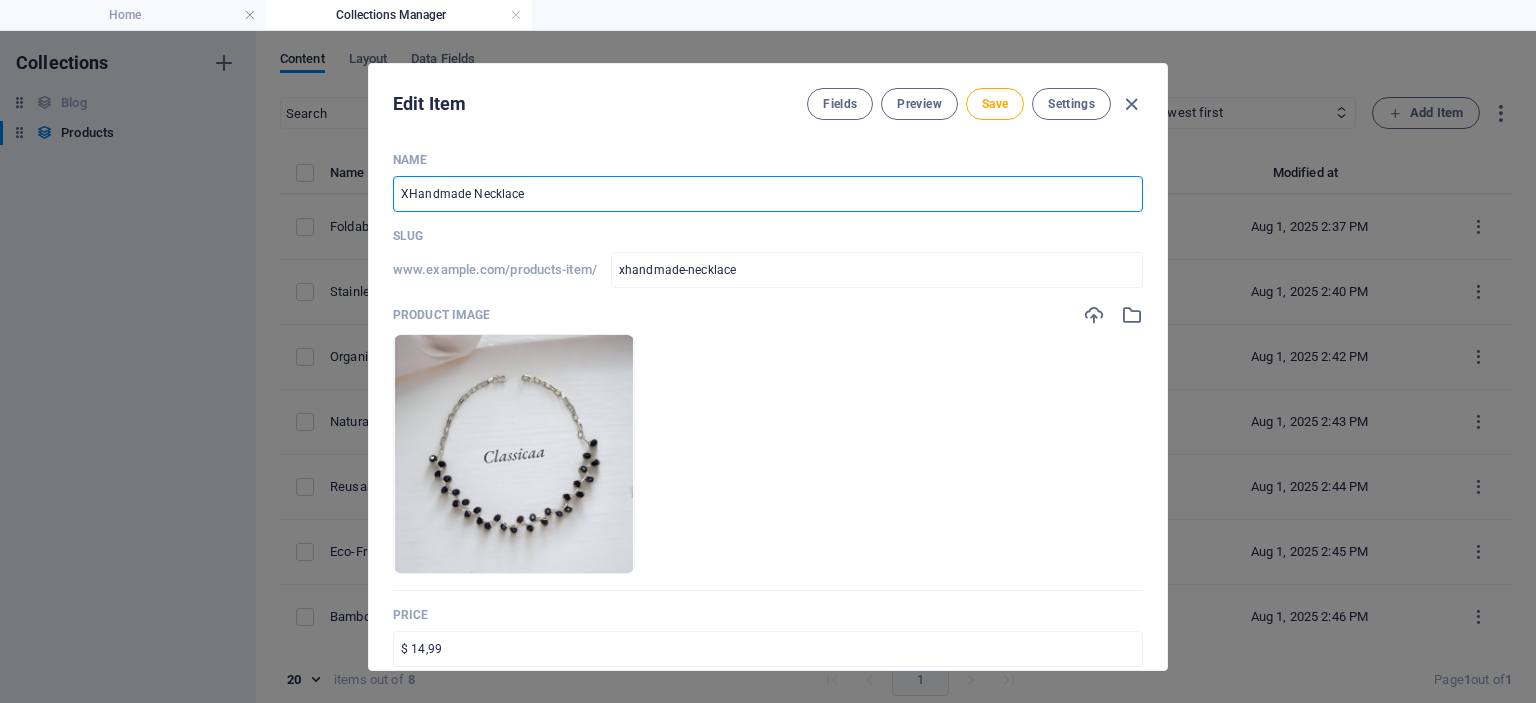 type on "Handmade Necklace" 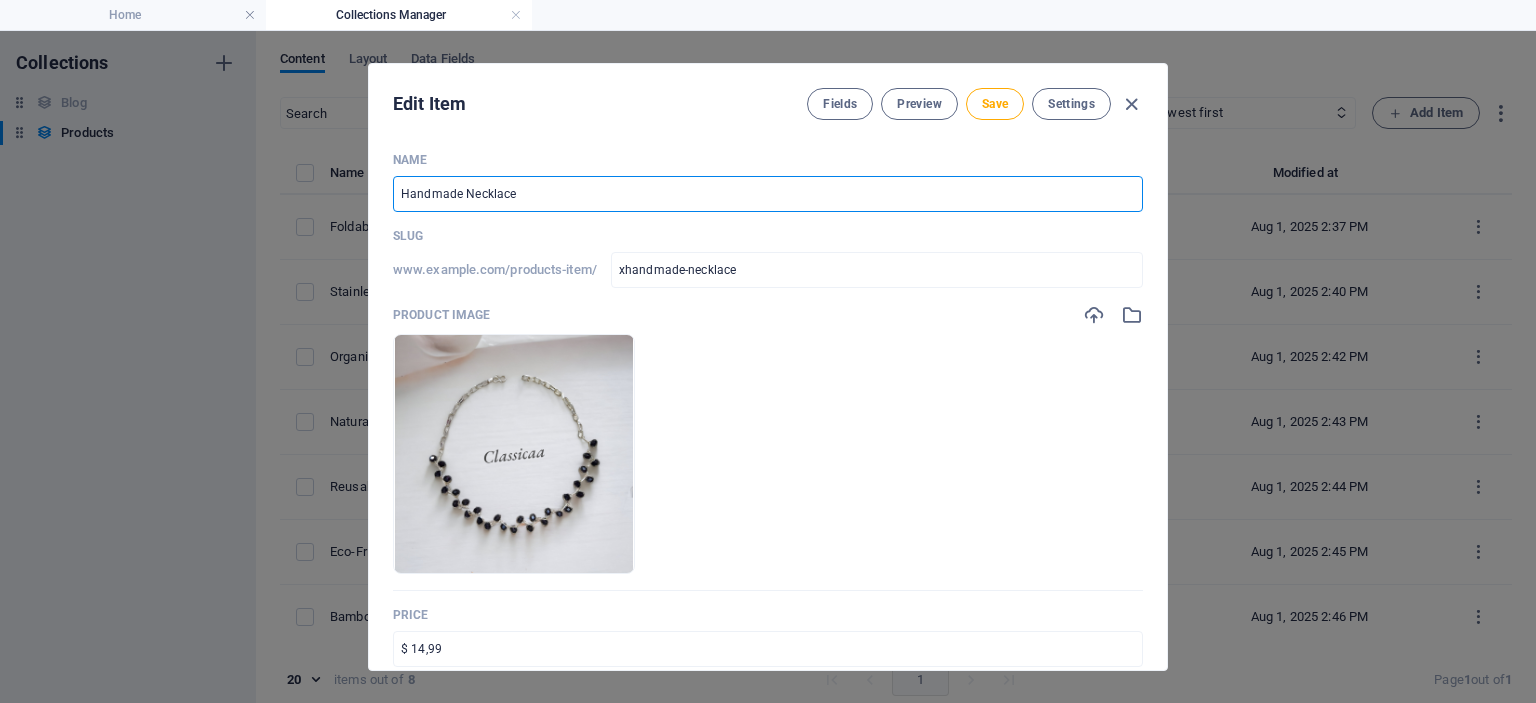 type on "handmade-necklace" 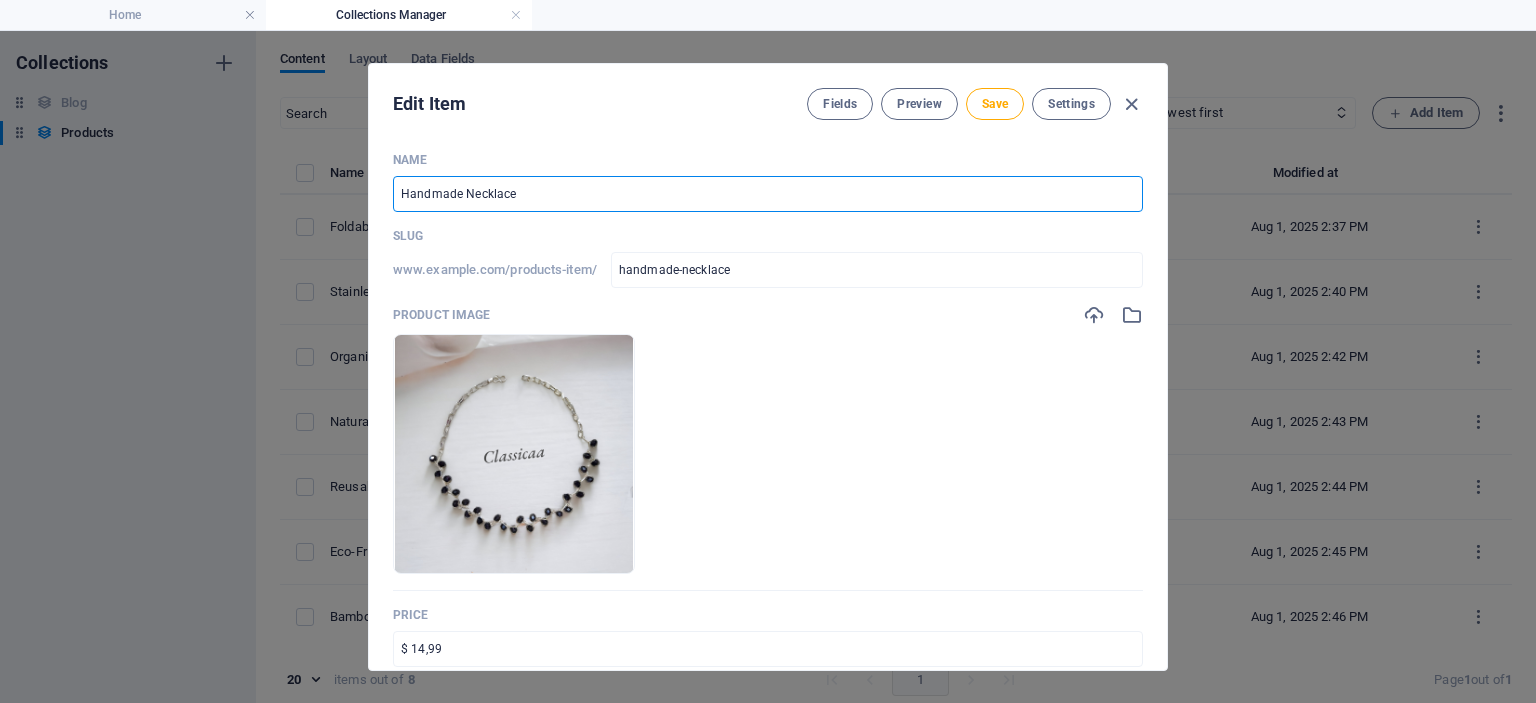 type on "CHandmade Necklace" 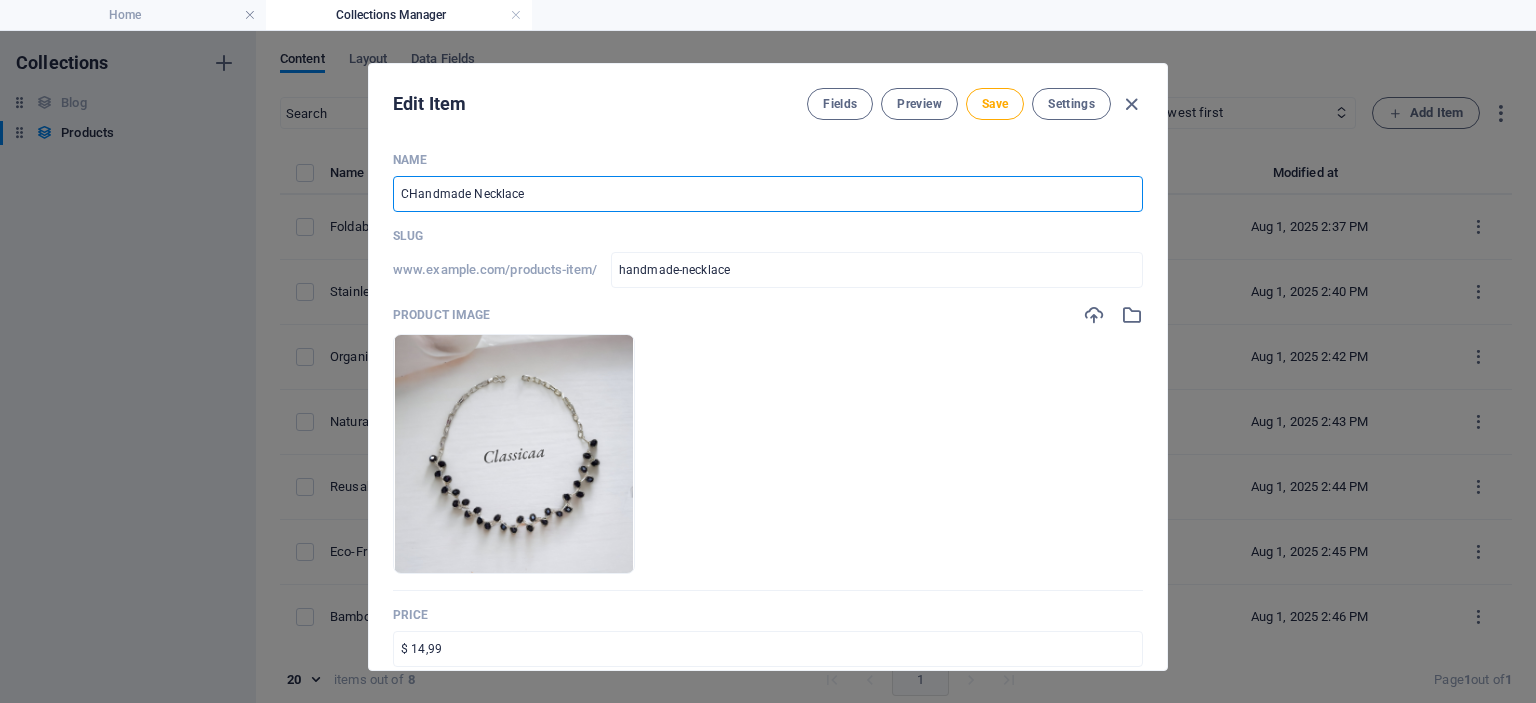 type on "chandmade-necklace" 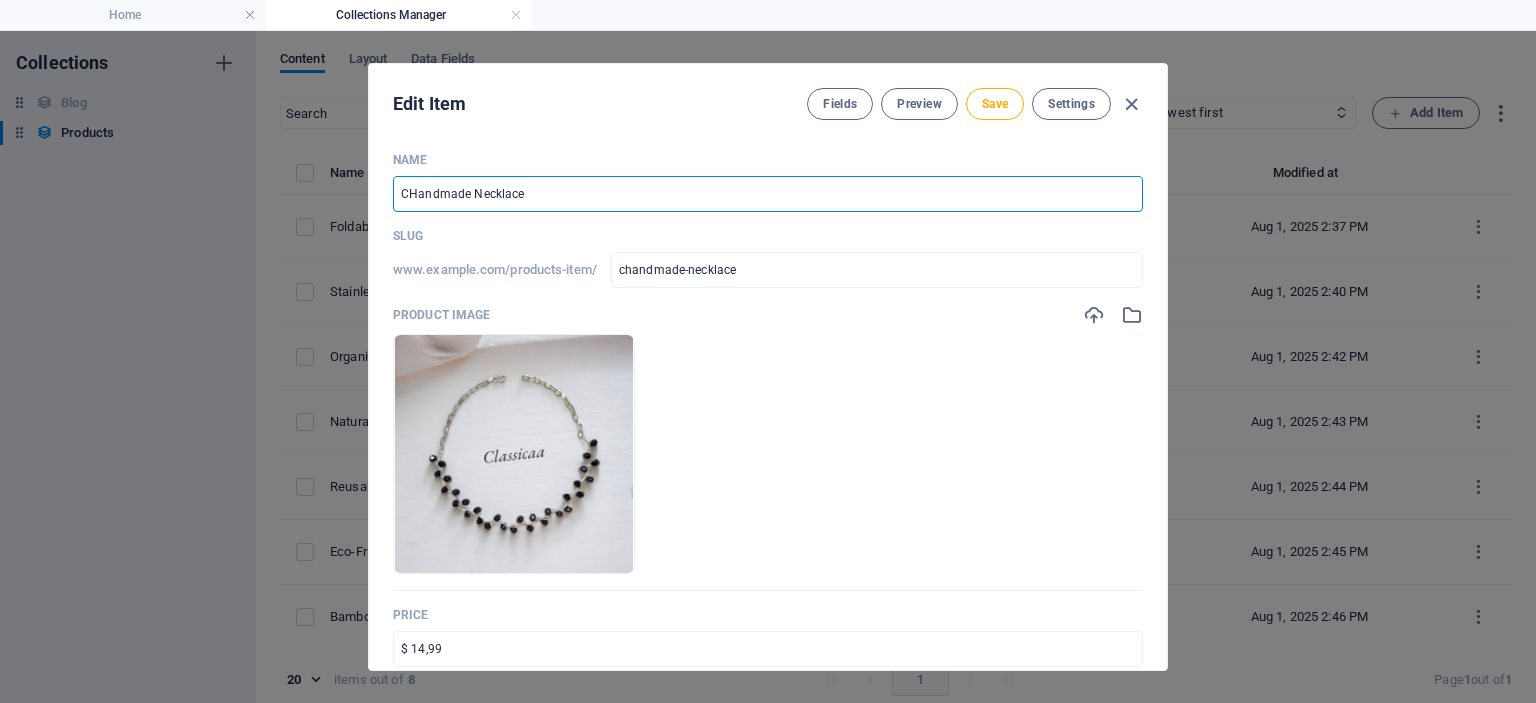 type on "CaHandmade Necklace" 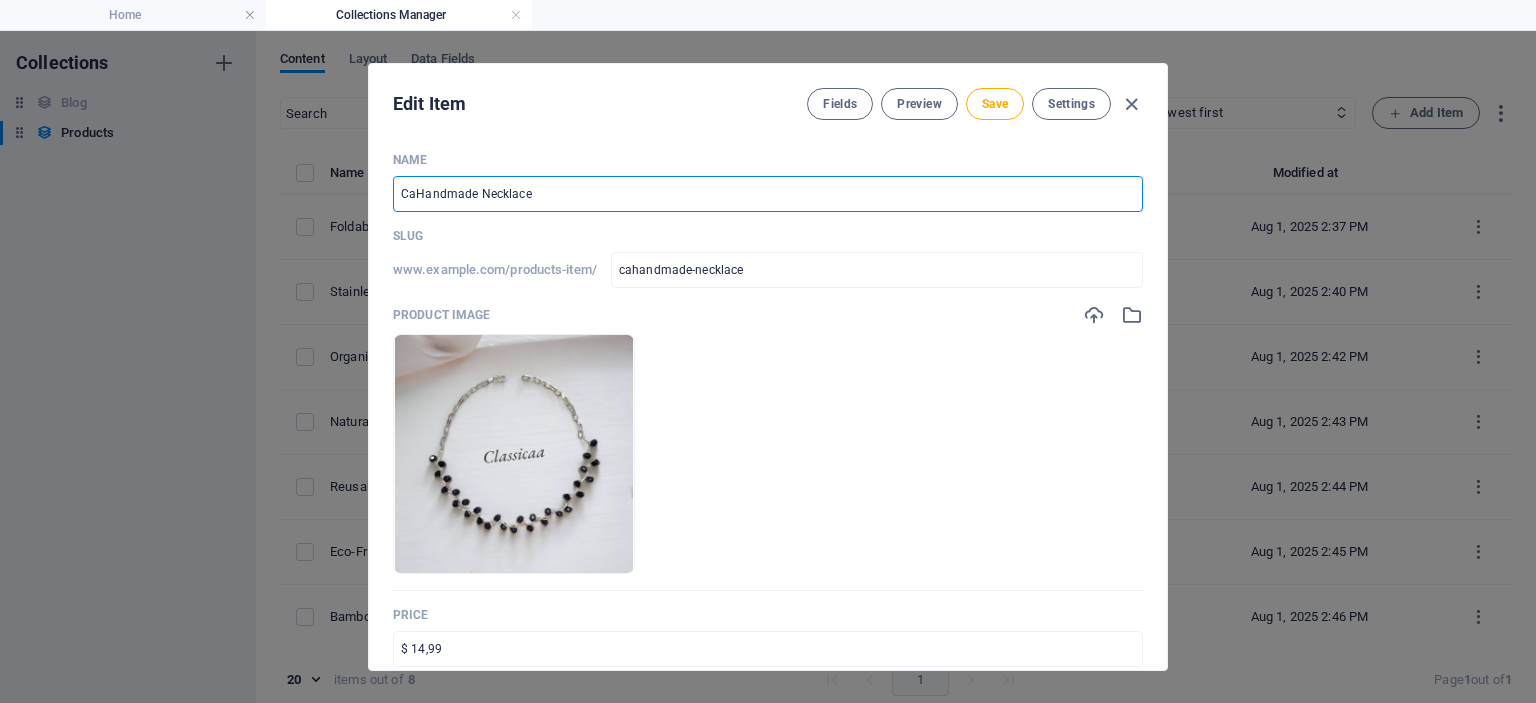 type on "CauHandmade Necklace" 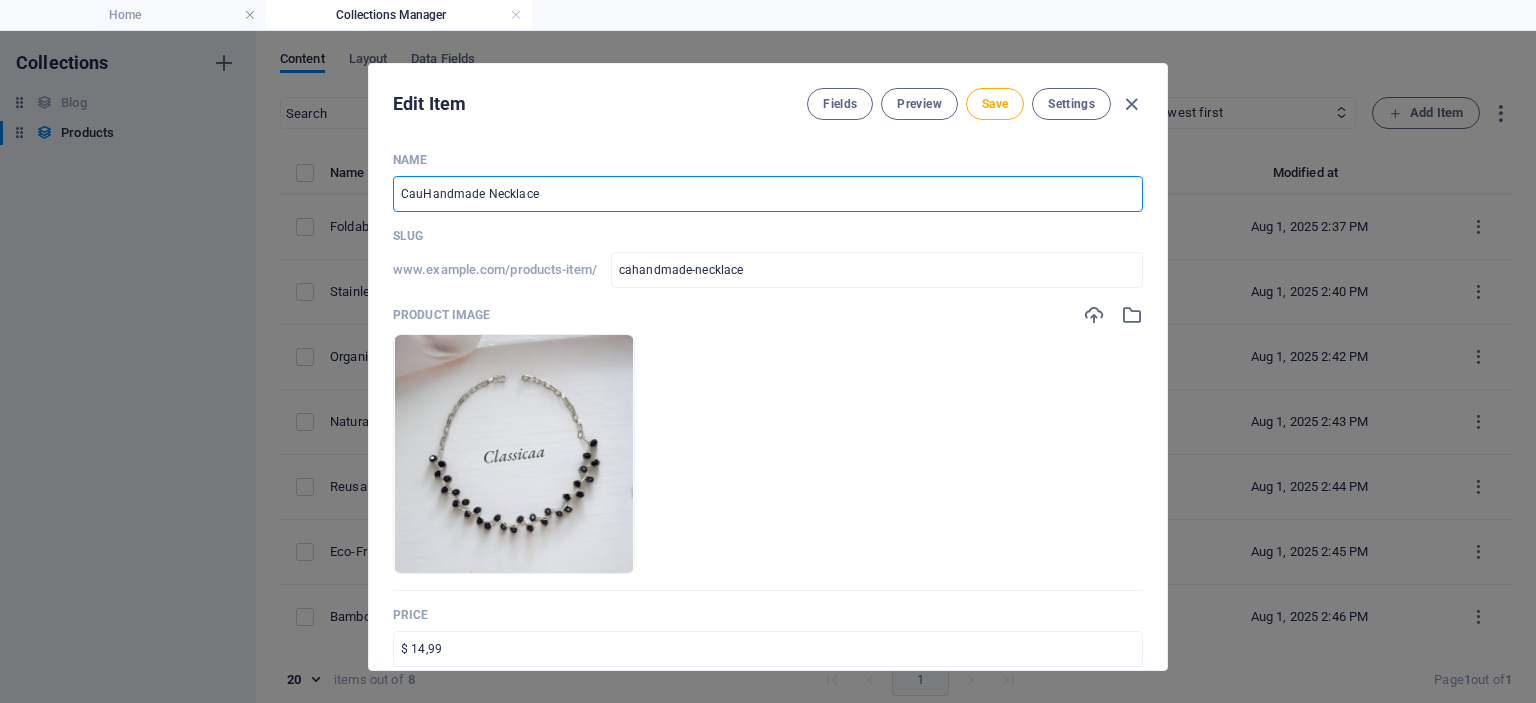 type on "cauhandmade-necklace" 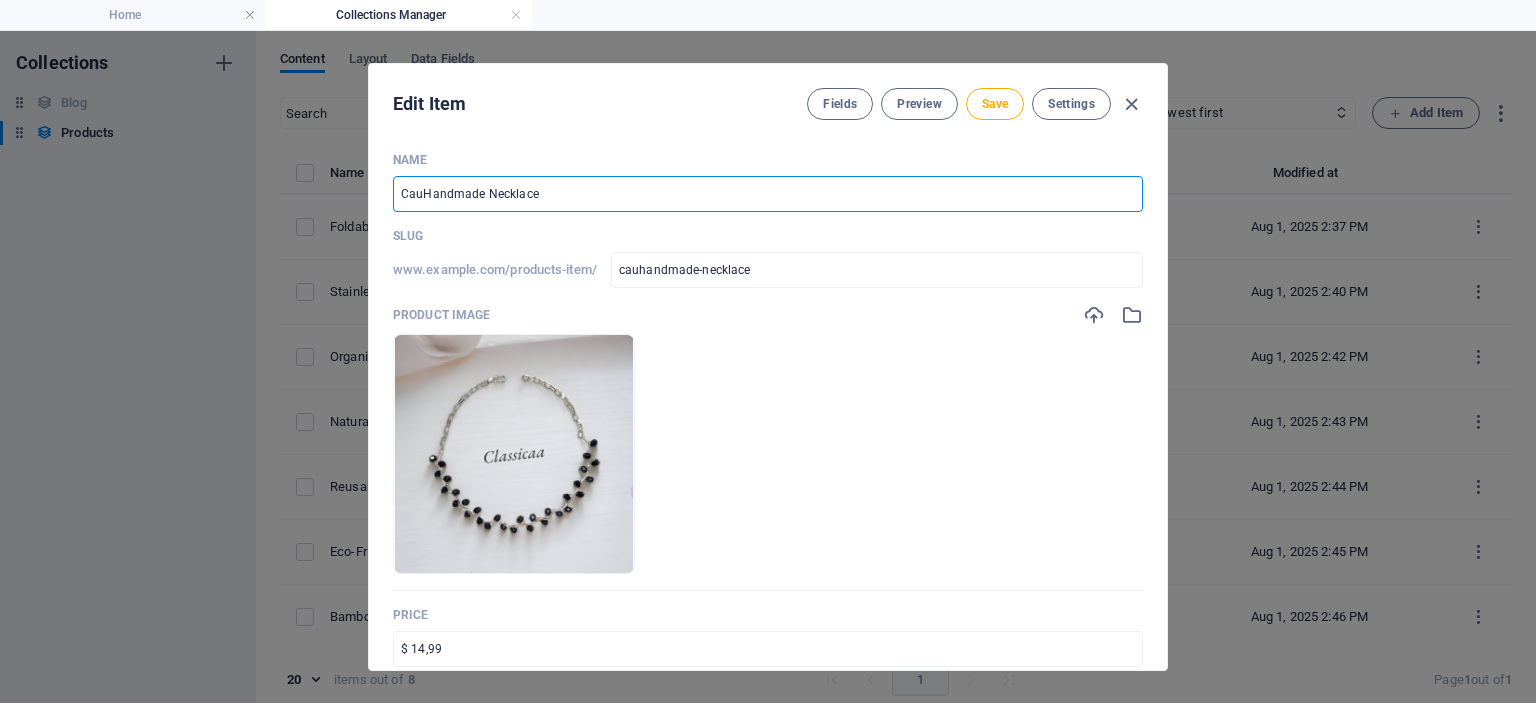type on "CaHandmade Necklace" 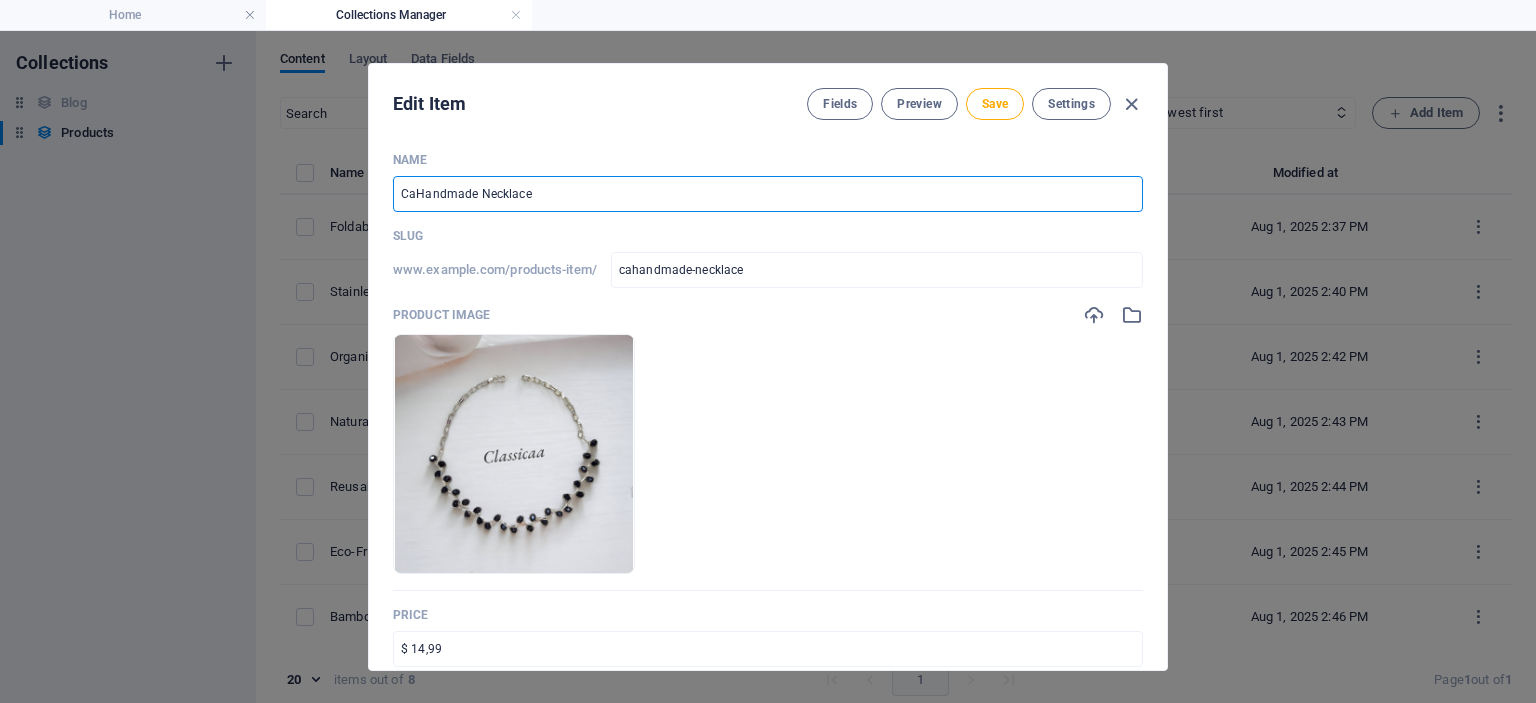 type on "CasHandmade Necklace" 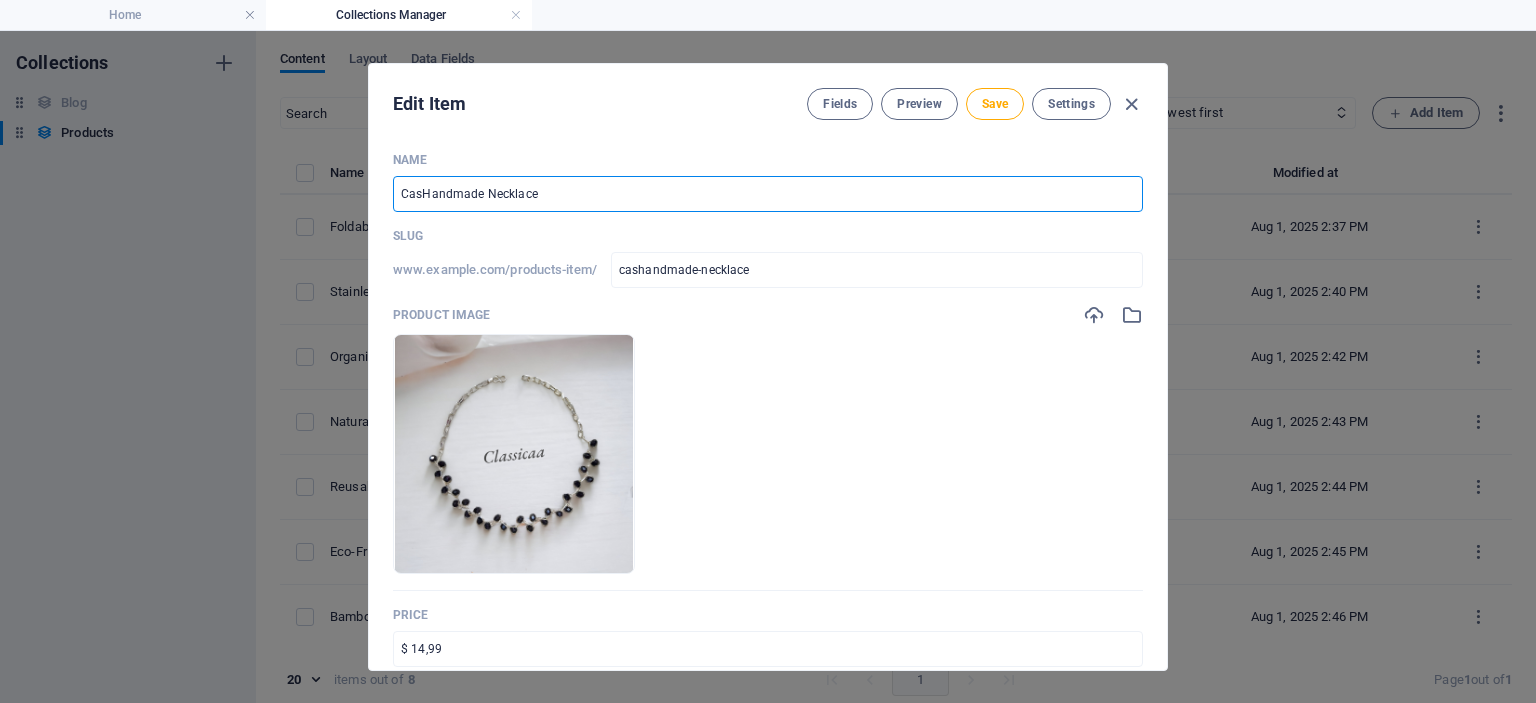 type on "CasuHandmade Necklace" 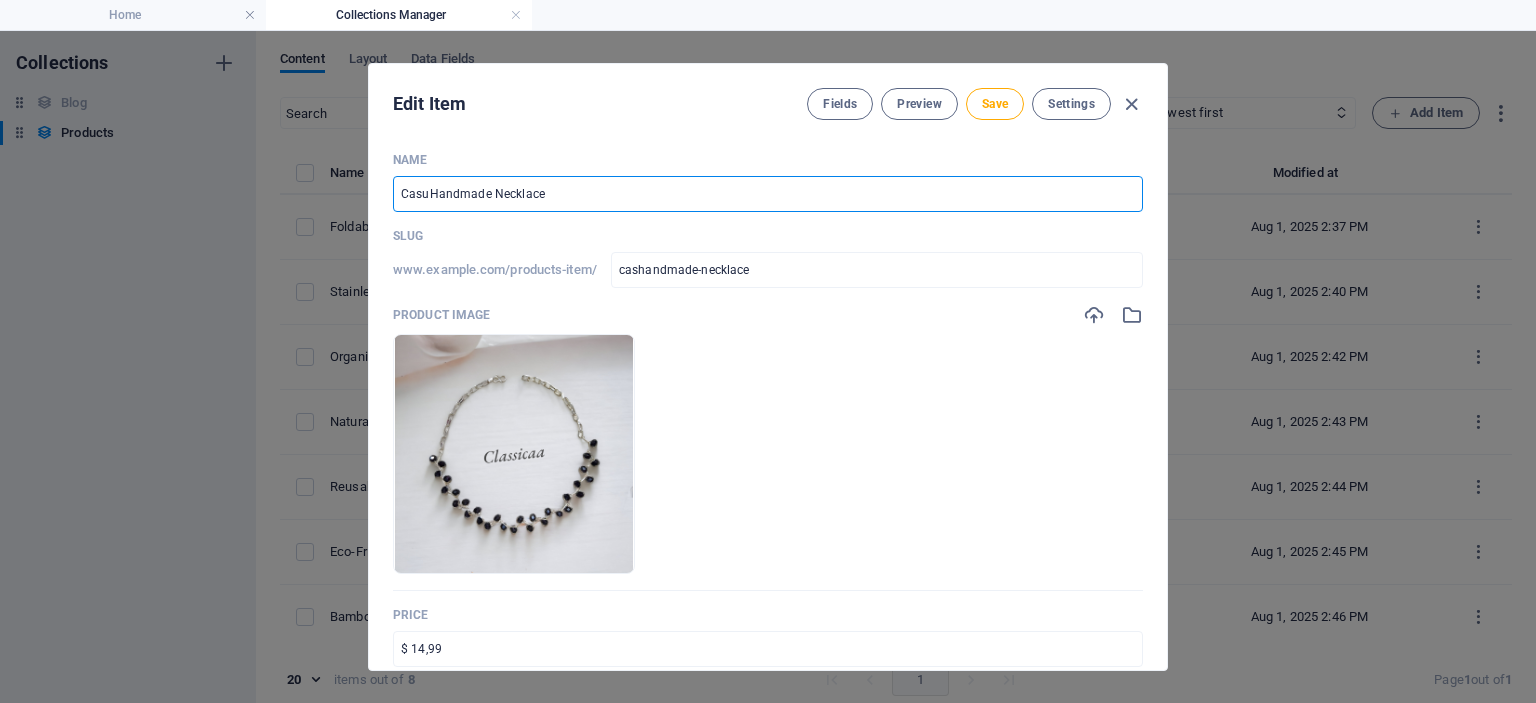 type on "casuhandmade-necklace" 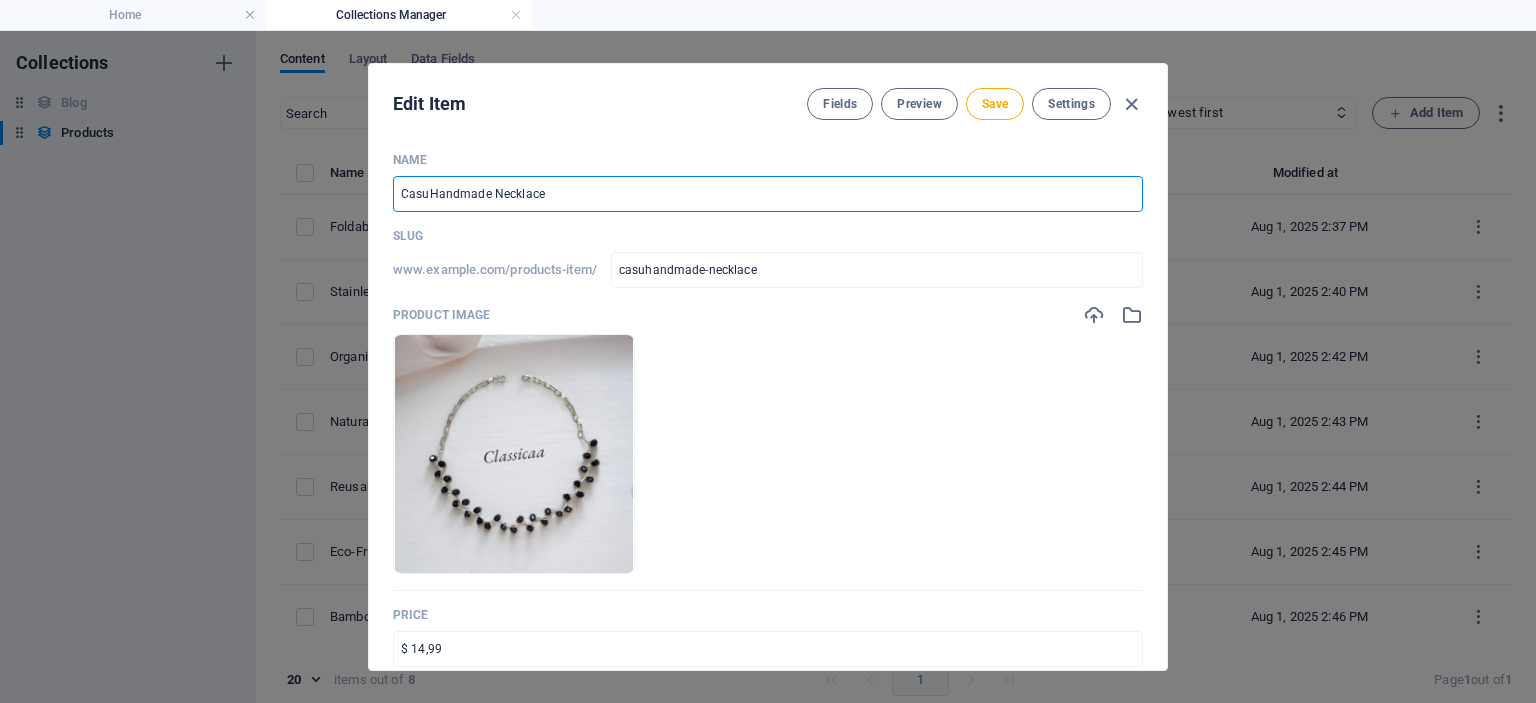 type on "CasuaHandmade Necklace" 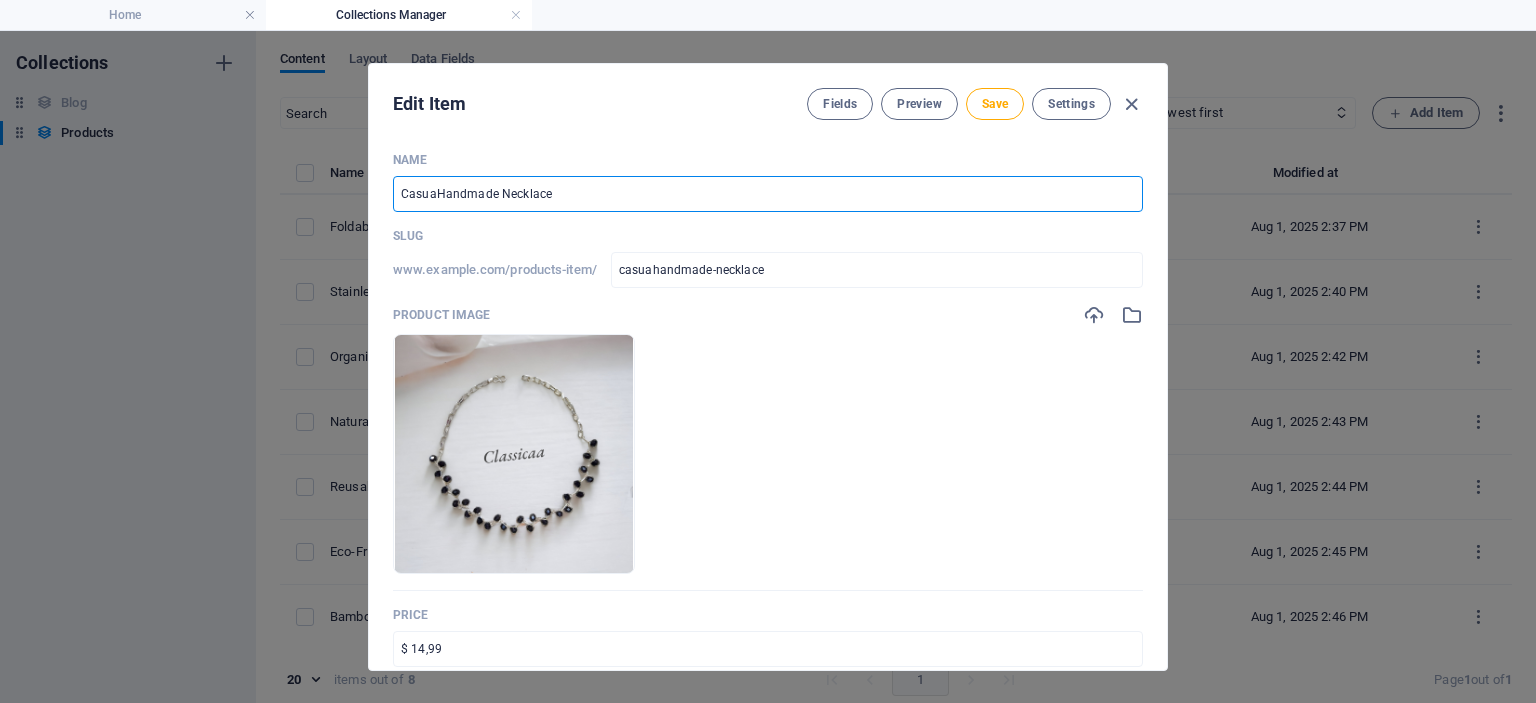 type on "CasualHandmade Necklace" 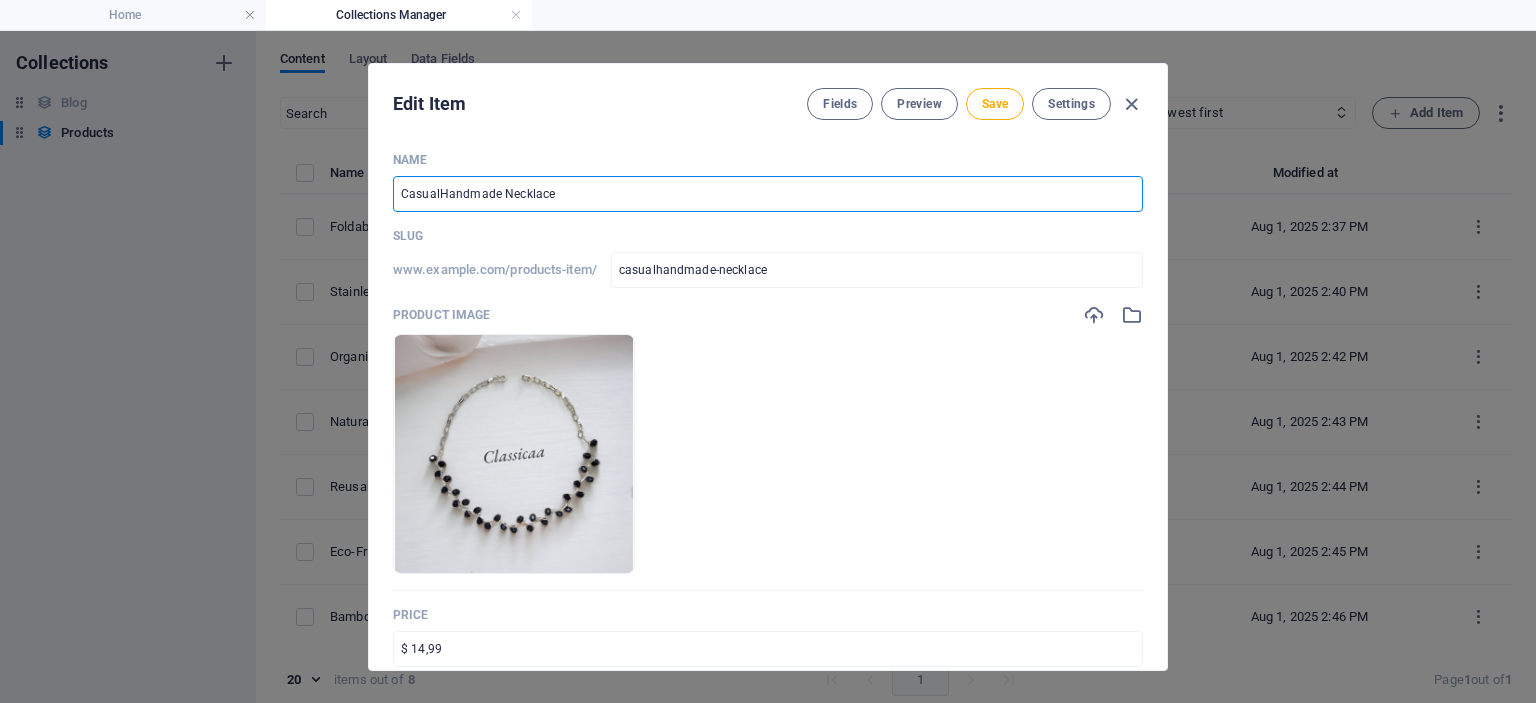 type on "Casual Handmade Necklace" 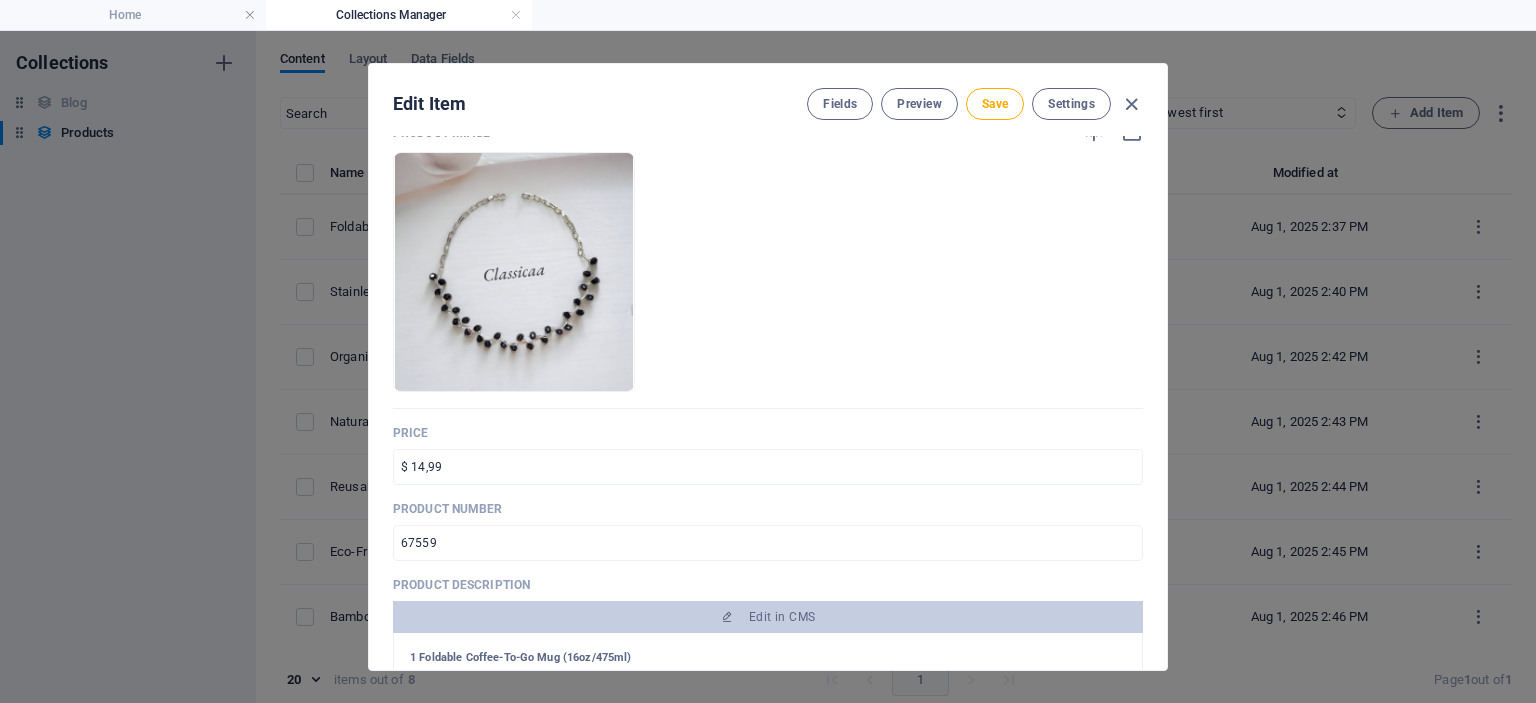 scroll, scrollTop: 400, scrollLeft: 0, axis: vertical 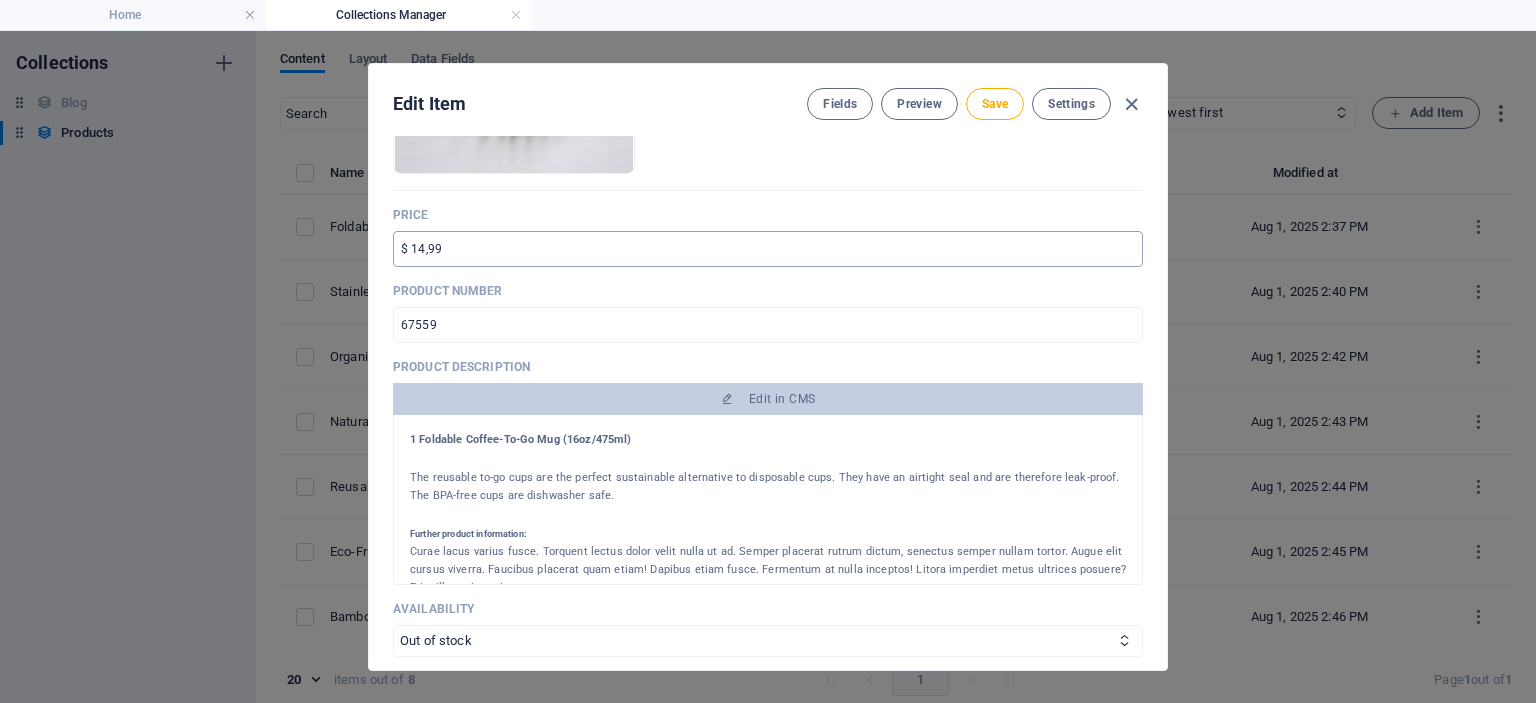 type on "Casual Handmade Necklace" 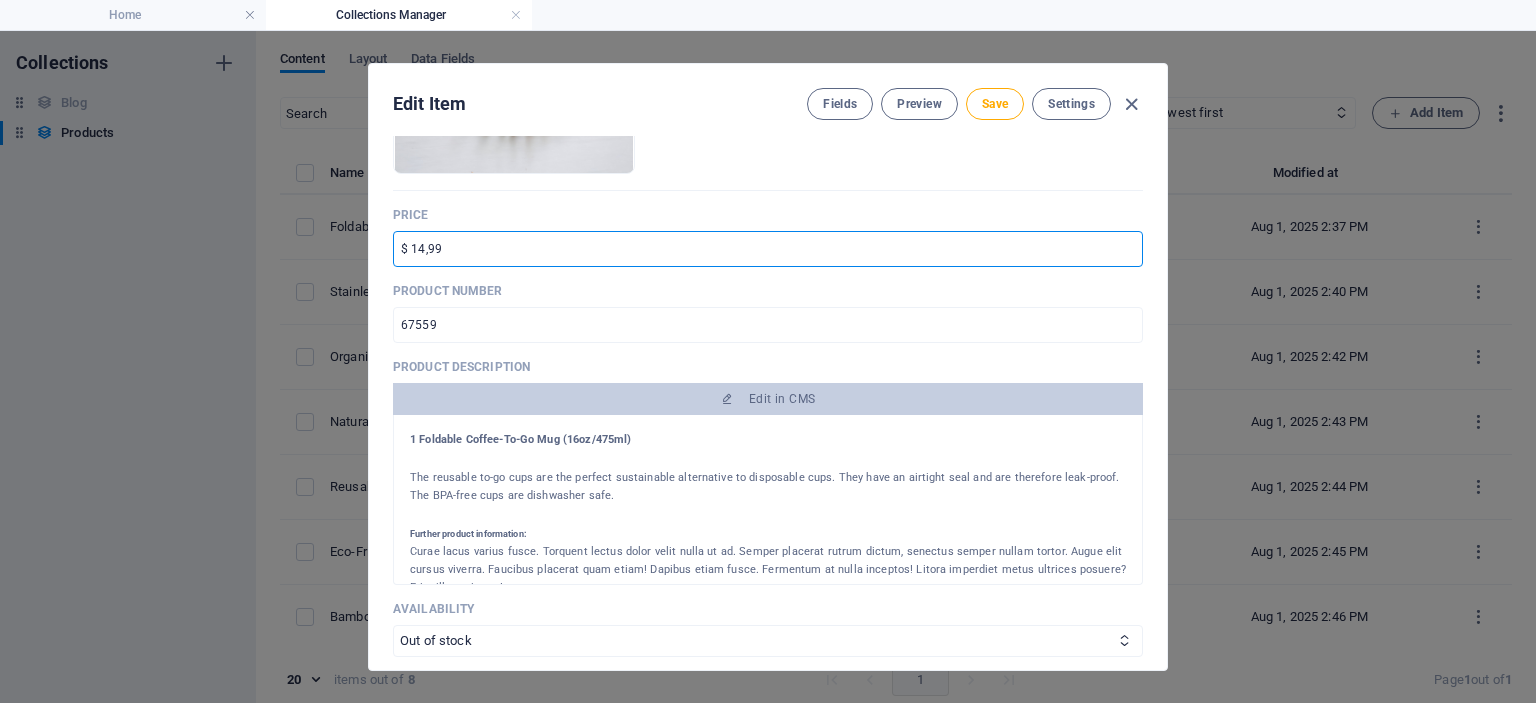 click on "$ 14,99" at bounding box center [768, 249] 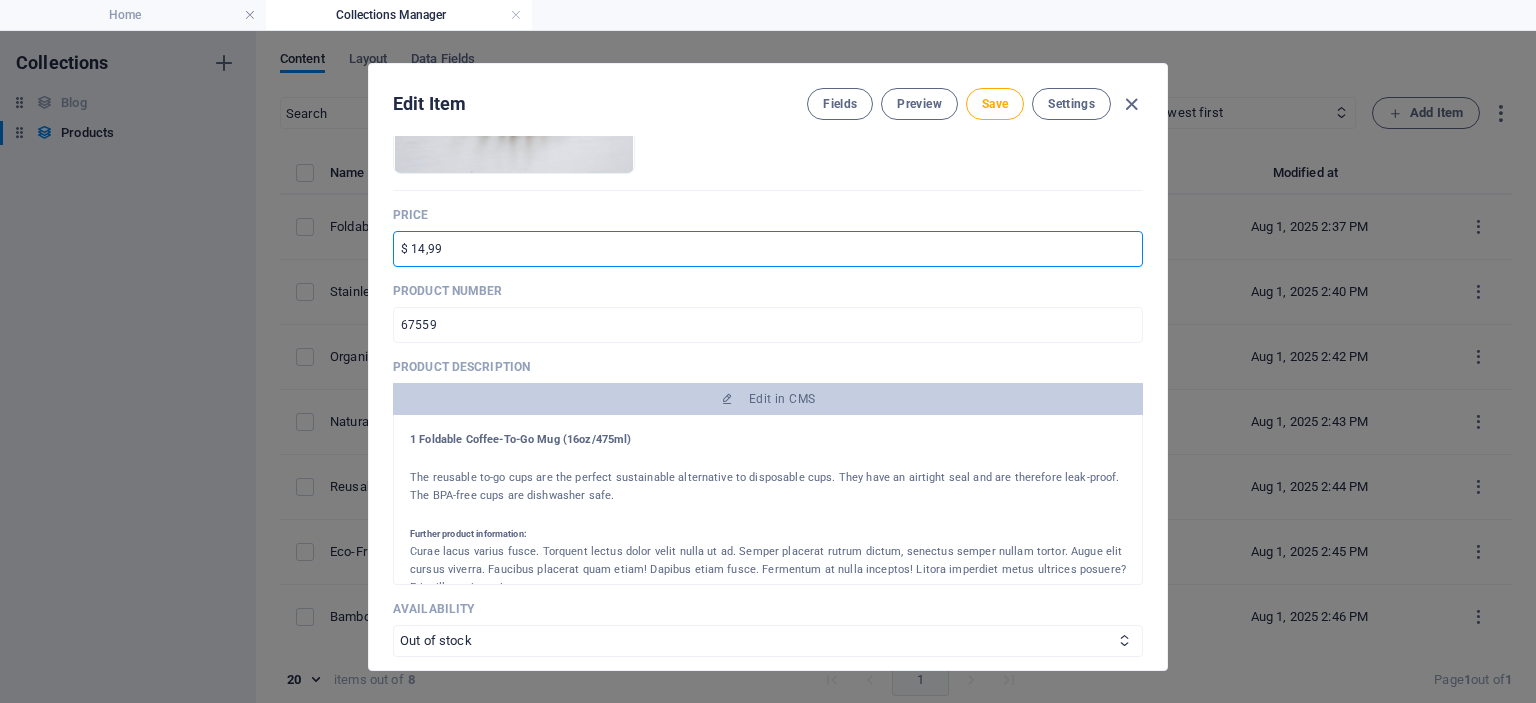 paste on "₹" 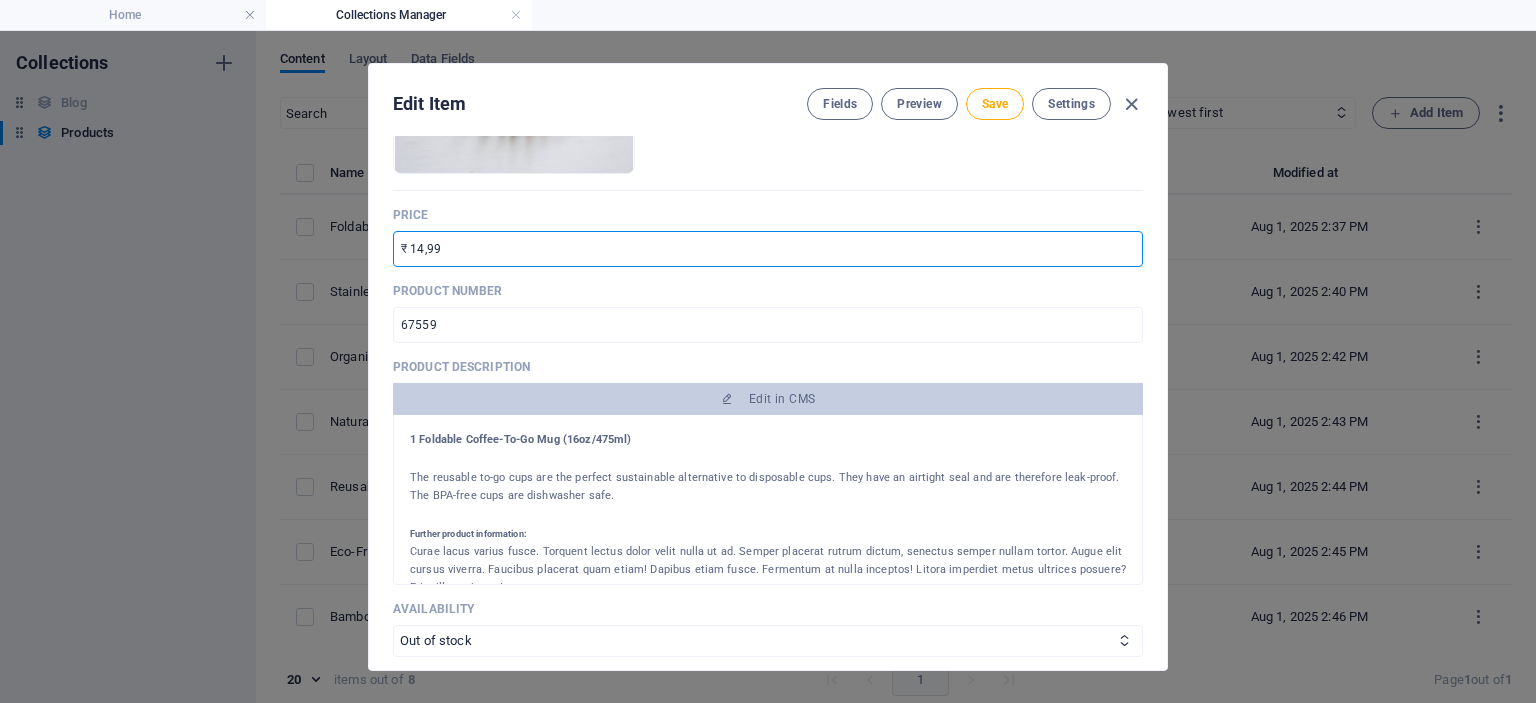 drag, startPoint x: 412, startPoint y: 248, endPoint x: 439, endPoint y: 246, distance: 27.073973 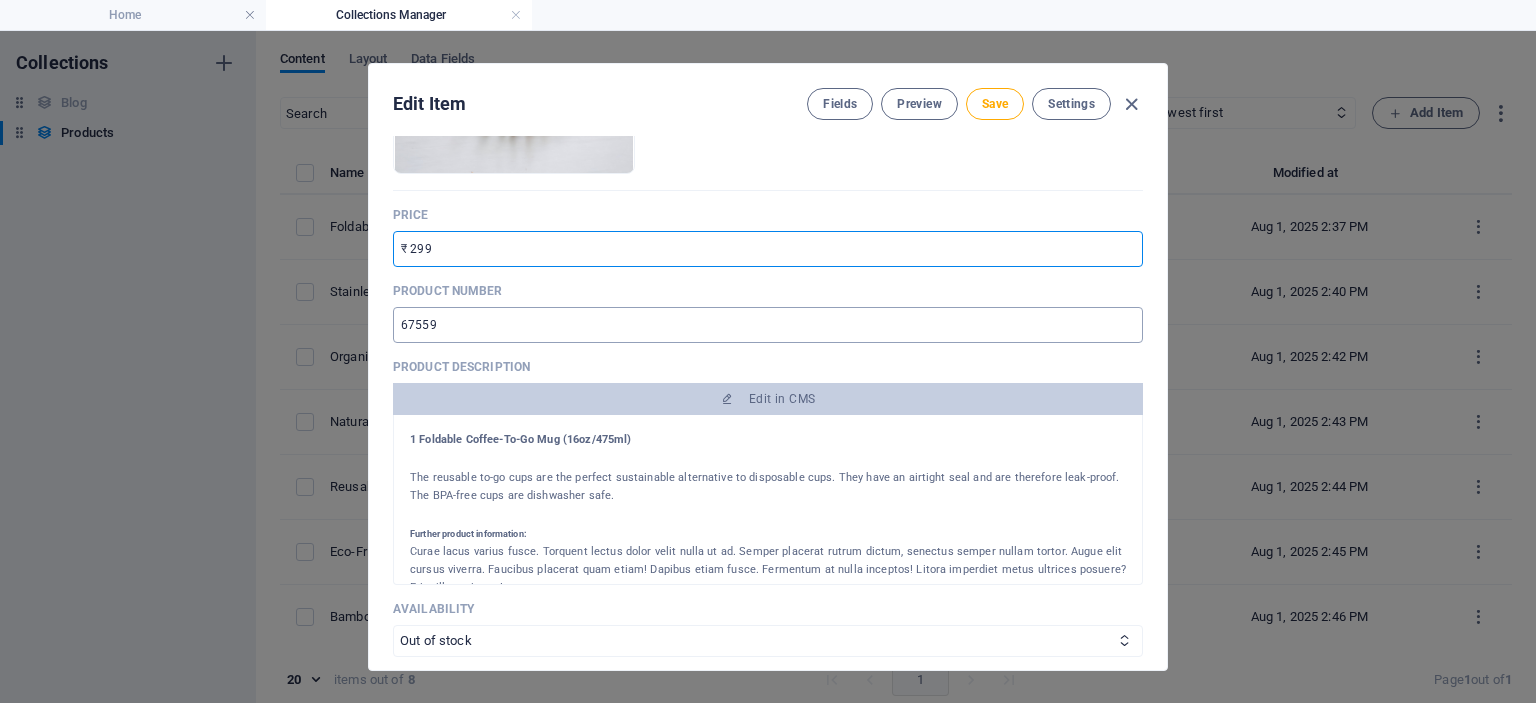 type on "₹ 299" 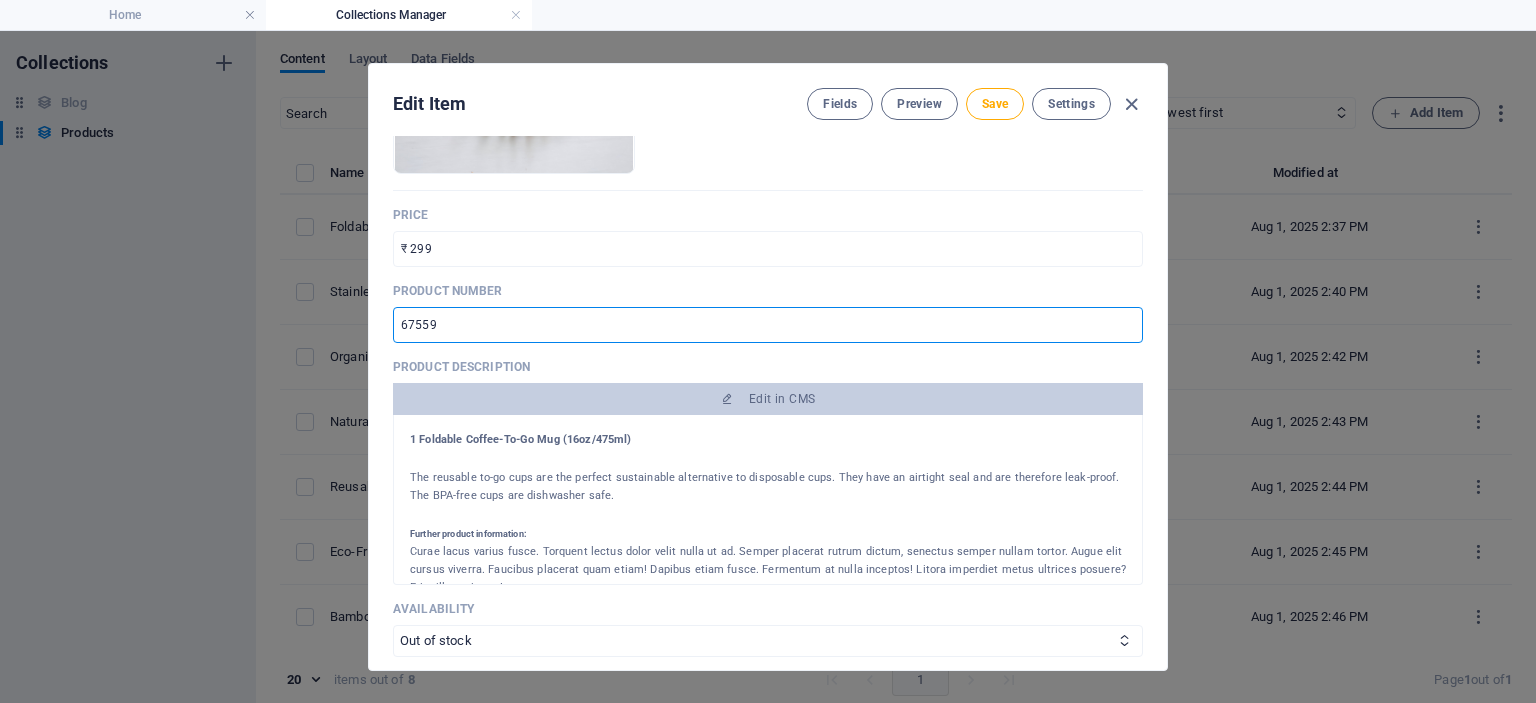 drag, startPoint x: 444, startPoint y: 319, endPoint x: 355, endPoint y: 307, distance: 89.80534 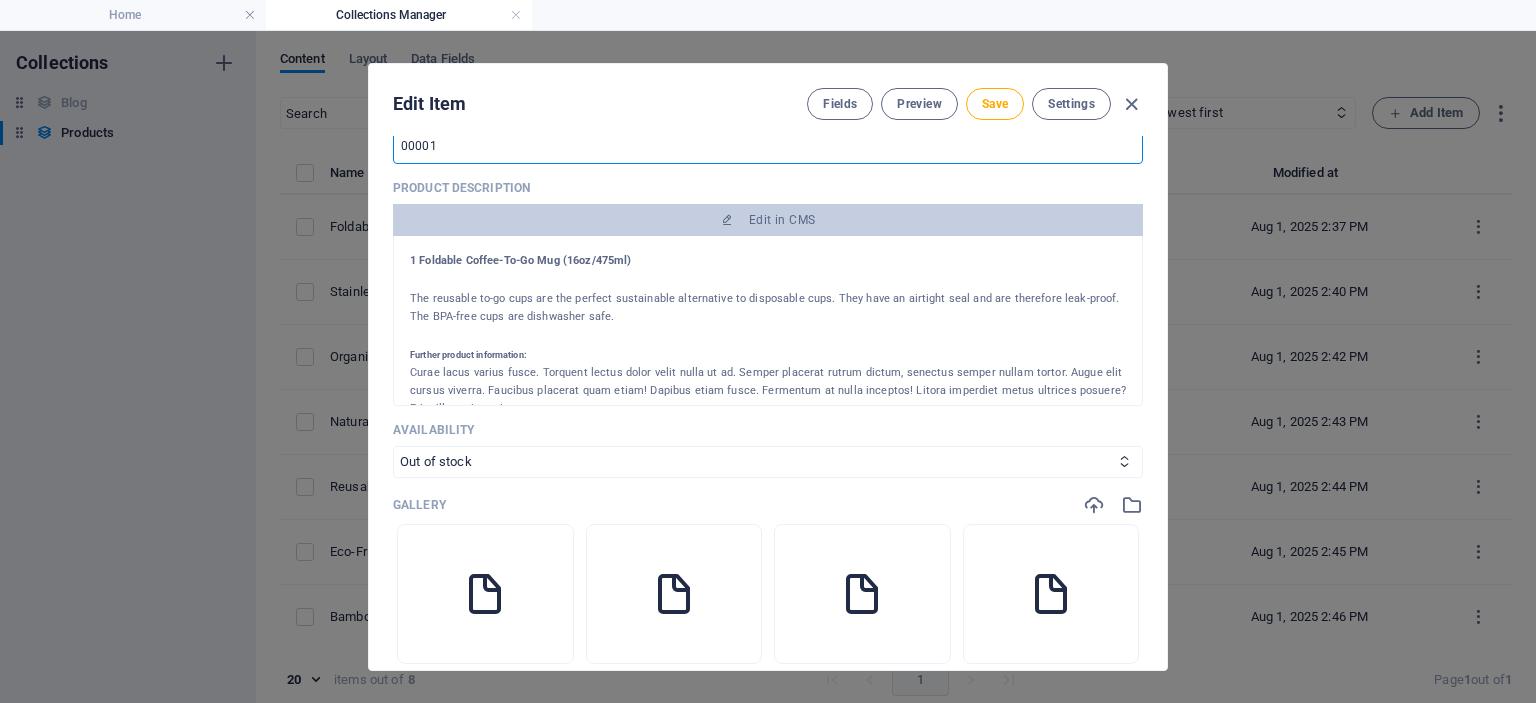 scroll, scrollTop: 600, scrollLeft: 0, axis: vertical 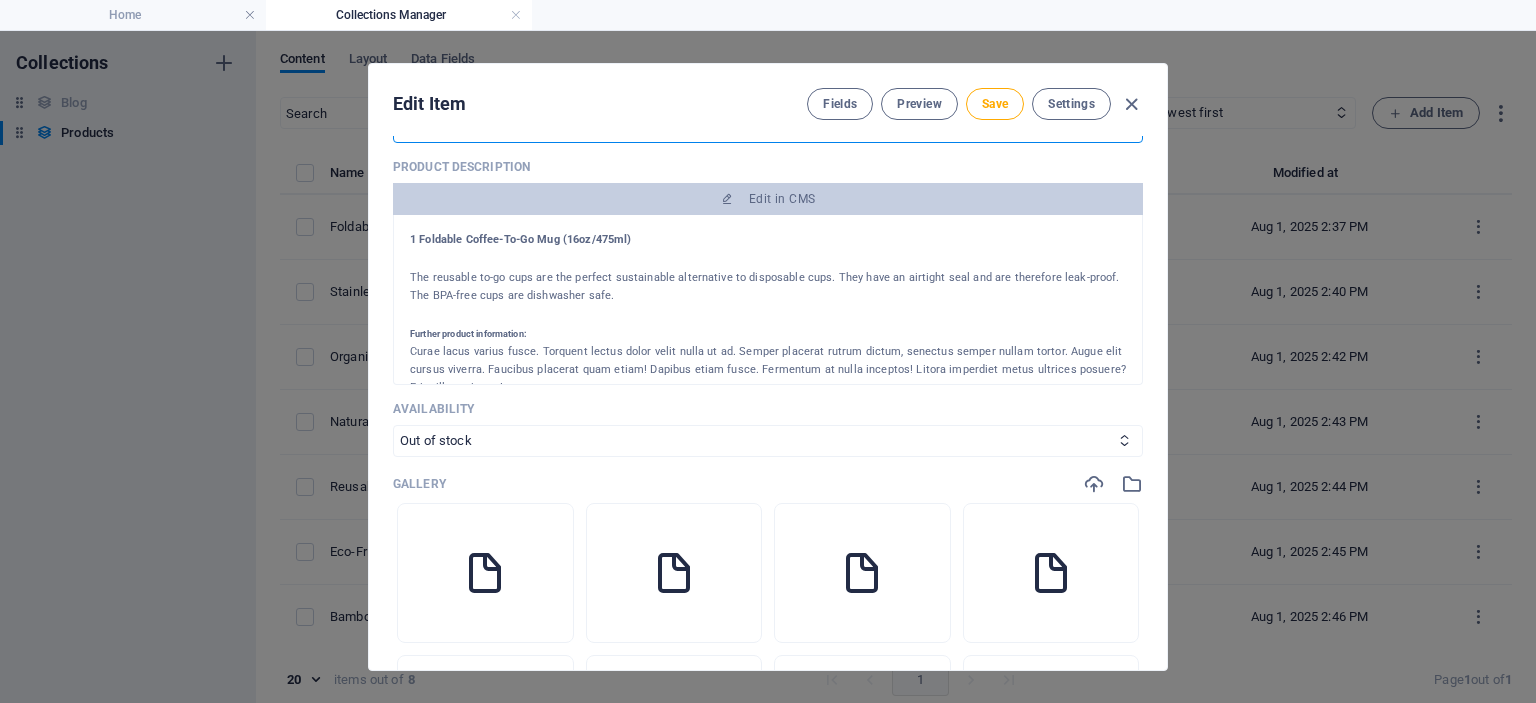 type on "00001" 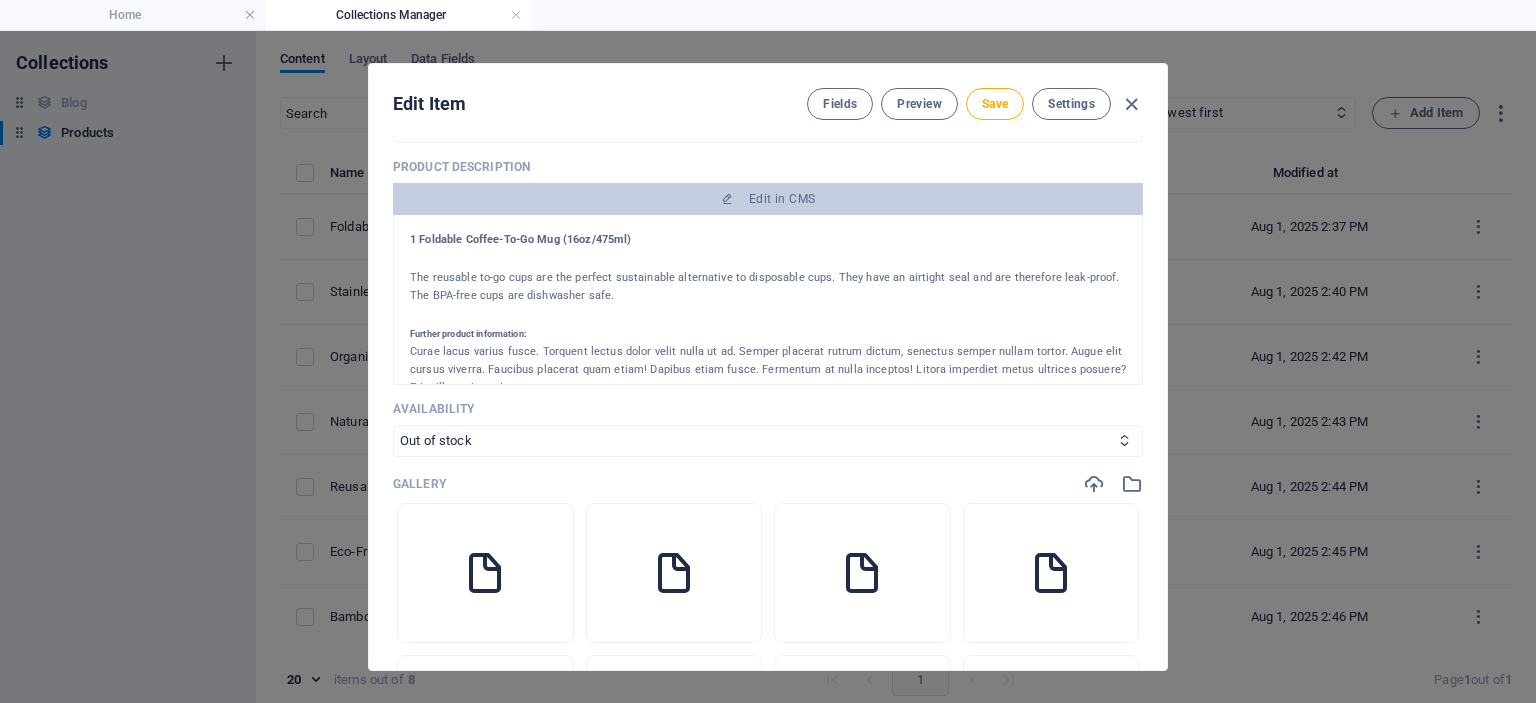 drag, startPoint x: 421, startPoint y: 236, endPoint x: 691, endPoint y: 243, distance: 270.09073 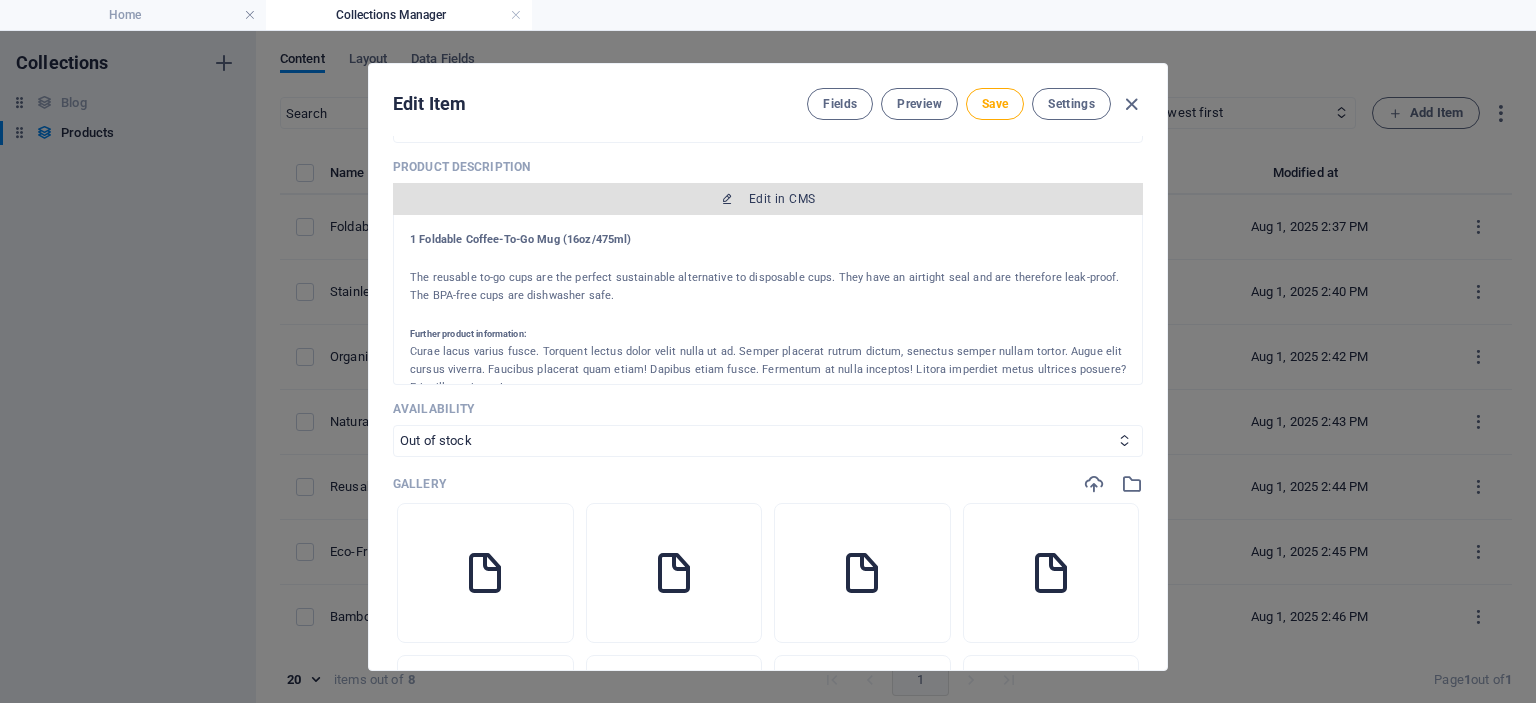 click on "Edit in CMS" at bounding box center (782, 199) 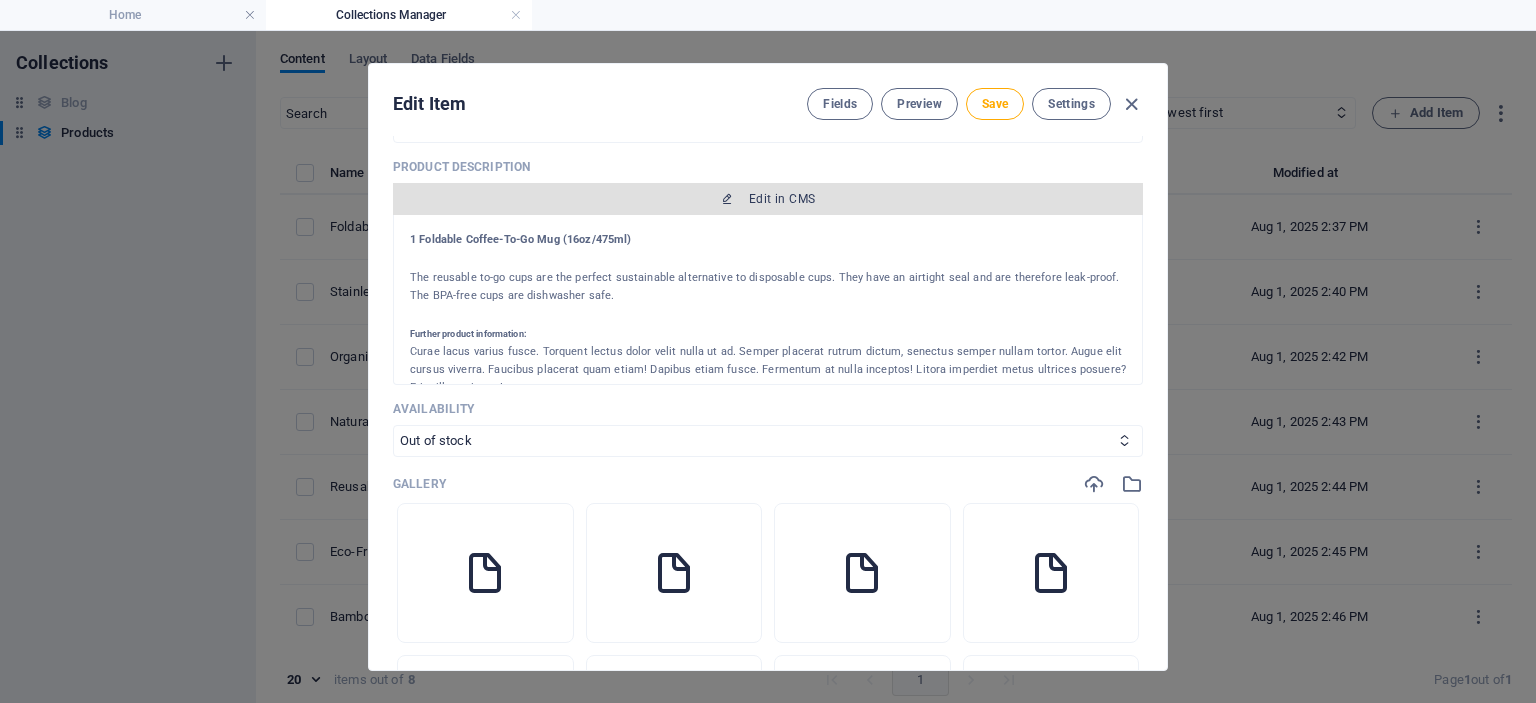 click at bounding box center (727, 199) 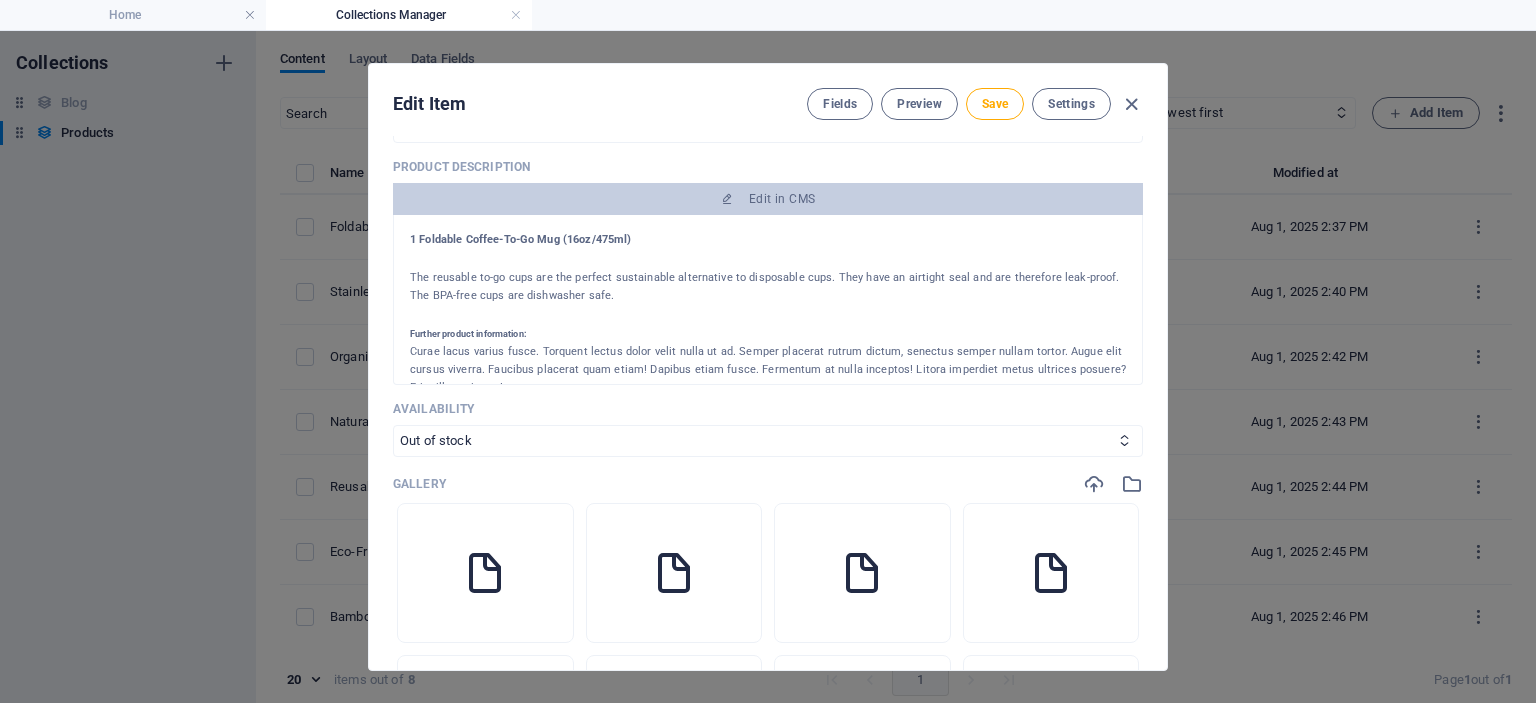 click at bounding box center [768, 259] 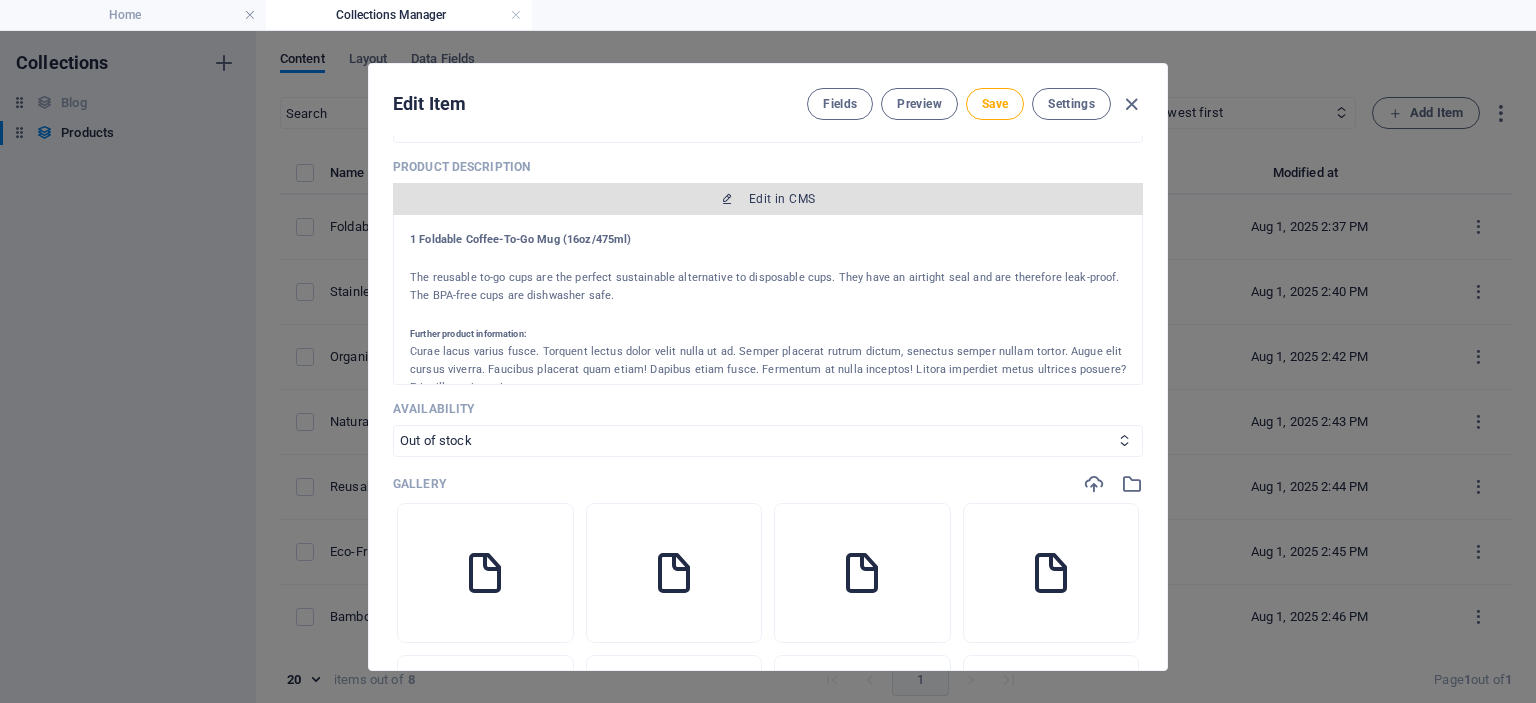 click on "Edit in CMS" at bounding box center [768, 199] 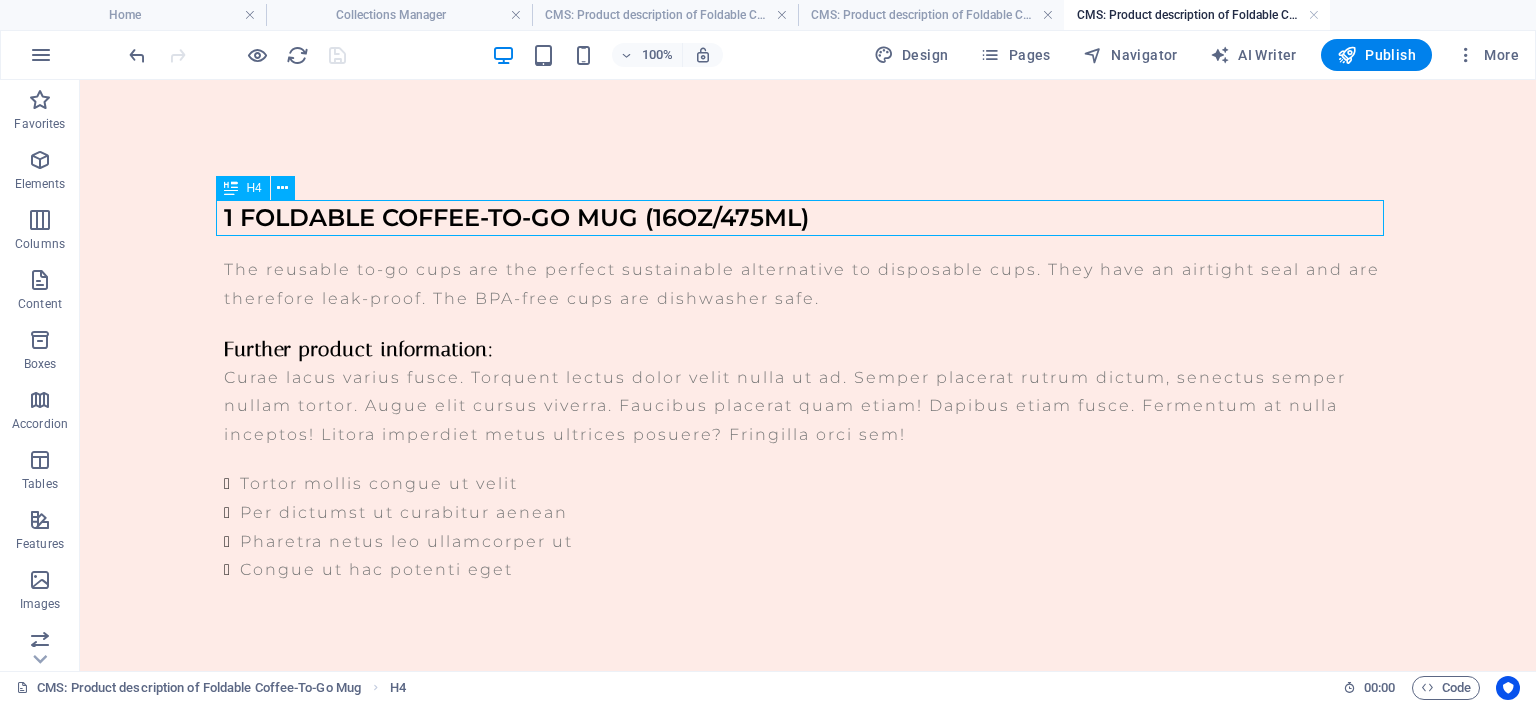 scroll, scrollTop: 0, scrollLeft: 0, axis: both 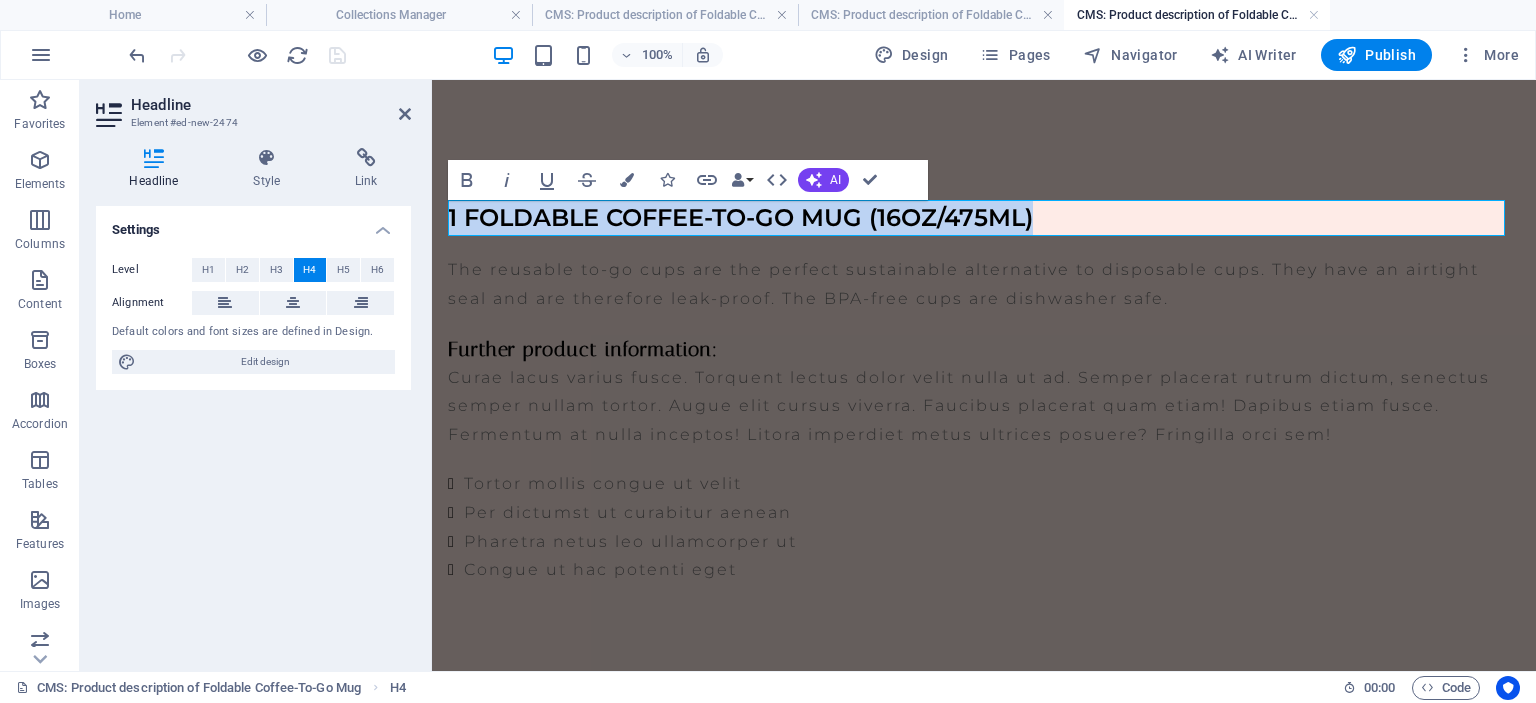 type 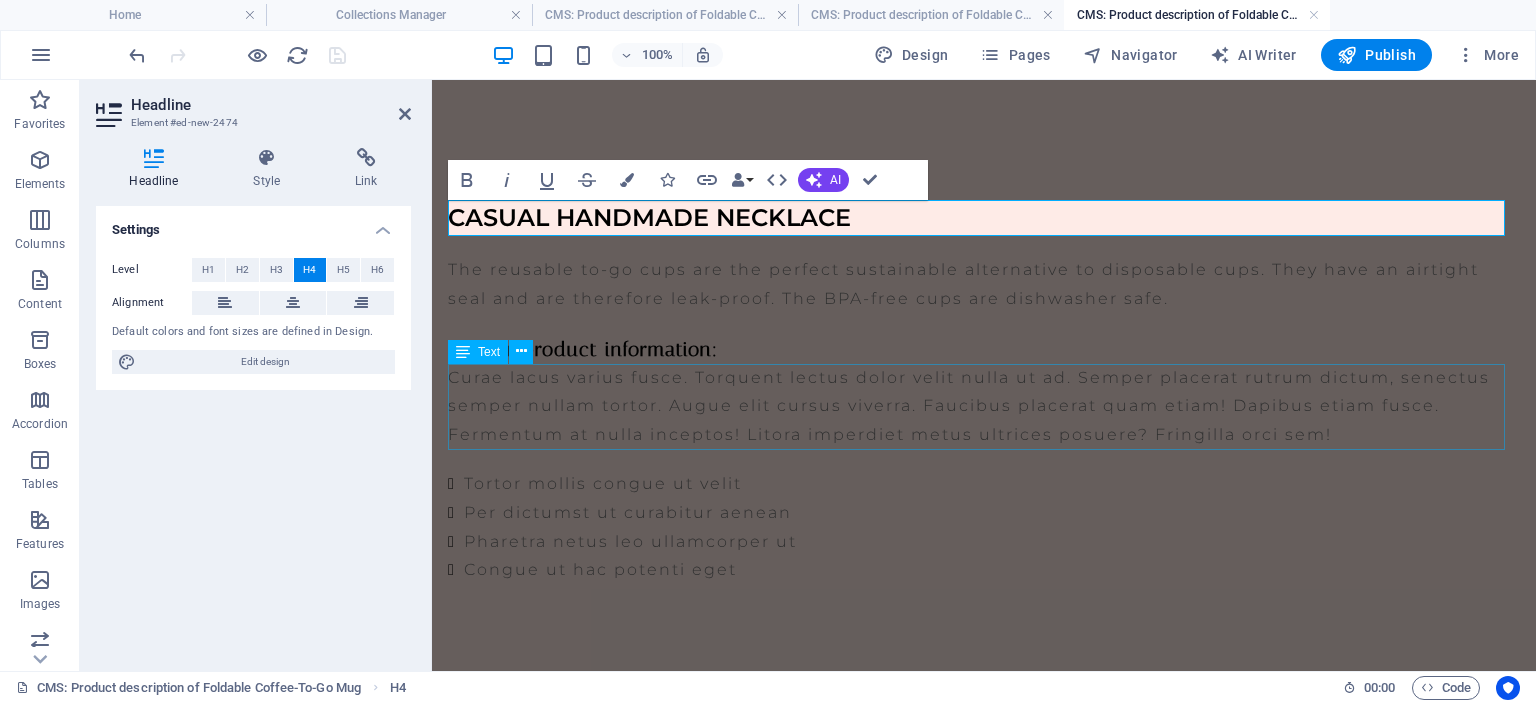 click on "Curae lacus varius fusce. Torquent lectus dolor velit nulla ut ad. Semper placerat rutrum dictum, senectus semper nullam tortor. Augue elit cursus viverra. Faucibus placerat quam etiam! Dapibus etiam fusce. Fermentum at nulla inceptos! Litora imperdiet metus ultrices posuere? Fringilla orci sem!" at bounding box center (984, 407) 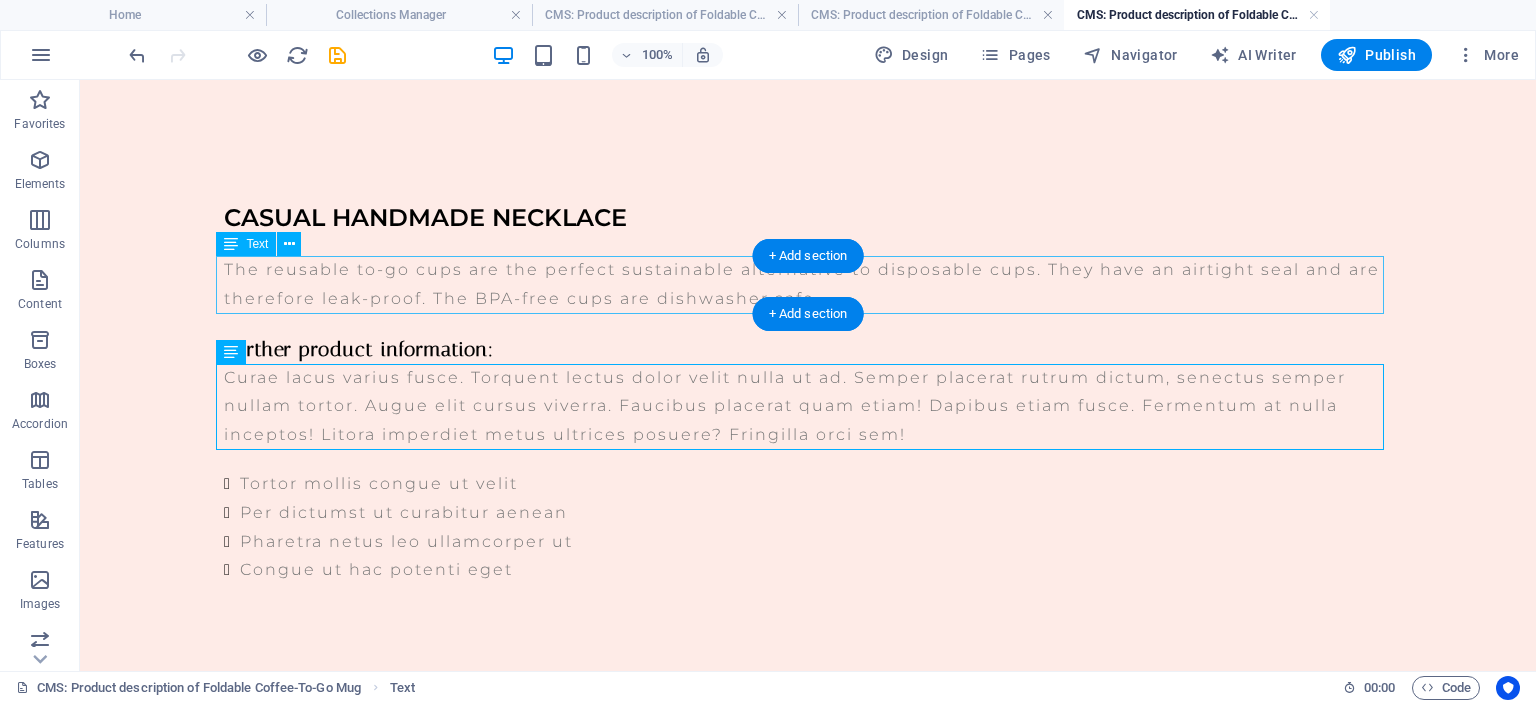 click on "The reusable to-go cups are the perfect sustainable alternative to disposable cups. They have an airtight seal and are therefore leak-proof. The BPA-free cups are dishwasher safe." at bounding box center (808, 285) 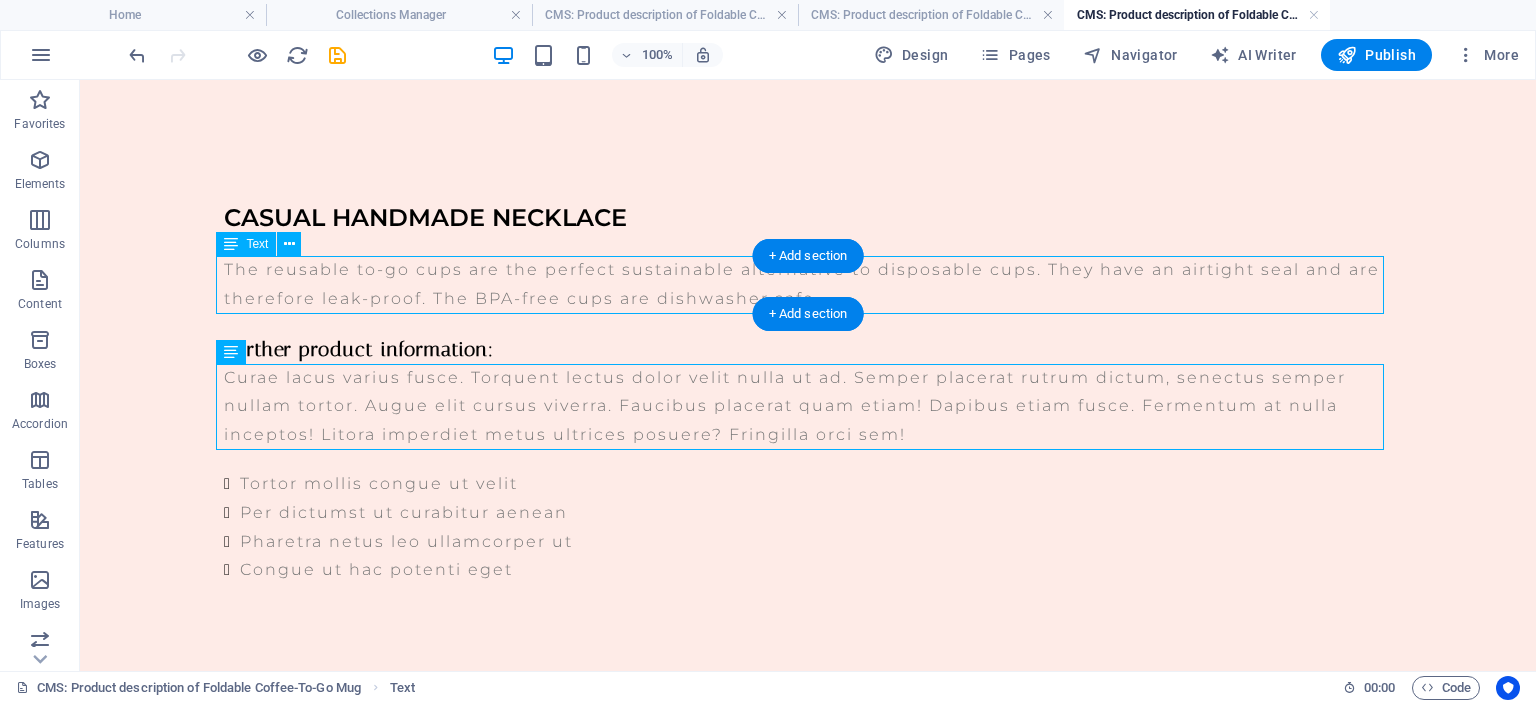 click on "The reusable to-go cups are the perfect sustainable alternative to disposable cups. They have an airtight seal and are therefore leak-proof. The BPA-free cups are dishwasher safe." at bounding box center [808, 285] 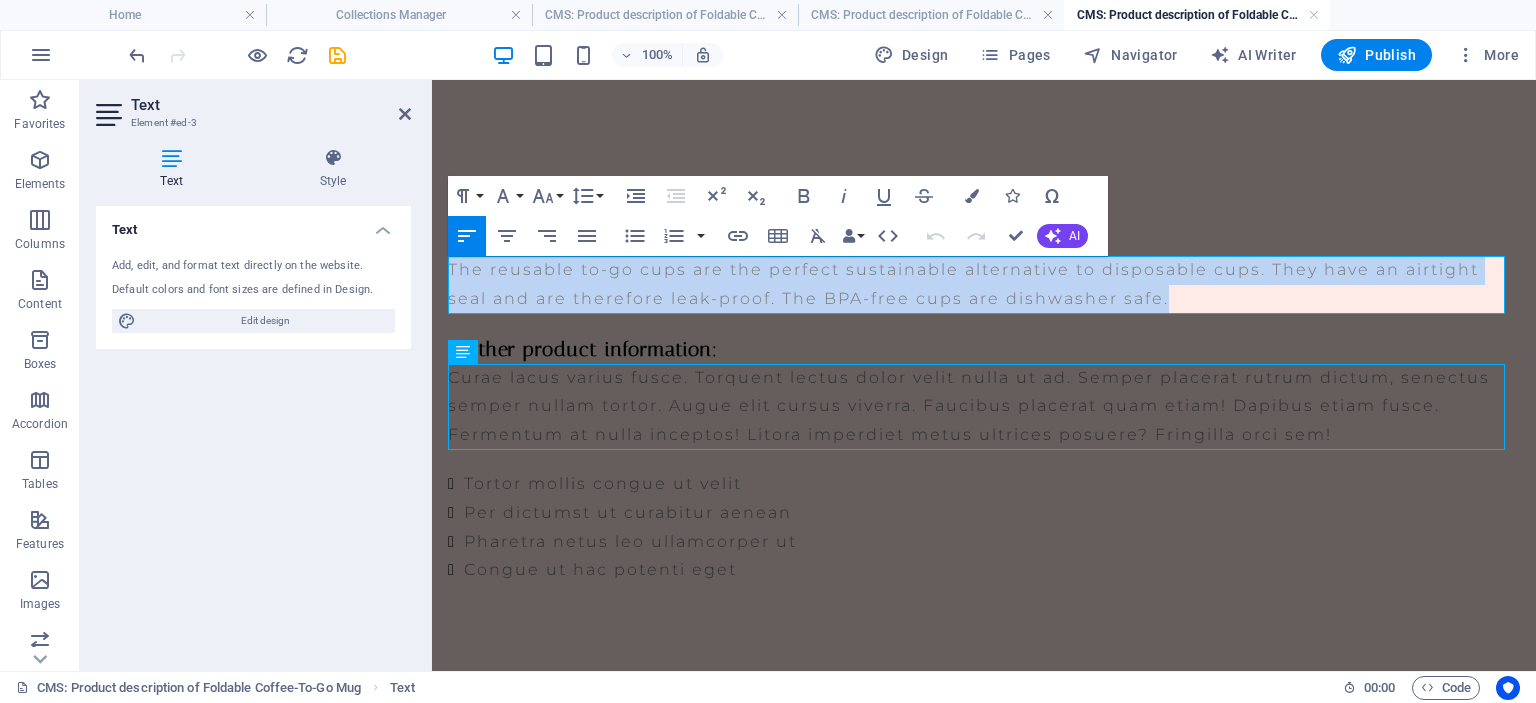 drag, startPoint x: 1188, startPoint y: 307, endPoint x: 413, endPoint y: 255, distance: 776.74255 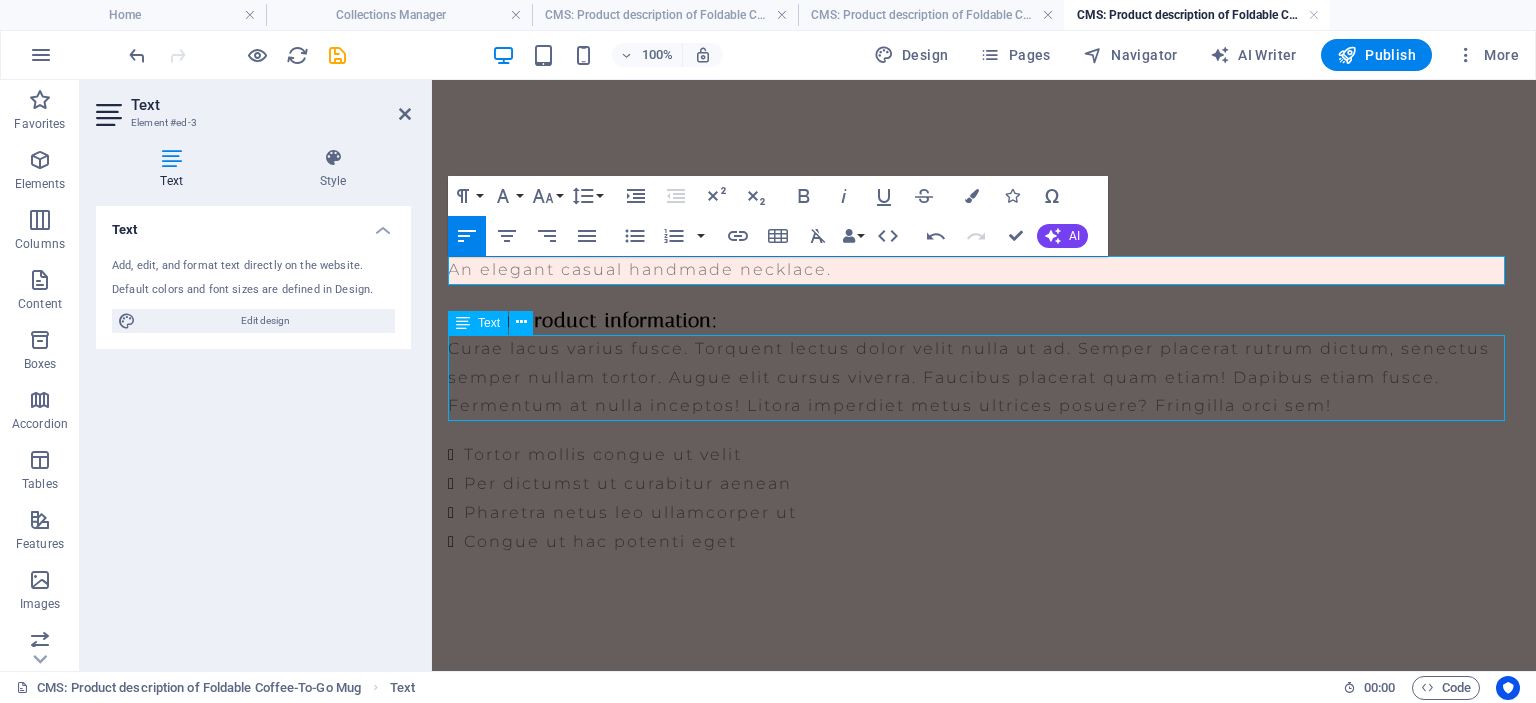 click on "Curae lacus varius fusce. Torquent lectus dolor velit nulla ut ad. Semper placerat rutrum dictum, senectus semper nullam tortor. Augue elit cursus viverra. Faucibus placerat quam etiam! Dapibus etiam fusce. Fermentum at nulla inceptos! Litora imperdiet metus ultrices posuere? Fringilla orci sem!" at bounding box center [984, 378] 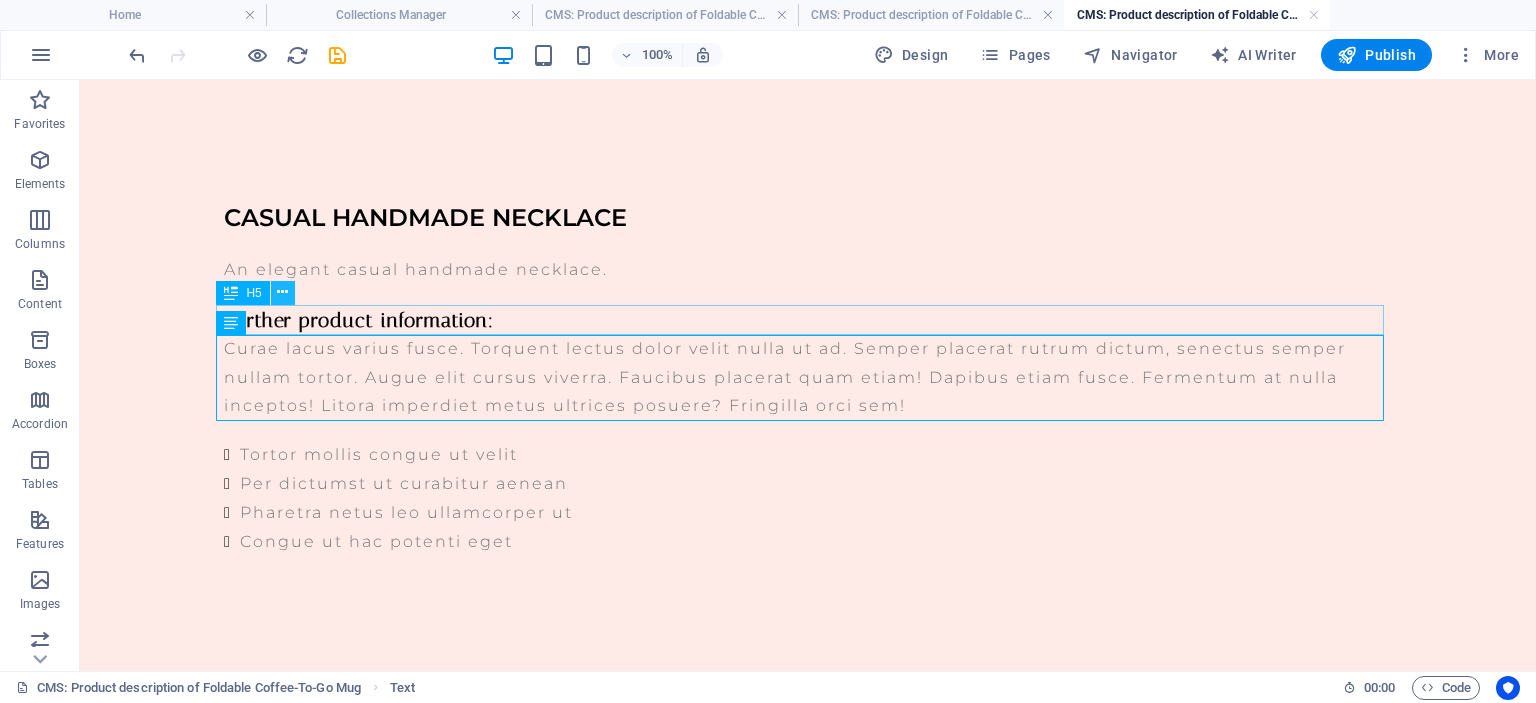click at bounding box center [282, 292] 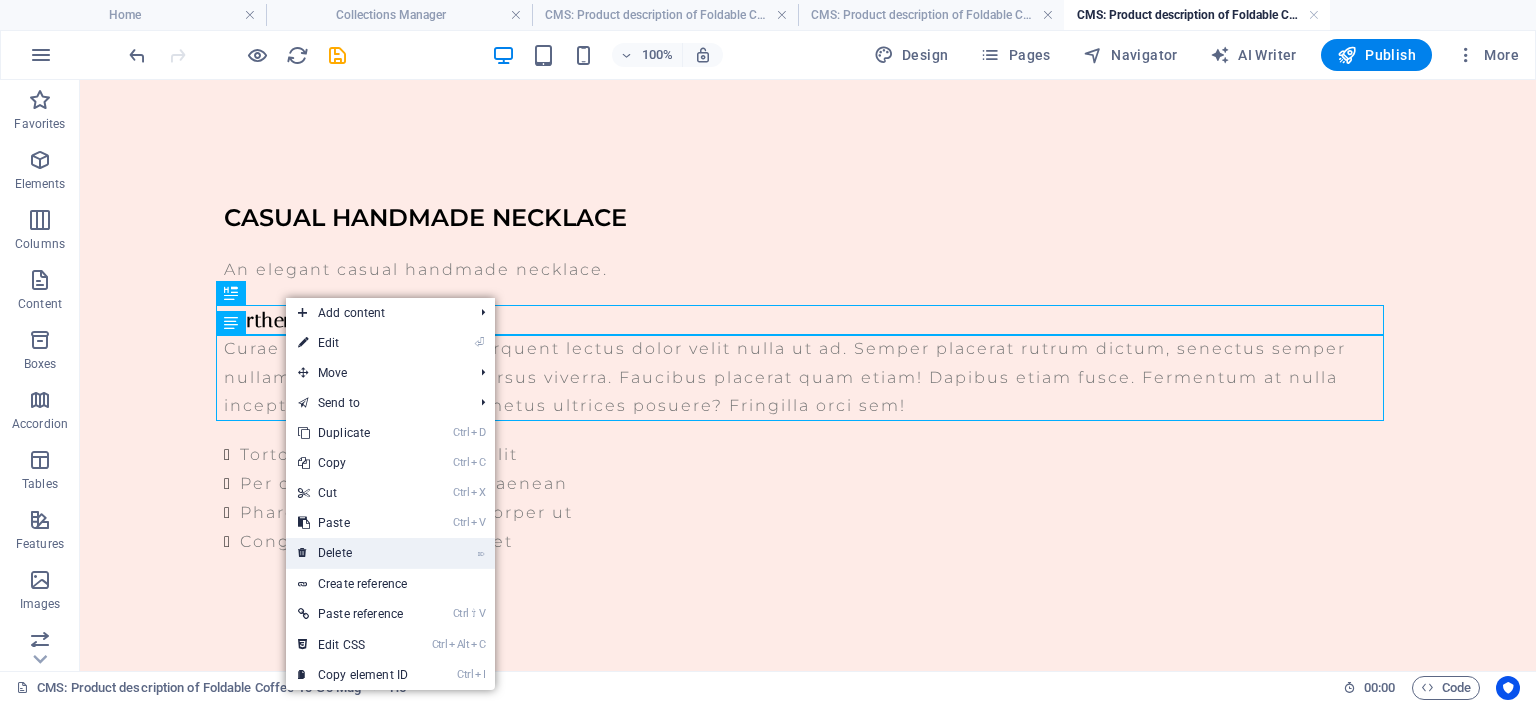 click on "⌦  Delete" at bounding box center [353, 553] 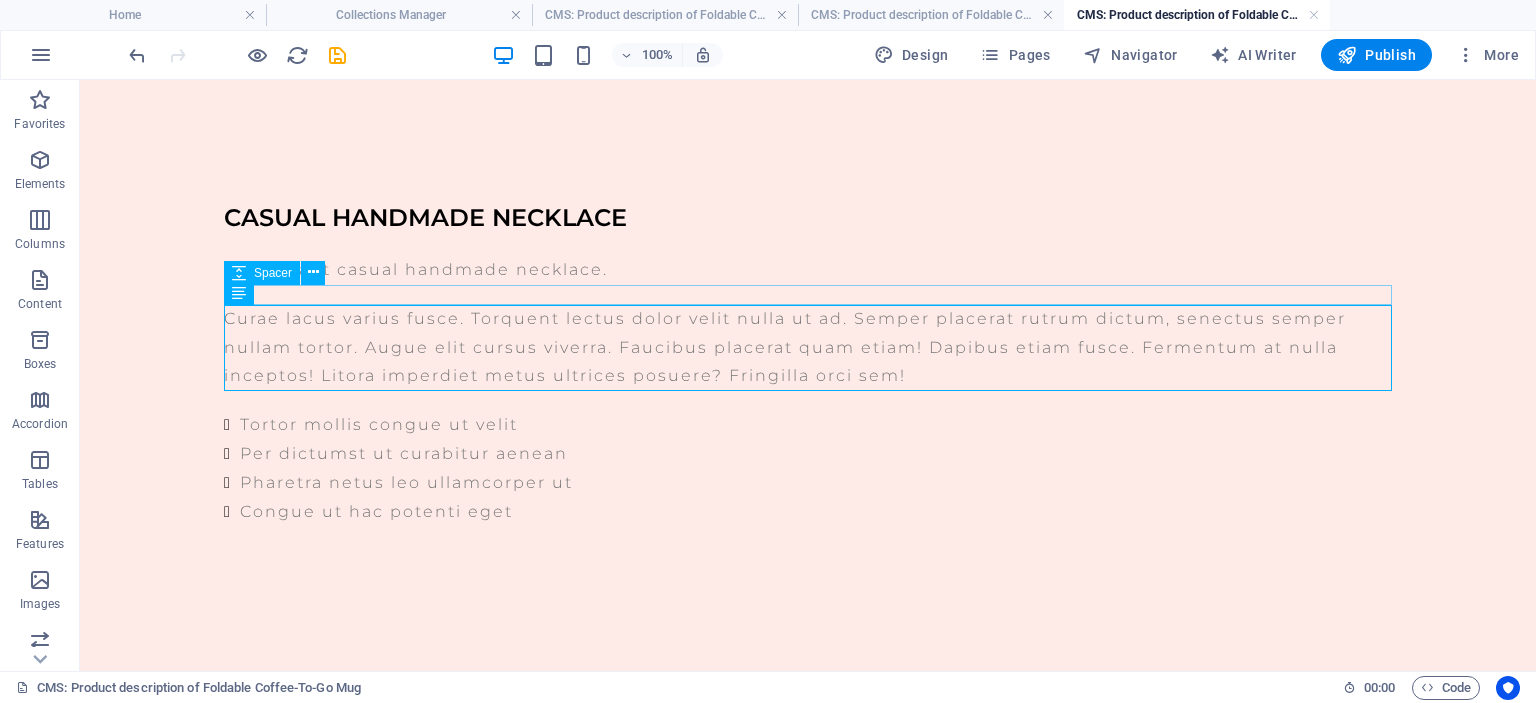 click at bounding box center [808, 295] 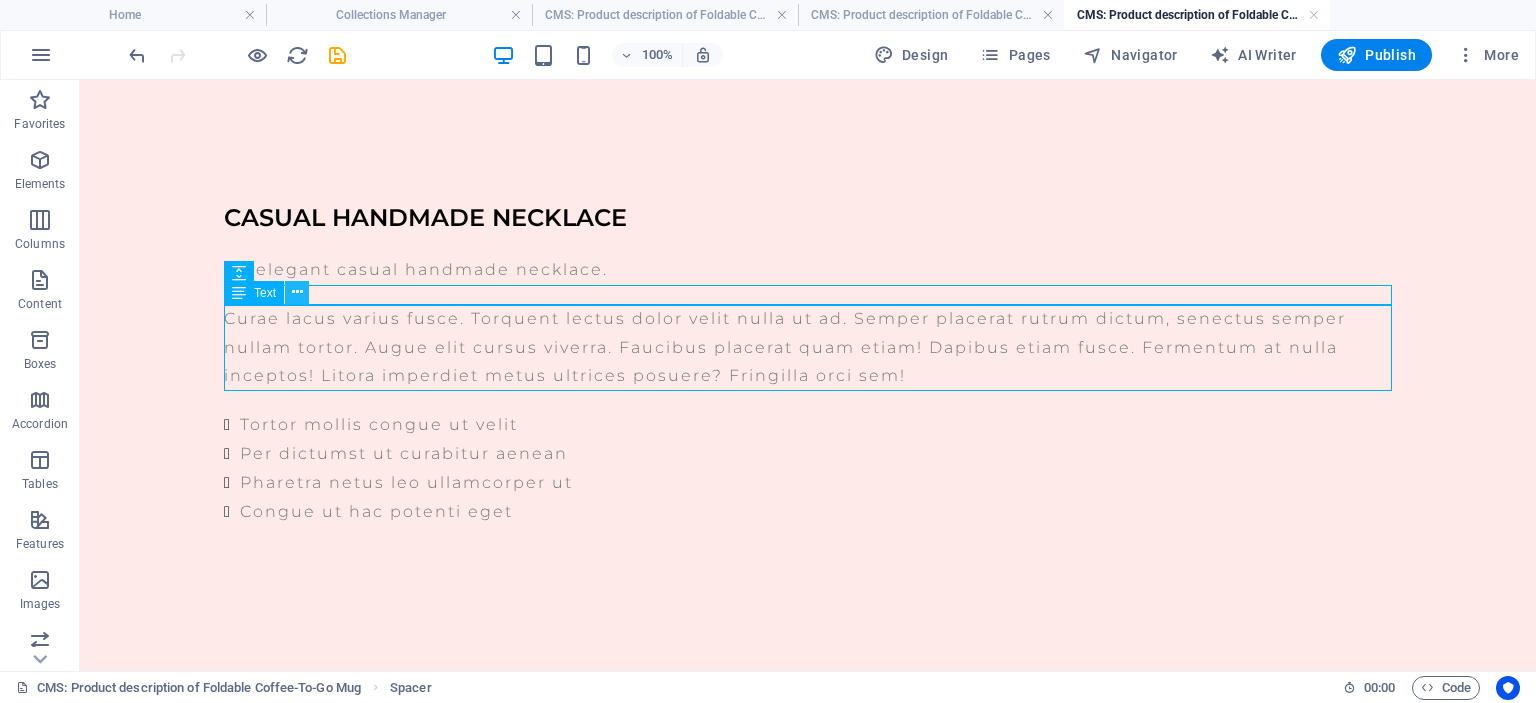 click at bounding box center (297, 292) 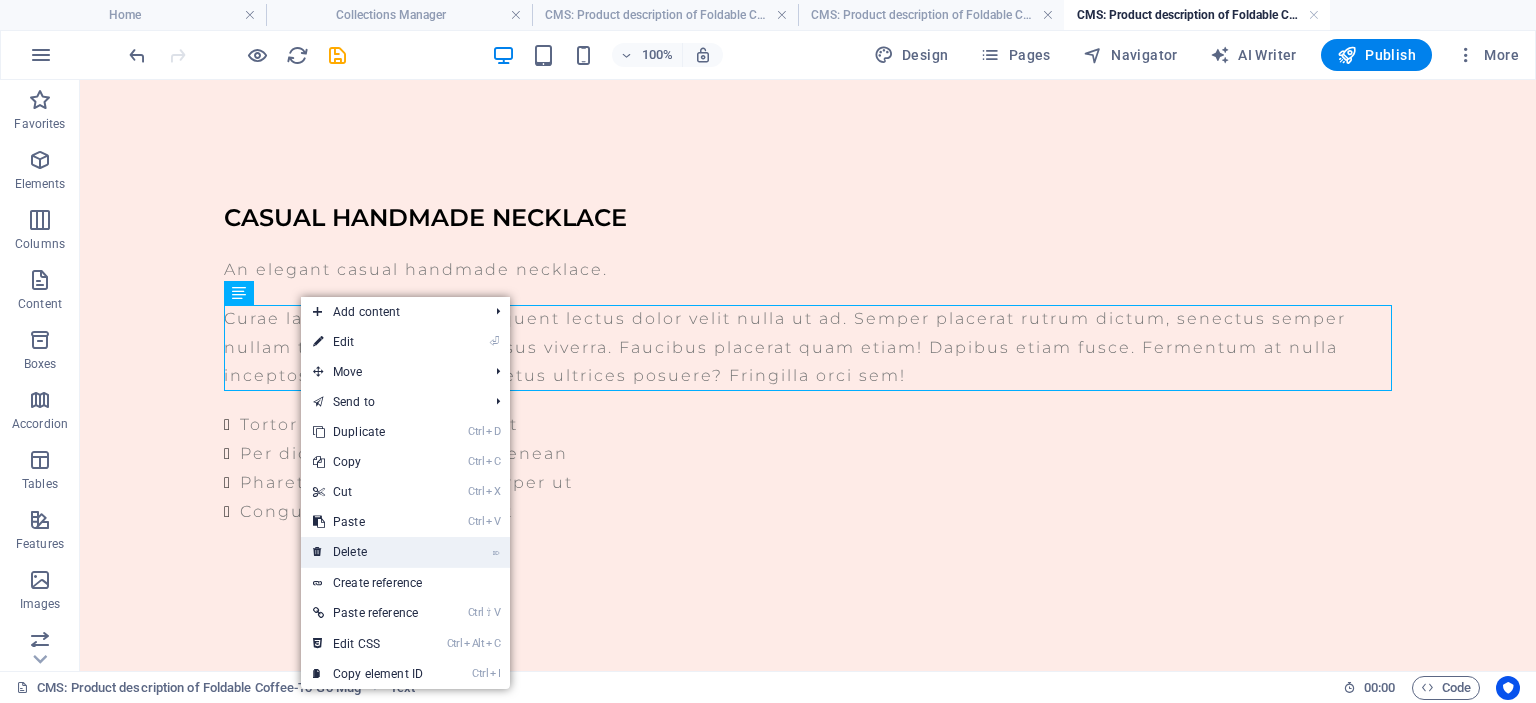 drag, startPoint x: 348, startPoint y: 546, endPoint x: 248, endPoint y: 363, distance: 208.54016 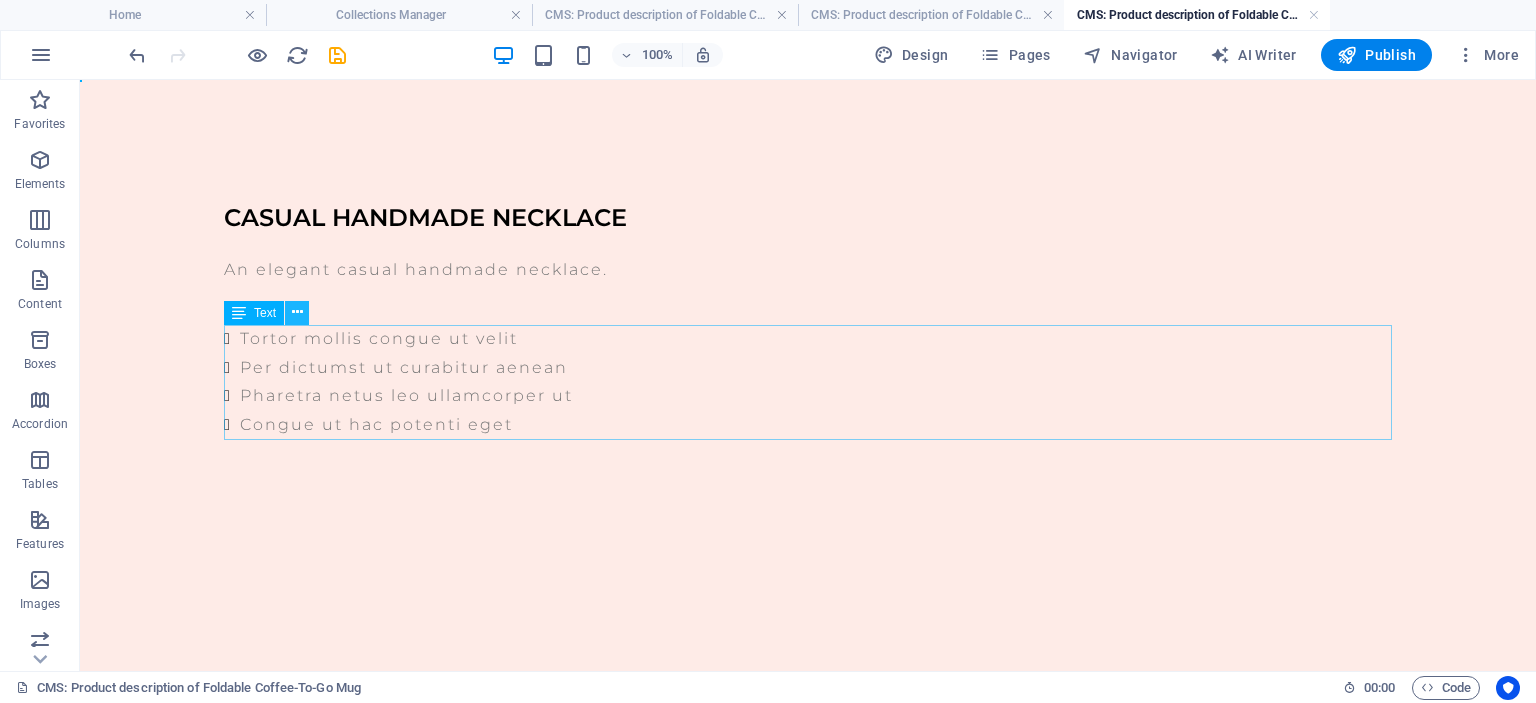 click at bounding box center [297, 312] 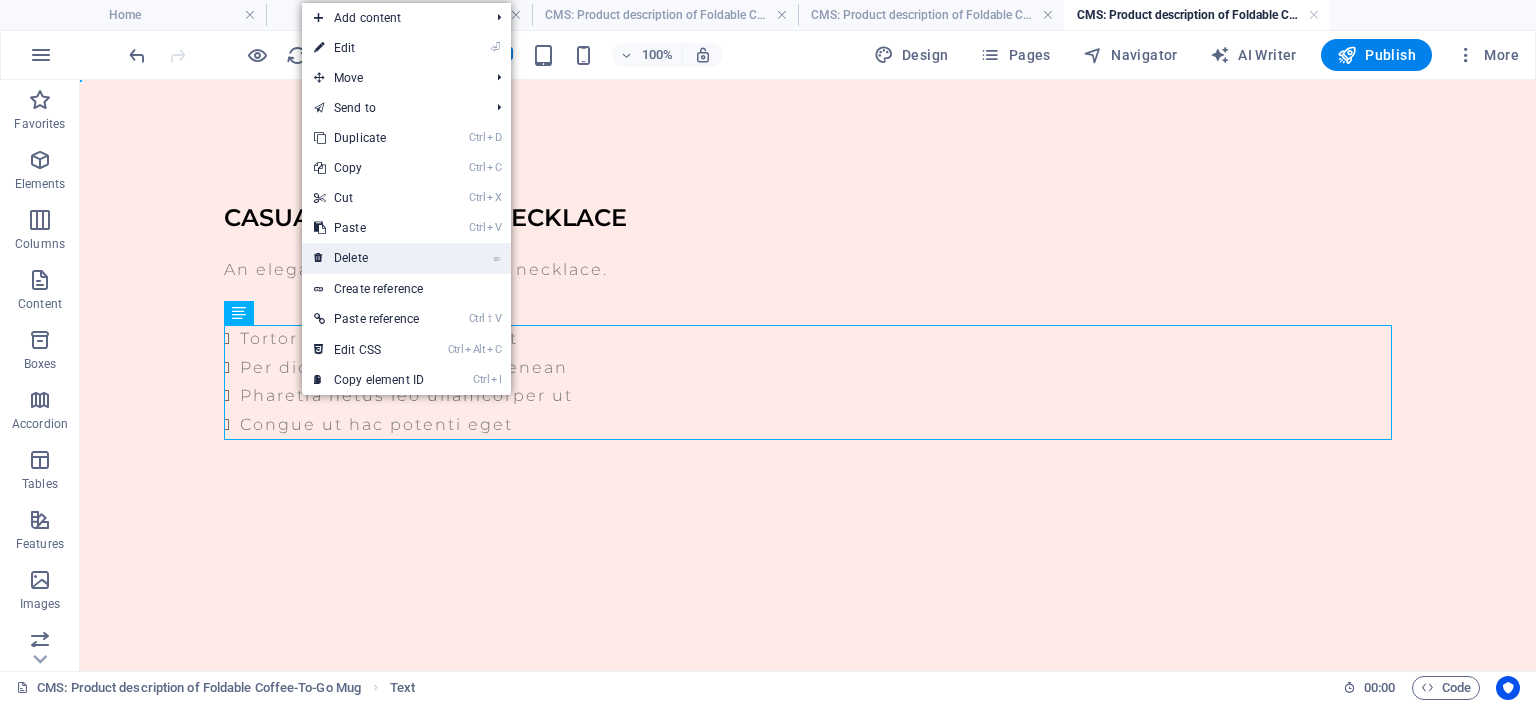 click on "⌦  Delete" at bounding box center [369, 258] 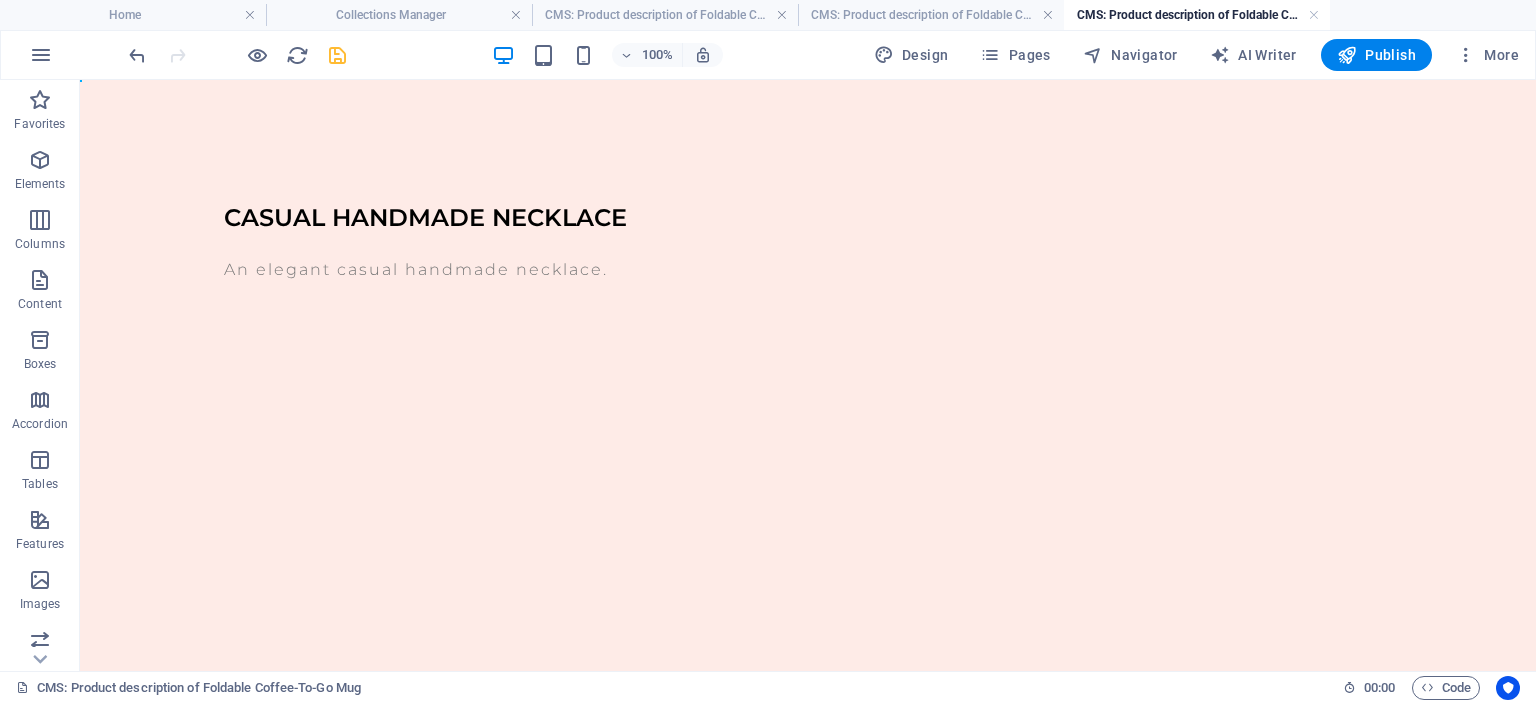 drag, startPoint x: 340, startPoint y: 59, endPoint x: 629, endPoint y: 205, distance: 323.78543 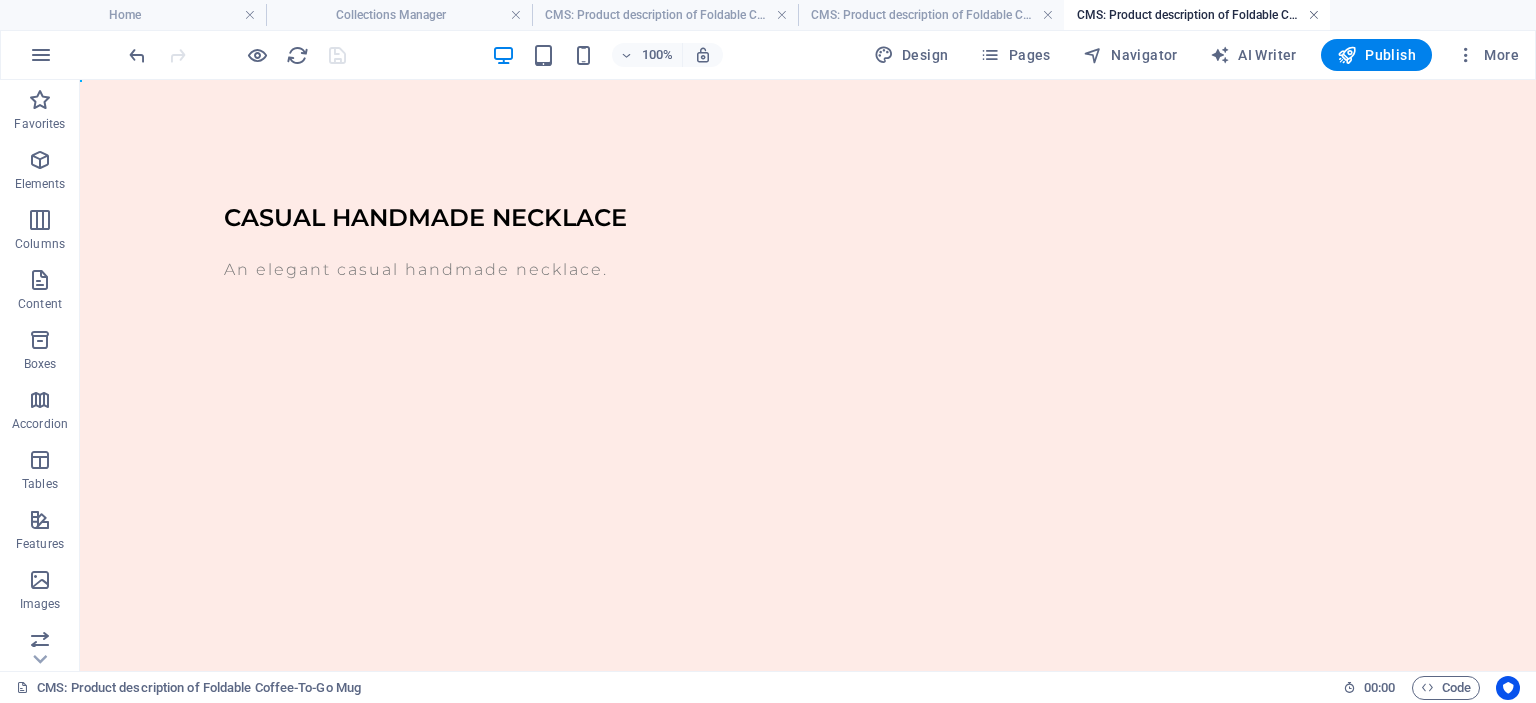 click at bounding box center (1314, 15) 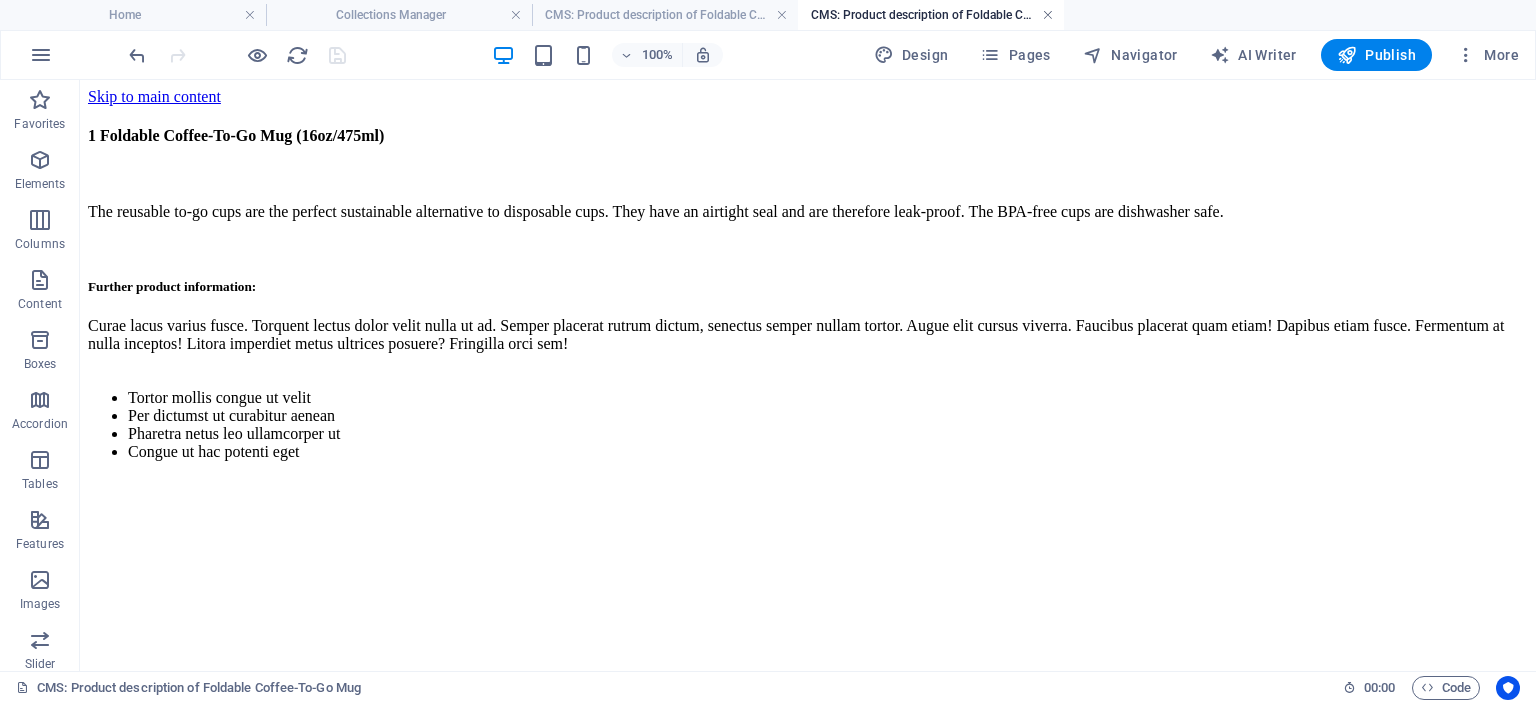 click at bounding box center [1048, 15] 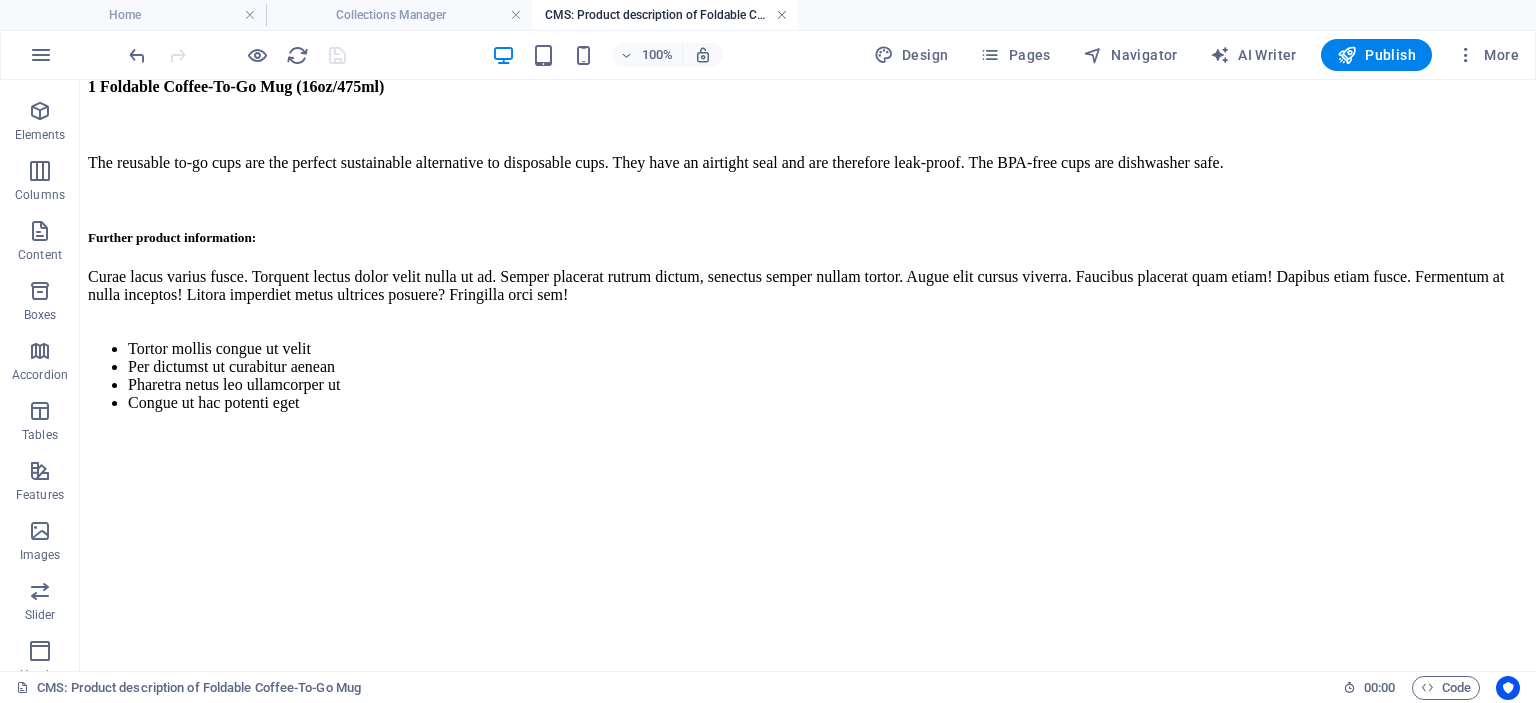 click at bounding box center (782, 15) 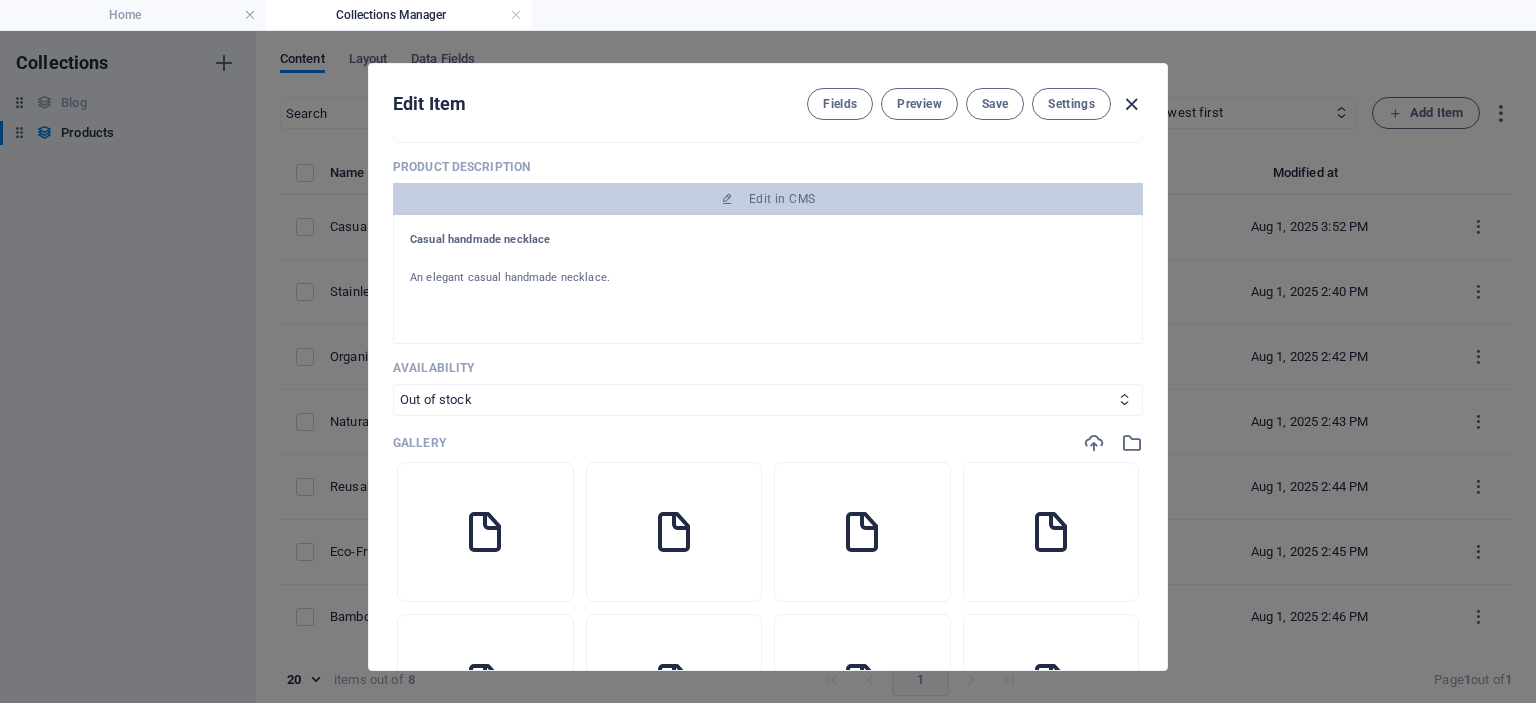 click at bounding box center [1131, 104] 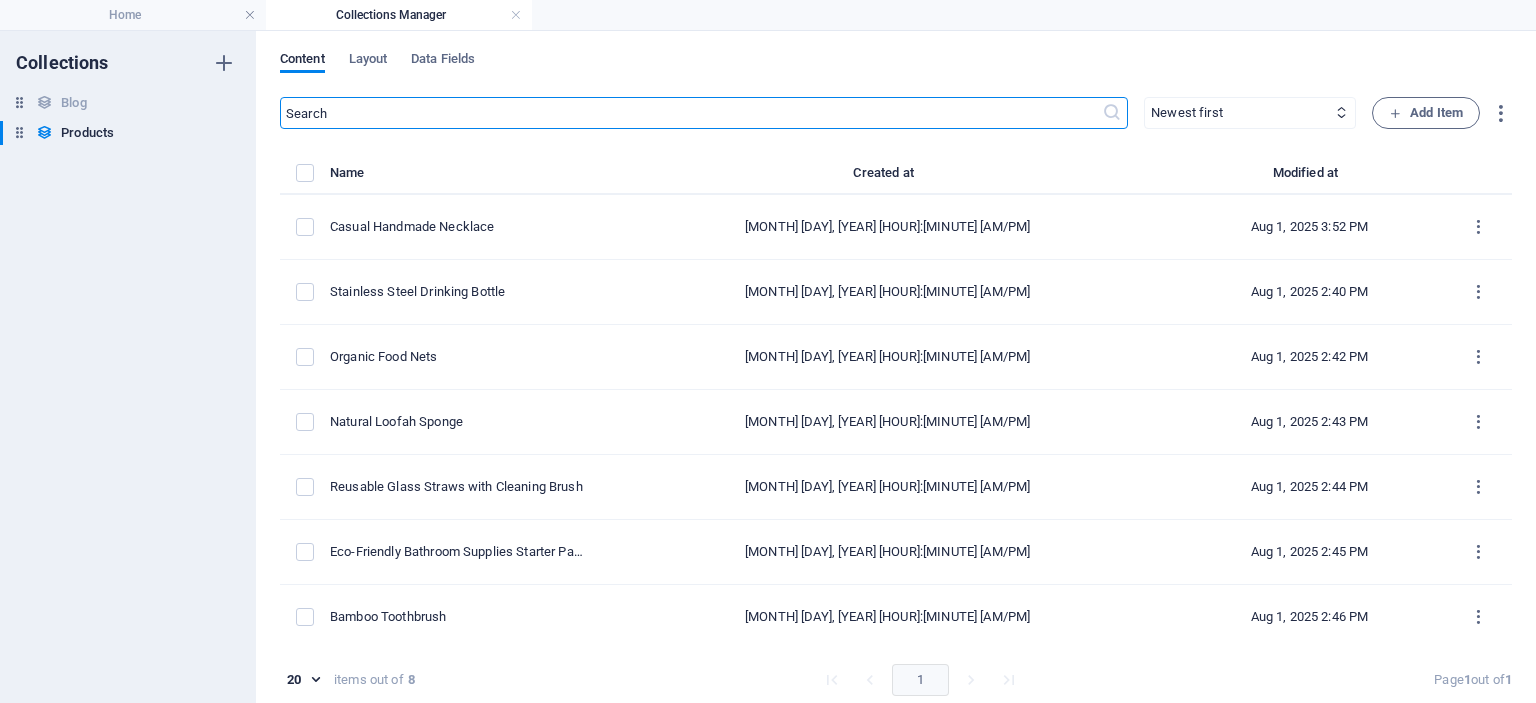scroll, scrollTop: 0, scrollLeft: 0, axis: both 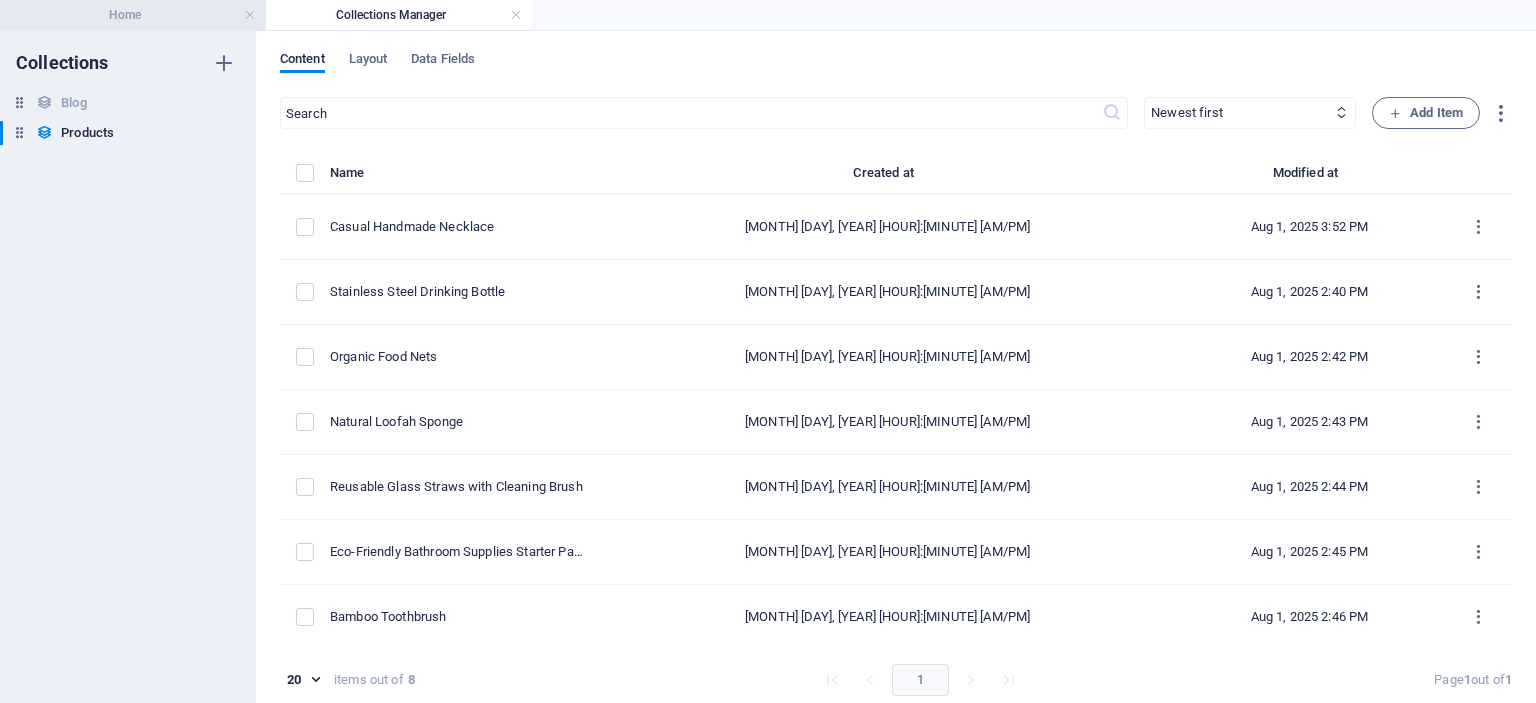 click on "Home" at bounding box center (133, 15) 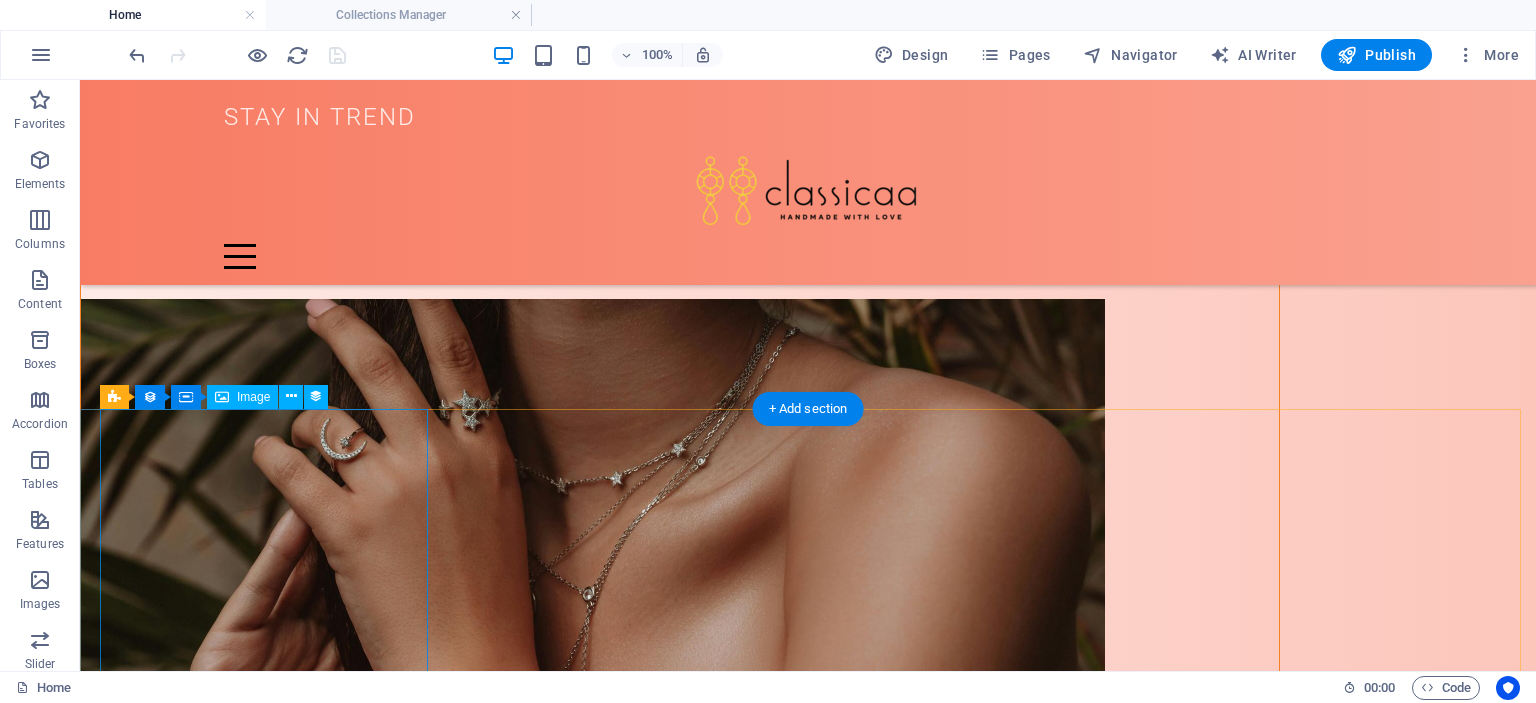 scroll, scrollTop: 600, scrollLeft: 0, axis: vertical 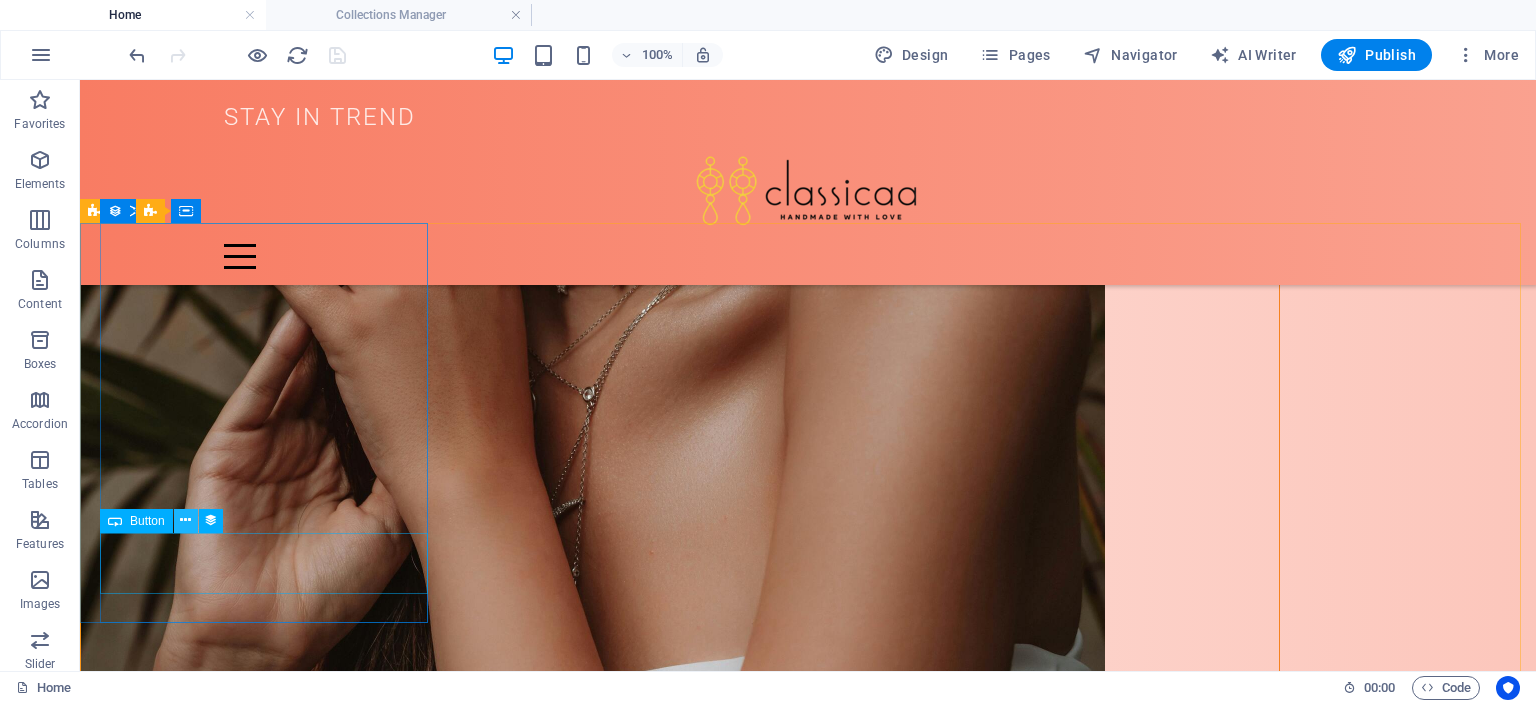 click at bounding box center (186, 521) 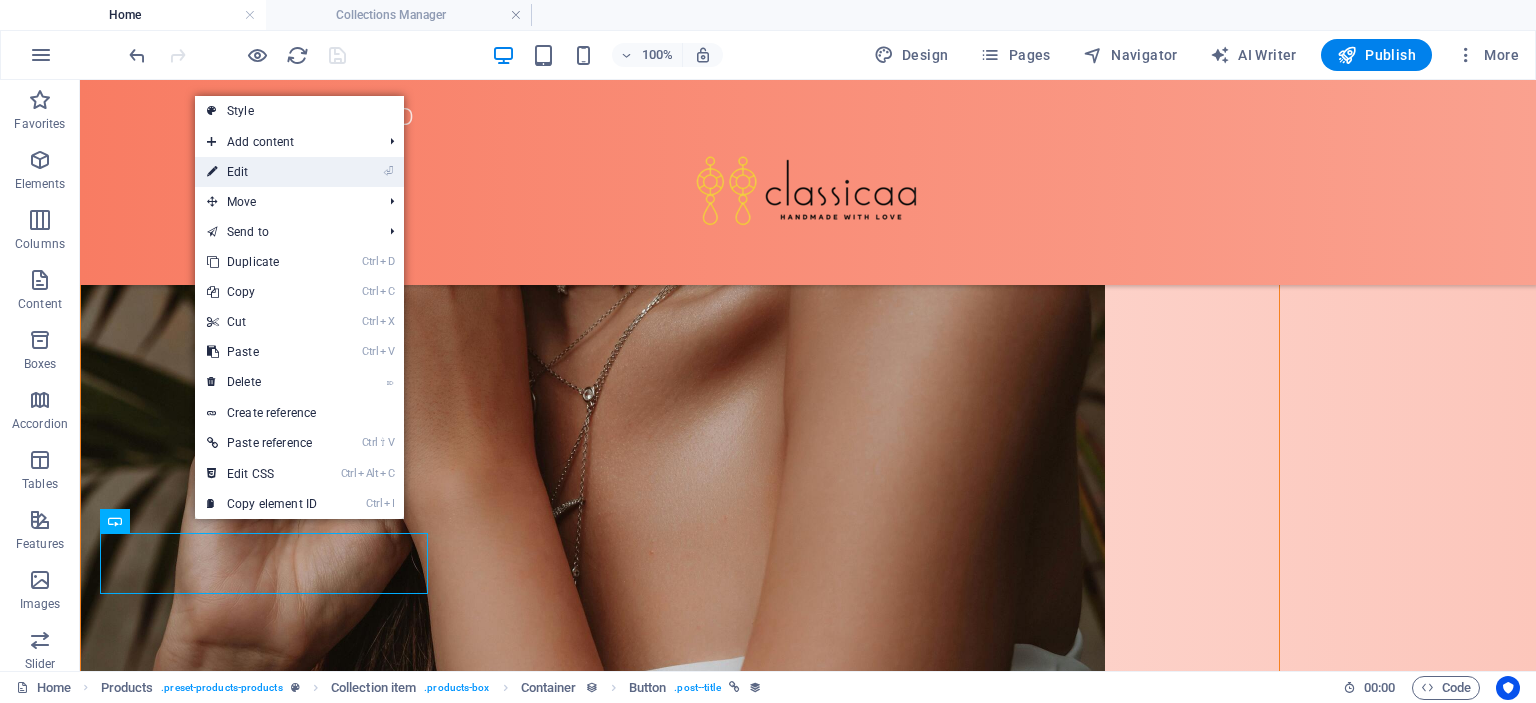 click on "⏎  Edit" at bounding box center (262, 172) 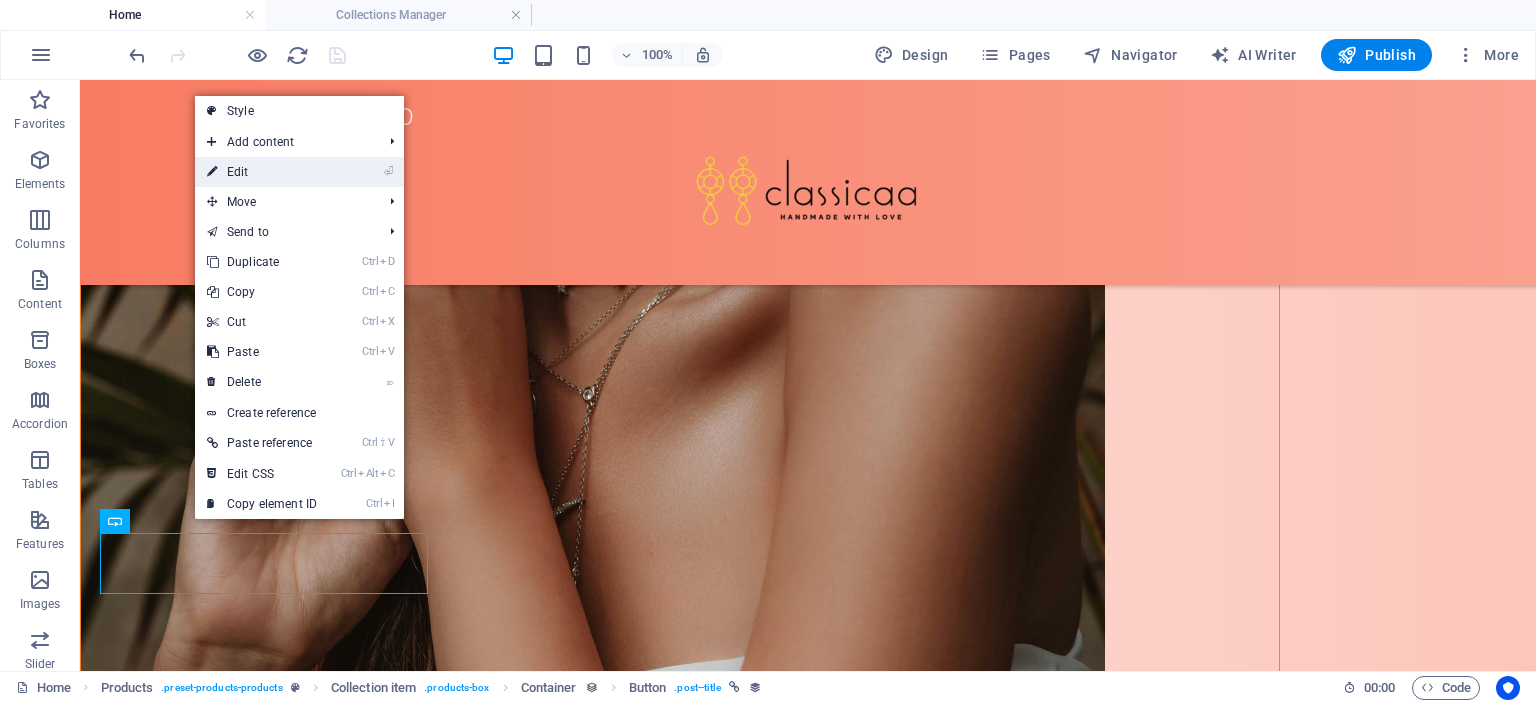 select on "name" 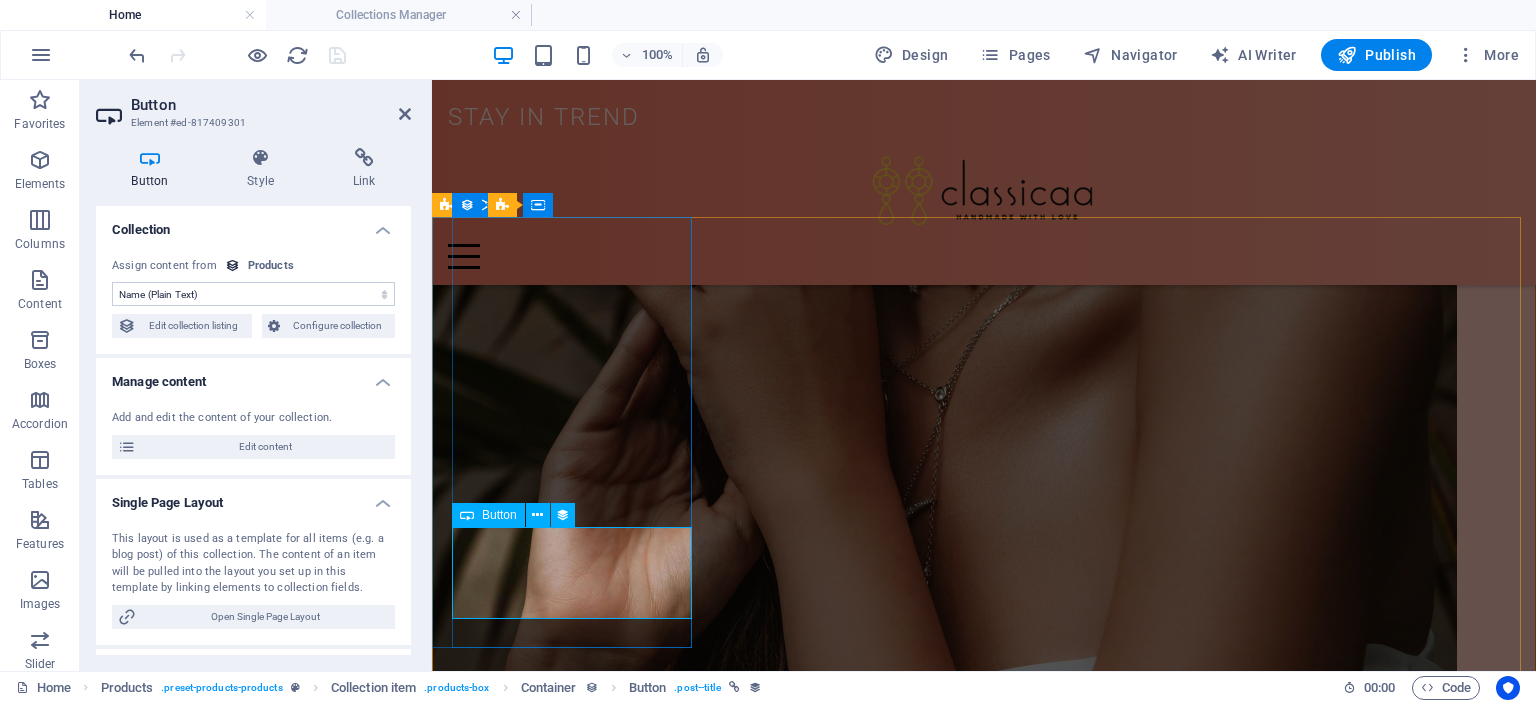 click on "Foldable Coffee-To-Go Mug" at bounding box center [994, 1555] 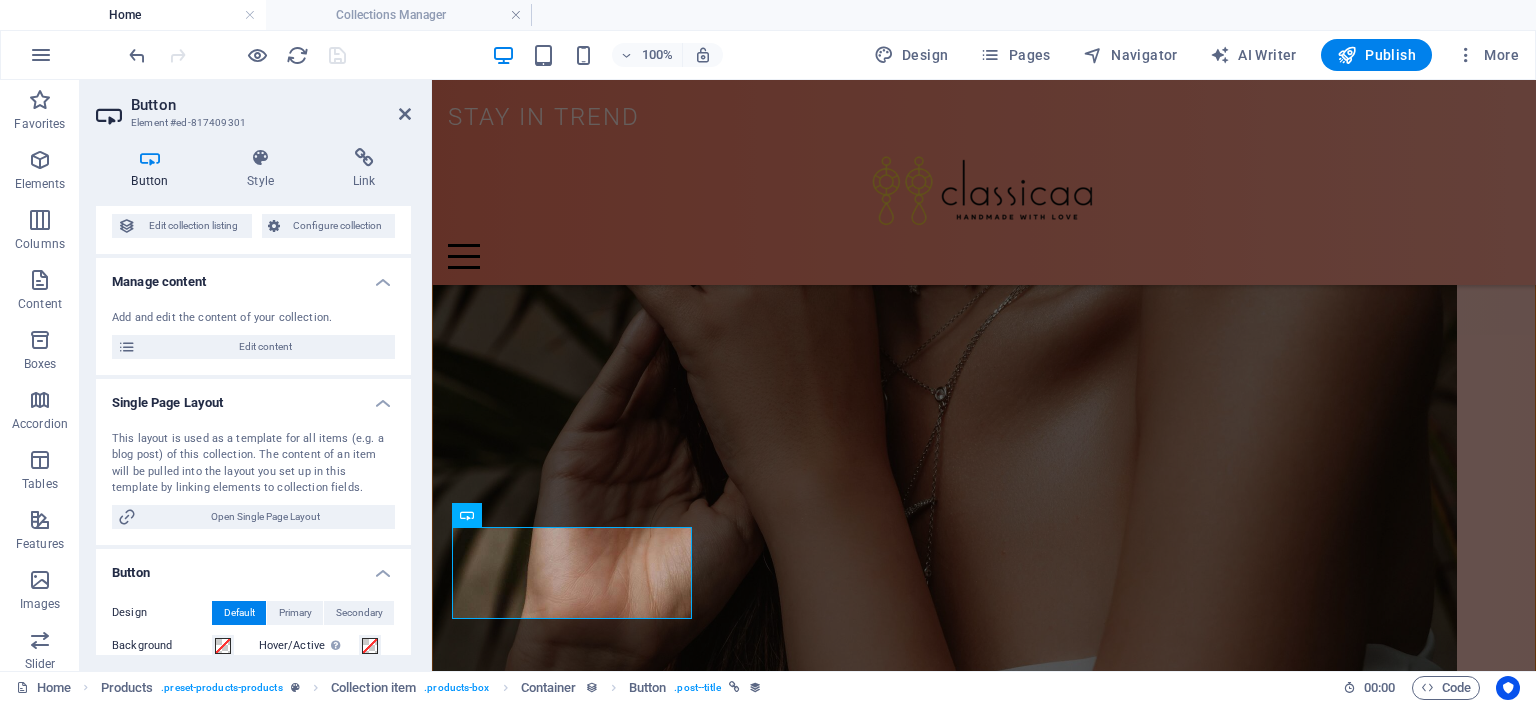 scroll, scrollTop: 0, scrollLeft: 0, axis: both 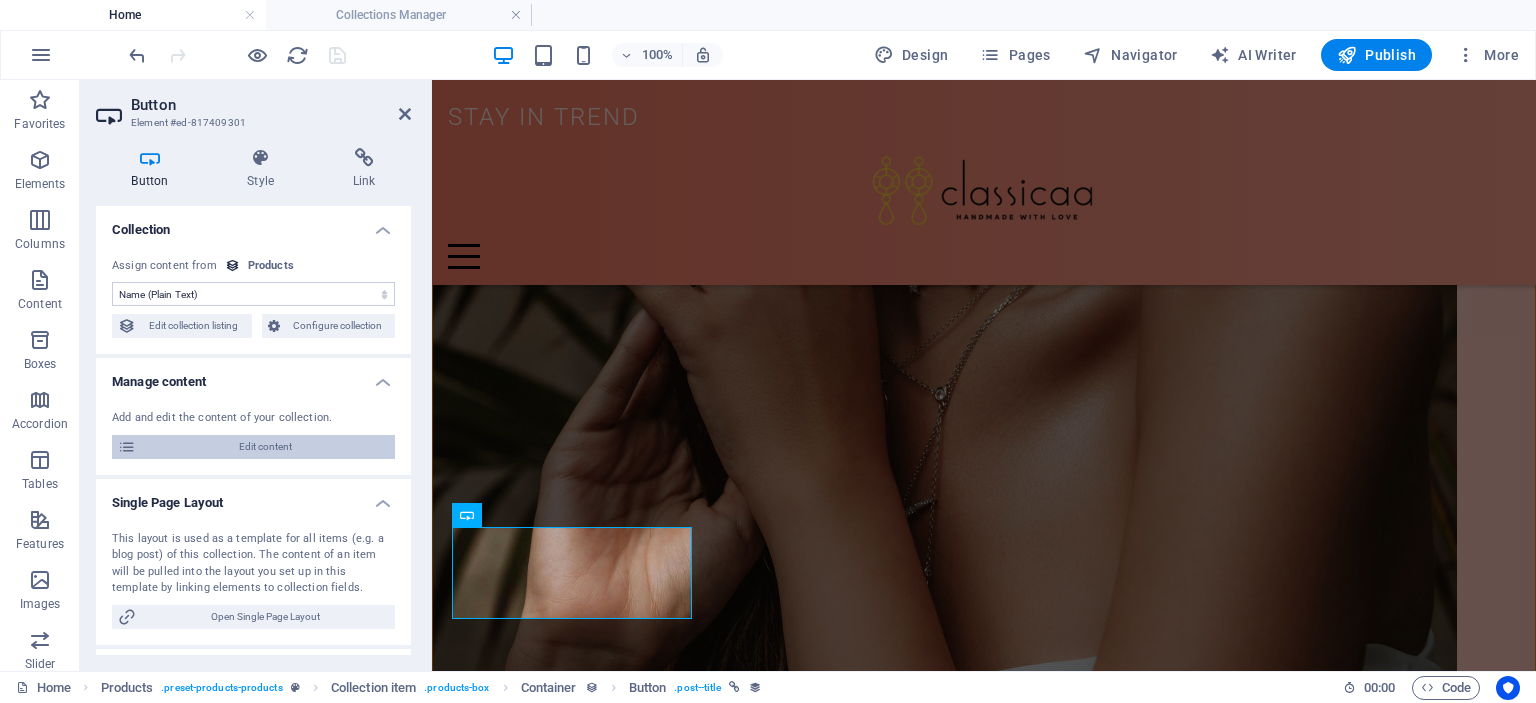 click on "Edit content" at bounding box center [265, 447] 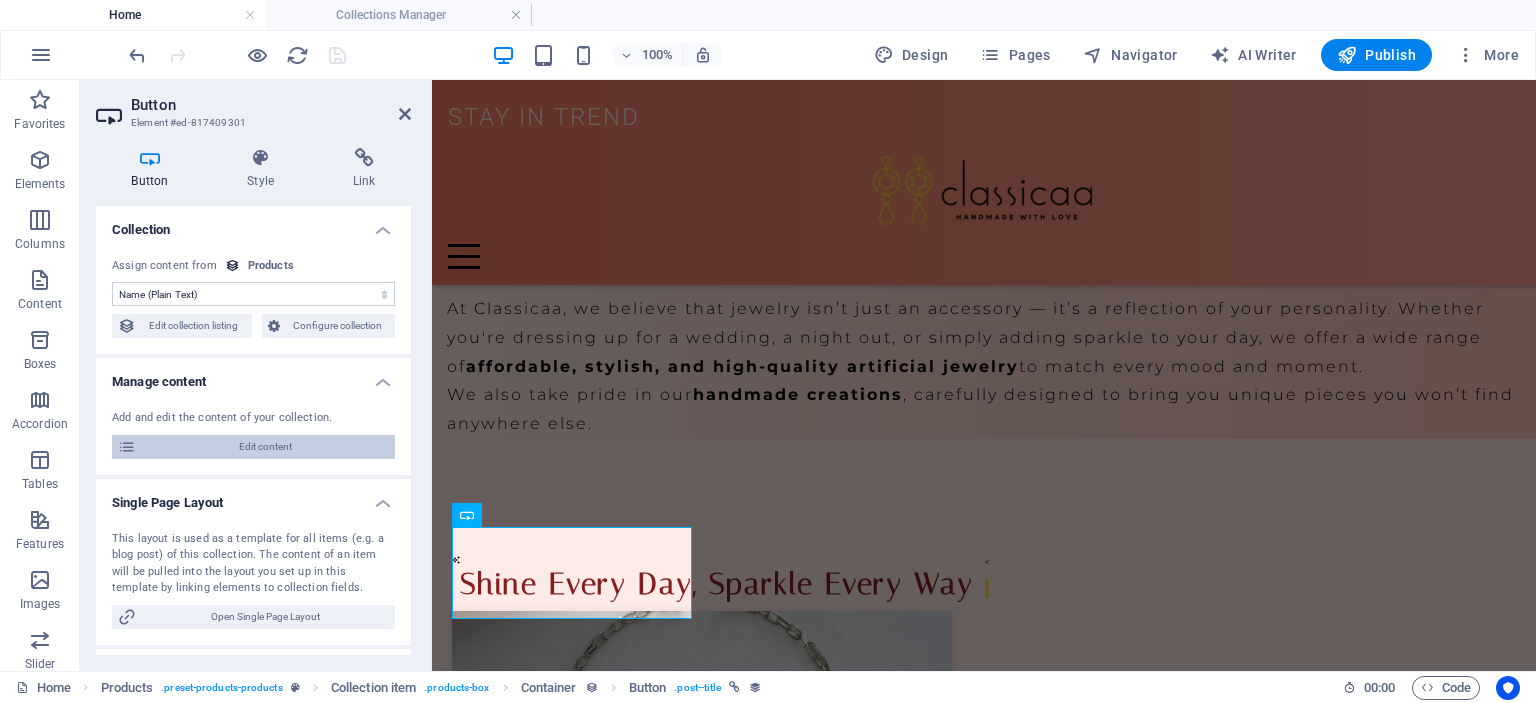 select on "Out of stock" 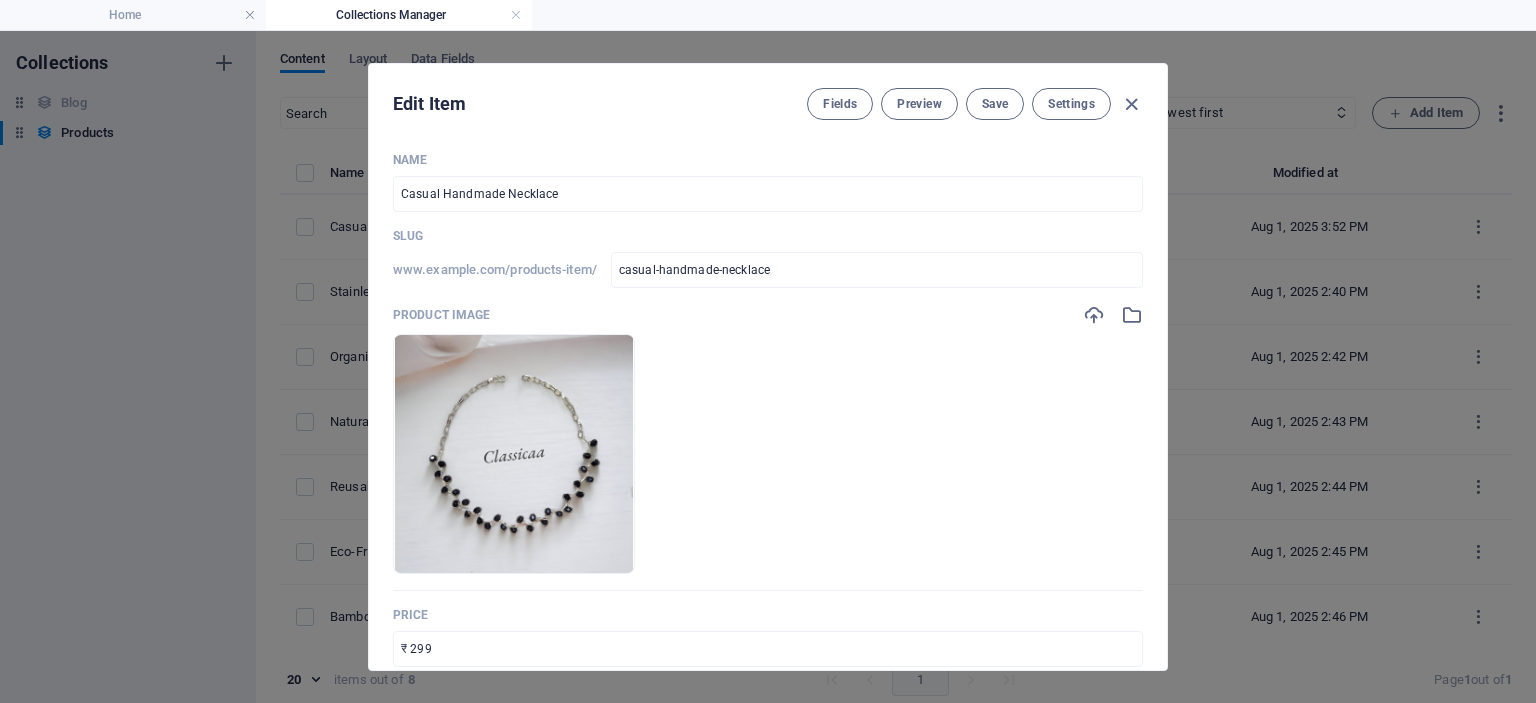 scroll, scrollTop: 0, scrollLeft: 0, axis: both 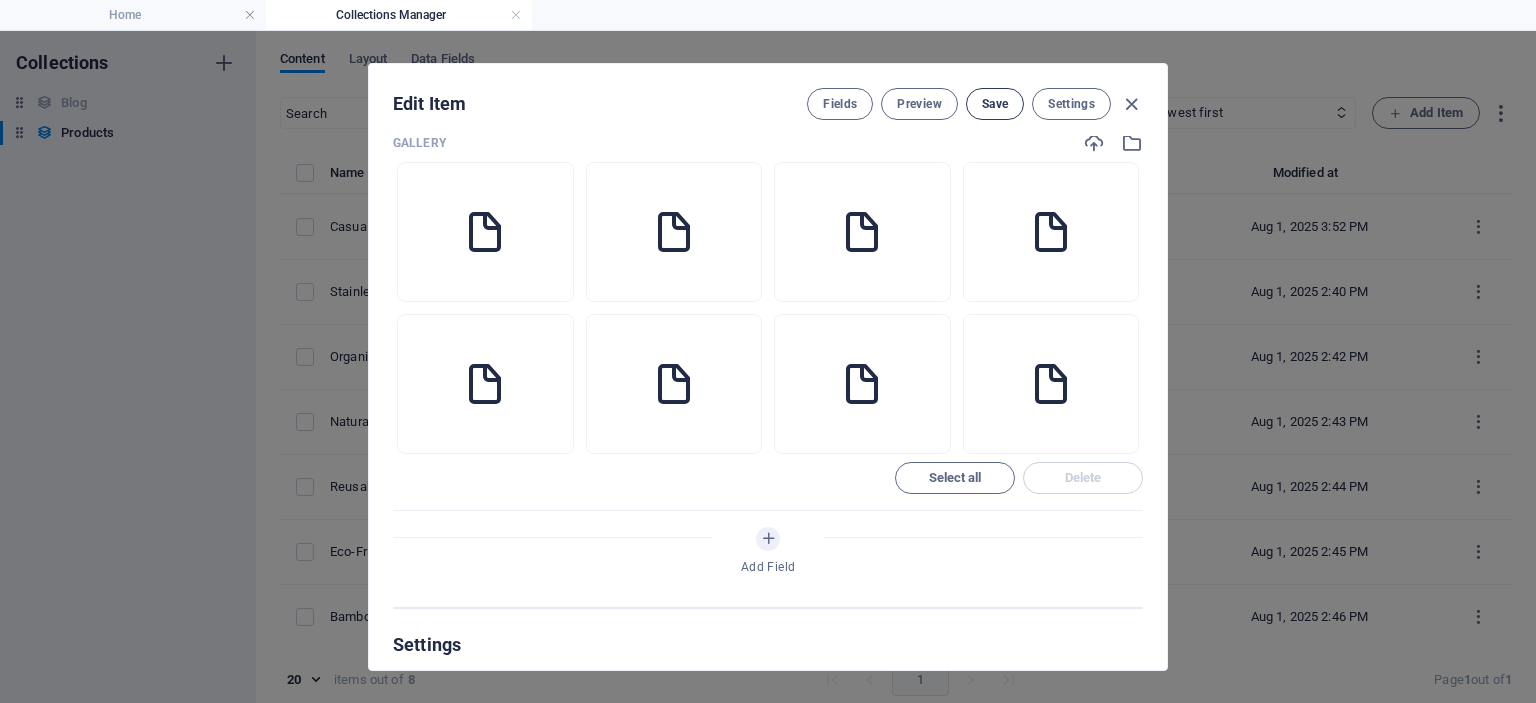 click on "Save" at bounding box center (995, 104) 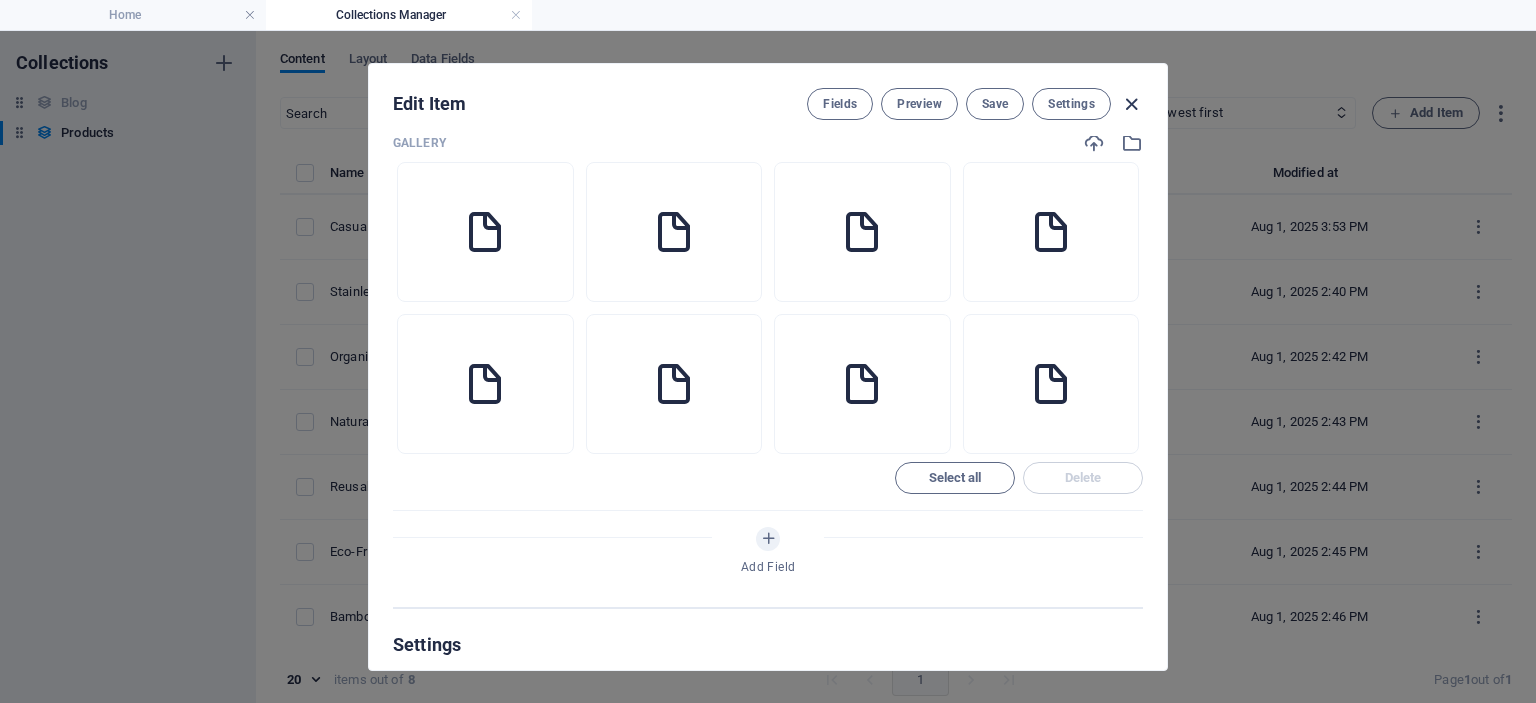 click at bounding box center (1131, 104) 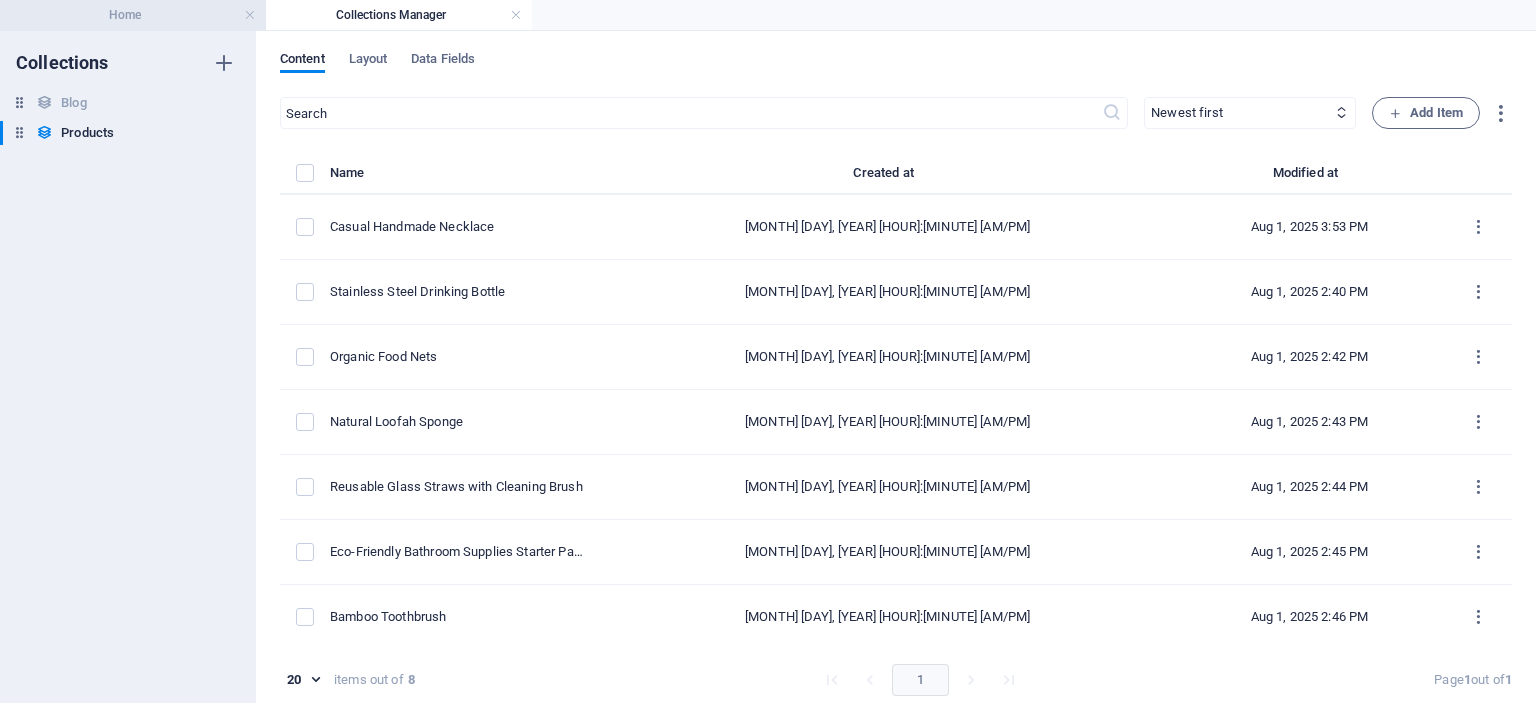 click on "Home" at bounding box center [133, 15] 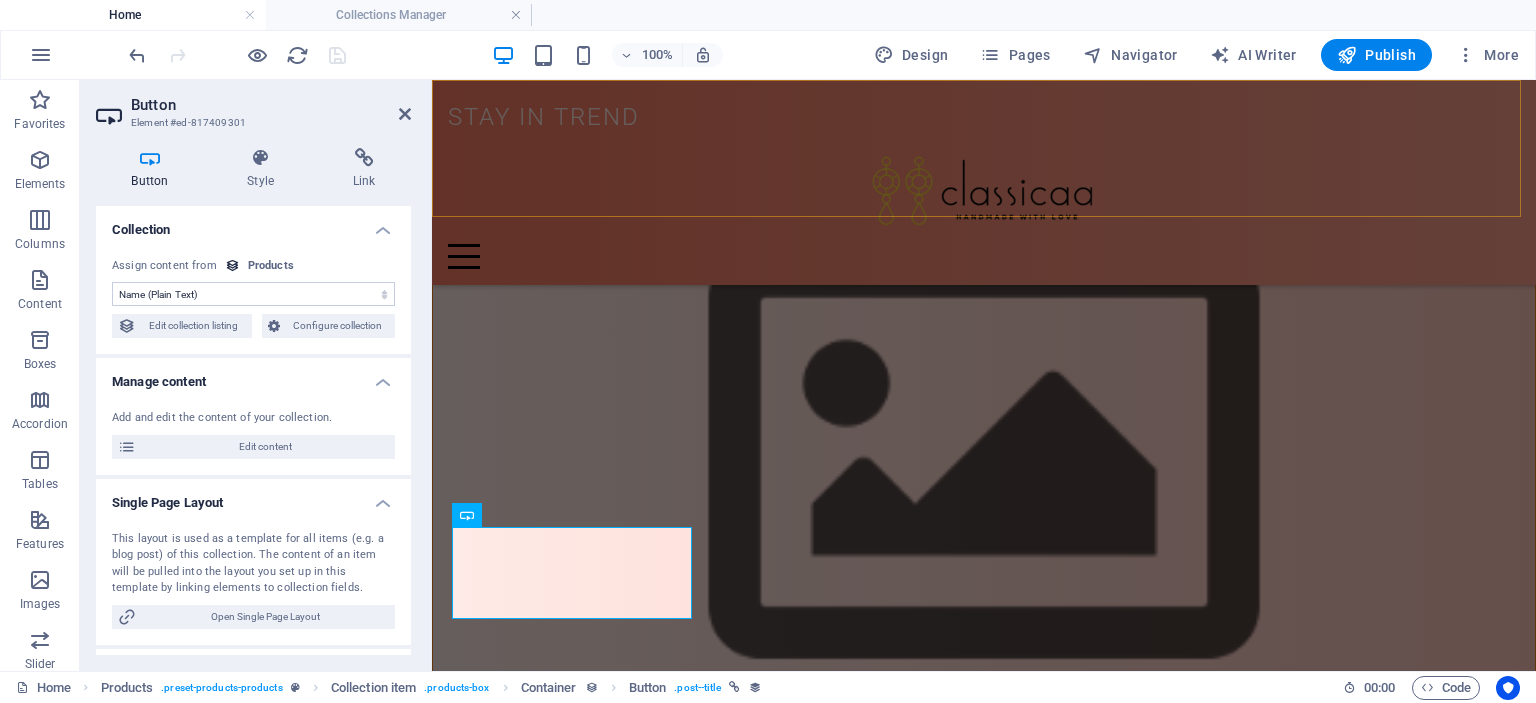 scroll, scrollTop: 600, scrollLeft: 0, axis: vertical 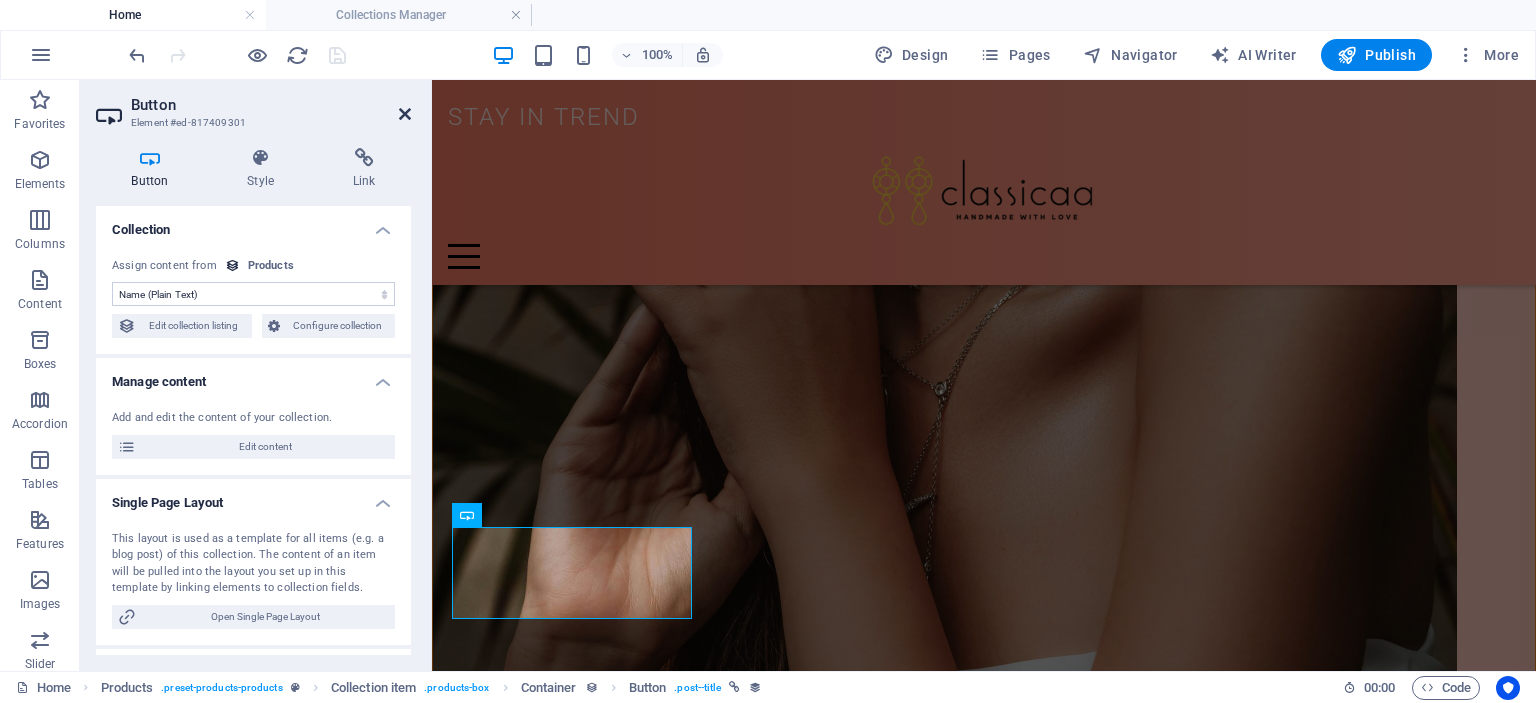 click at bounding box center (405, 114) 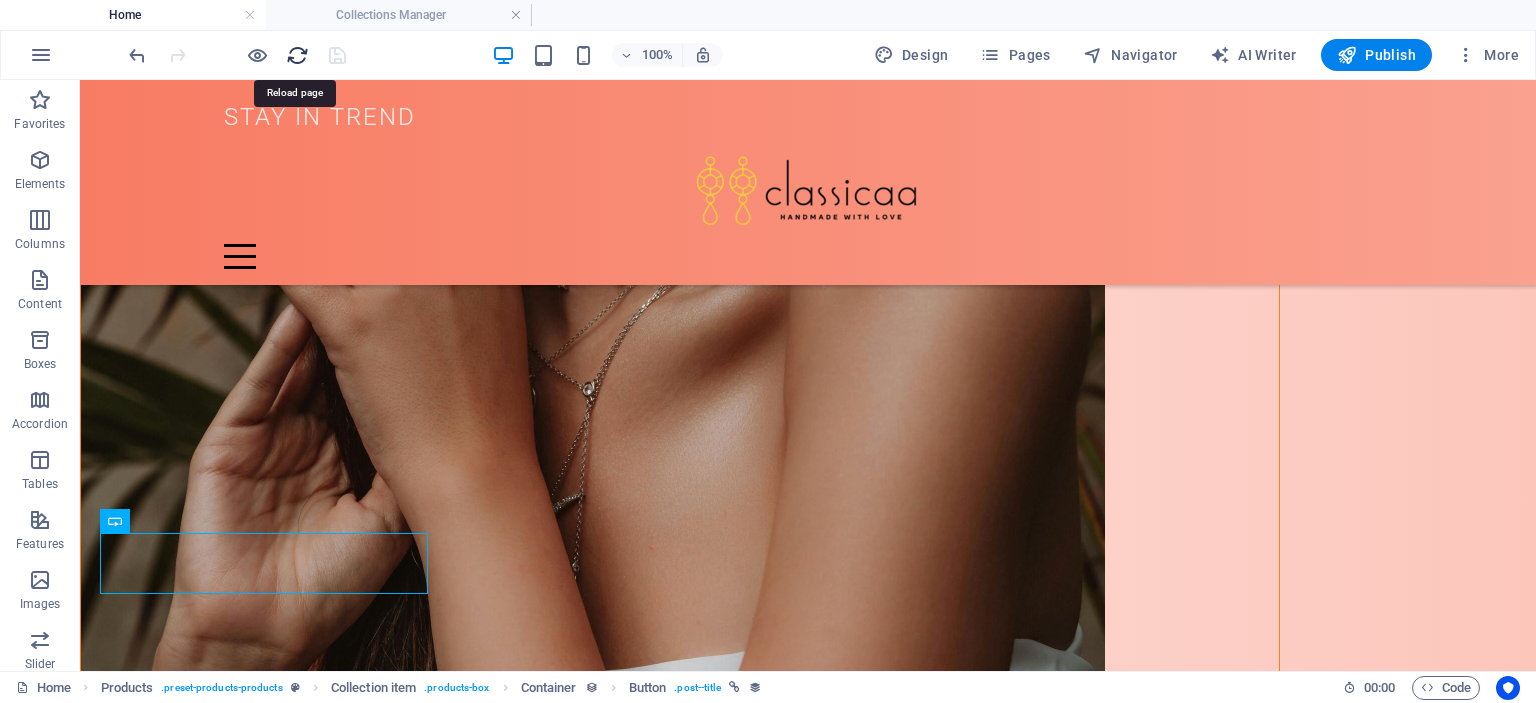 click at bounding box center [297, 55] 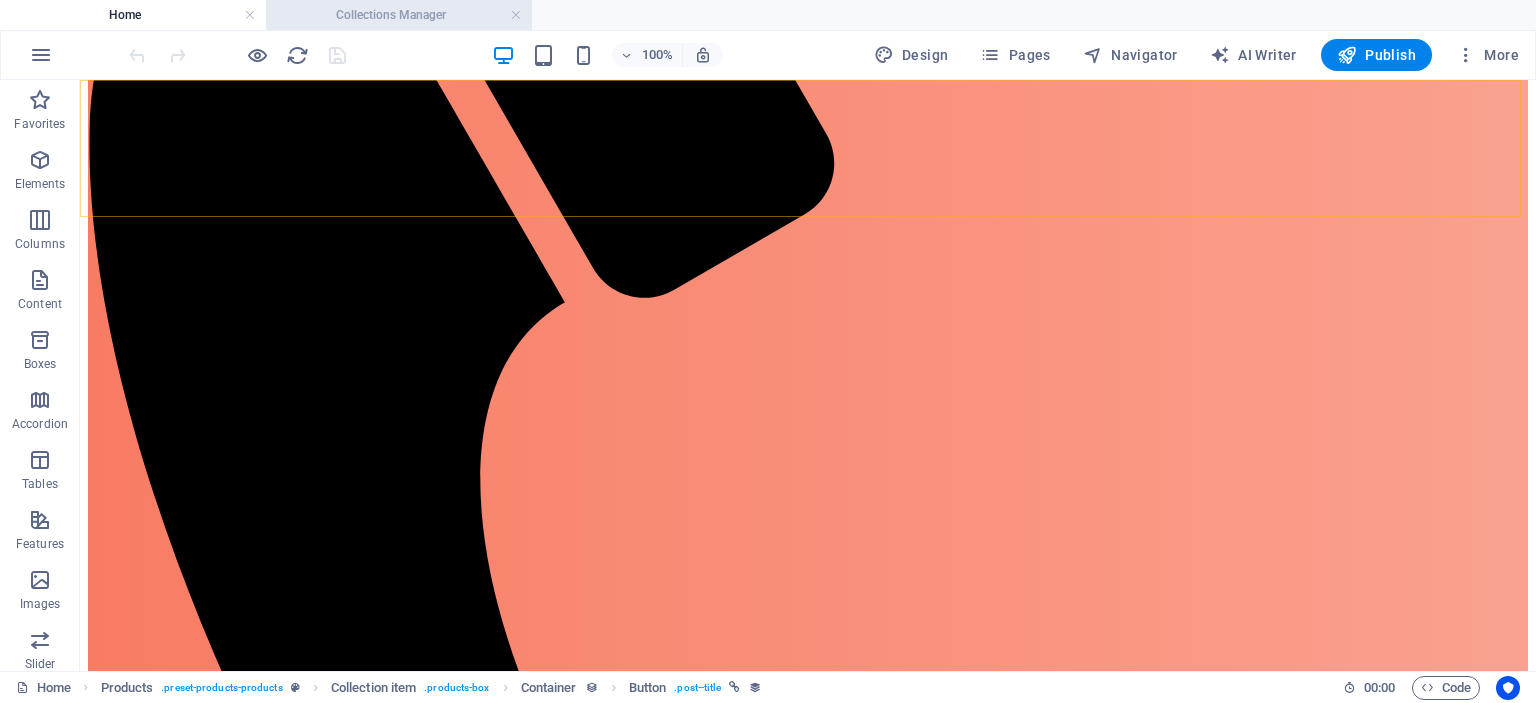 scroll, scrollTop: 800, scrollLeft: 0, axis: vertical 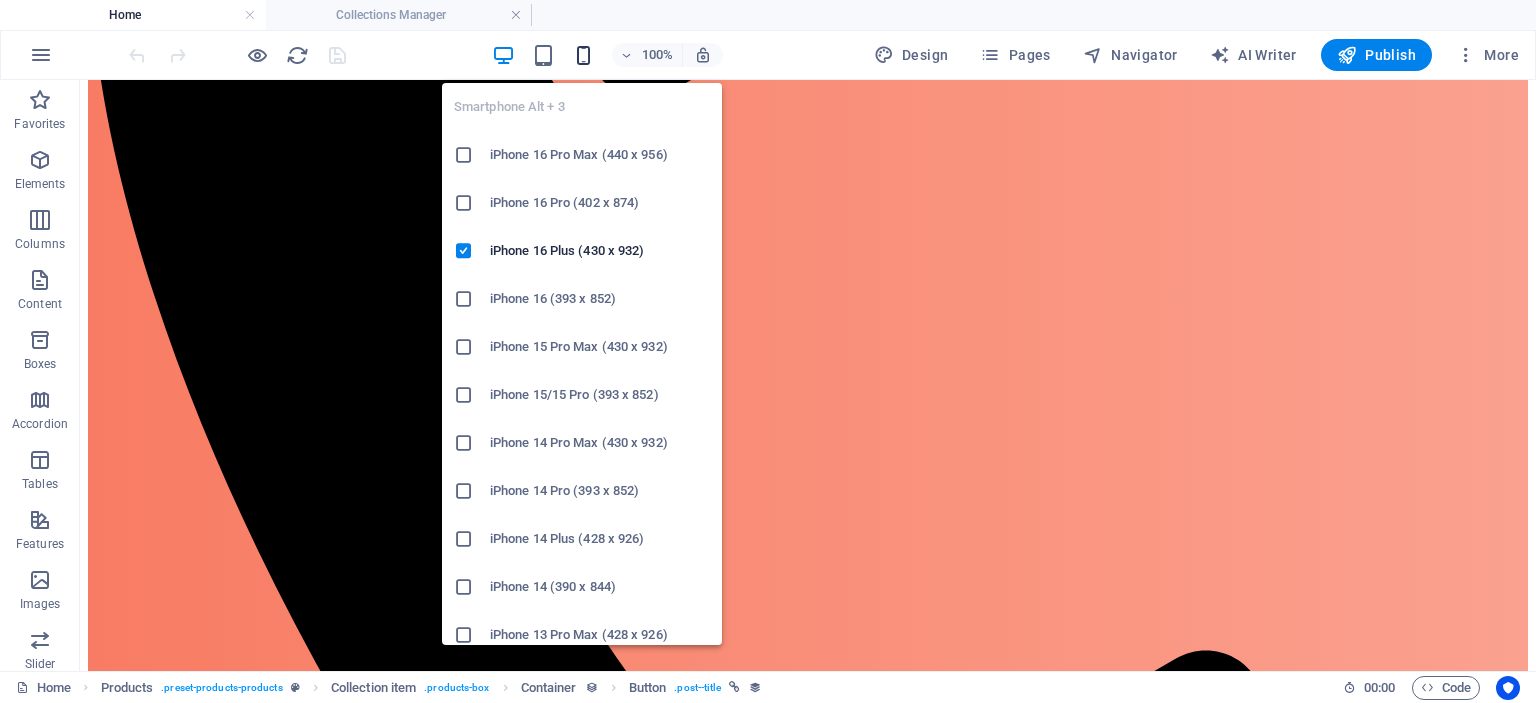click at bounding box center [583, 55] 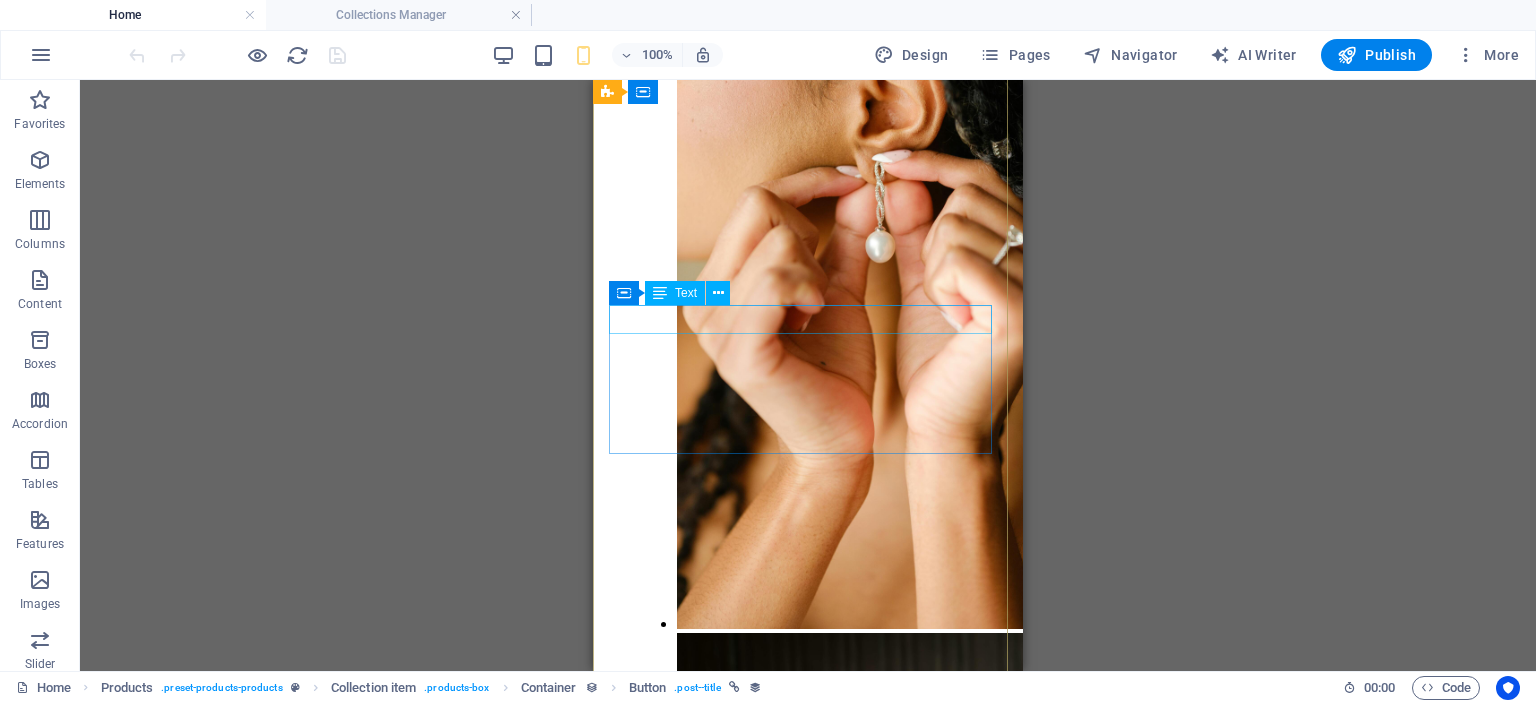 scroll, scrollTop: 7431, scrollLeft: 0, axis: vertical 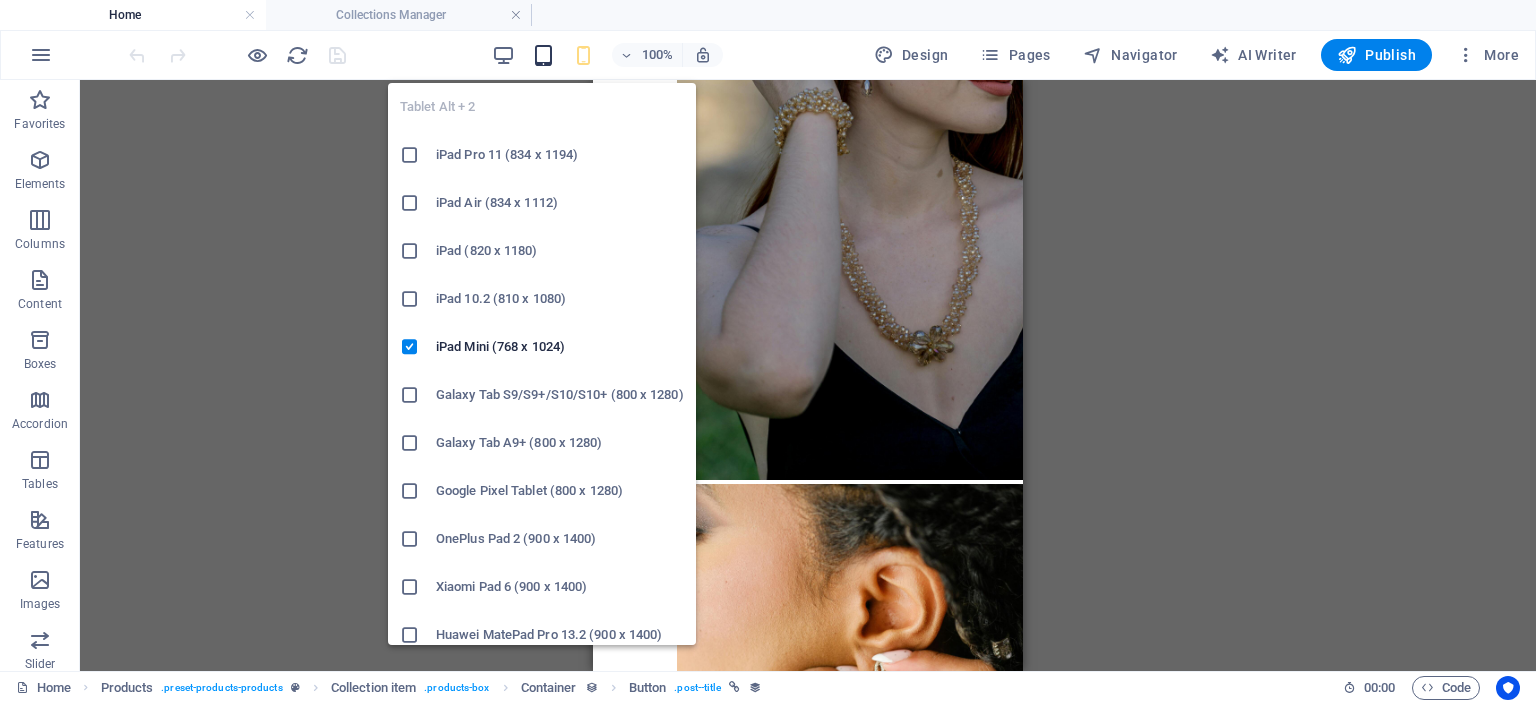 click at bounding box center (543, 55) 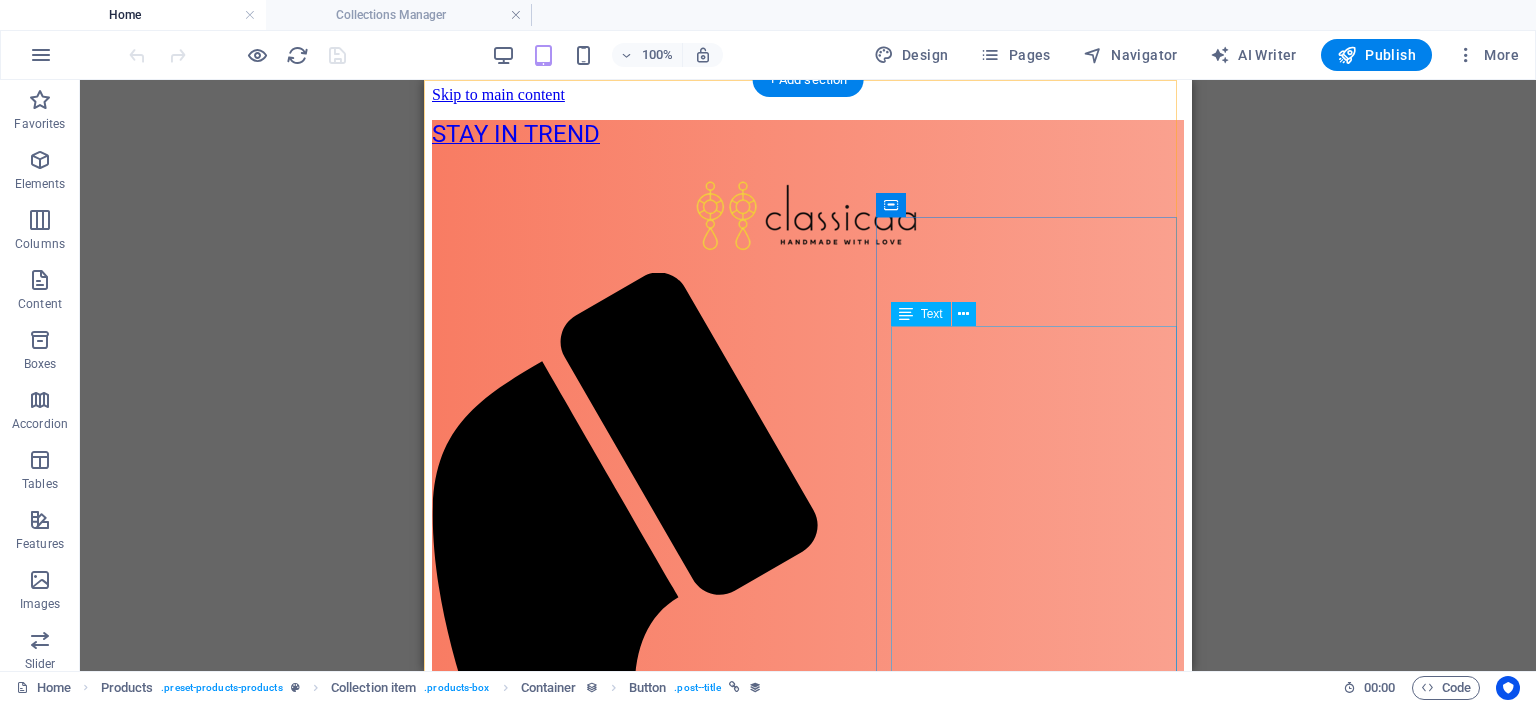 scroll, scrollTop: 0, scrollLeft: 0, axis: both 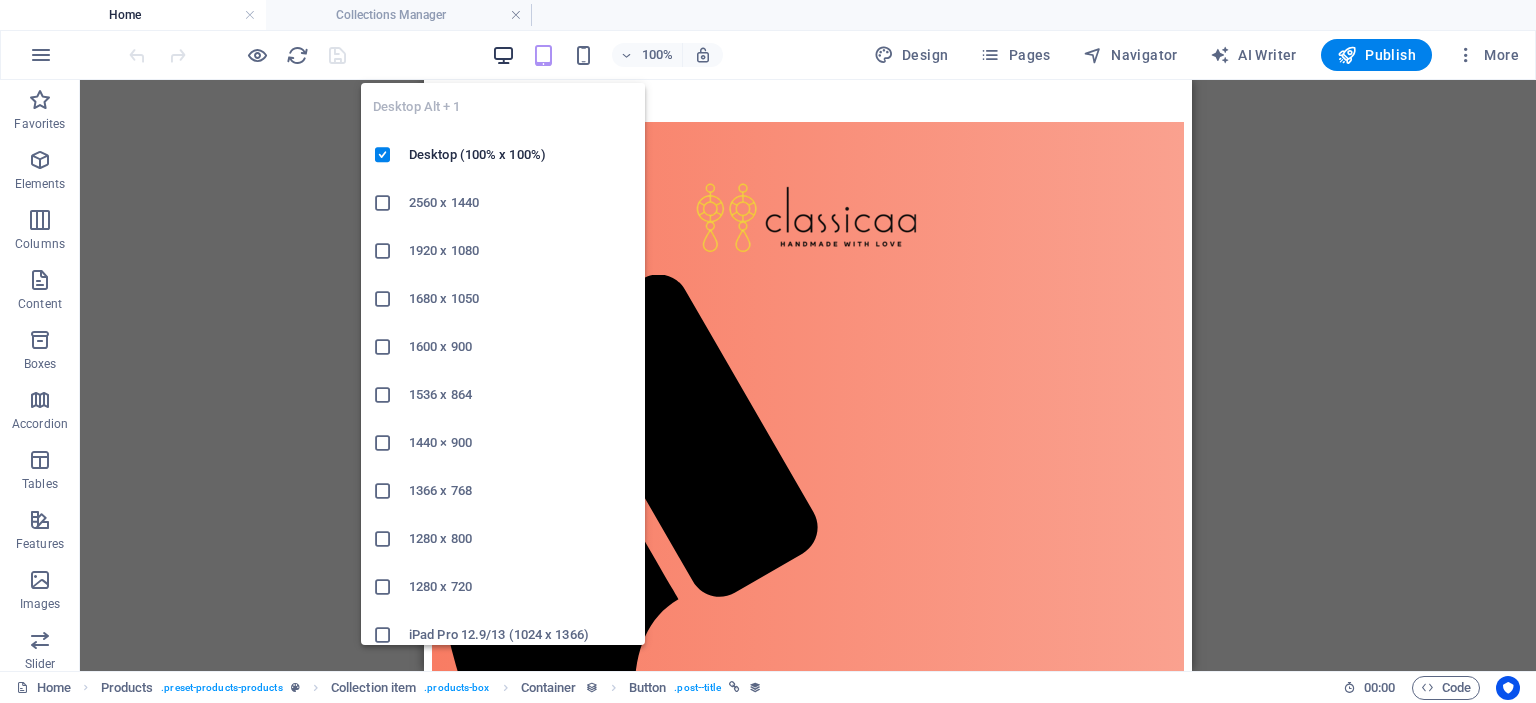 click at bounding box center (503, 55) 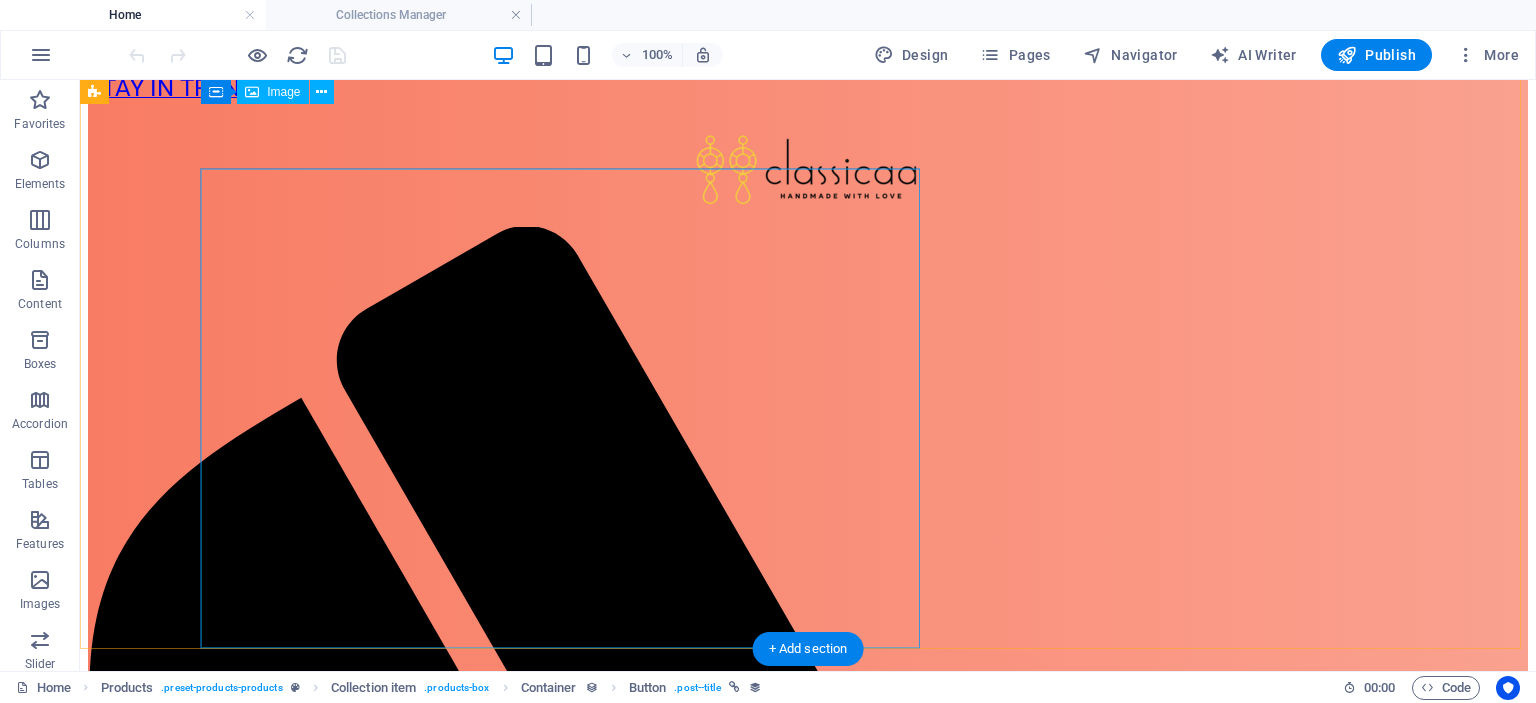 scroll, scrollTop: 0, scrollLeft: 0, axis: both 